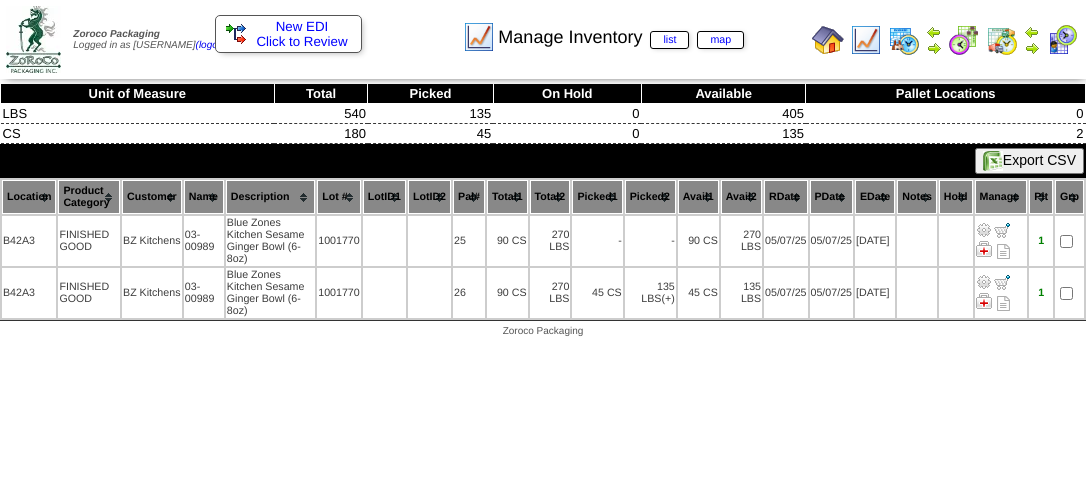scroll, scrollTop: 0, scrollLeft: 0, axis: both 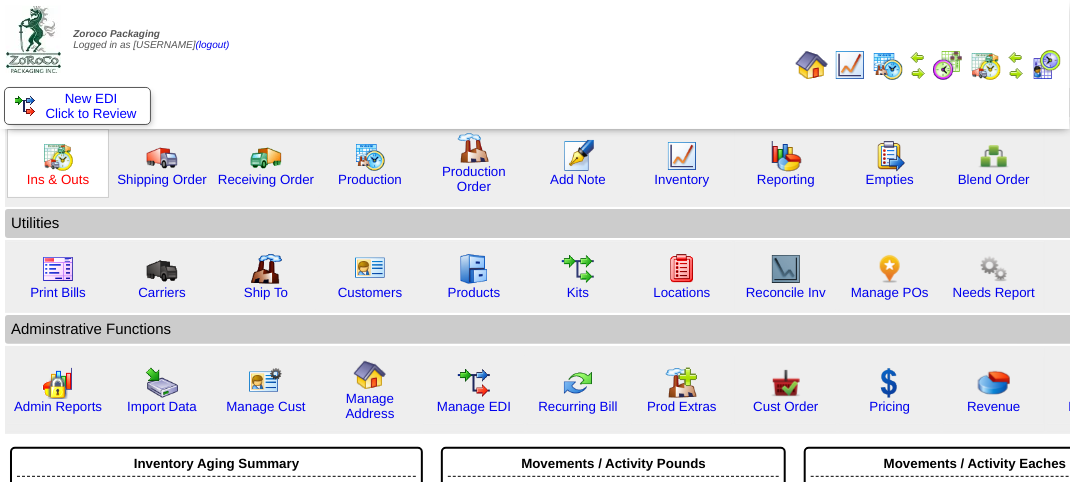 click on "Ins & Outs" at bounding box center (58, 179) 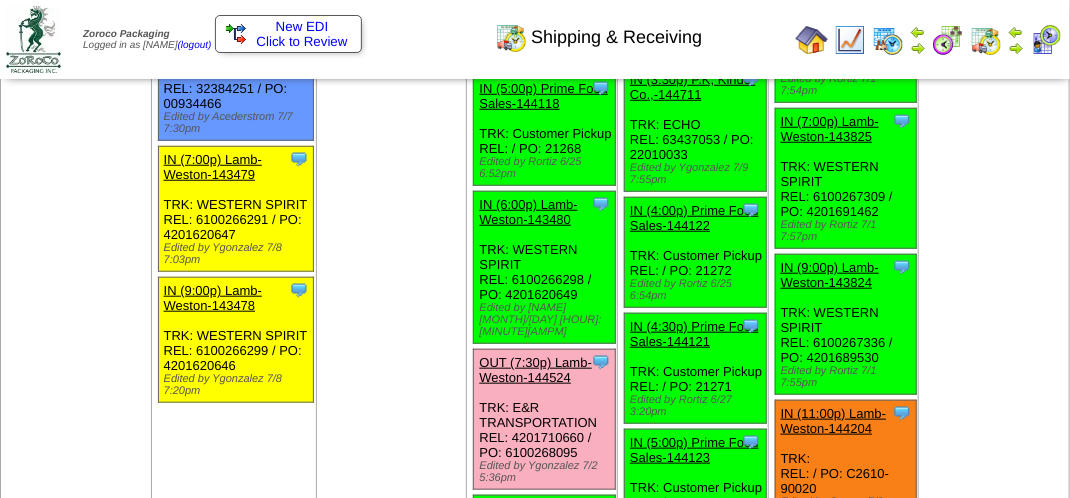 scroll, scrollTop: 3300, scrollLeft: 0, axis: vertical 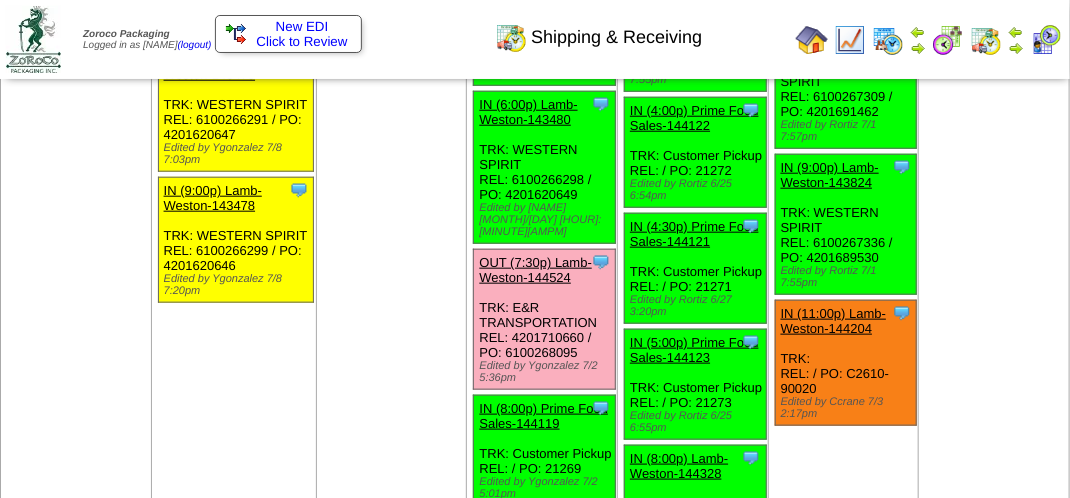 click on "OUT
(7:30p)
Lamb-Weston-144524" at bounding box center [535, 270] 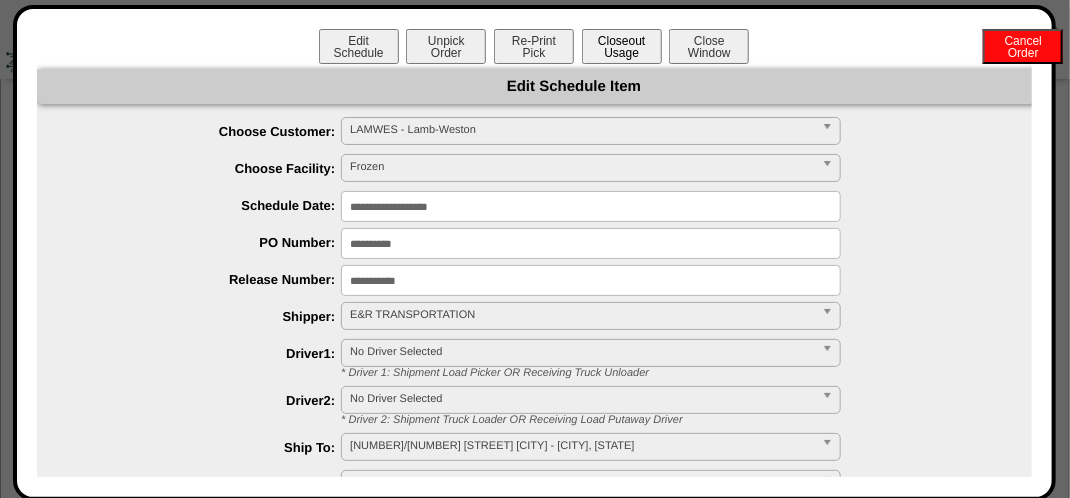 click on "Closeout Usage" at bounding box center (622, 46) 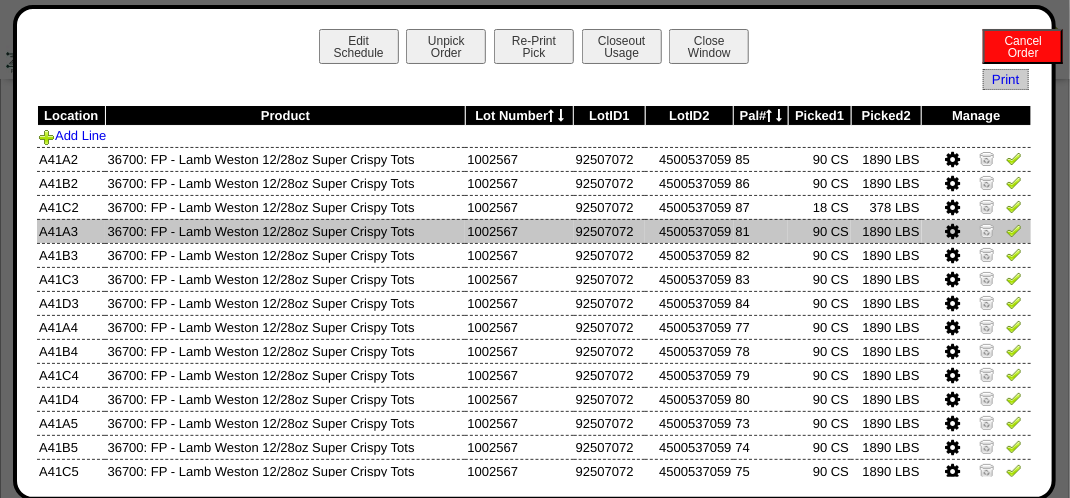 click at bounding box center [953, 232] 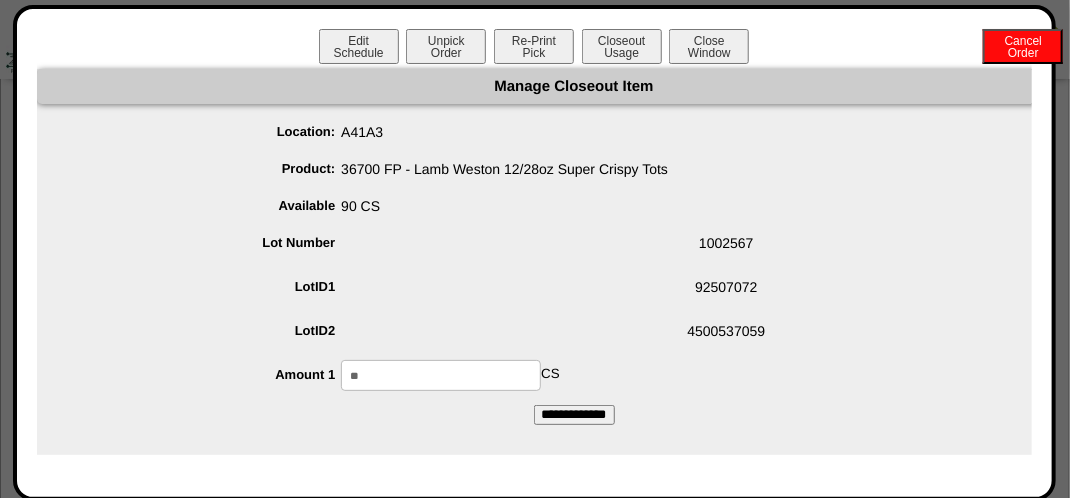 drag, startPoint x: 456, startPoint y: 378, endPoint x: 444, endPoint y: 375, distance: 12.369317 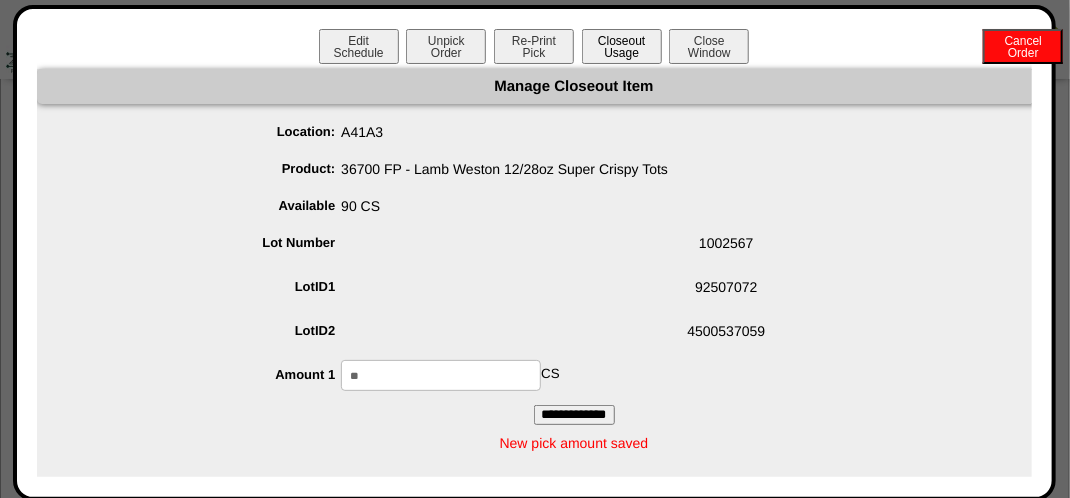 click on "Closeout Usage" at bounding box center [622, 46] 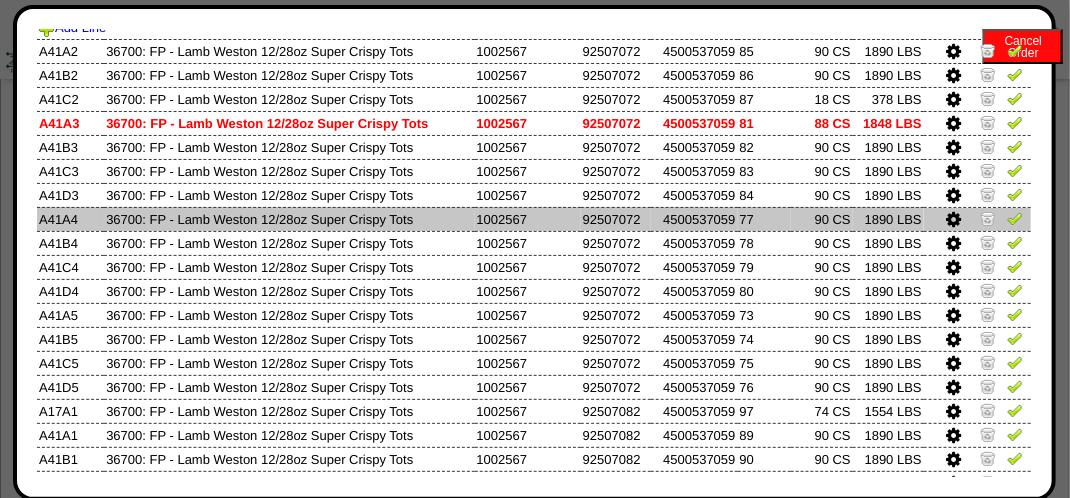 scroll, scrollTop: 0, scrollLeft: 0, axis: both 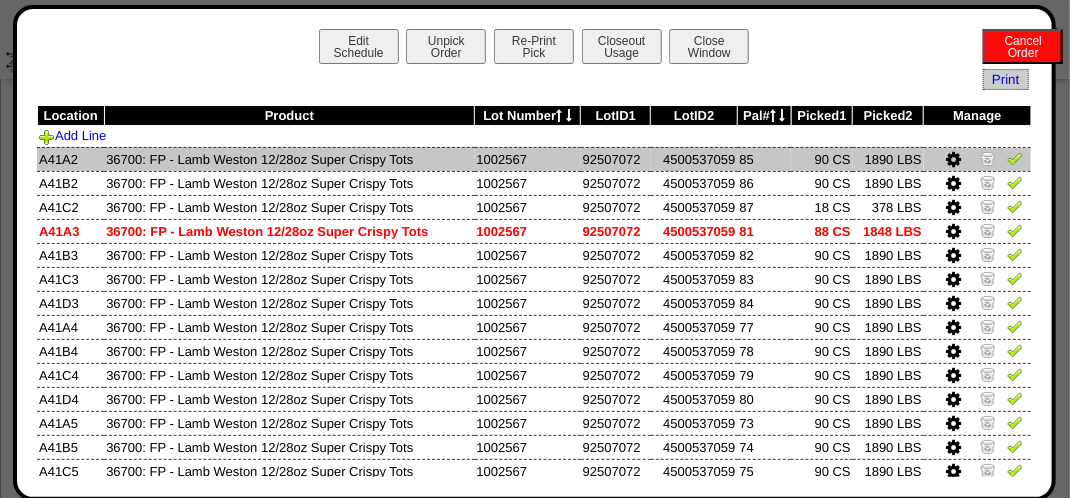 click at bounding box center [1015, 158] 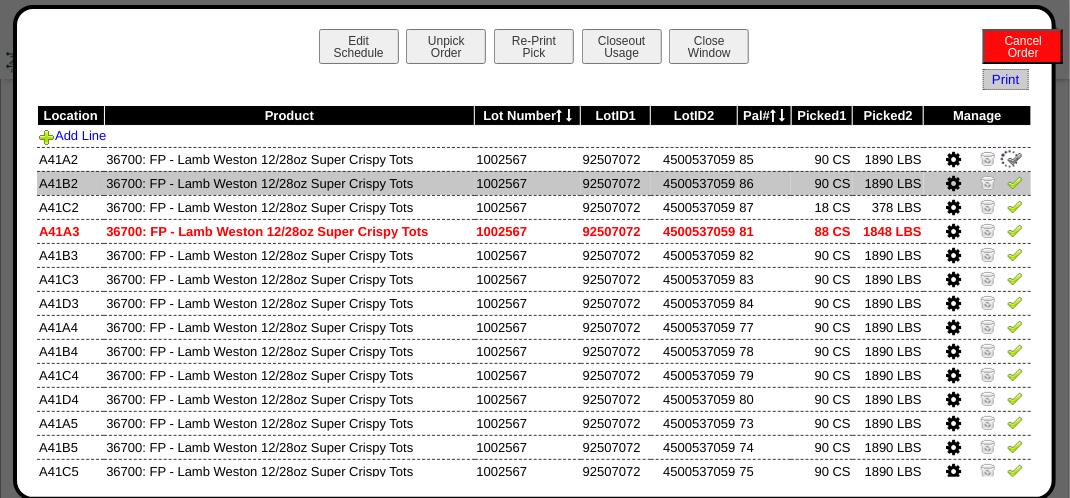 click on "Location
Product
Lot Number
LotID1
LotID2
Pal#
Picked1
Picked2
Manage
Add Line
A41A2
36700: FP - Lamb Weston 12/28oz Super Crispy Tots
1002567" at bounding box center [534, 379] 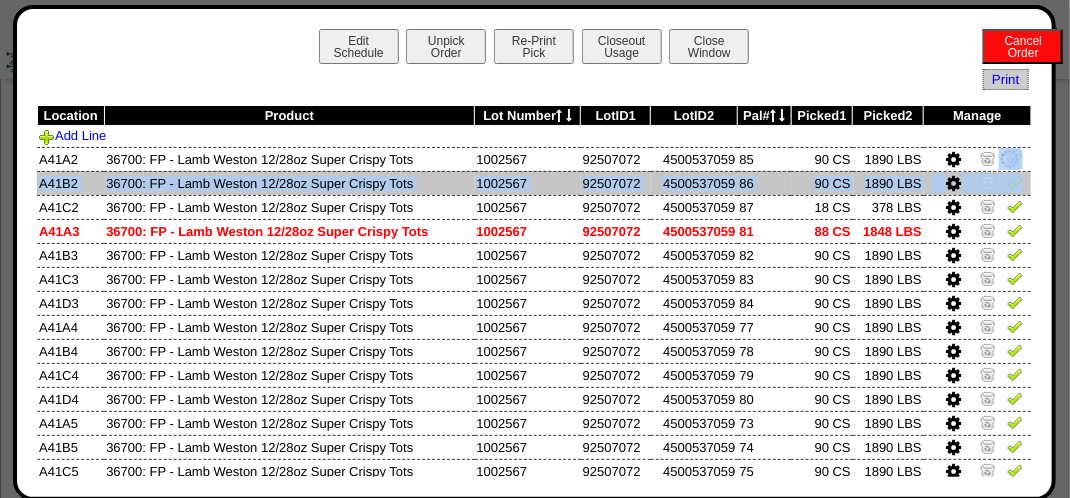 click 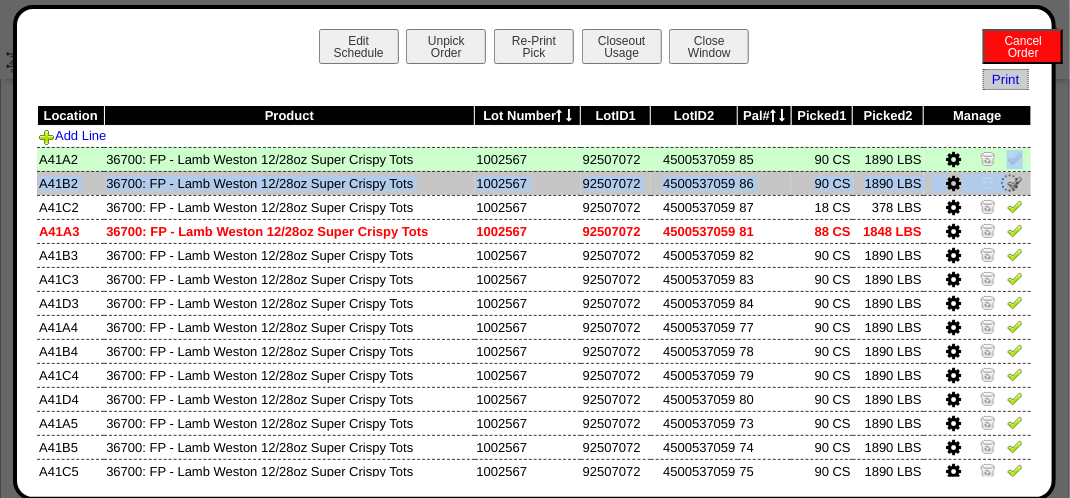 click 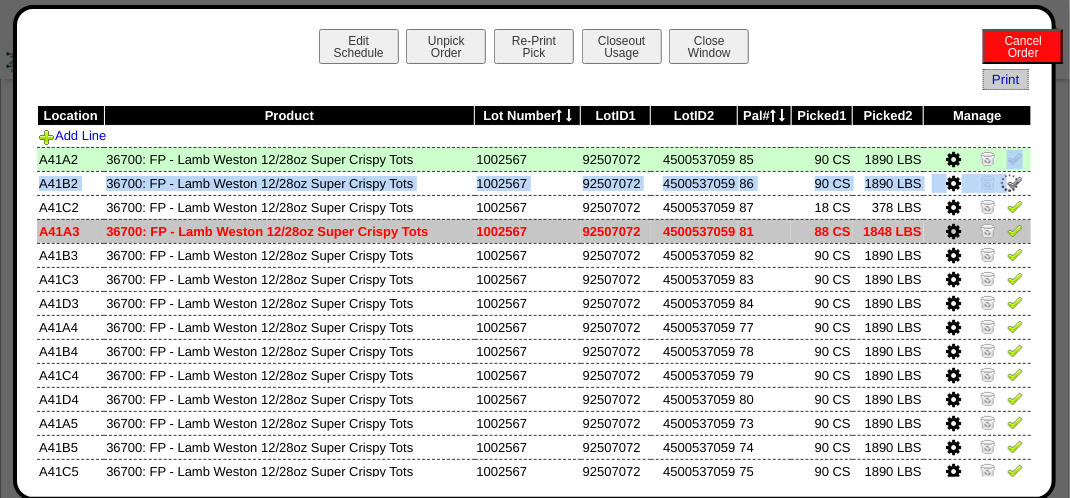 drag, startPoint x: 1004, startPoint y: 206, endPoint x: 1010, endPoint y: 225, distance: 19.924858 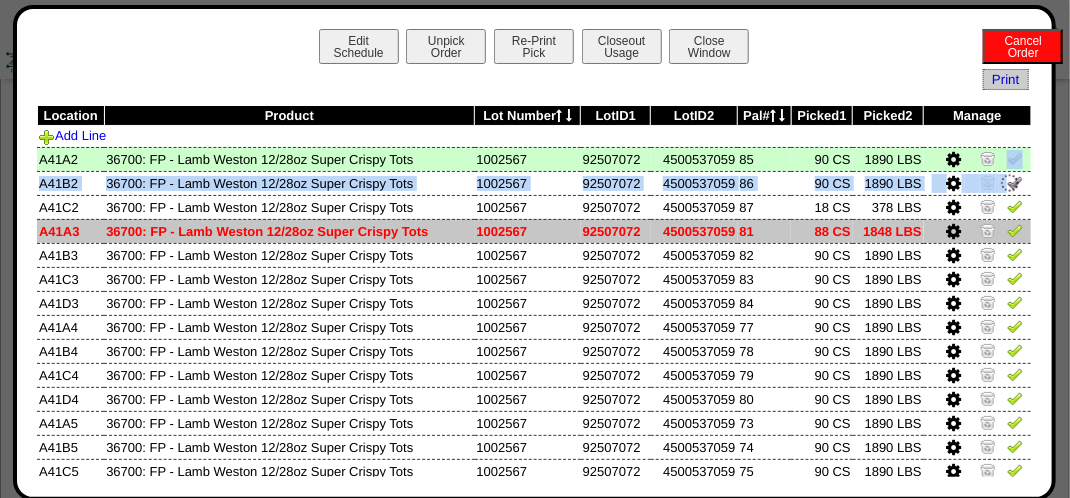 click 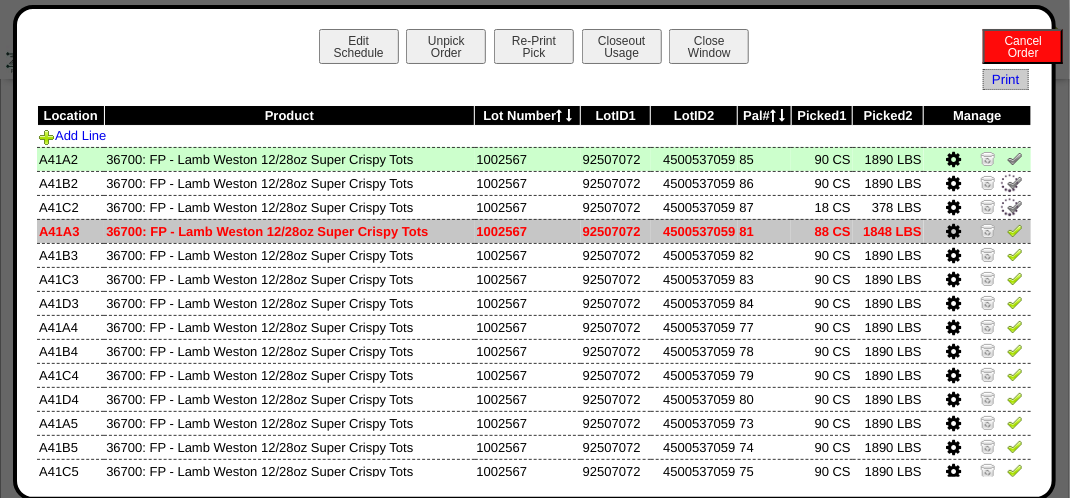 click 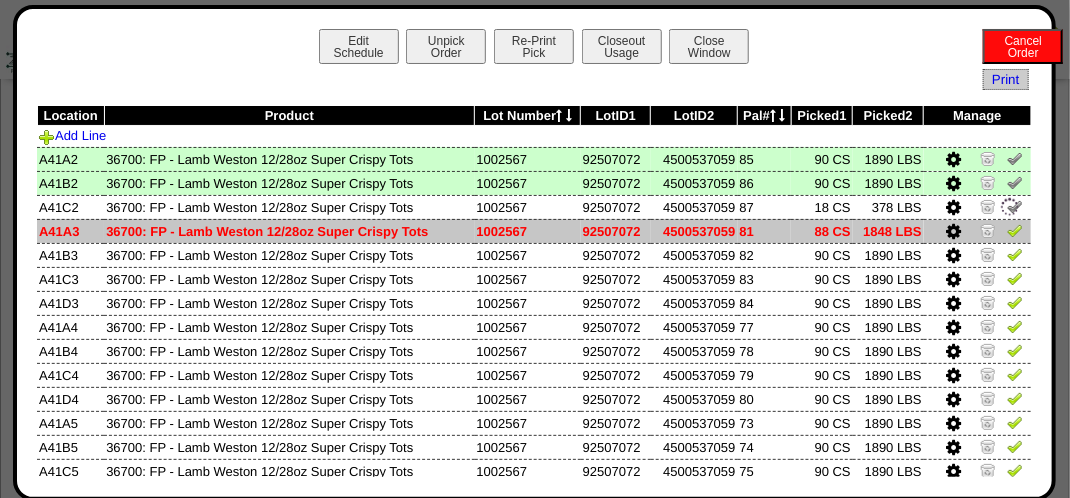 click 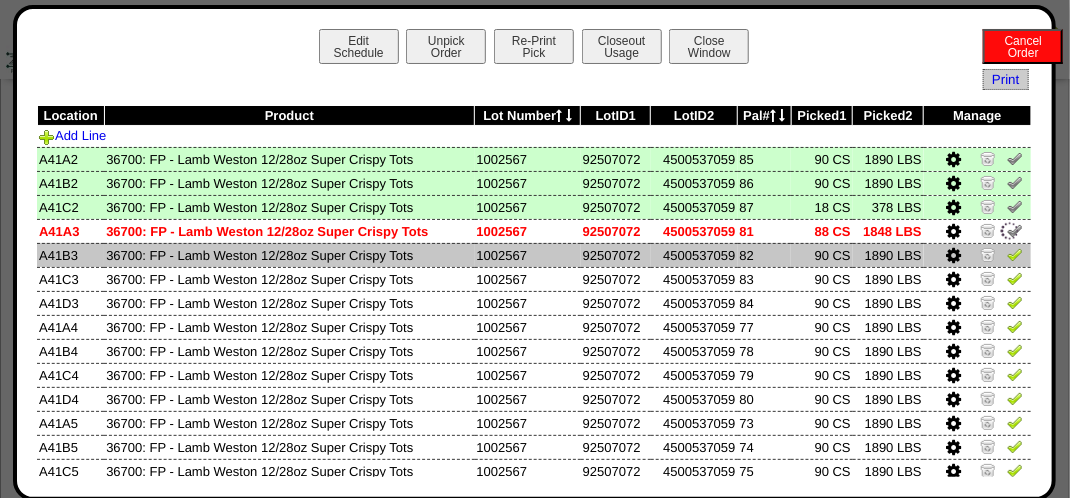 click 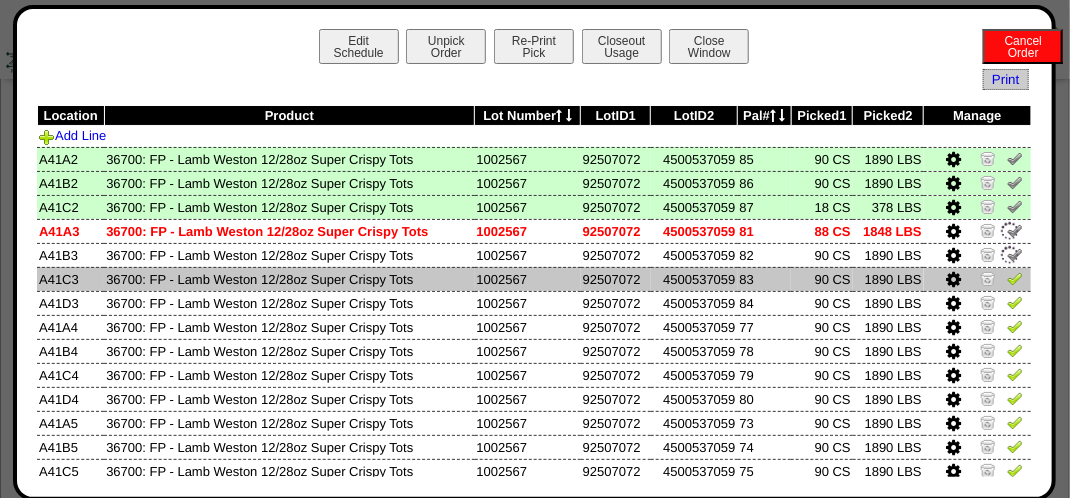 click 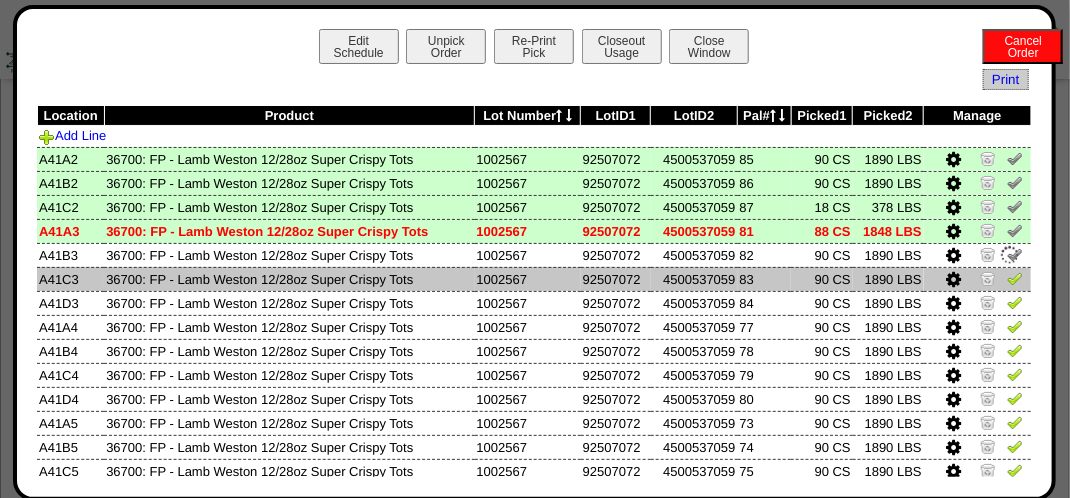 click 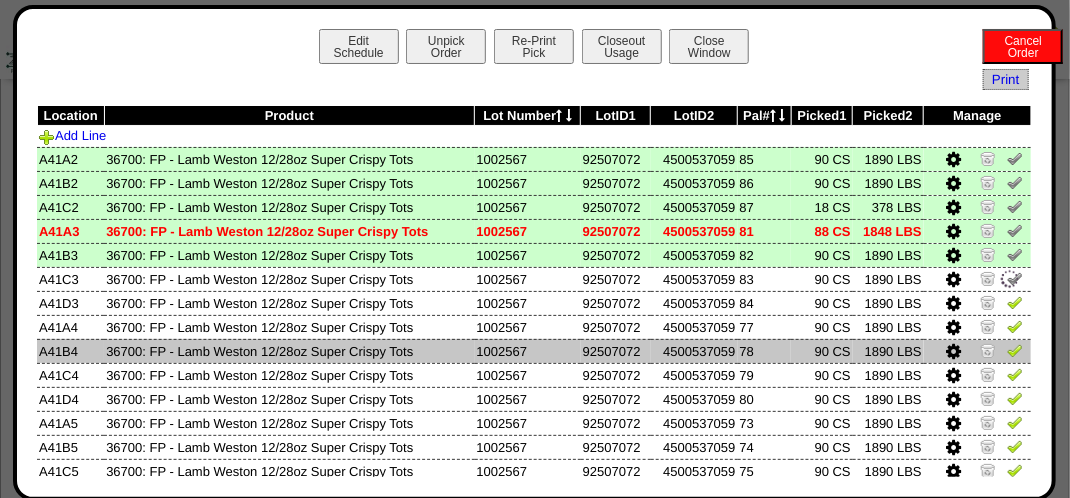 click 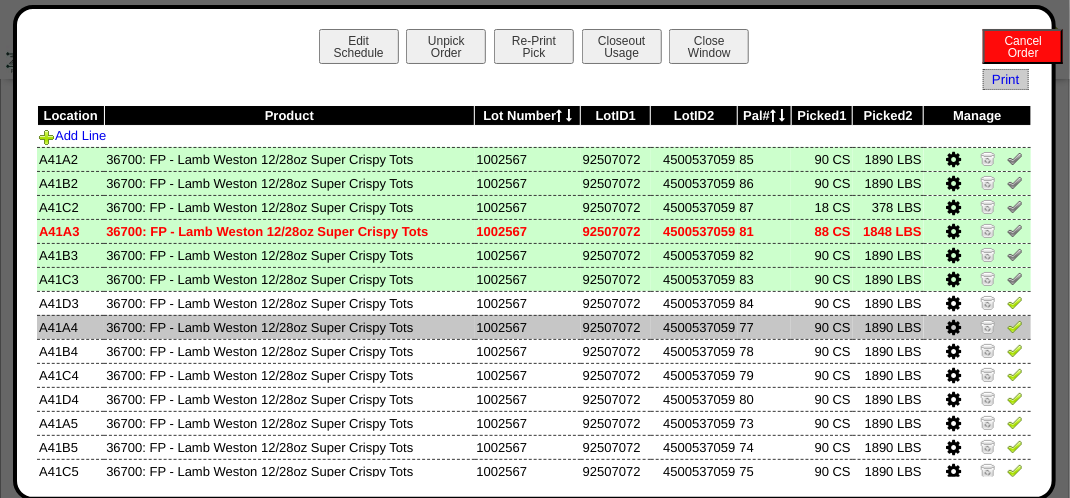 drag, startPoint x: 994, startPoint y: 311, endPoint x: 1000, endPoint y: 332, distance: 21.84033 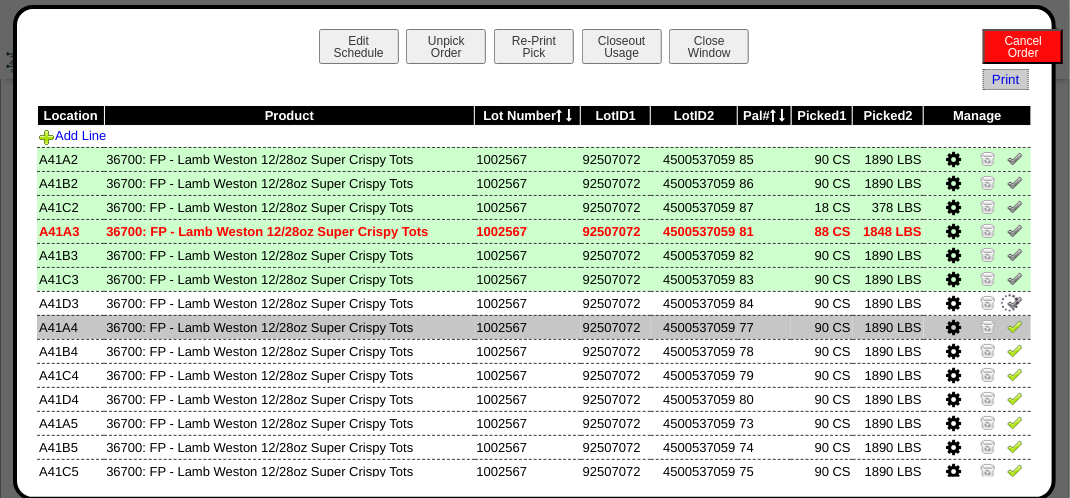 click 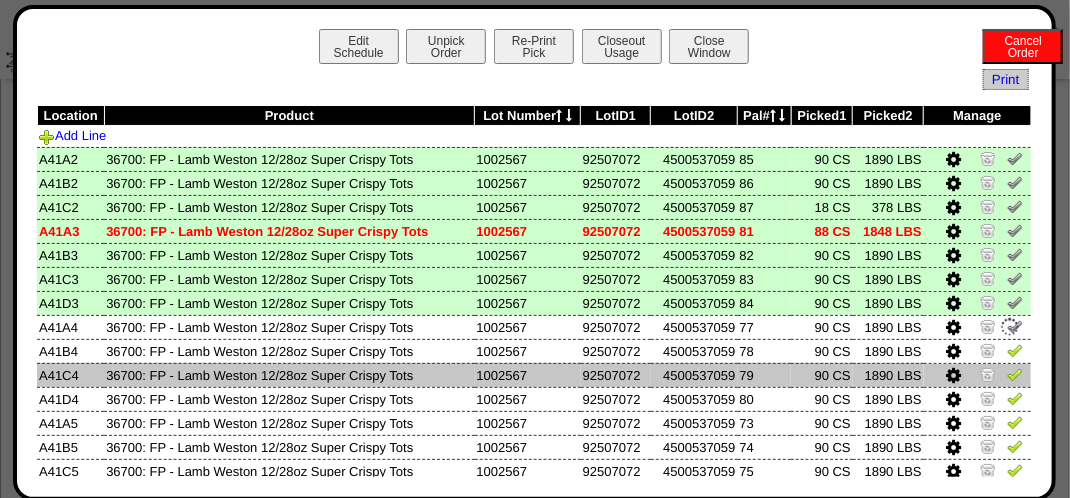 click 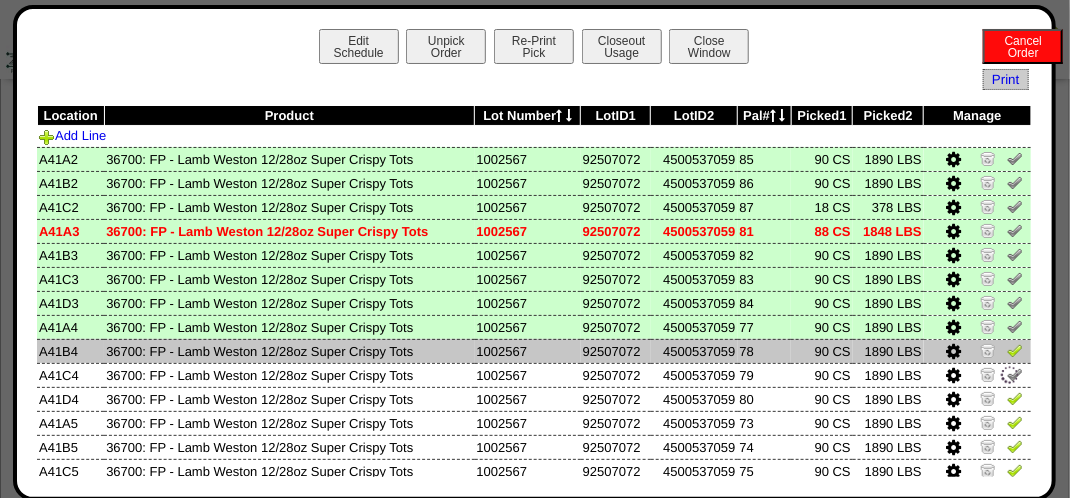 click 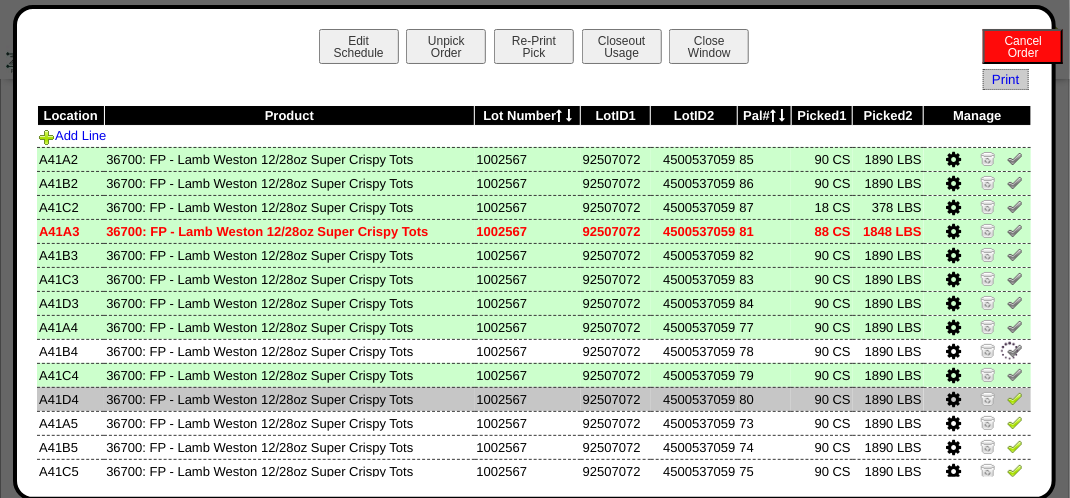 click 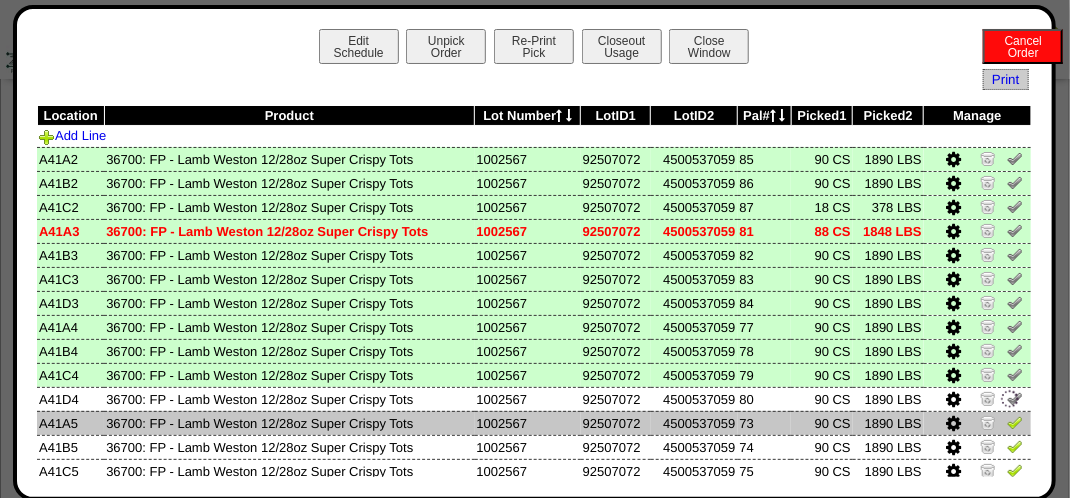 click 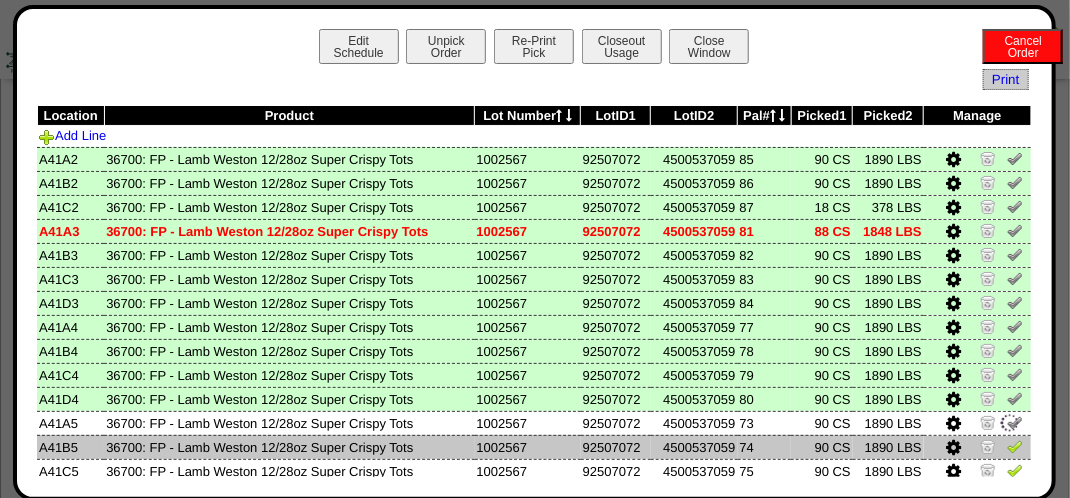 click 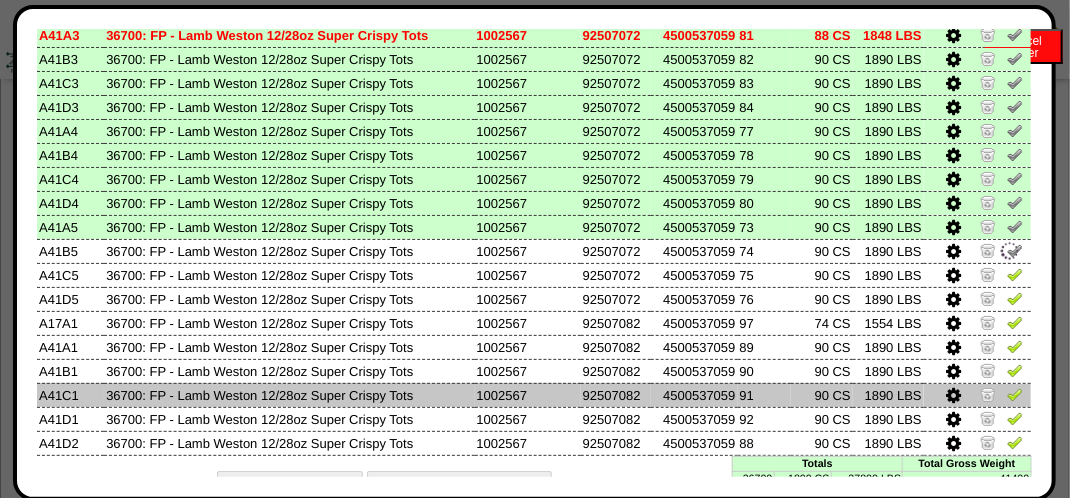 scroll, scrollTop: 200, scrollLeft: 0, axis: vertical 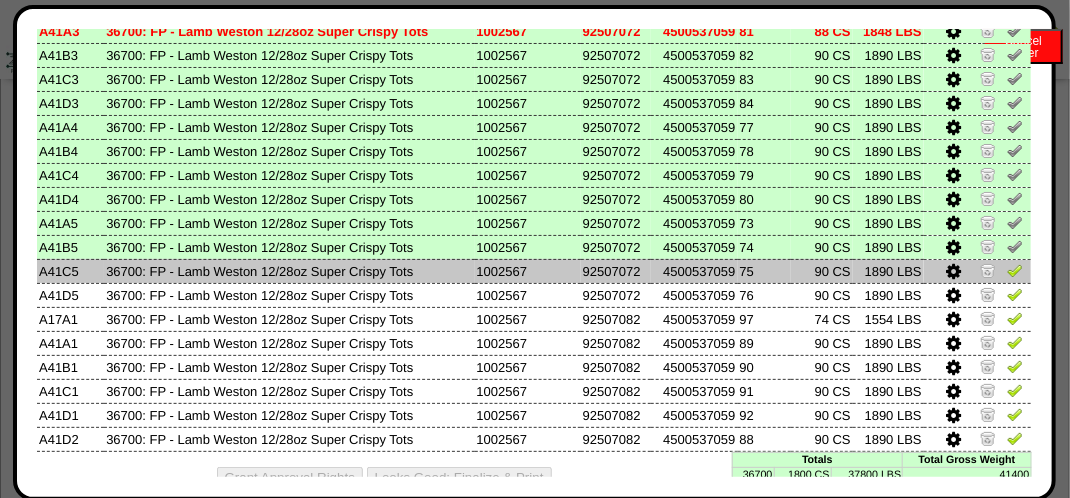 click 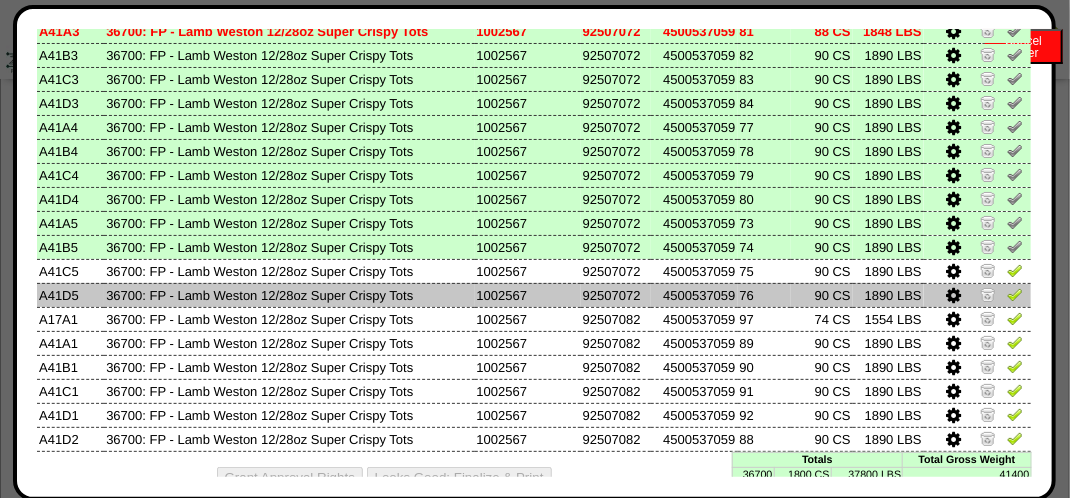 click 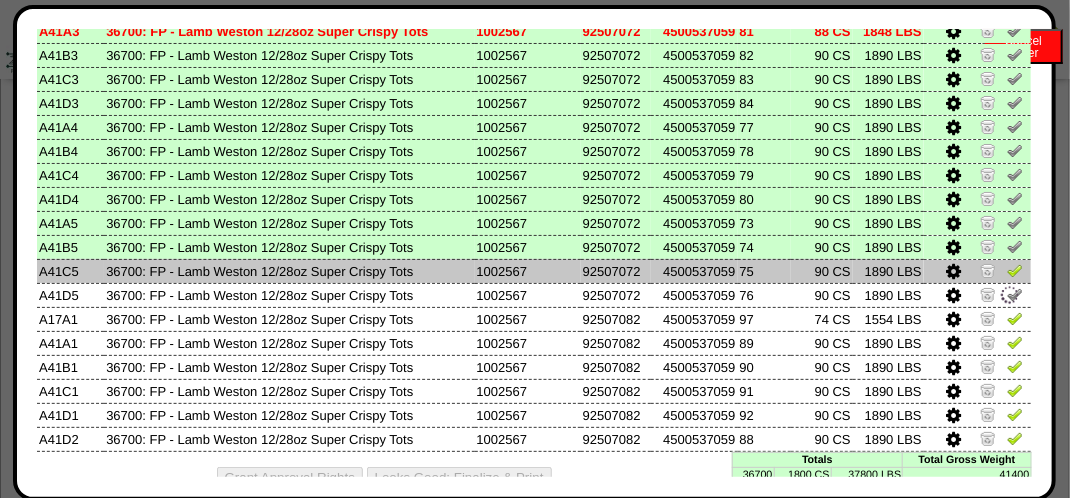 click 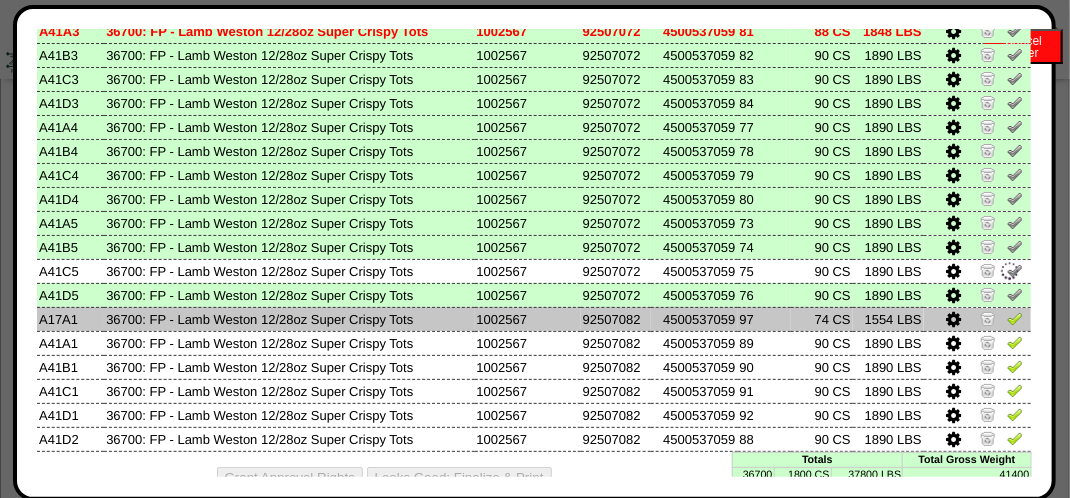click 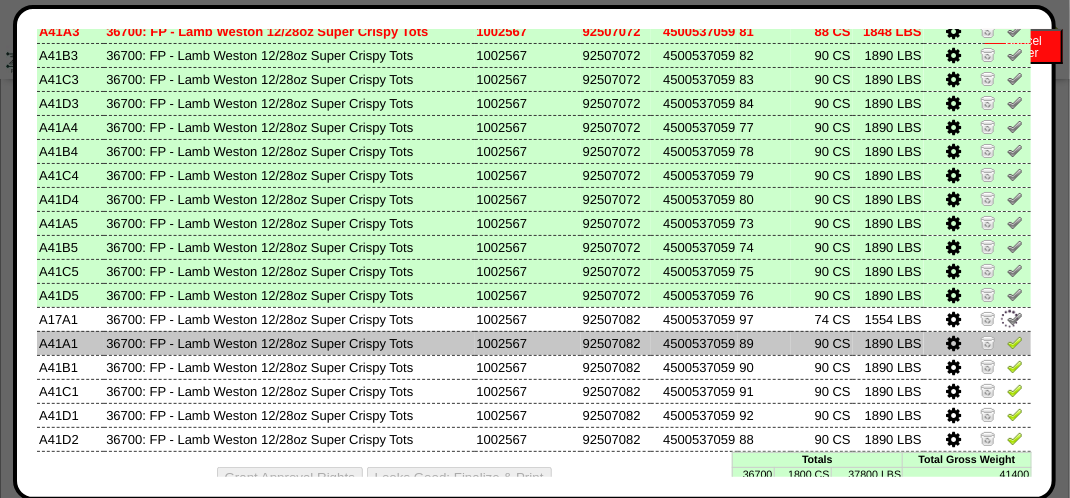 click 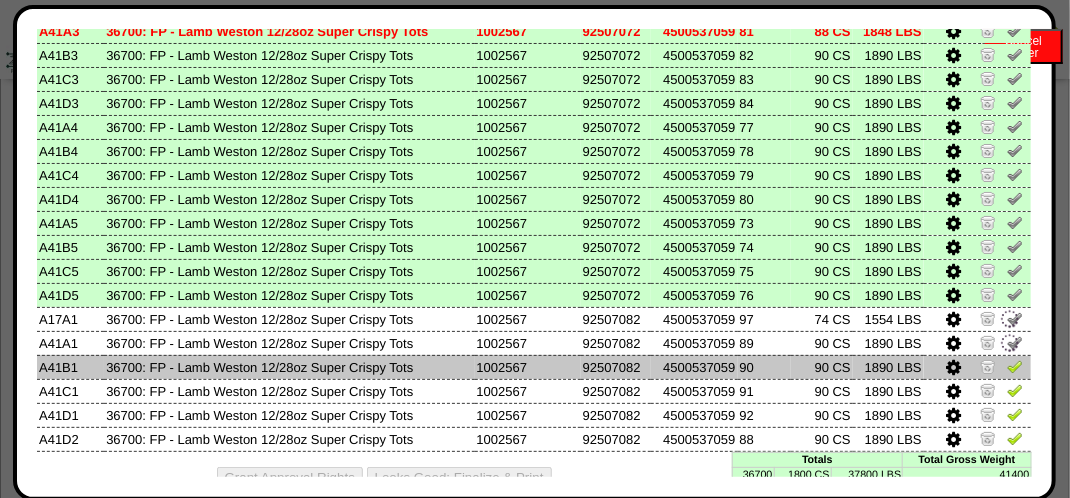drag, startPoint x: 1003, startPoint y: 370, endPoint x: 1002, endPoint y: 387, distance: 17.029387 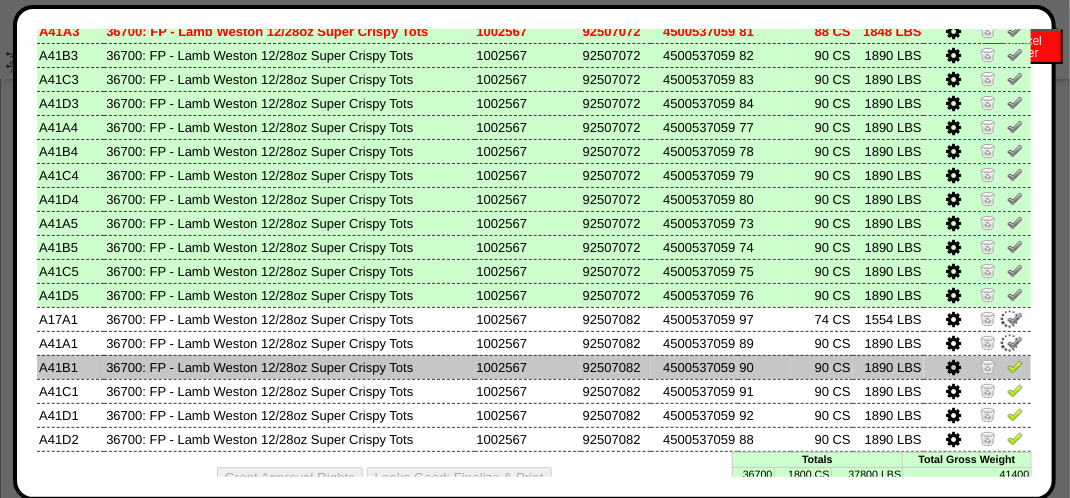 click 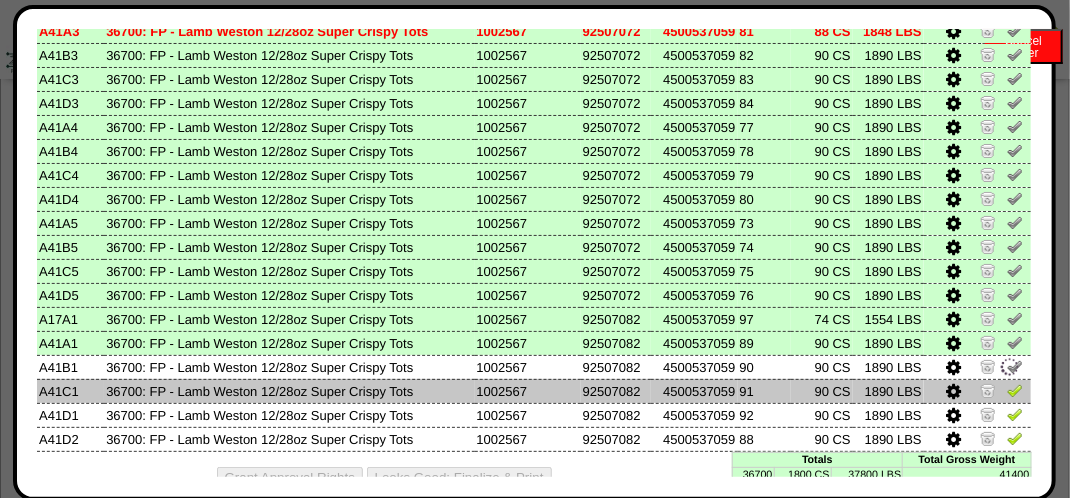 click 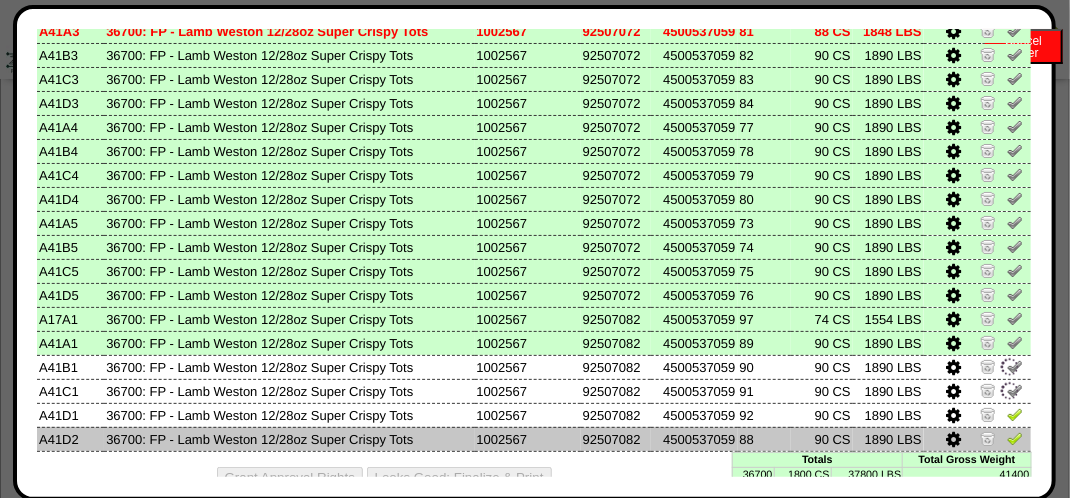 drag, startPoint x: 998, startPoint y: 413, endPoint x: 1004, endPoint y: 434, distance: 21.84033 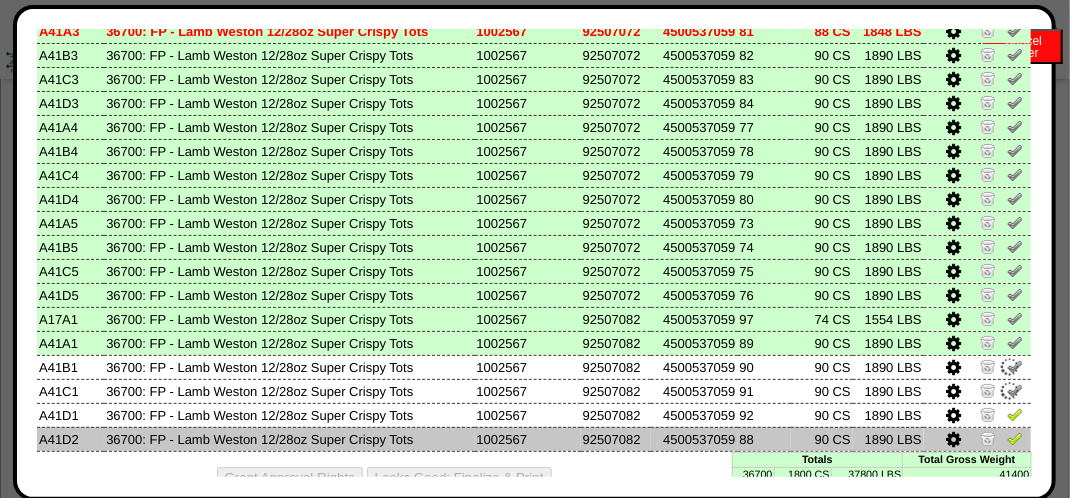 click 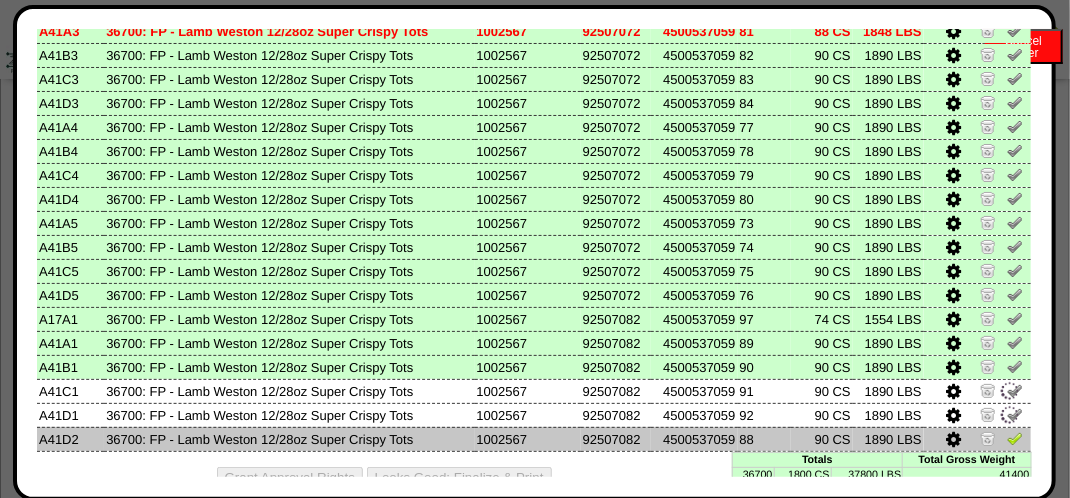 click 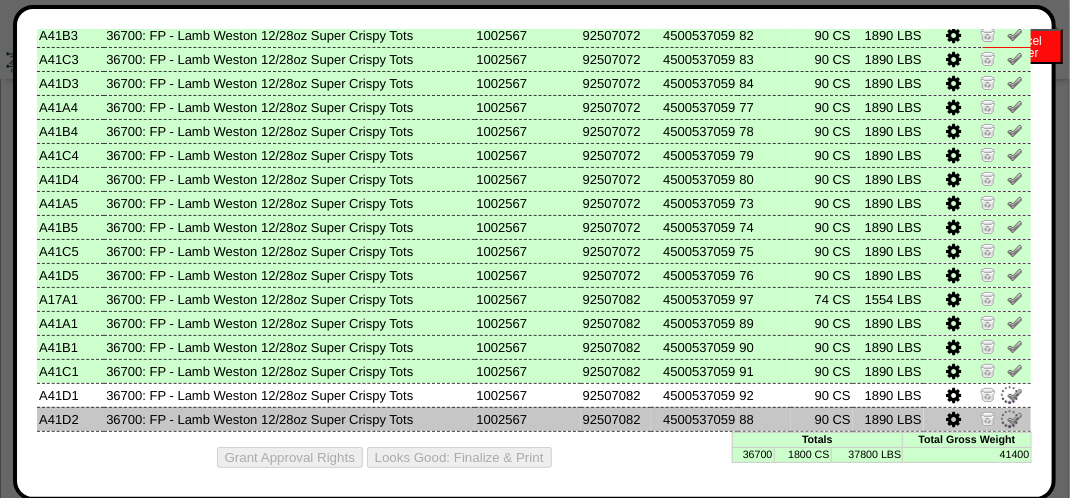scroll, scrollTop: 229, scrollLeft: 0, axis: vertical 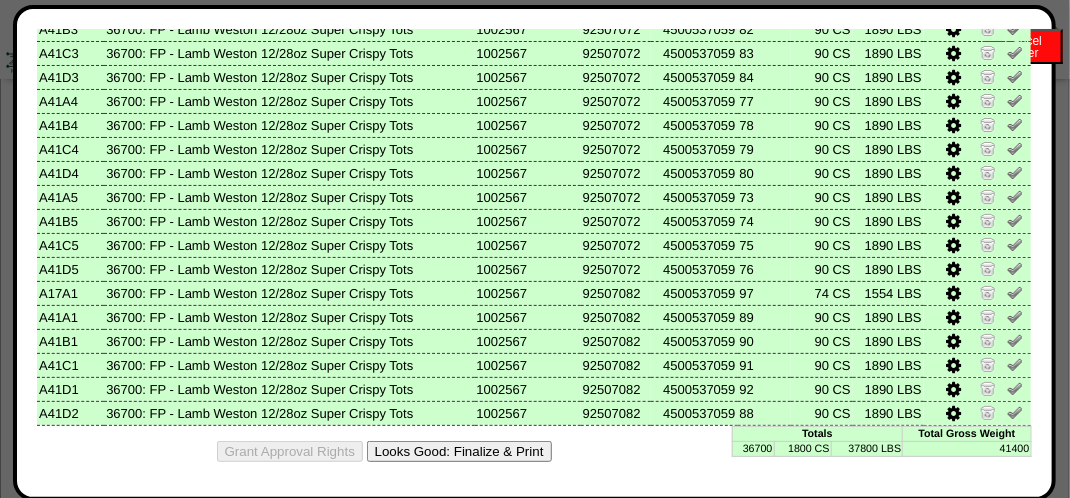 click on "Looks Good: Finalize & Print" 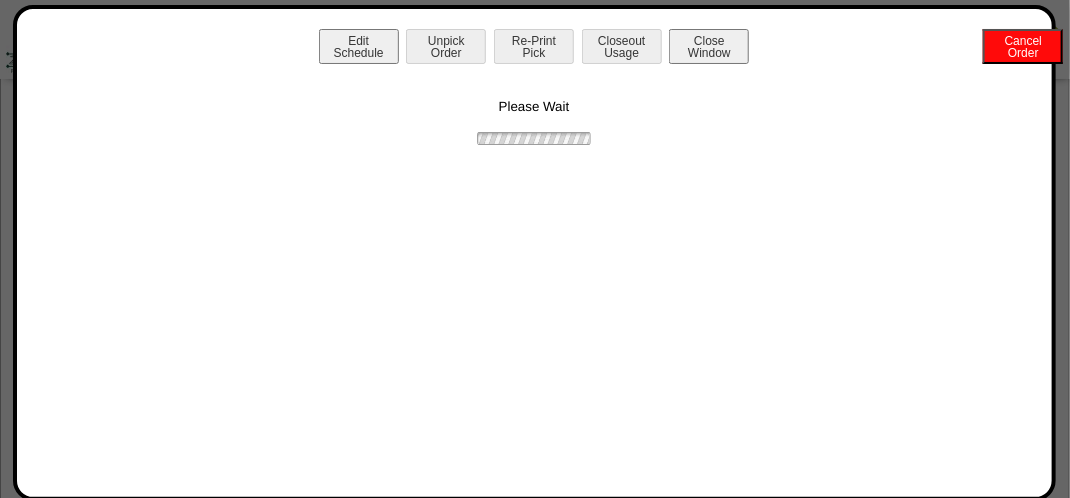 scroll, scrollTop: 0, scrollLeft: 0, axis: both 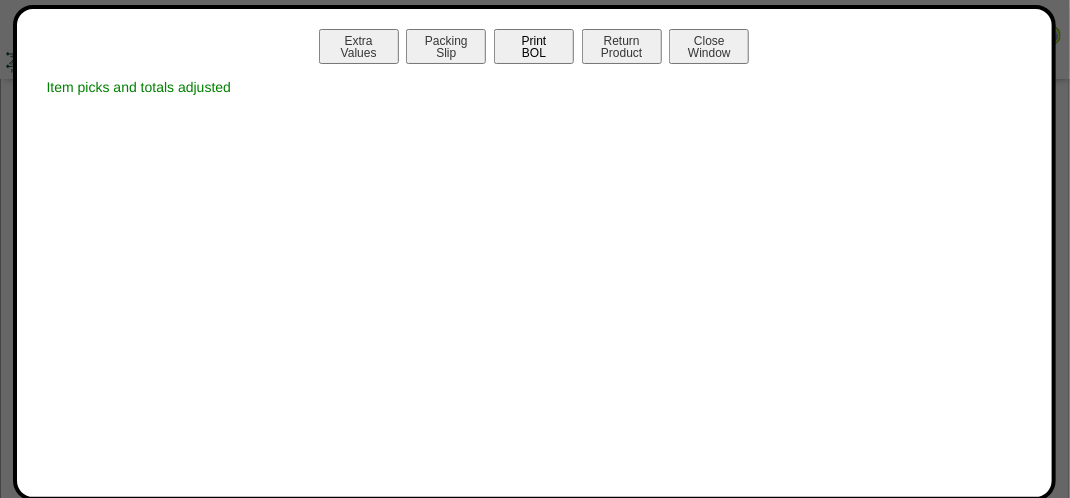 click on "Print BOL" 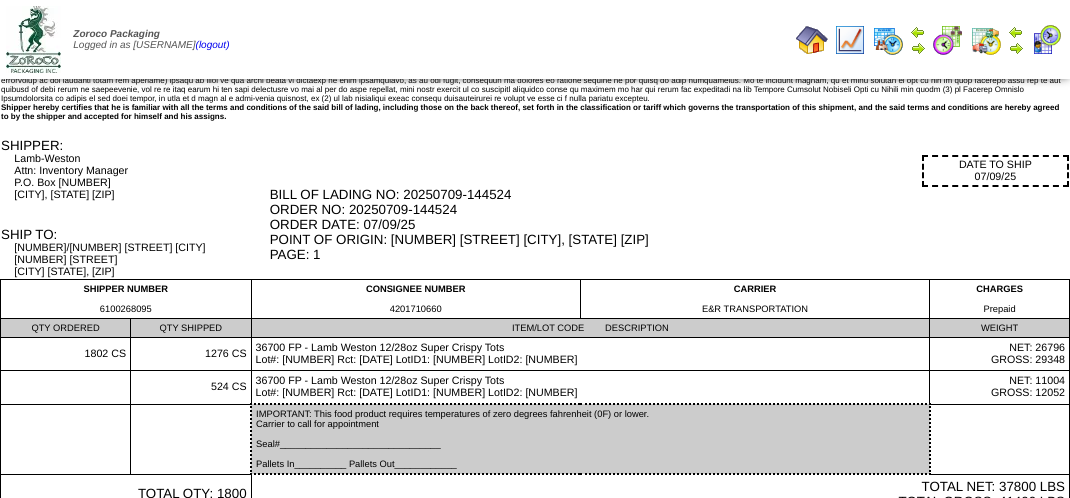 scroll, scrollTop: 0, scrollLeft: 0, axis: both 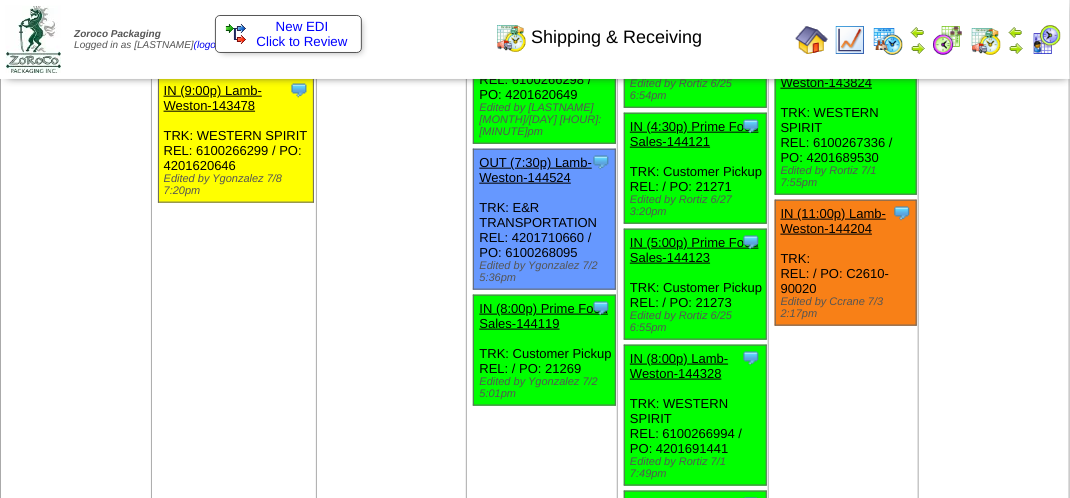 click at bounding box center [986, 40] 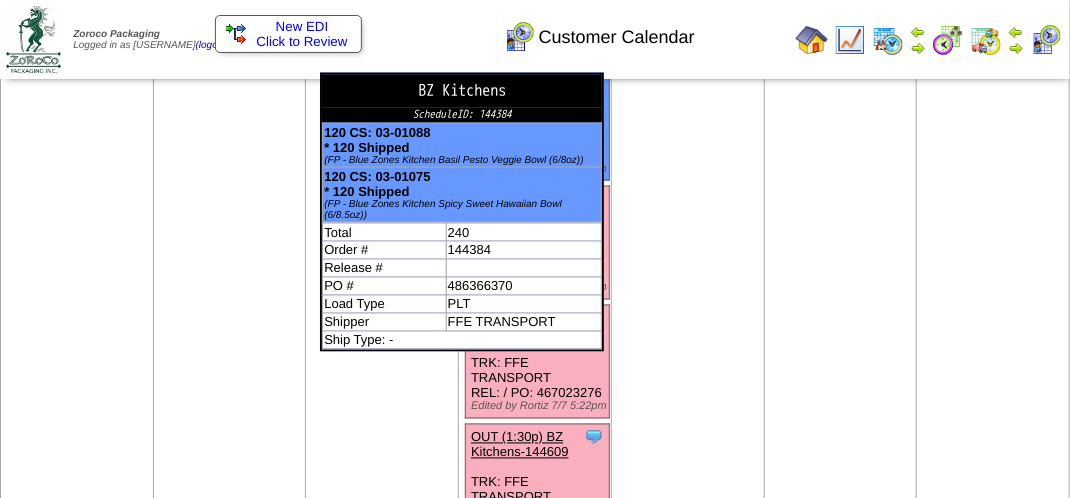scroll, scrollTop: 1100, scrollLeft: 0, axis: vertical 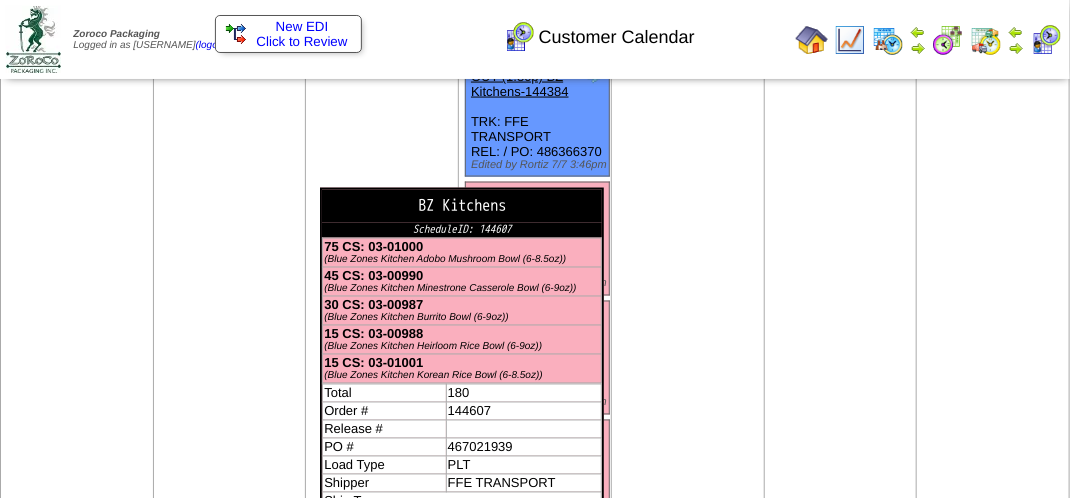 click on "BZ Kitchens" at bounding box center (462, 206) 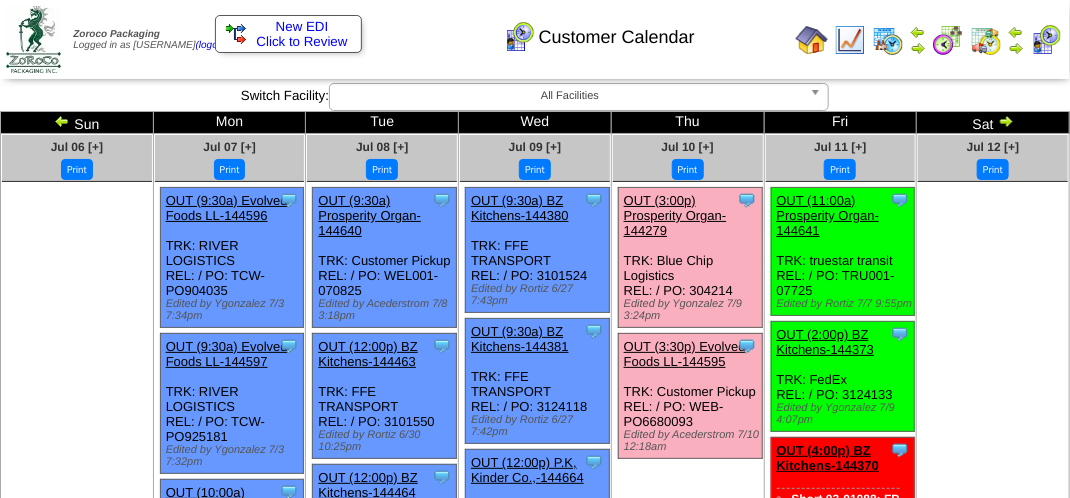 click at bounding box center [850, 40] 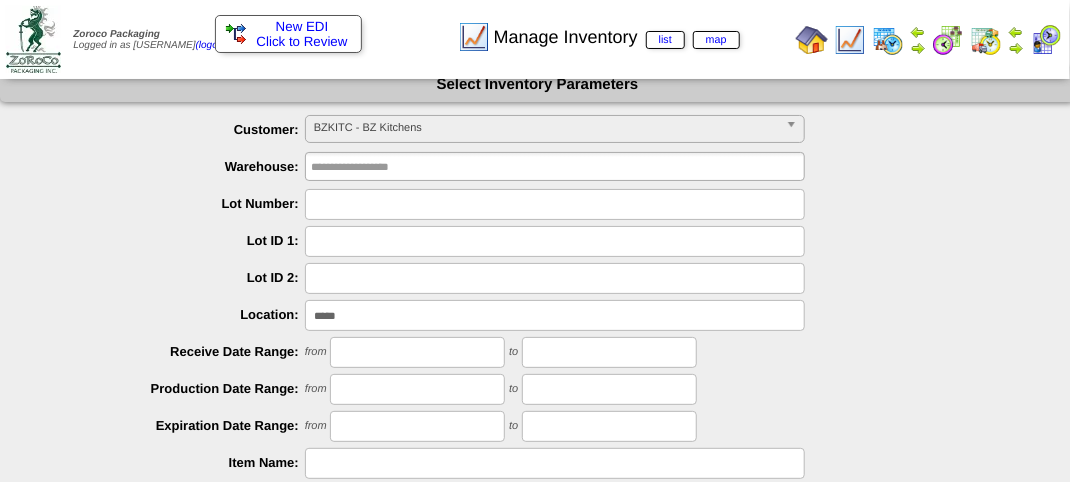 scroll, scrollTop: 0, scrollLeft: 0, axis: both 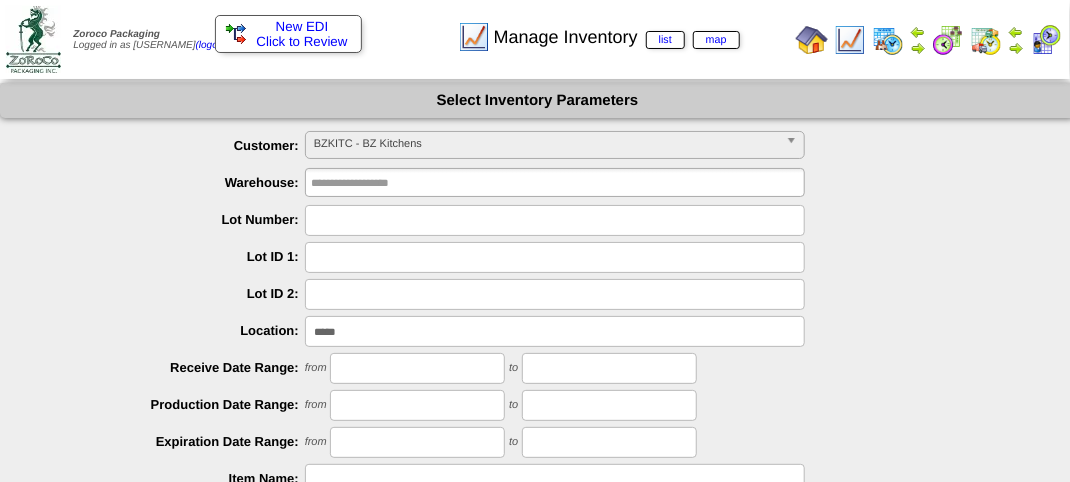 click at bounding box center (555, 220) 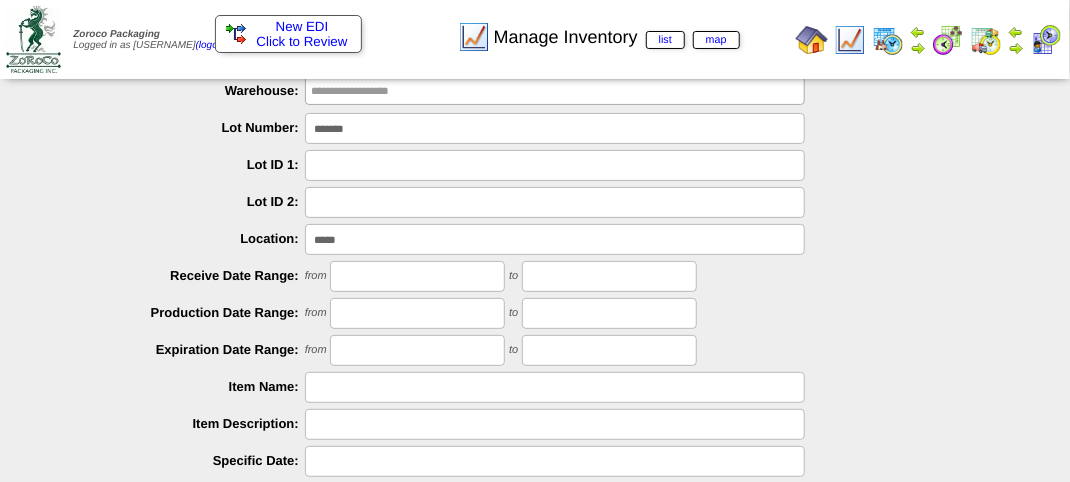 scroll, scrollTop: 200, scrollLeft: 0, axis: vertical 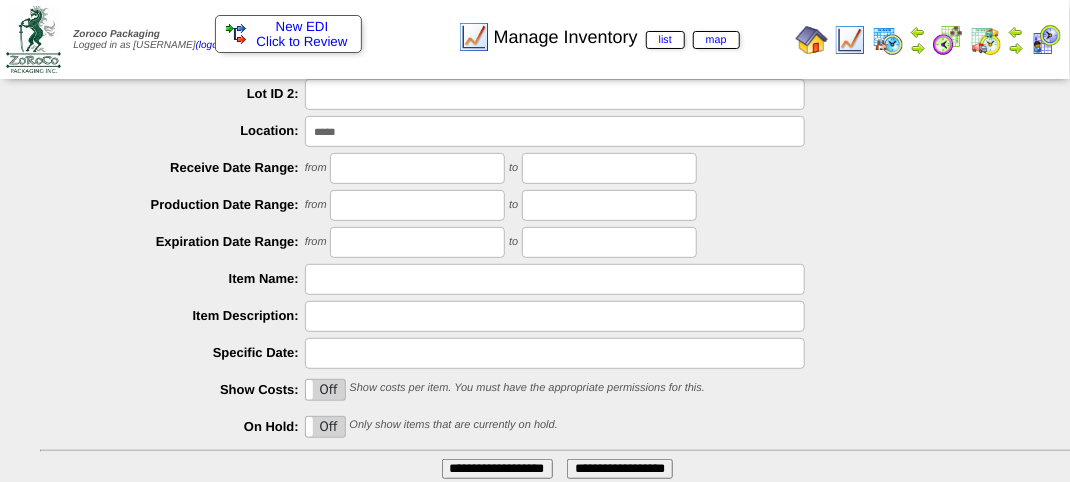 type on "*******" 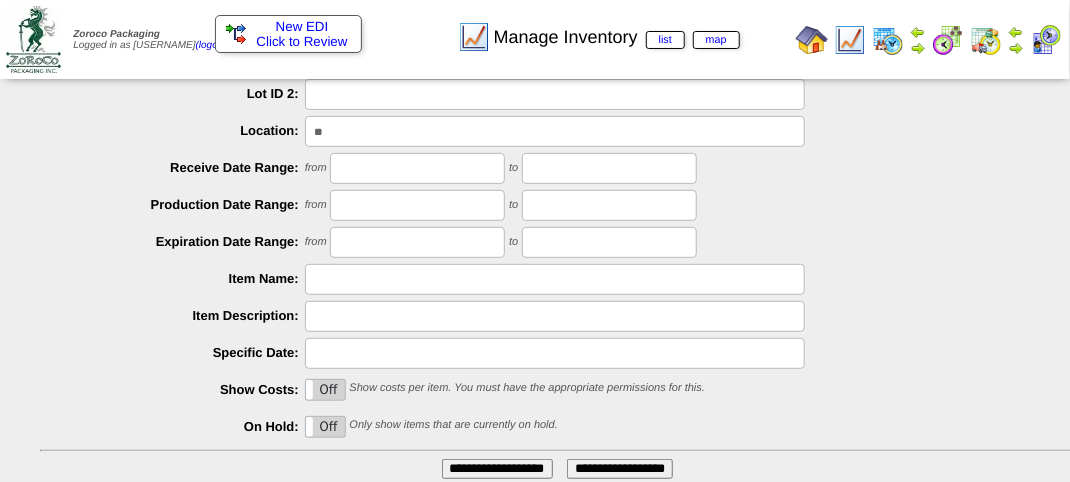 type on "*" 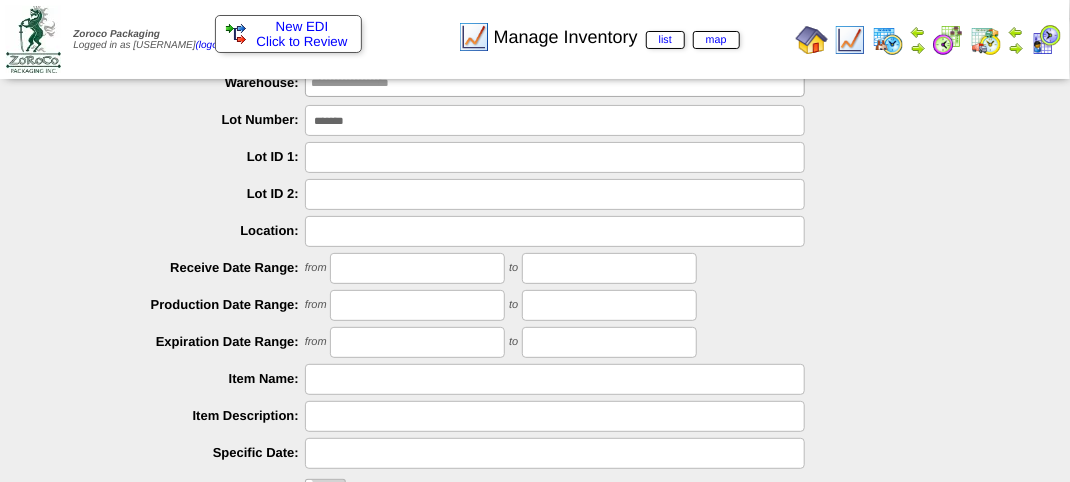 scroll, scrollTop: 200, scrollLeft: 0, axis: vertical 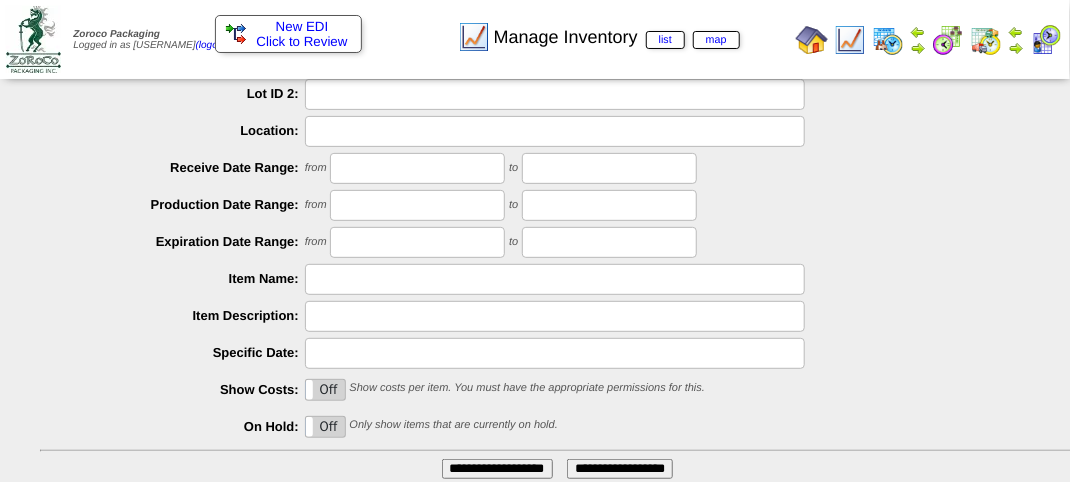 type 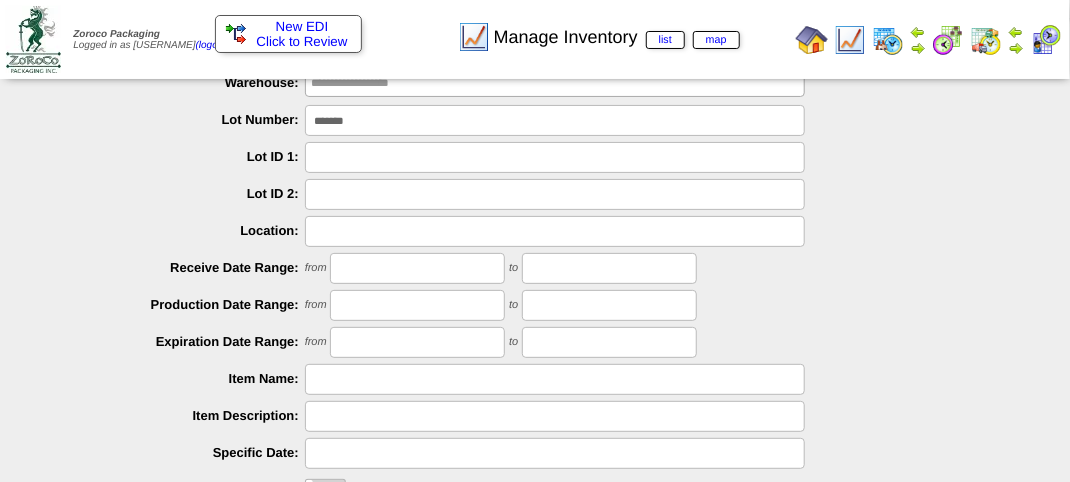 scroll, scrollTop: 191, scrollLeft: 0, axis: vertical 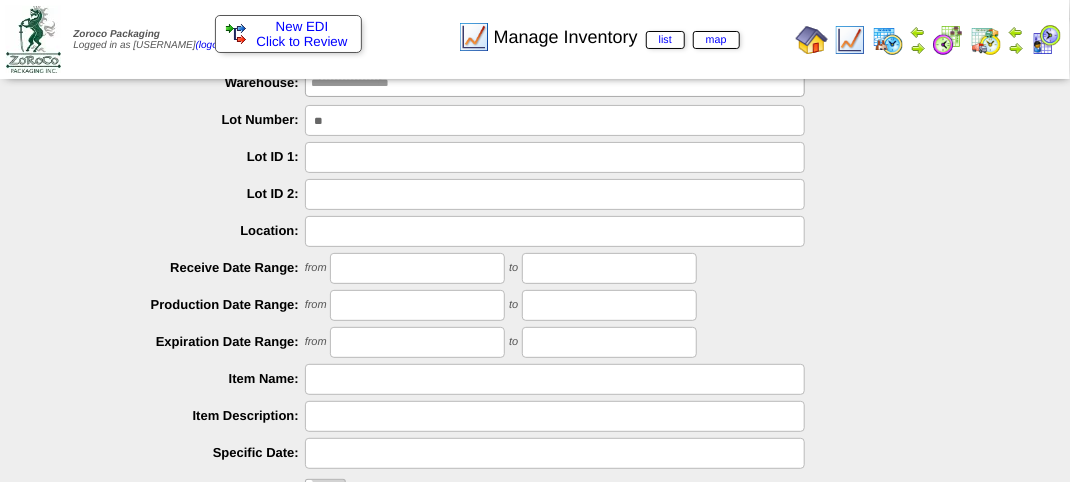 type on "*" 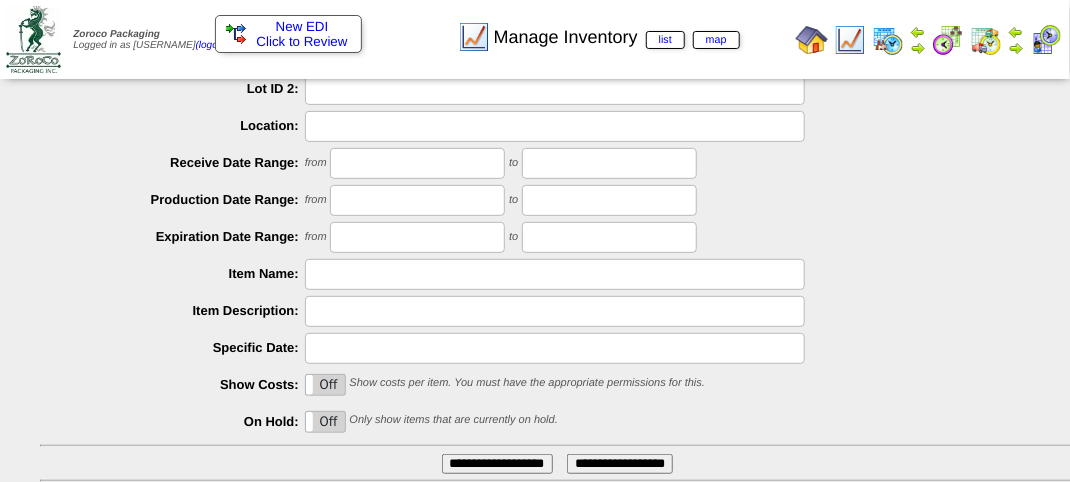 scroll, scrollTop: 351, scrollLeft: 0, axis: vertical 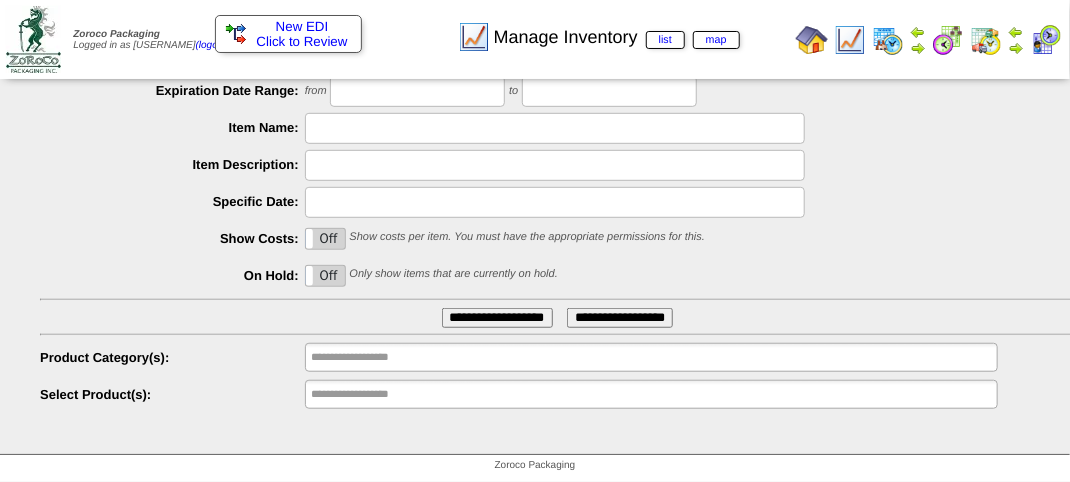 type on "*******" 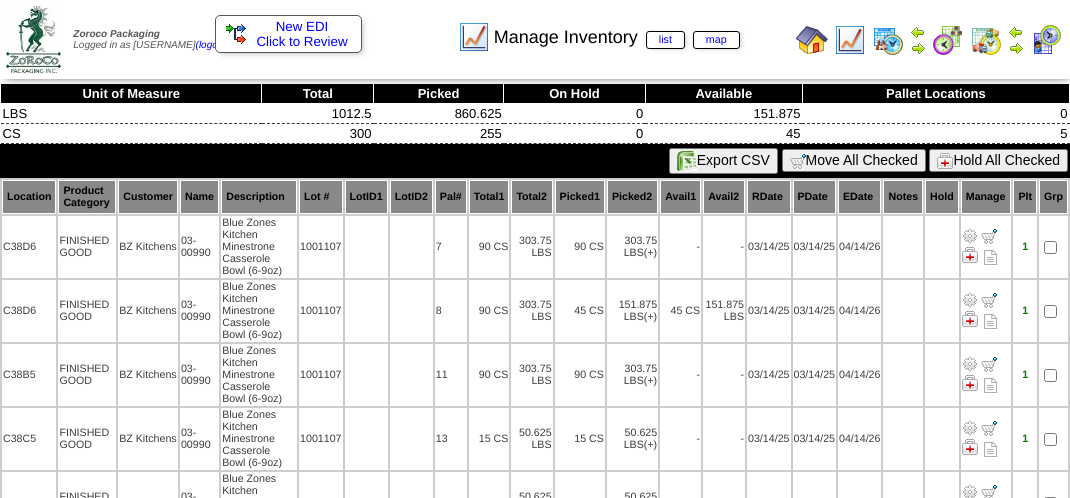 scroll, scrollTop: 0, scrollLeft: 0, axis: both 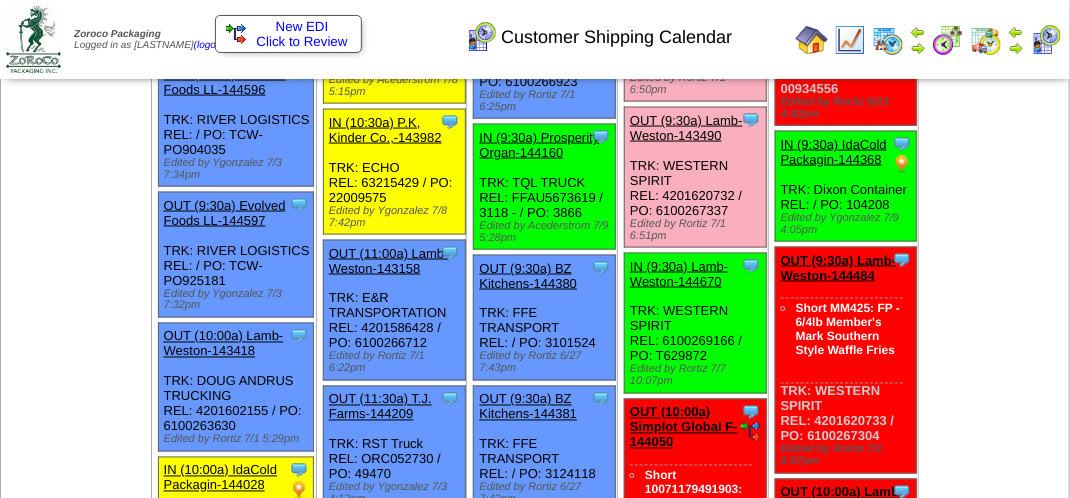 click at bounding box center [929, 39] 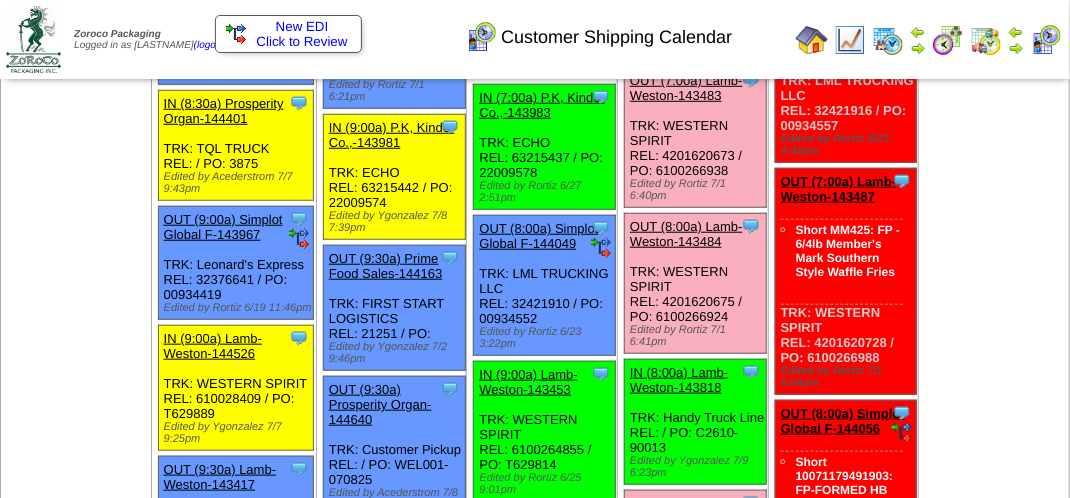scroll, scrollTop: 440, scrollLeft: 0, axis: vertical 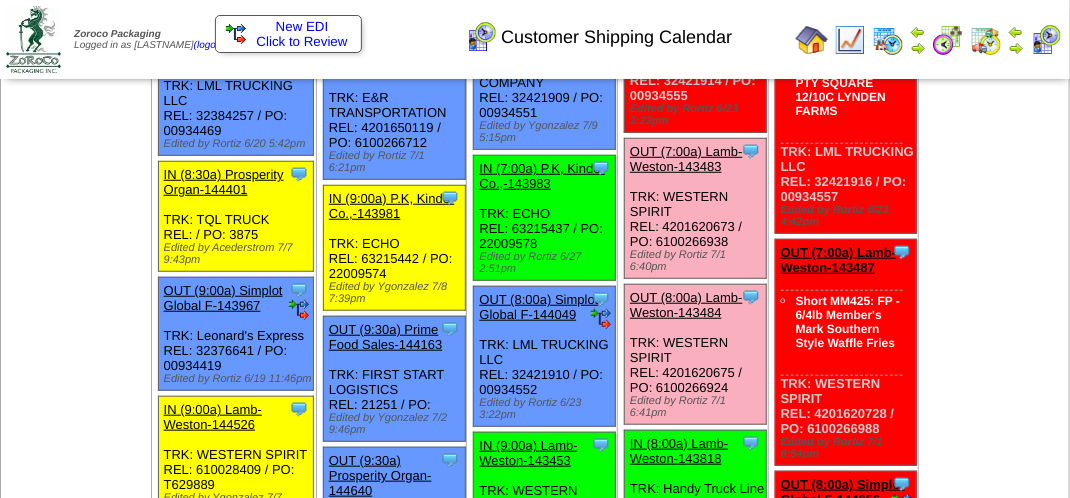 click at bounding box center (1046, 40) 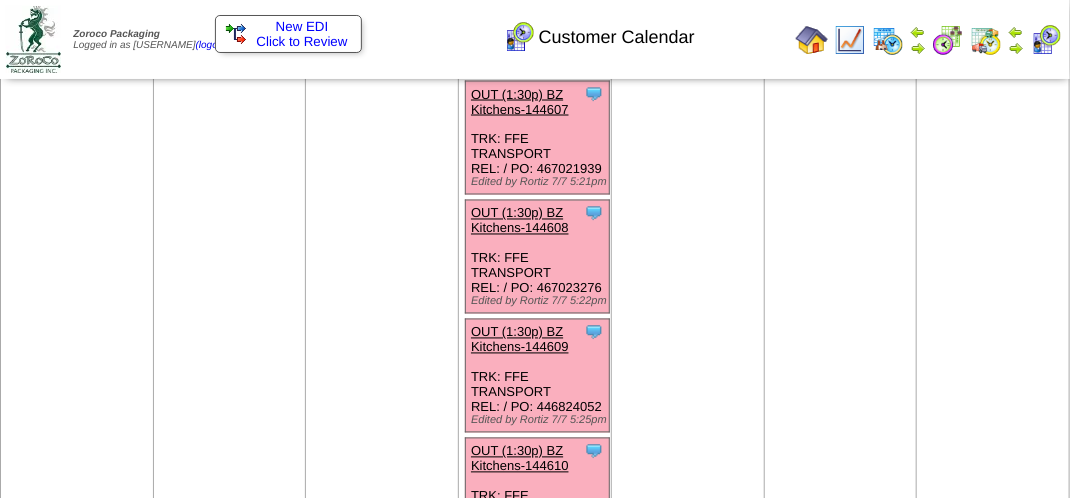 scroll, scrollTop: 1100, scrollLeft: 0, axis: vertical 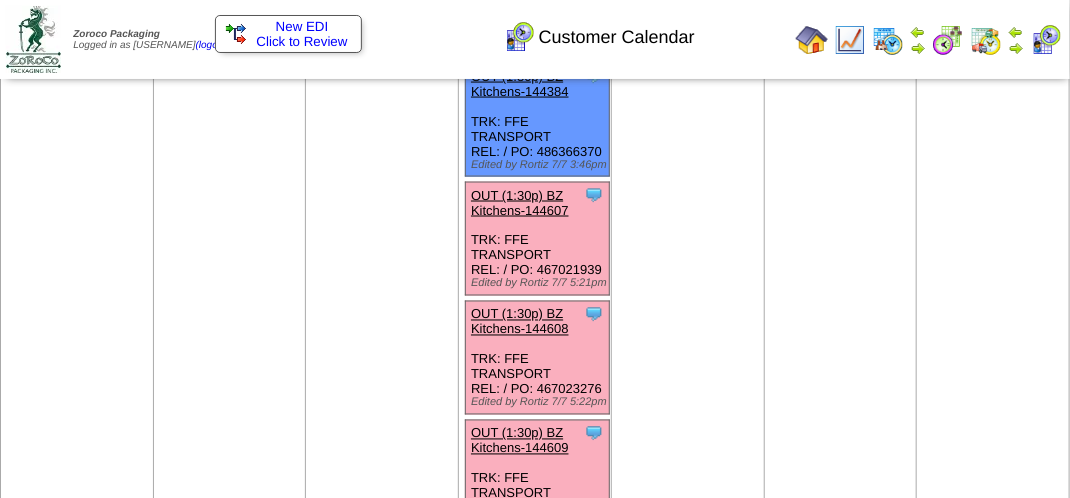 click on "OUT
(1:30p)
BZ Kitchens-144607" at bounding box center [520, 203] 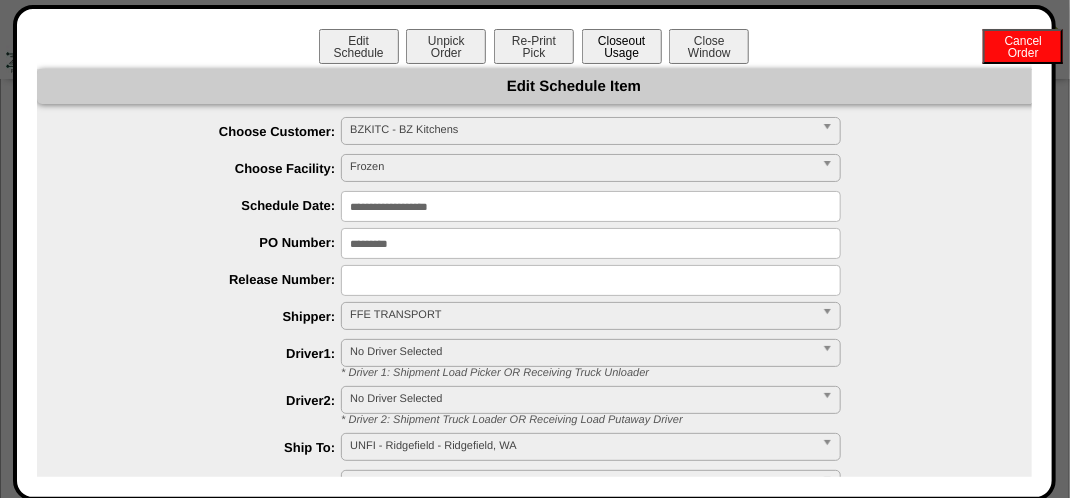 click on "Closeout Usage" at bounding box center [622, 46] 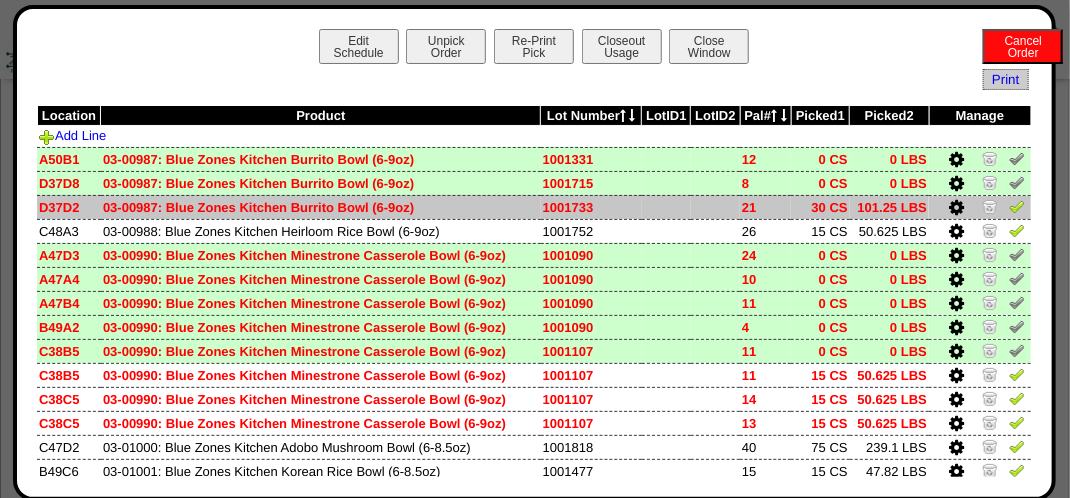 click at bounding box center [1017, 206] 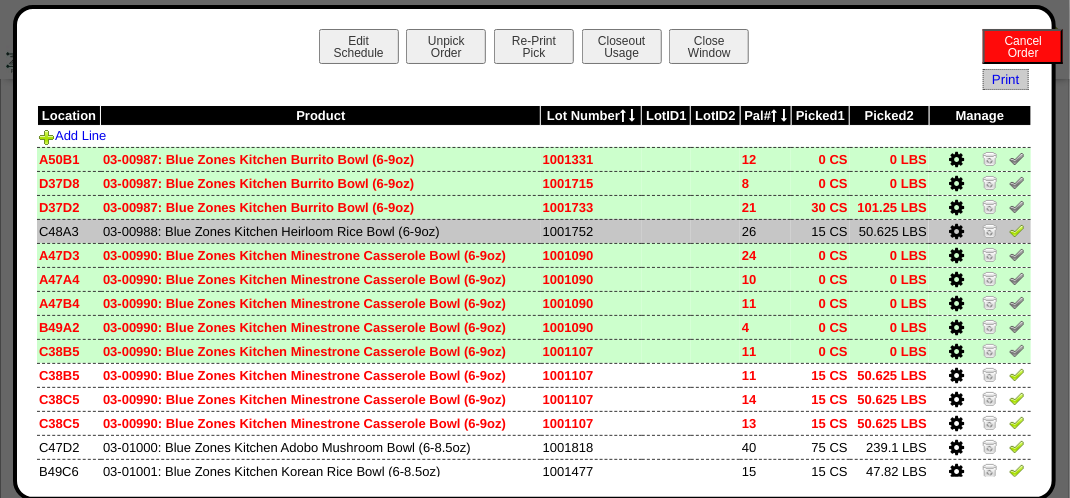 click at bounding box center [1017, 230] 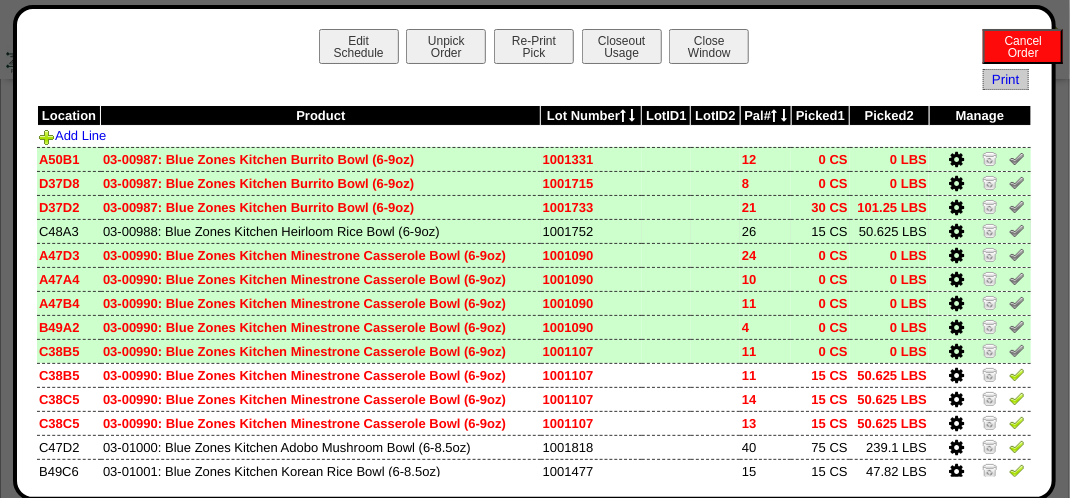 click at bounding box center (1017, 230) 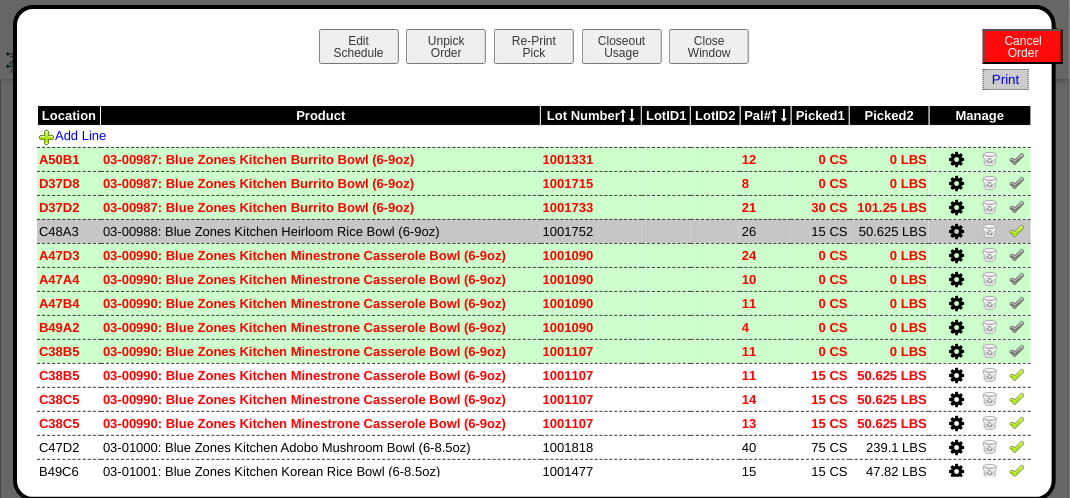 click at bounding box center (1017, 230) 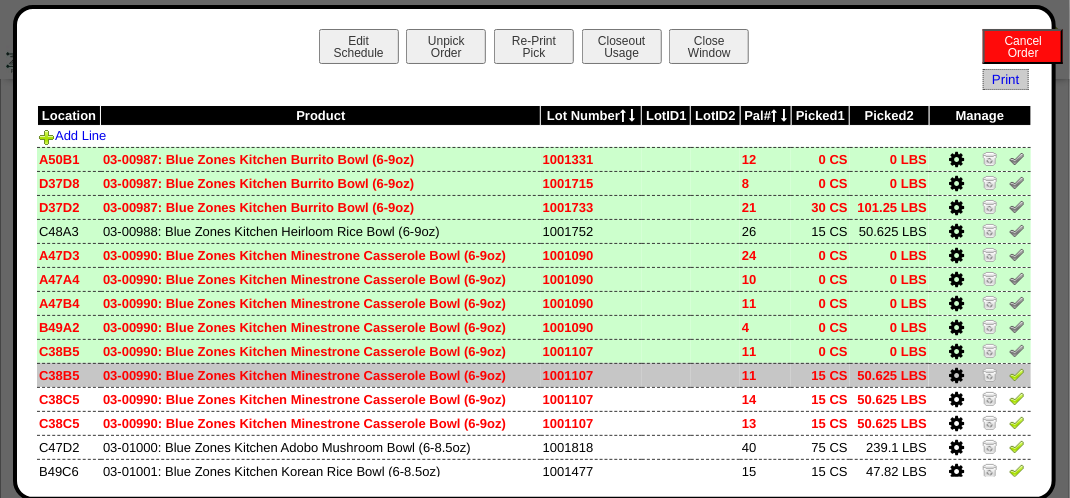 click at bounding box center [956, 376] 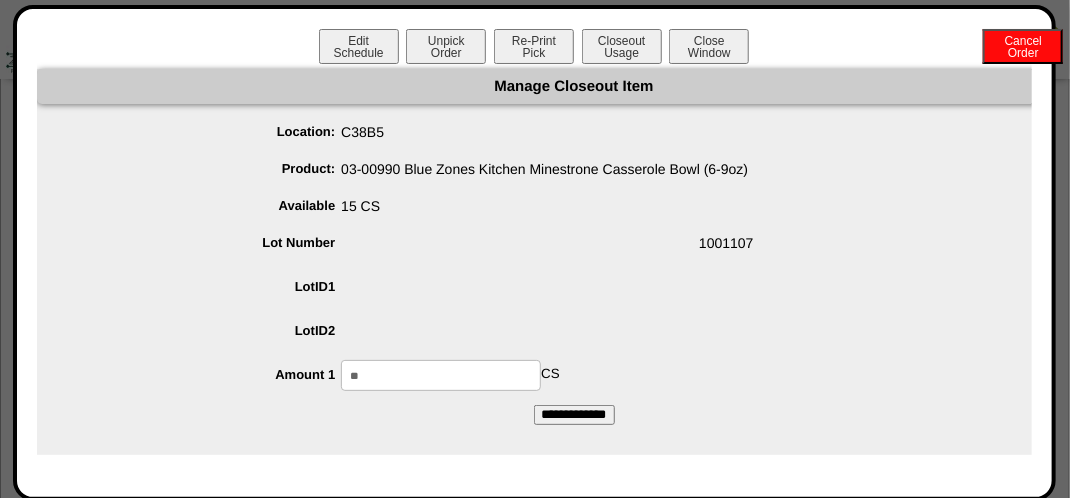 click on "**" at bounding box center [441, 375] 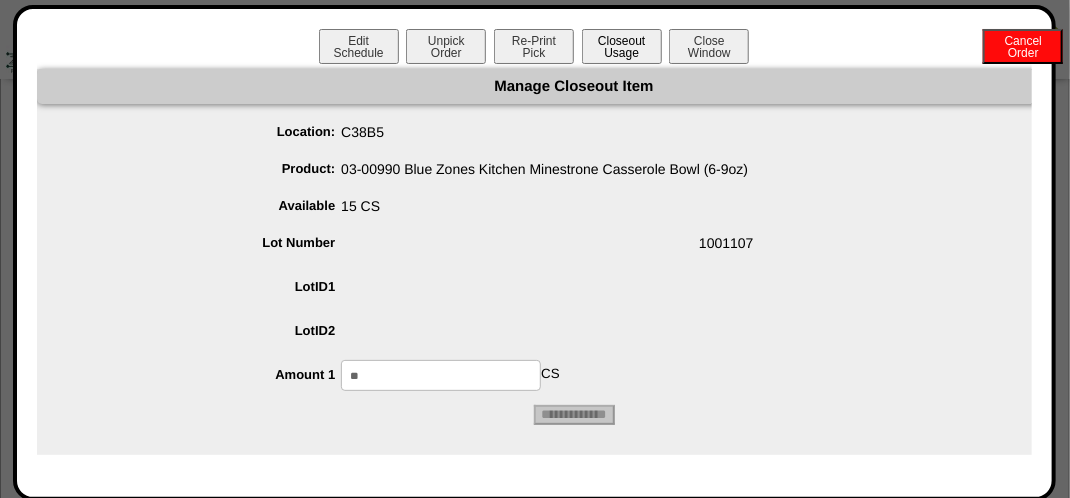 click on "Closeout Usage" at bounding box center [622, 46] 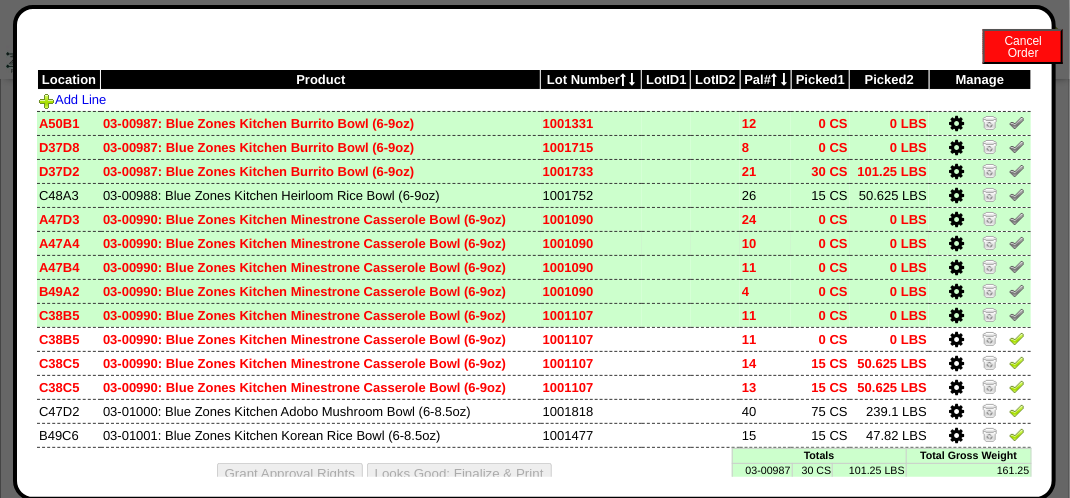 scroll, scrollTop: 97, scrollLeft: 0, axis: vertical 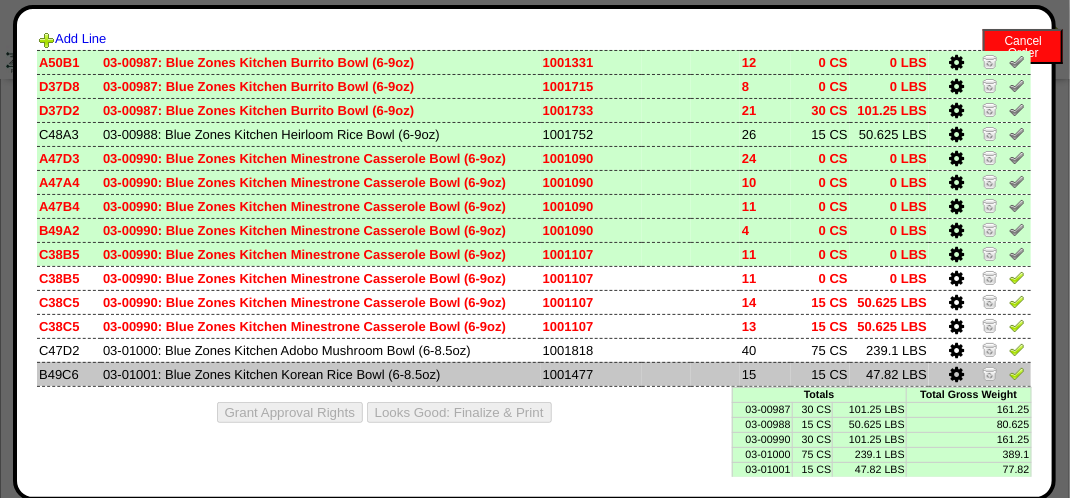 click at bounding box center [1017, 373] 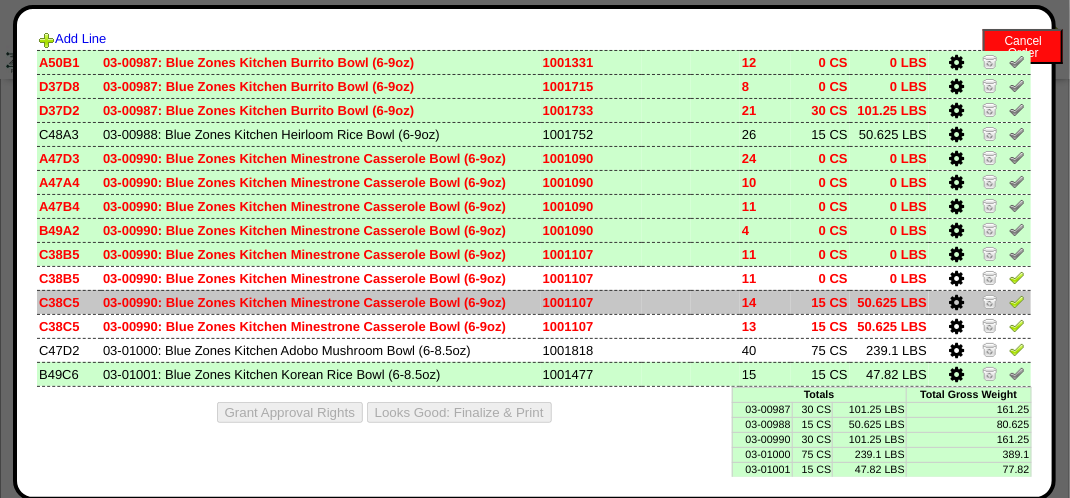 click at bounding box center (956, 303) 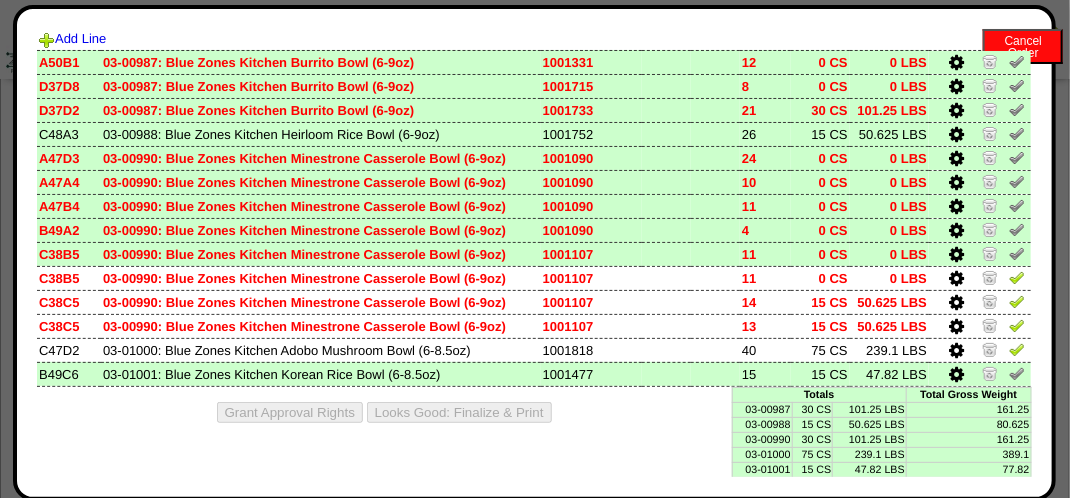 scroll, scrollTop: 0, scrollLeft: 0, axis: both 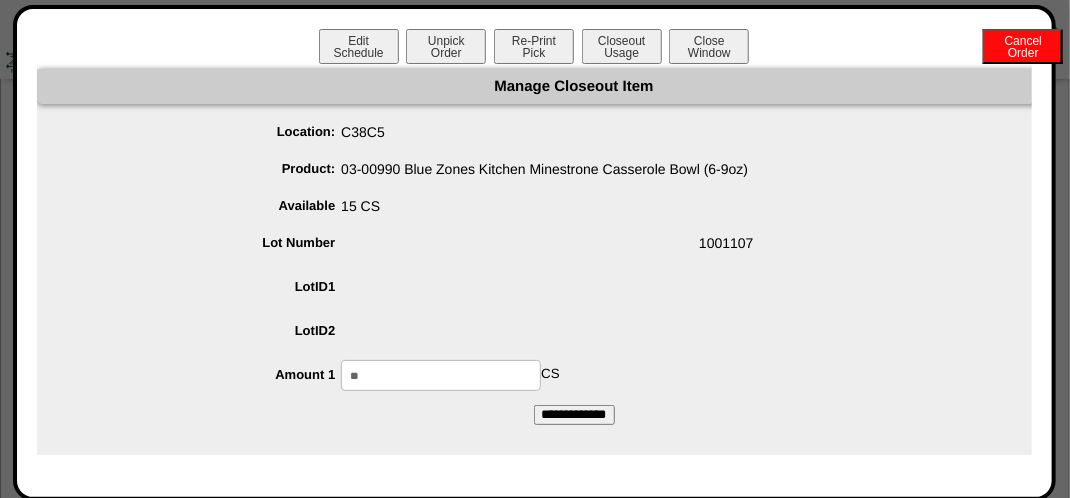click on "Manage Closeout Item
Location:
C38C5
Product:
03-00990 Blue Zones Kitchen Minestrone Casserole Bowl (6-9oz)
Available
15 CS
Lot Number
1001107
LotID1
LotID2
**" at bounding box center [574, 247] 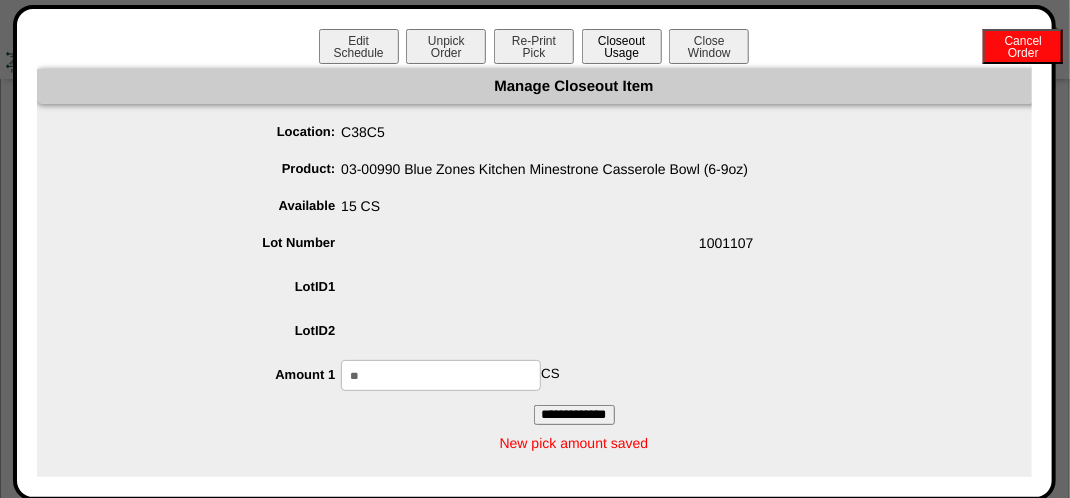 click on "Closeout Usage" at bounding box center (622, 46) 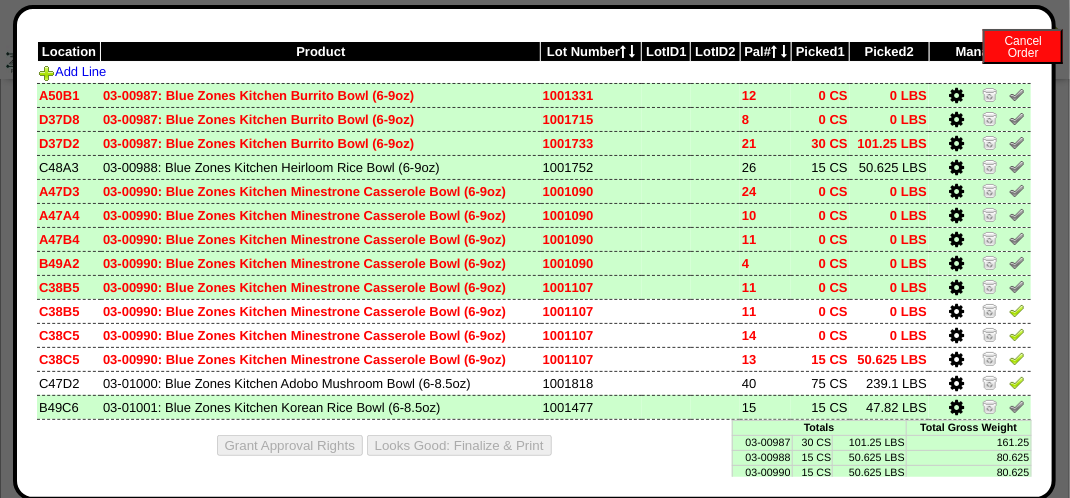 scroll, scrollTop: 97, scrollLeft: 0, axis: vertical 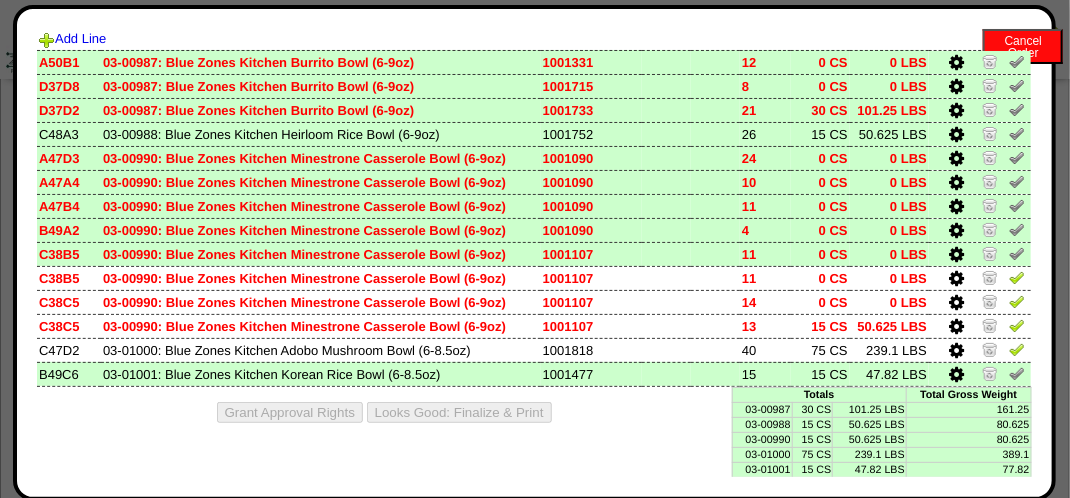 click at bounding box center (956, 327) 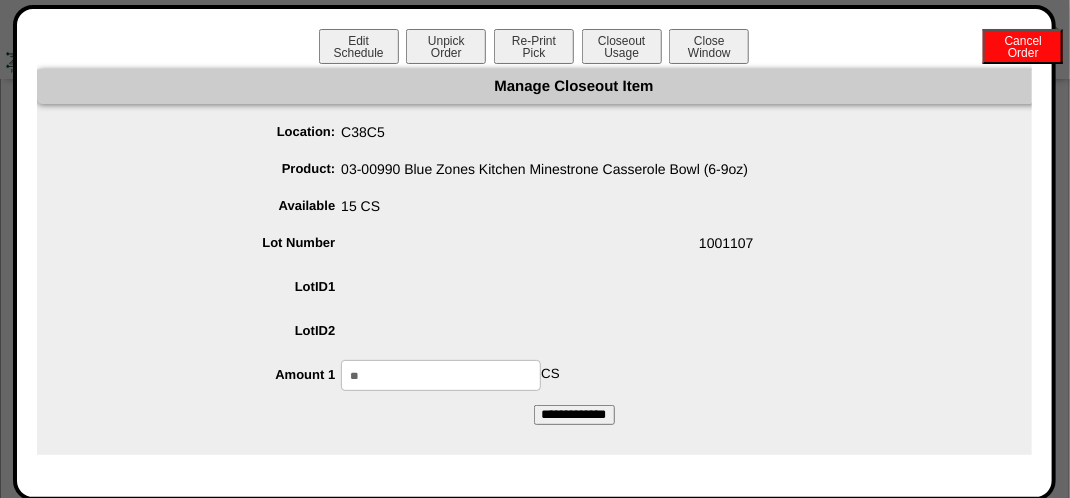 click on "**" at bounding box center (441, 375) 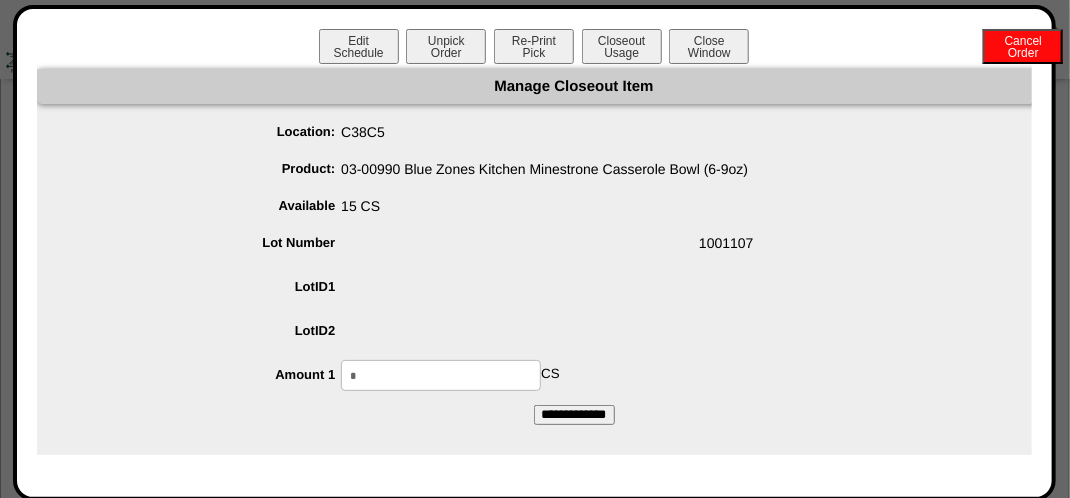 type on "*" 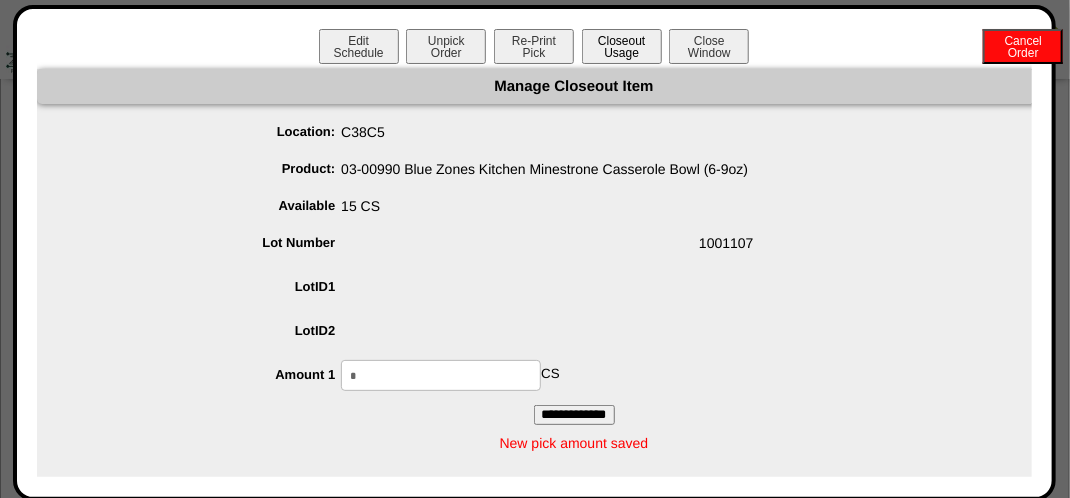click on "Closeout Usage" at bounding box center (622, 46) 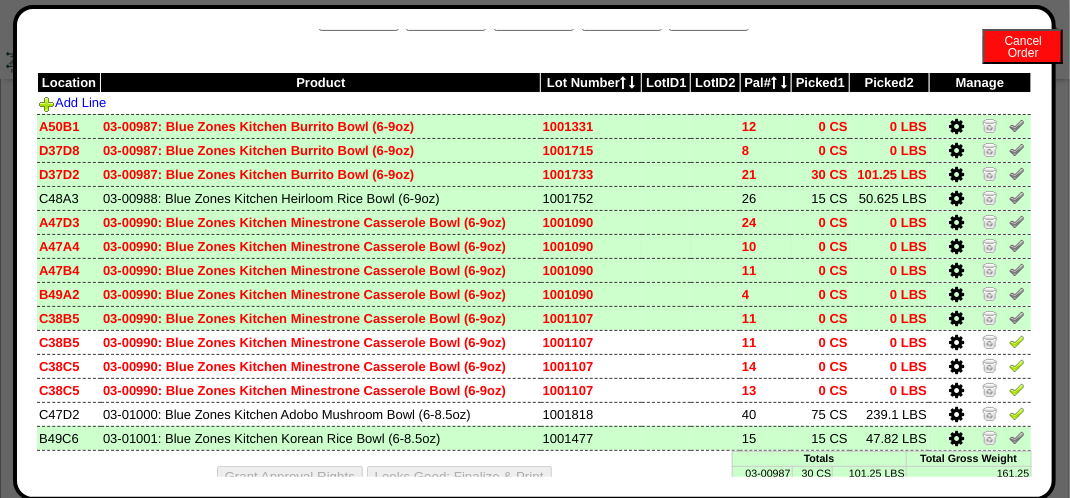 scroll, scrollTop: 0, scrollLeft: 0, axis: both 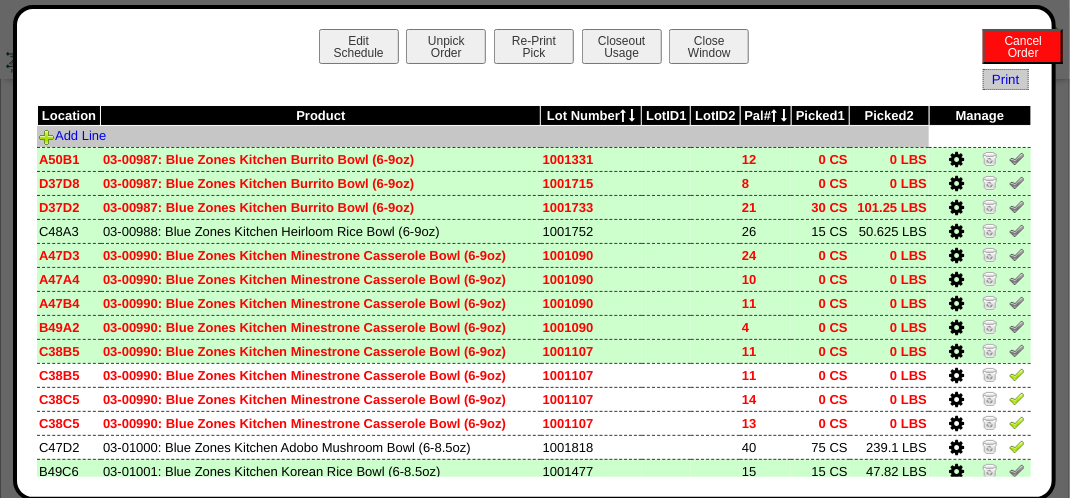 click on "Add Line" at bounding box center (483, 137) 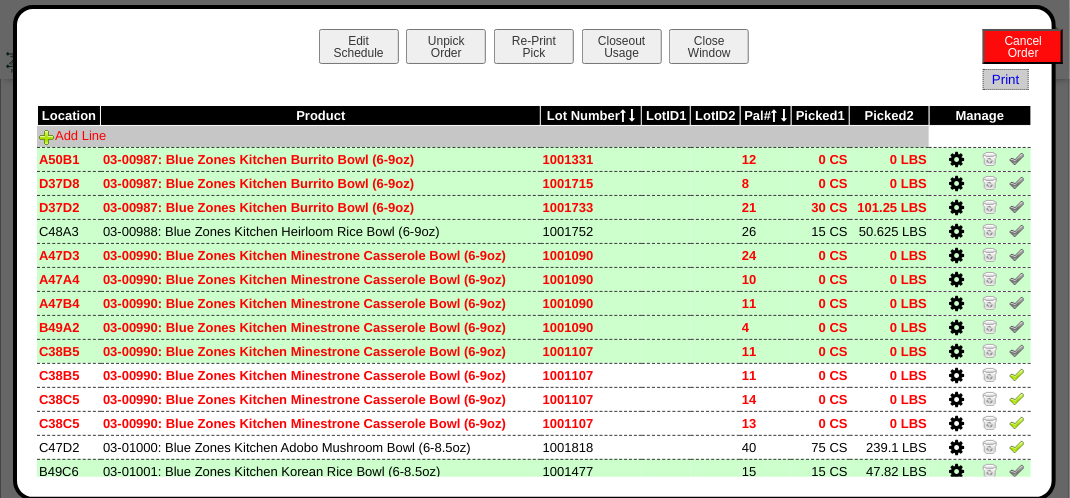 click on "Add Line" at bounding box center [72, 135] 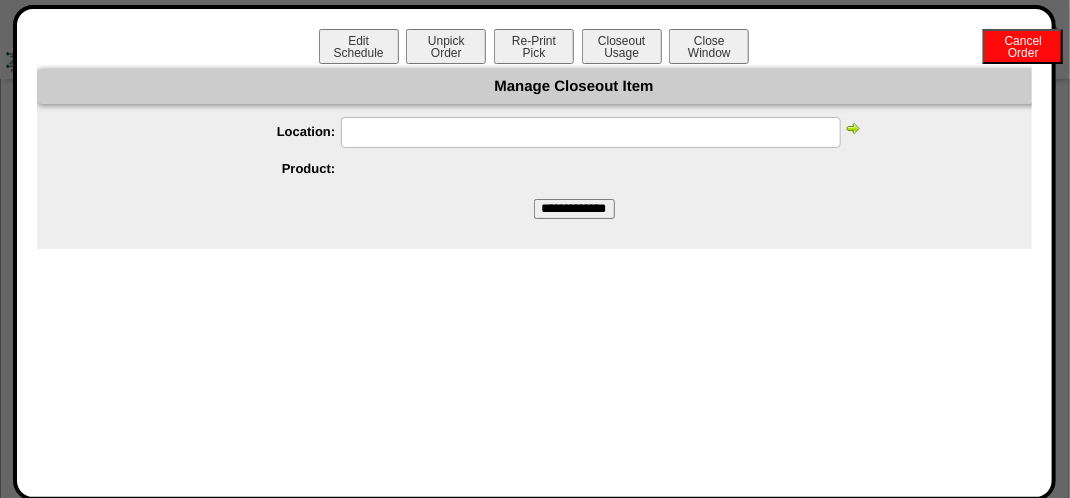 click at bounding box center (591, 132) 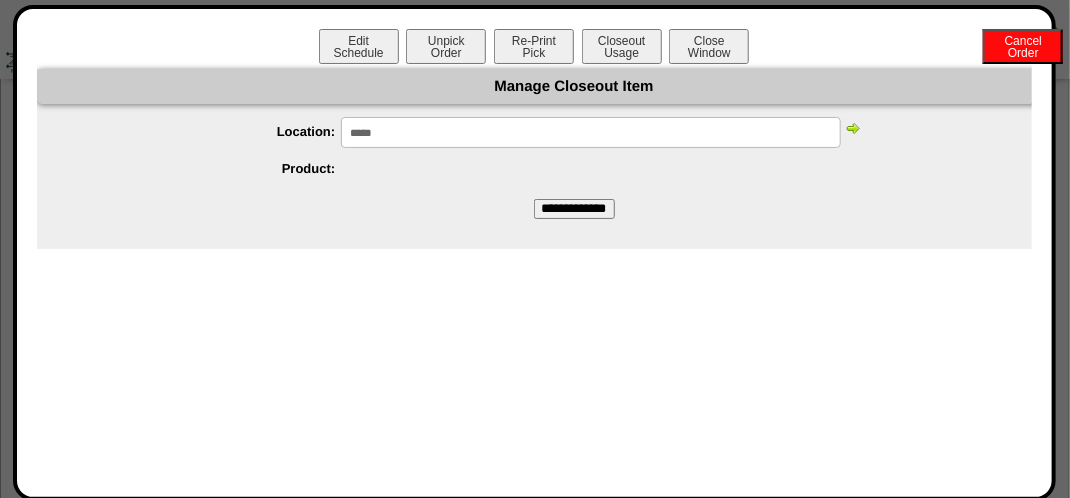 type on "*****" 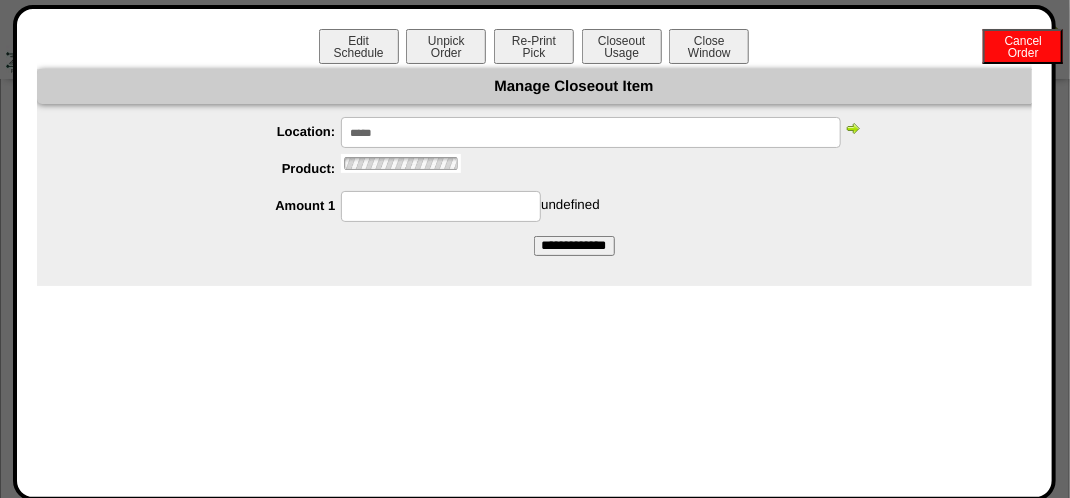 scroll, scrollTop: 0, scrollLeft: 0, axis: both 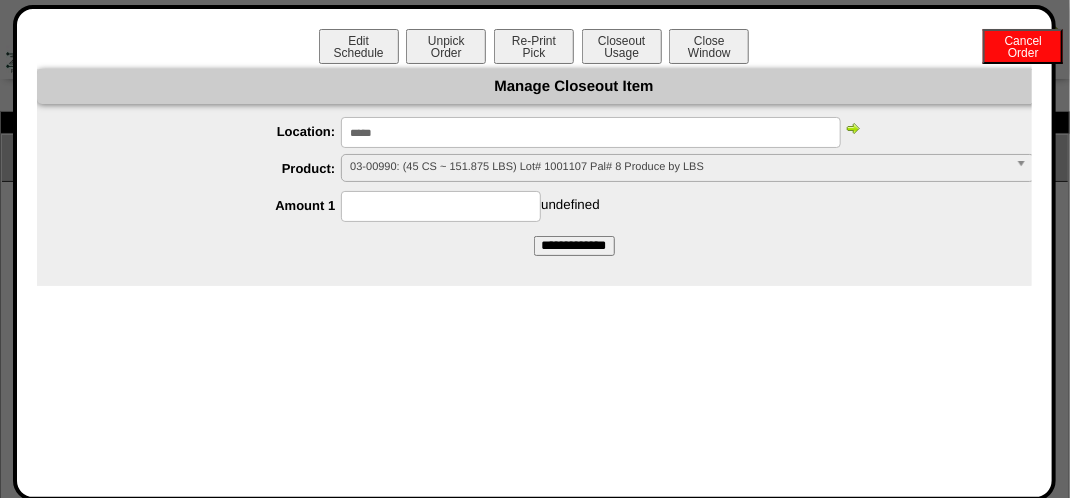 click at bounding box center [441, 206] 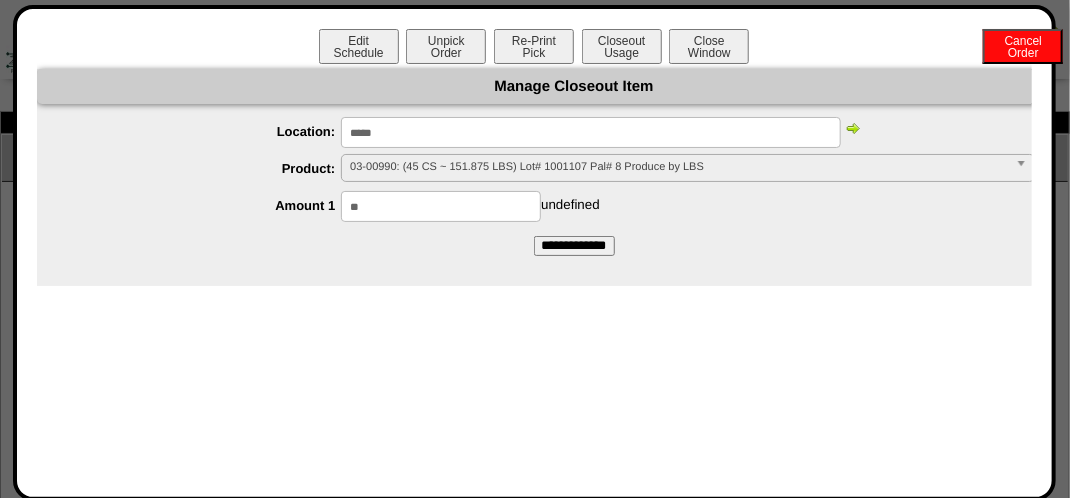 type on "**" 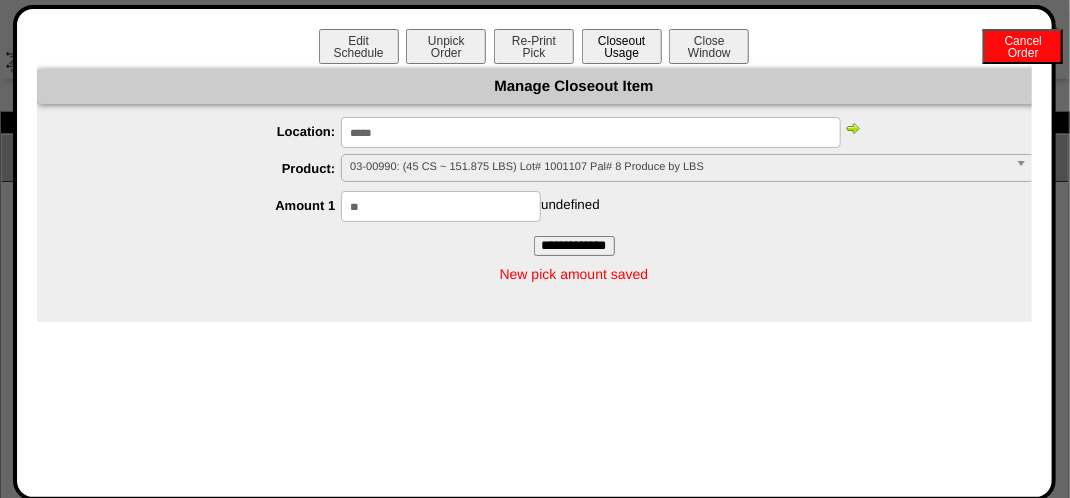 click on "Closeout Usage" at bounding box center (622, 46) 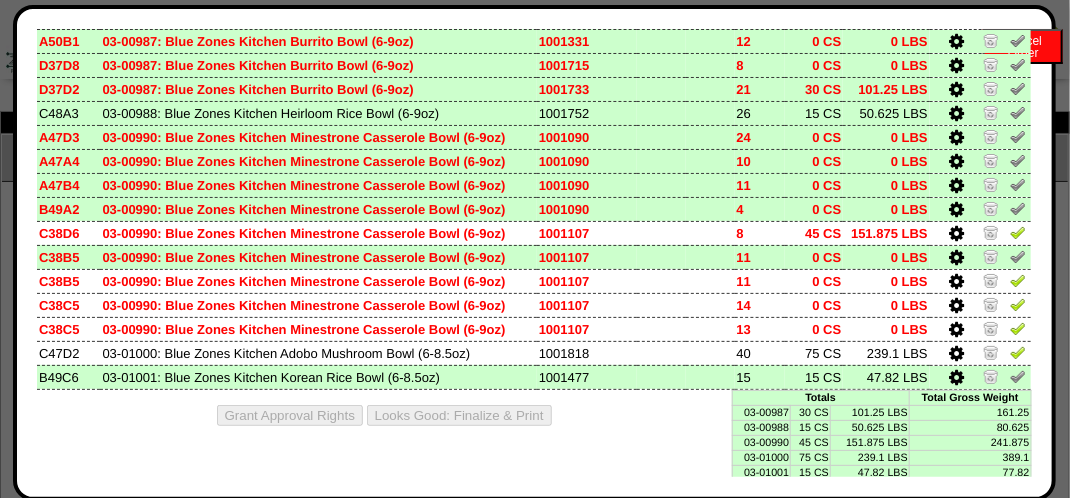 scroll, scrollTop: 121, scrollLeft: 0, axis: vertical 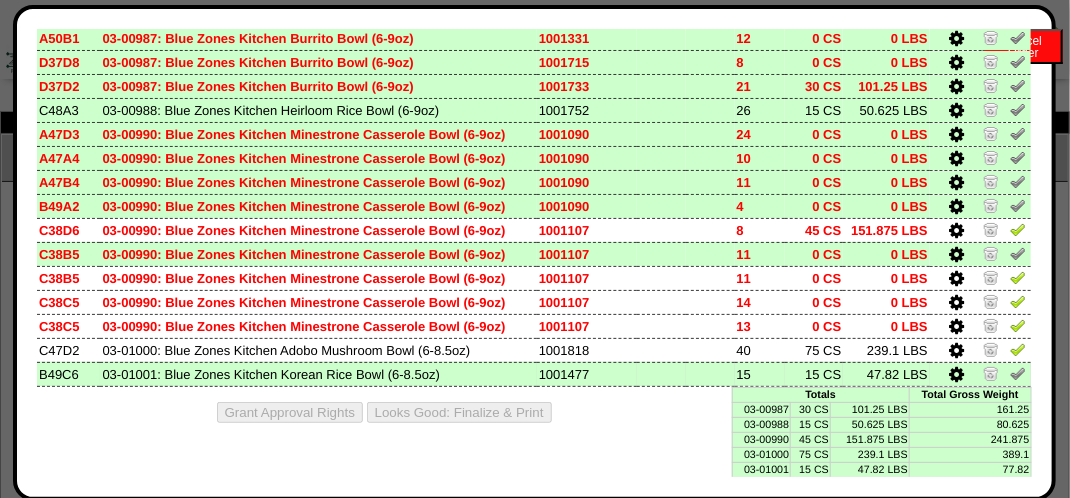 click at bounding box center [957, 375] 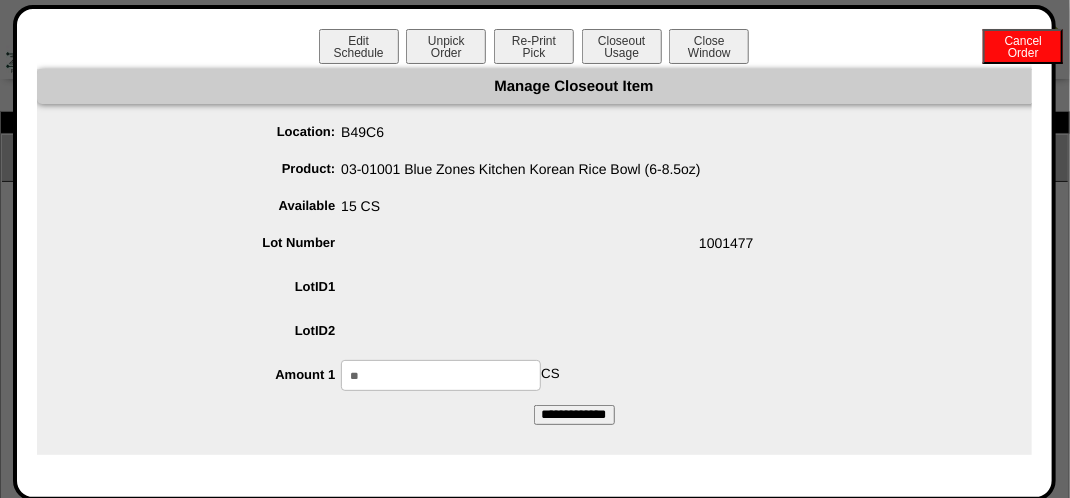 click on "**" at bounding box center (441, 375) 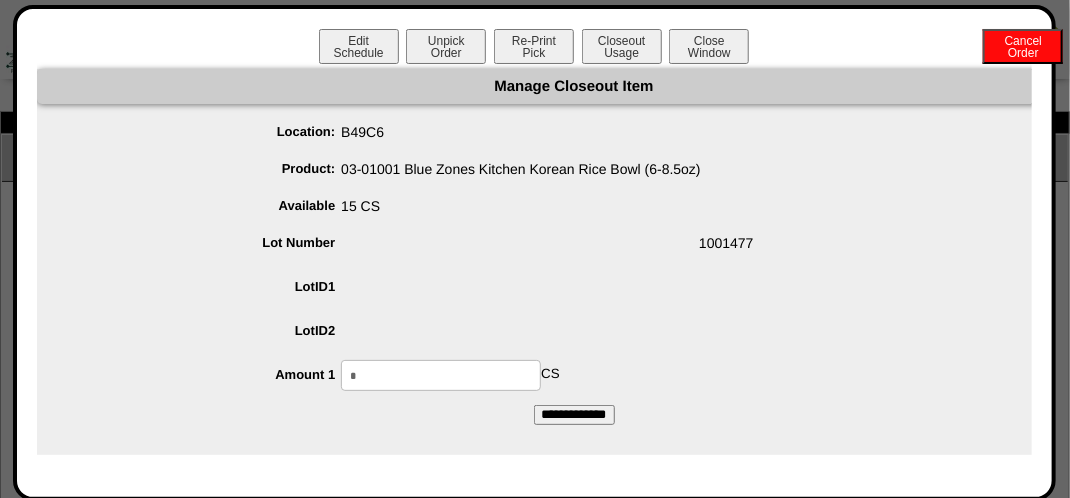 type on "*" 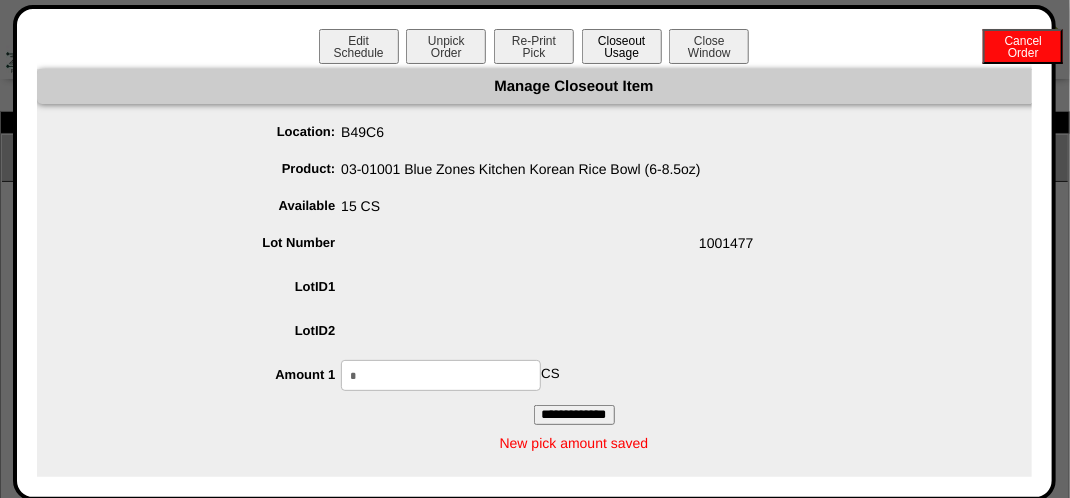 click on "Closeout Usage" at bounding box center [622, 46] 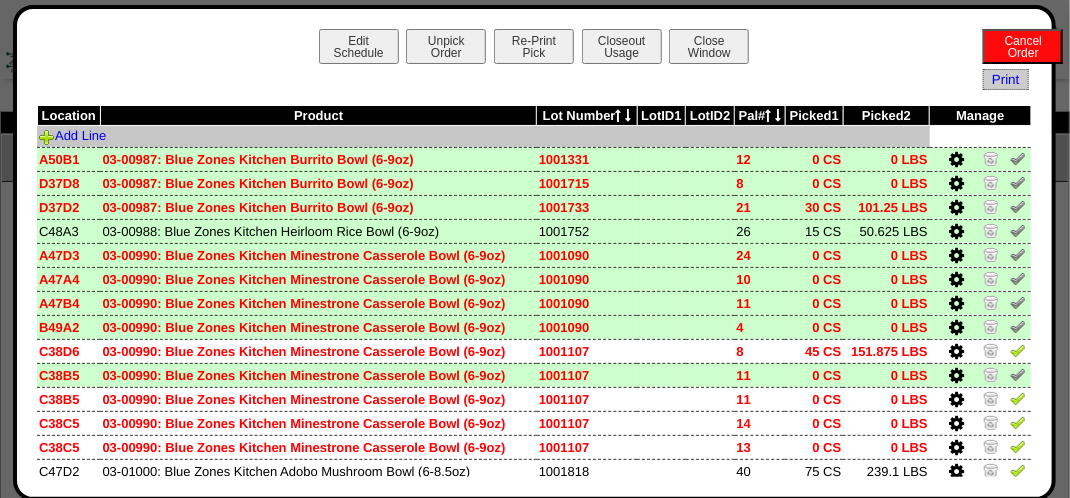 click on "Add Line" at bounding box center [483, 137] 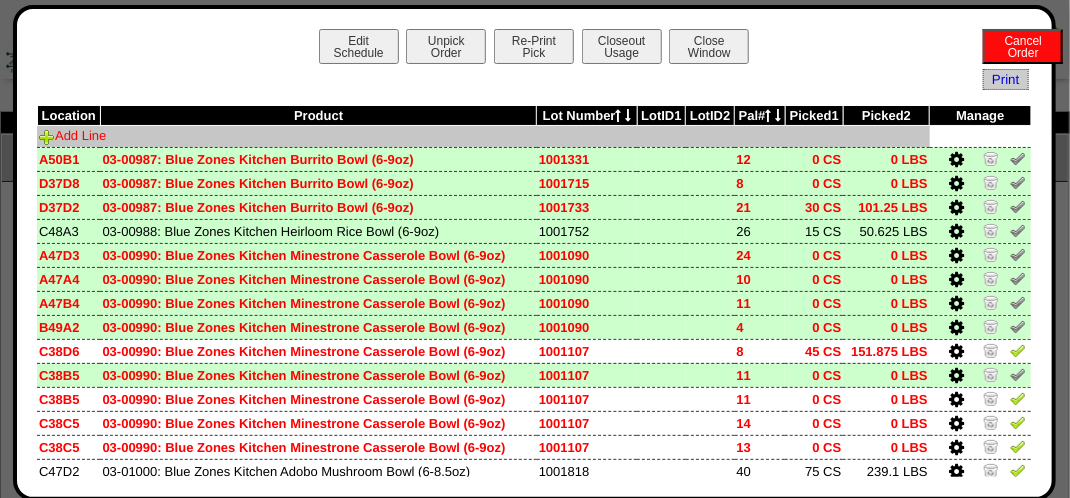 click on "Add Line" at bounding box center [72, 135] 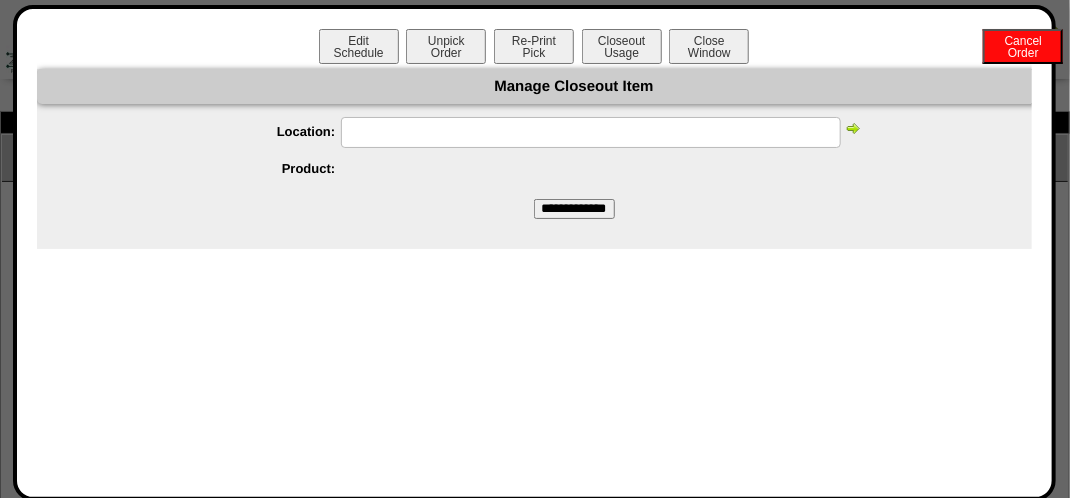 click at bounding box center [591, 132] 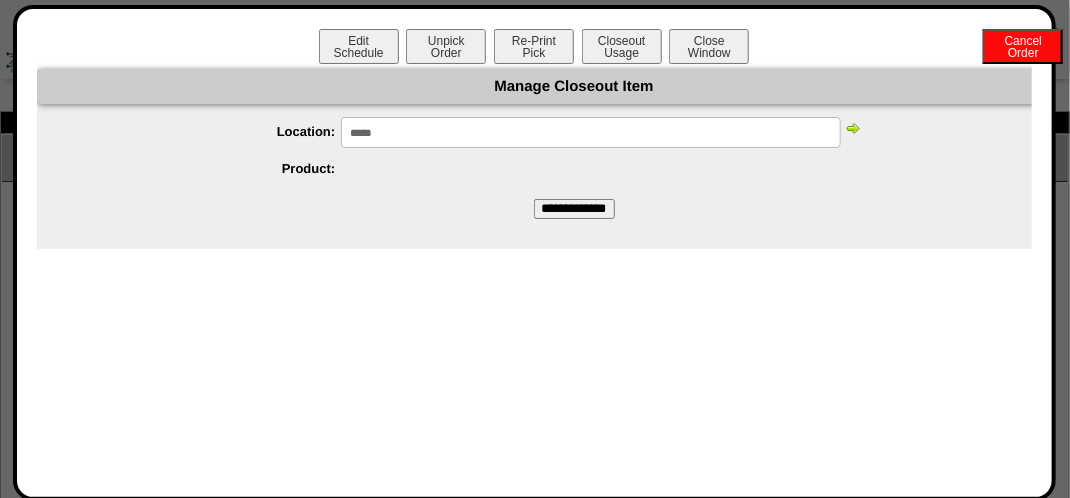 type on "*****" 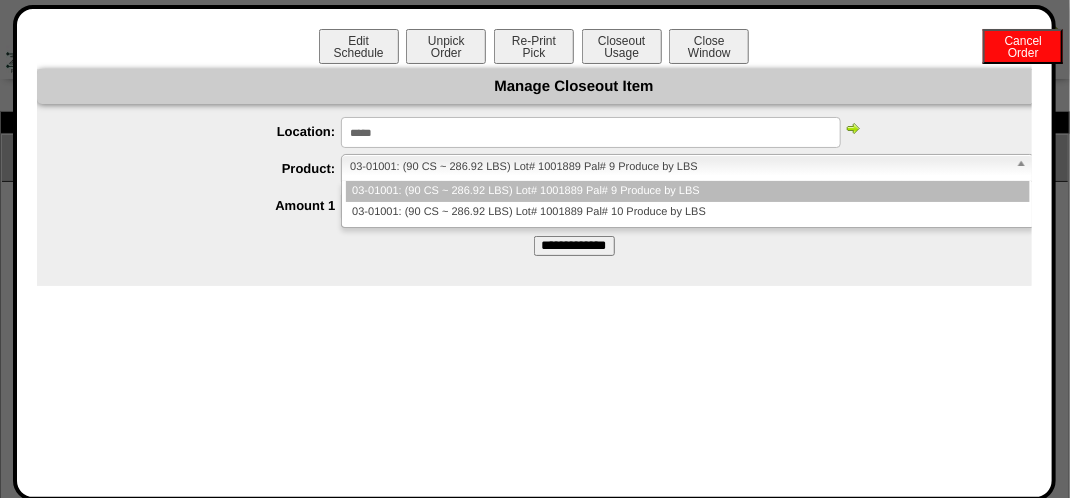 click on "03-01001: (90 CS ~ 286.92 LBS) Lot# 1001889 Pal# 9 Produce by LBS" at bounding box center [678, 167] 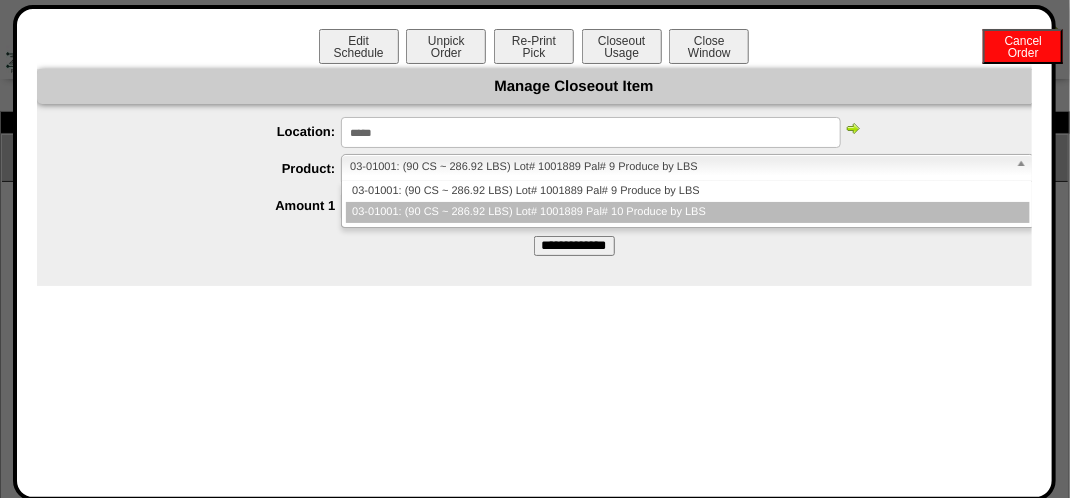click on "03-01001: (90 CS ~ 286.92 LBS) Lot# 1001889 Pal# 10 Produce by LBS" at bounding box center (687, 212) 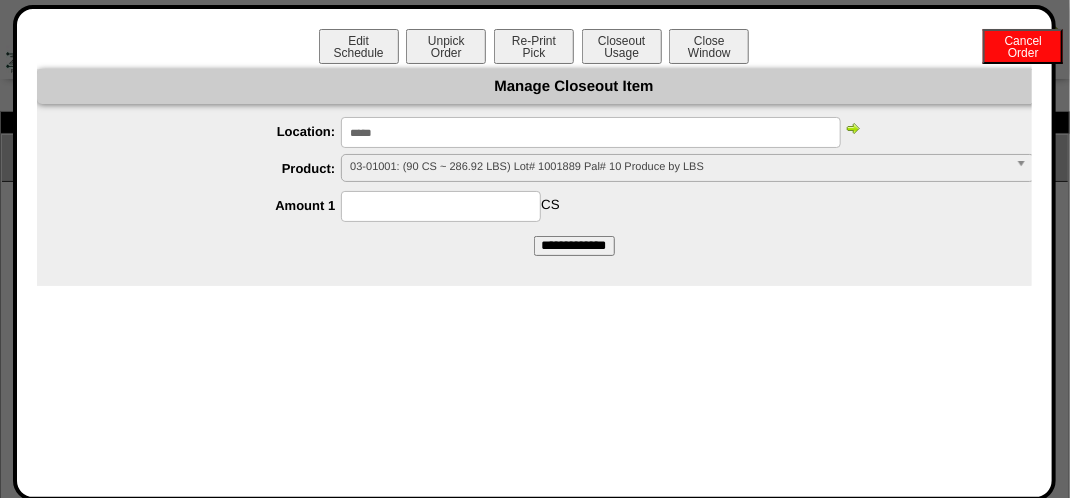 click at bounding box center (441, 206) 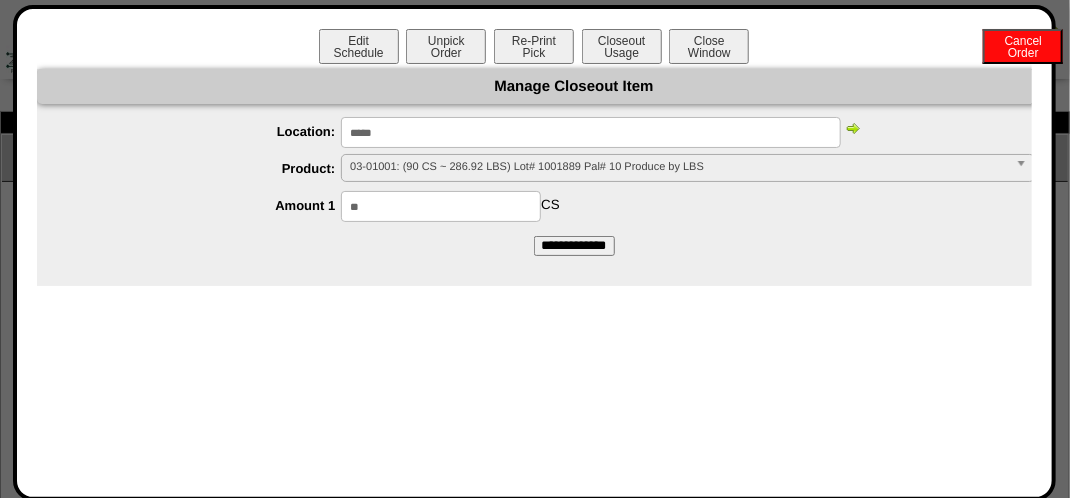 type on "**" 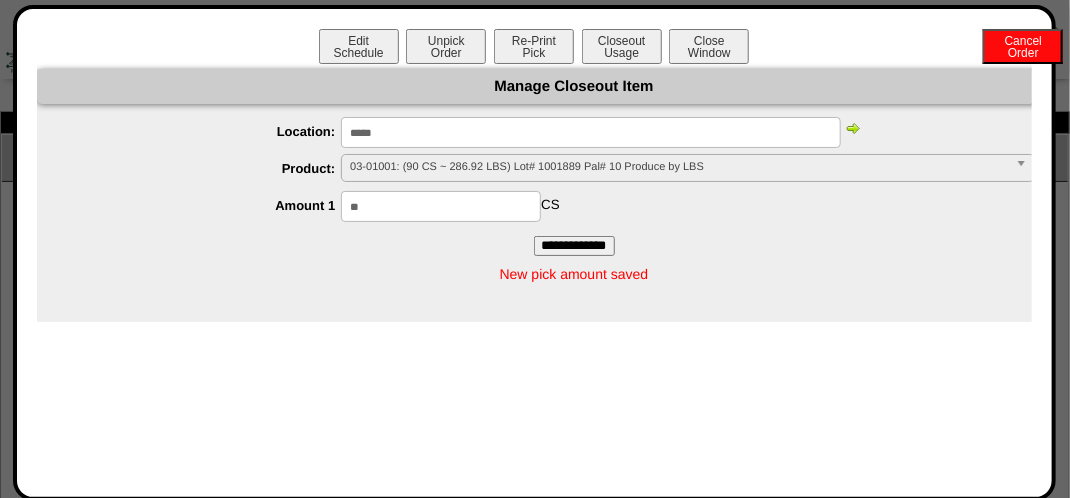 click on "**********" at bounding box center (574, 162) 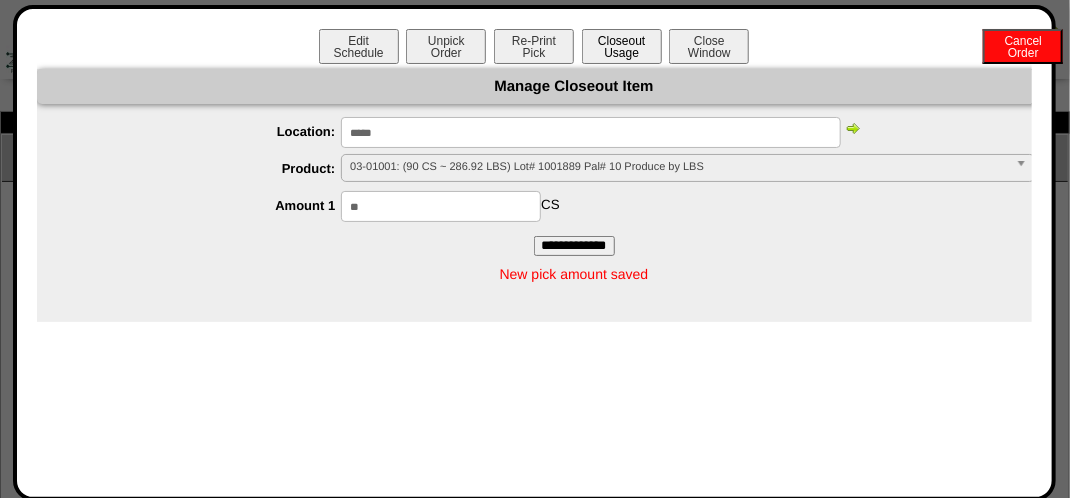 click on "Closeout Usage" at bounding box center (622, 46) 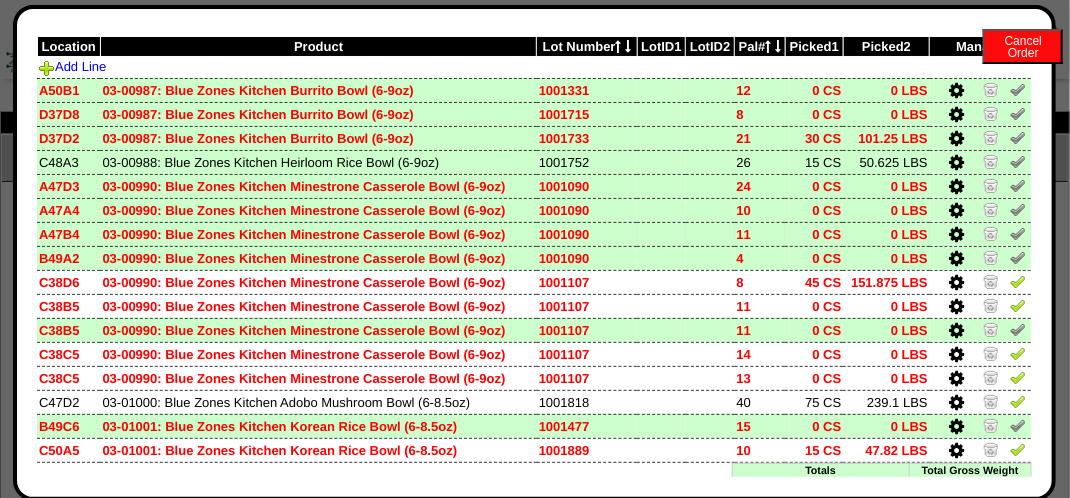 scroll, scrollTop: 0, scrollLeft: 0, axis: both 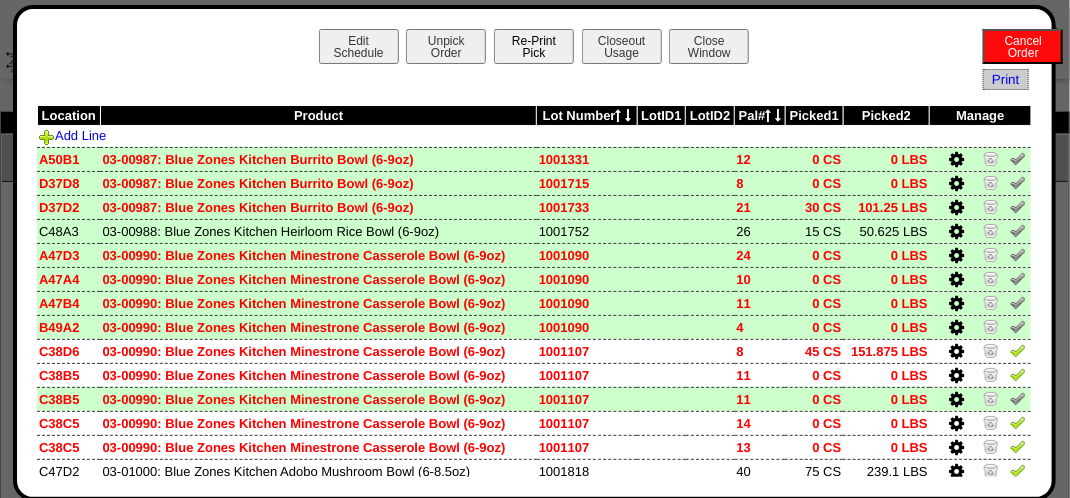 click on "Re-Print Pick" at bounding box center [534, 46] 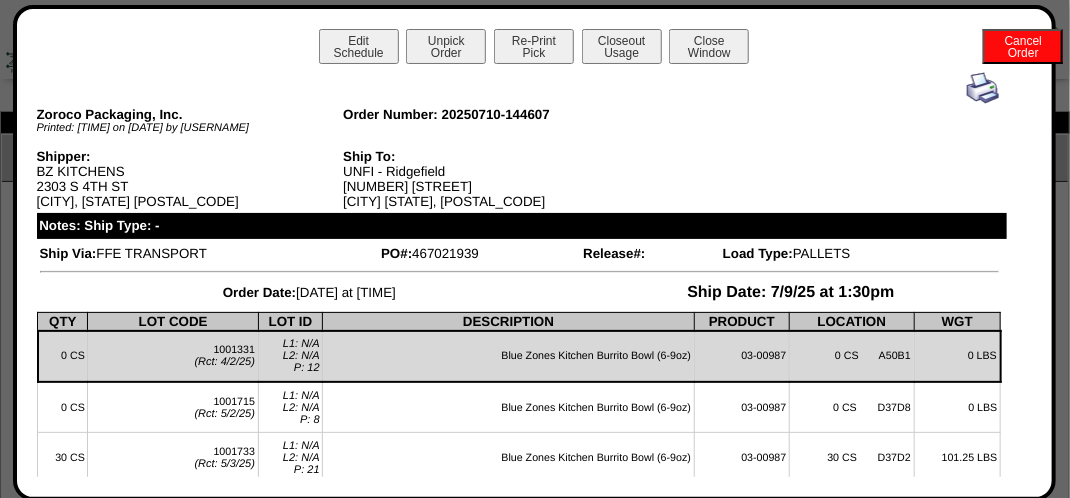click at bounding box center (983, 88) 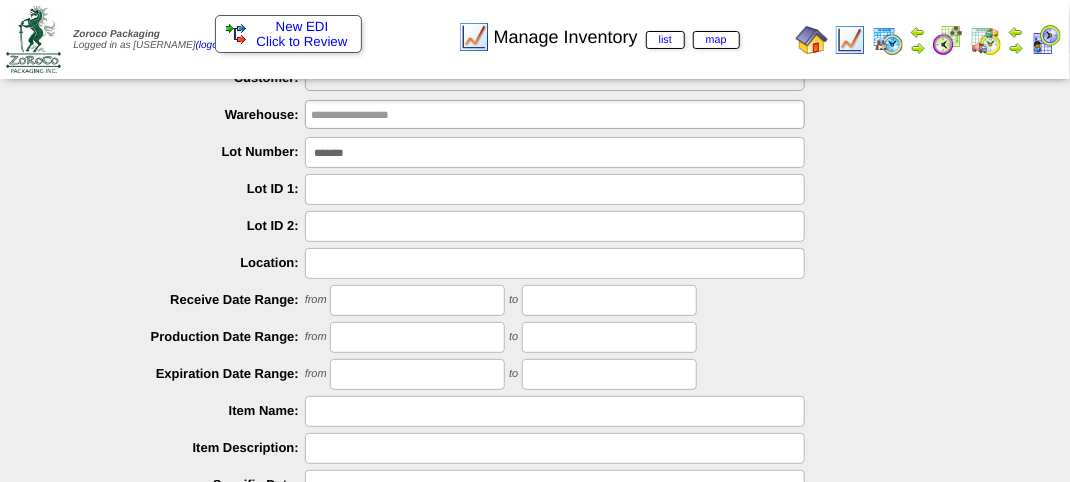 scroll, scrollTop: 0, scrollLeft: 0, axis: both 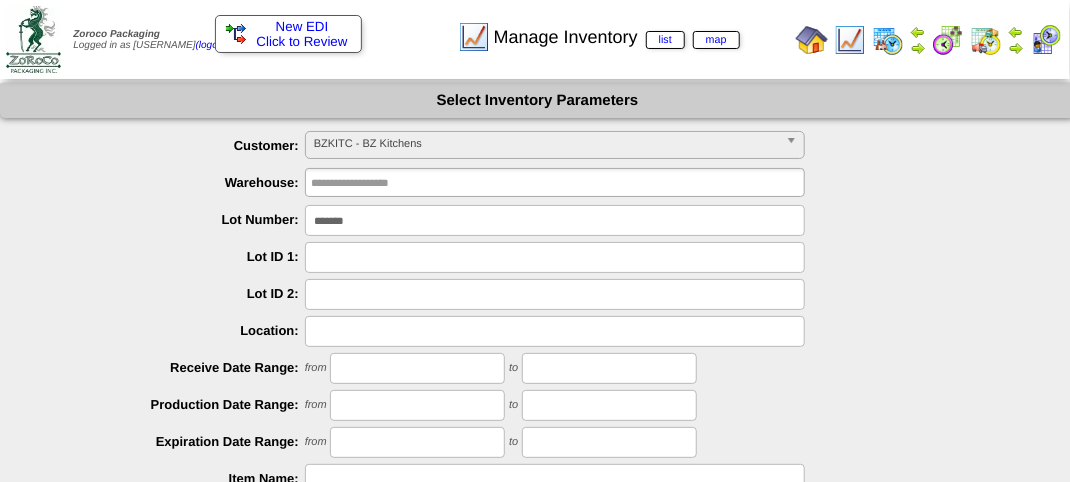 click on "*******" at bounding box center (555, 220) 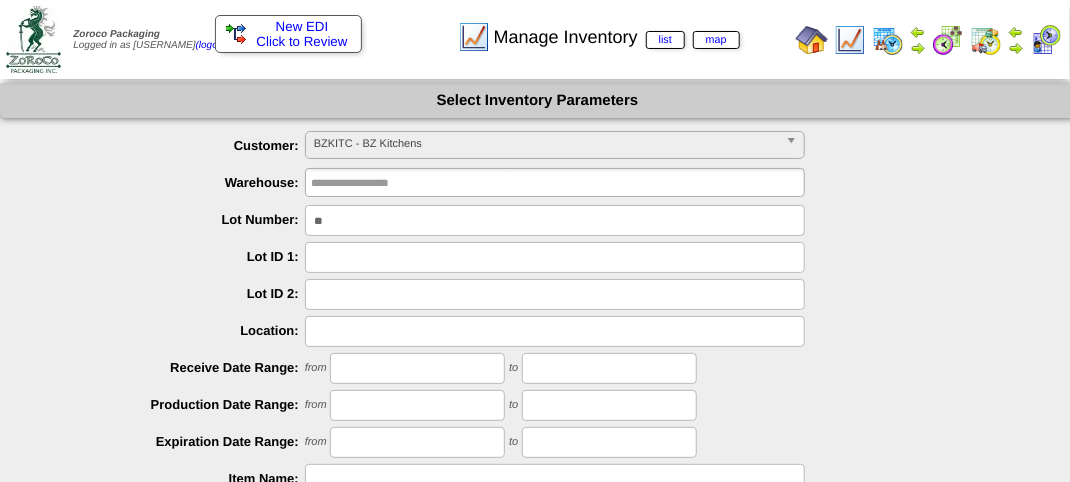 type on "*" 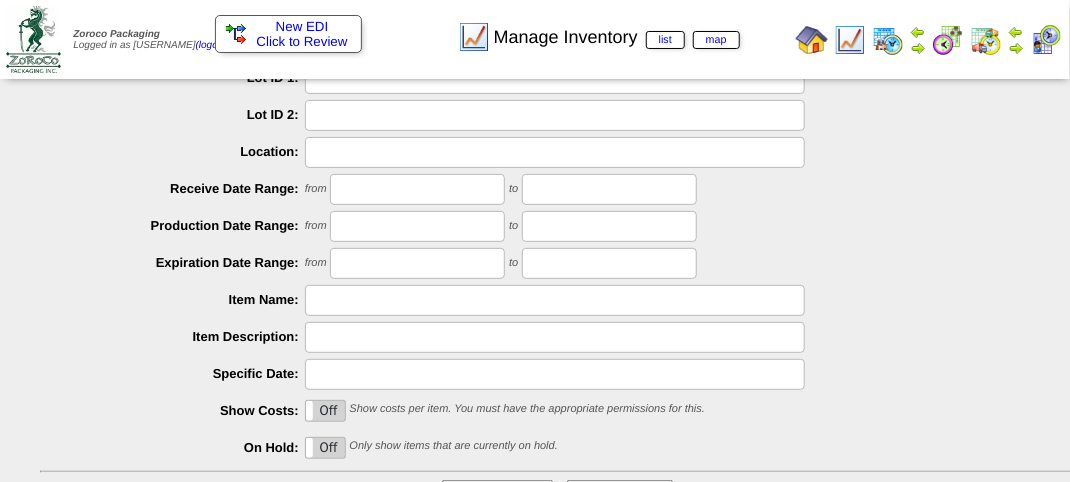 scroll, scrollTop: 300, scrollLeft: 0, axis: vertical 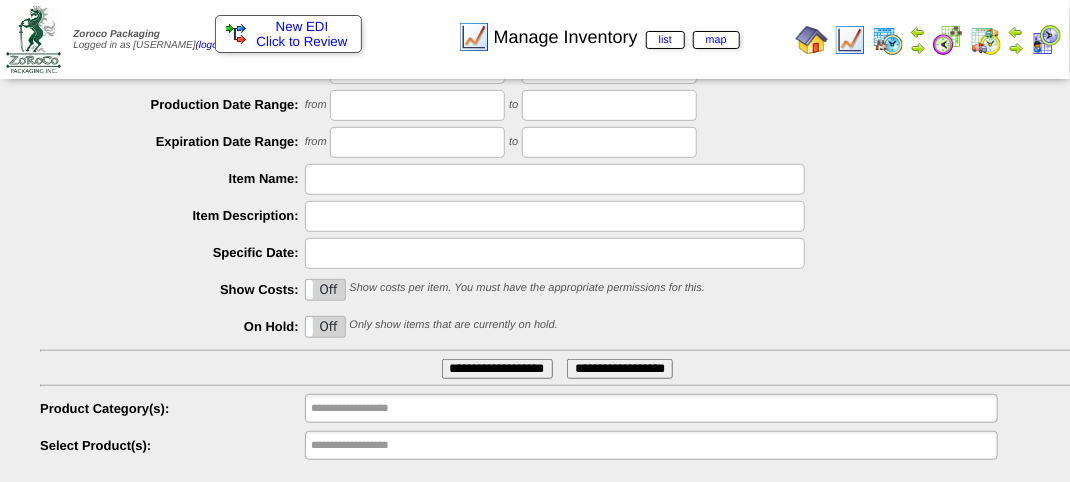 type on "*******" 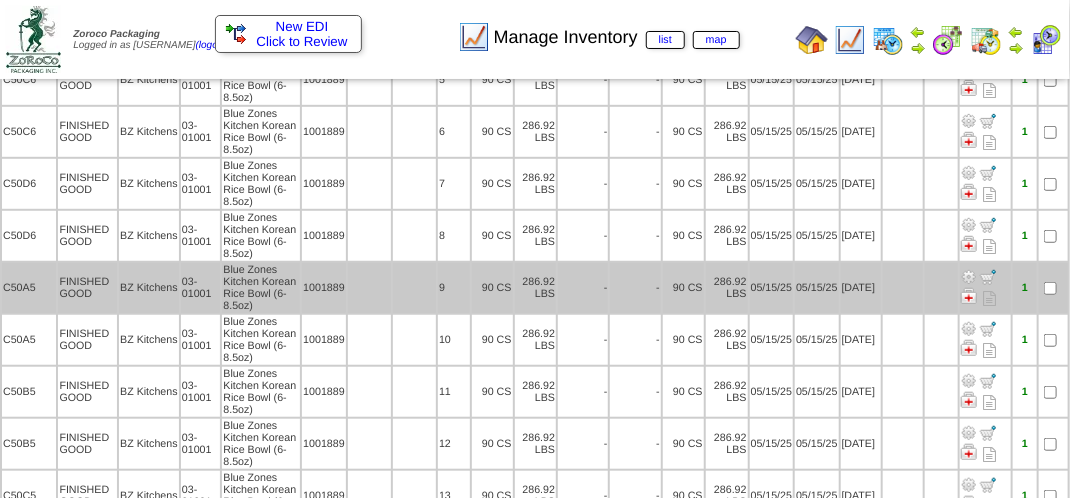 scroll, scrollTop: 400, scrollLeft: 0, axis: vertical 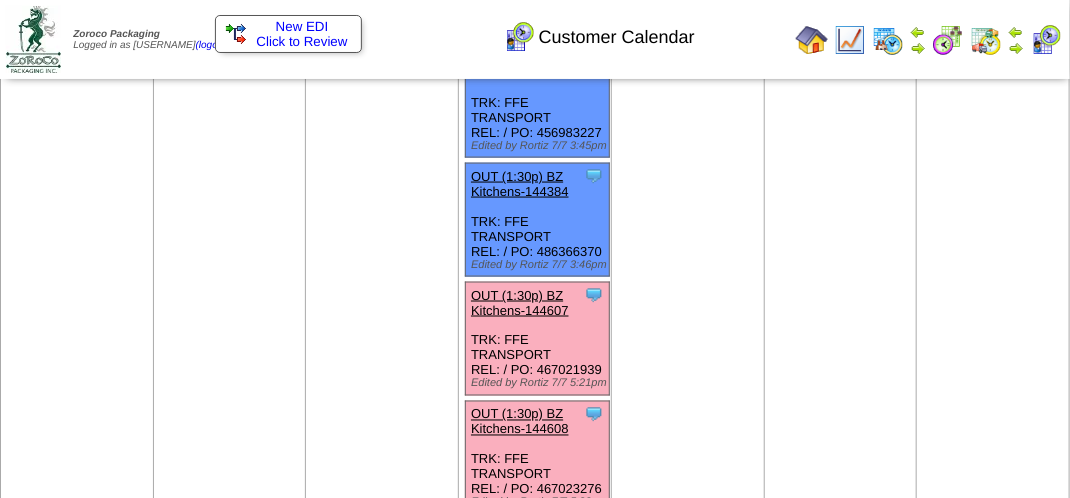 click on "OUT
(1:30p)
BZ Kitchens-144607" at bounding box center (520, 303) 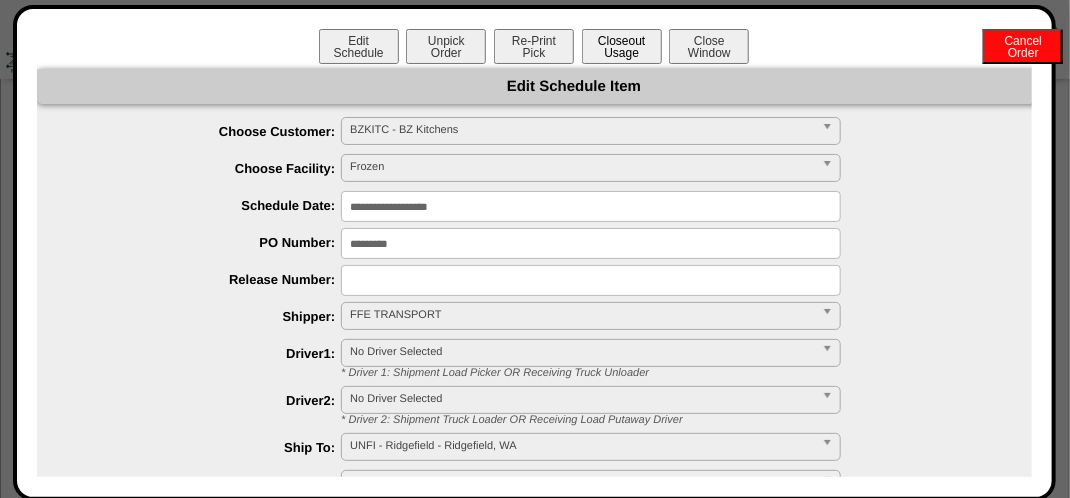 click on "Closeout Usage" at bounding box center [622, 46] 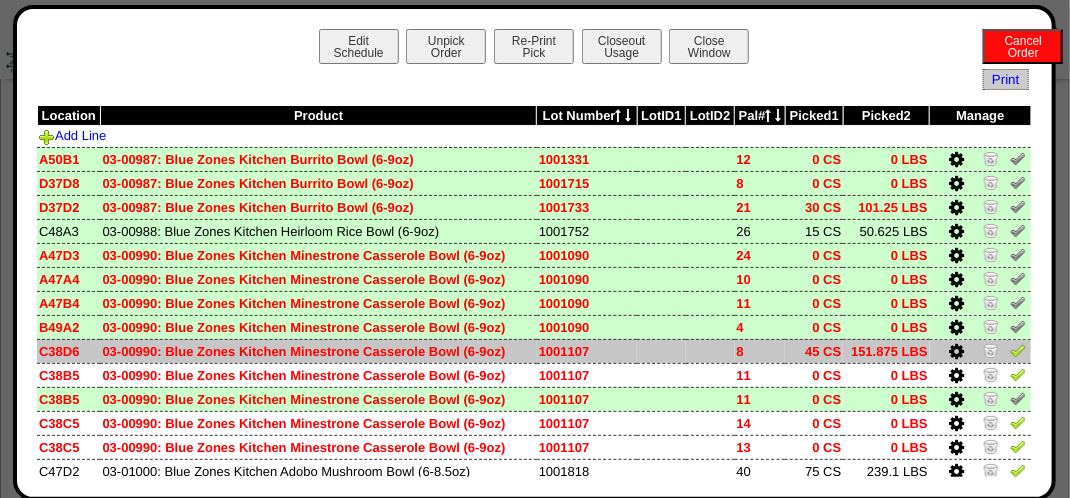 click at bounding box center [1018, 350] 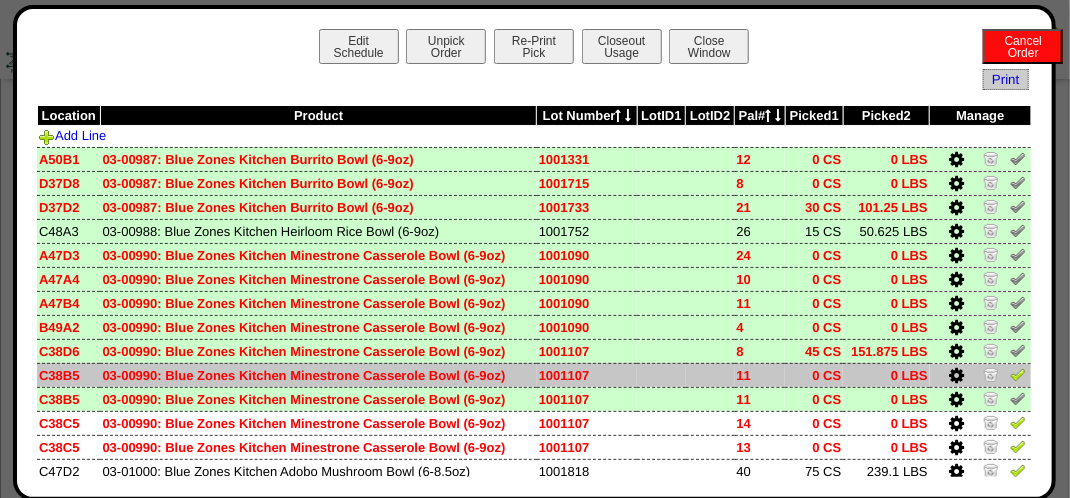 click at bounding box center [1018, 374] 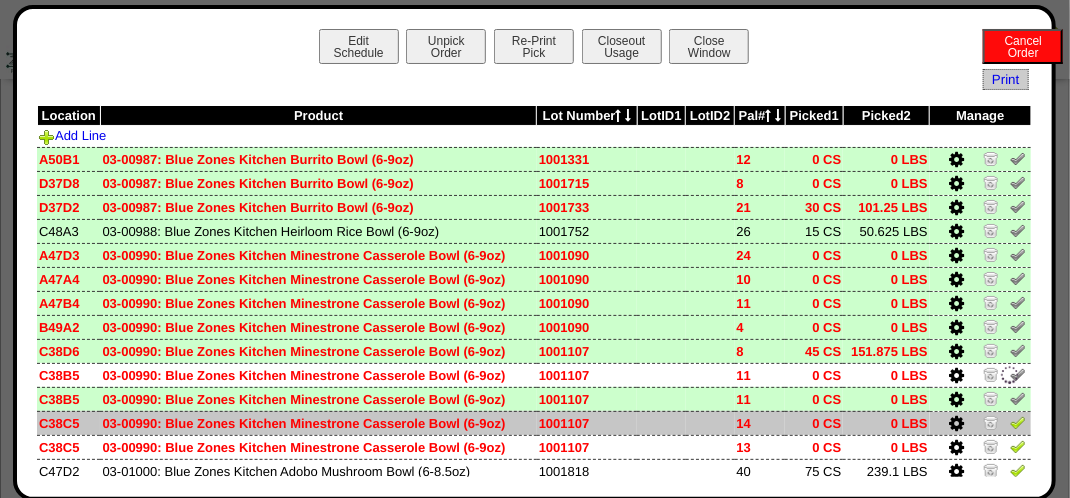 click at bounding box center (1018, 422) 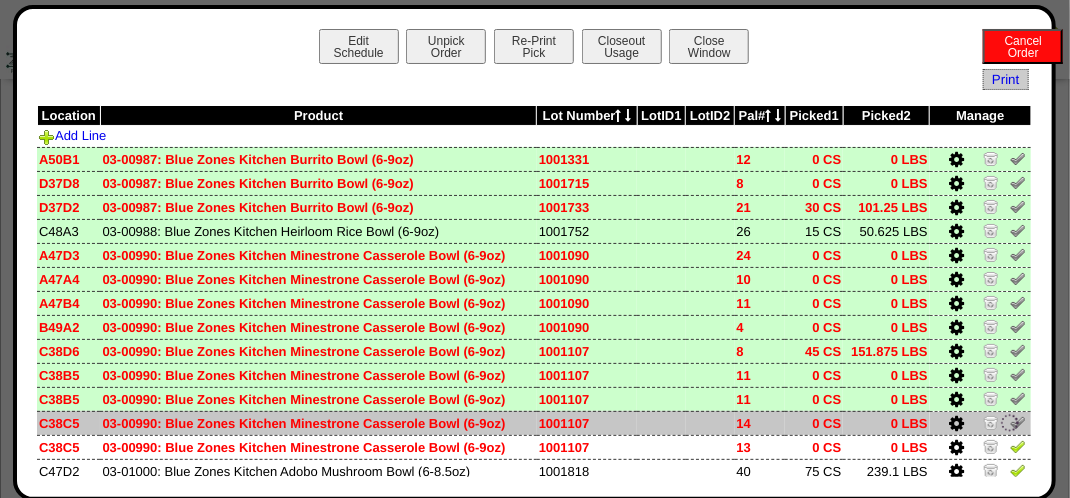 scroll, scrollTop: 100, scrollLeft: 0, axis: vertical 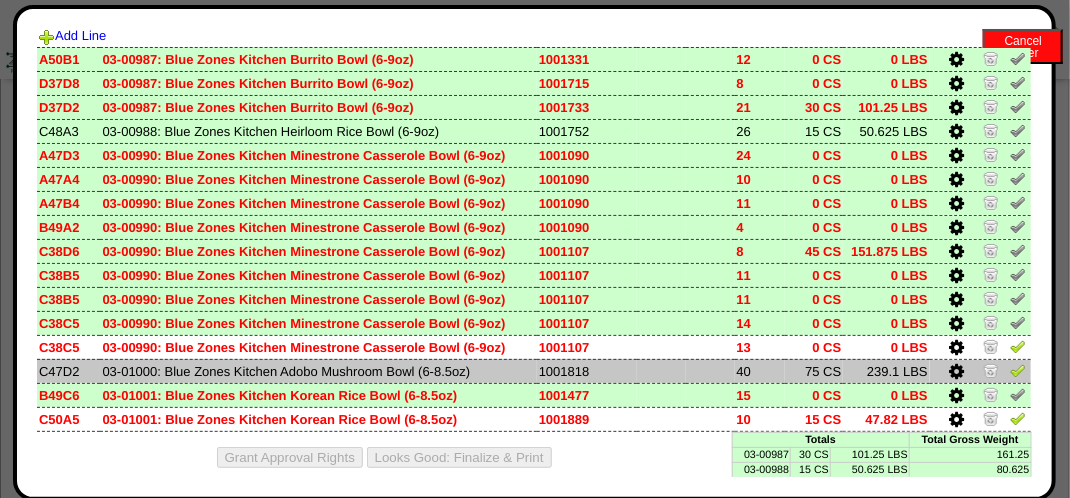 click at bounding box center (1018, 370) 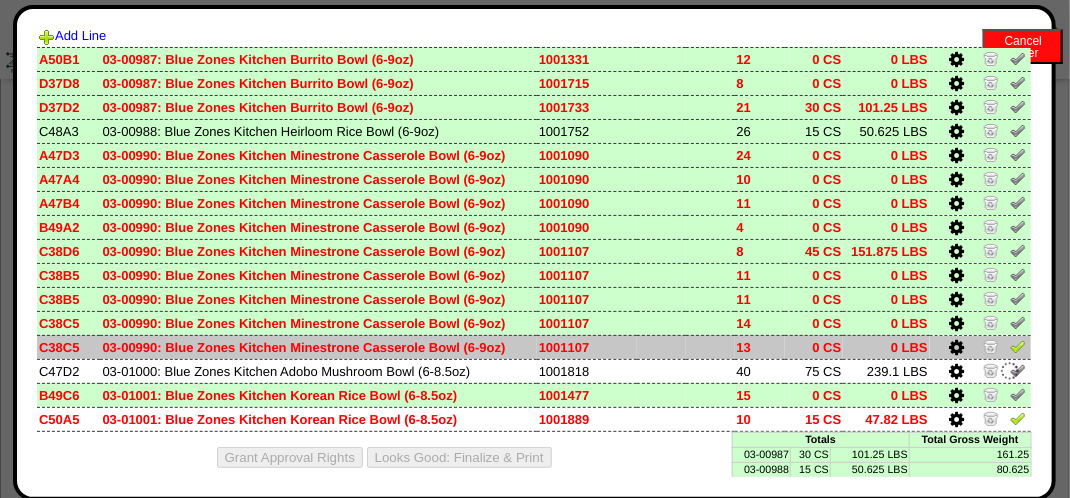 click at bounding box center [1018, 346] 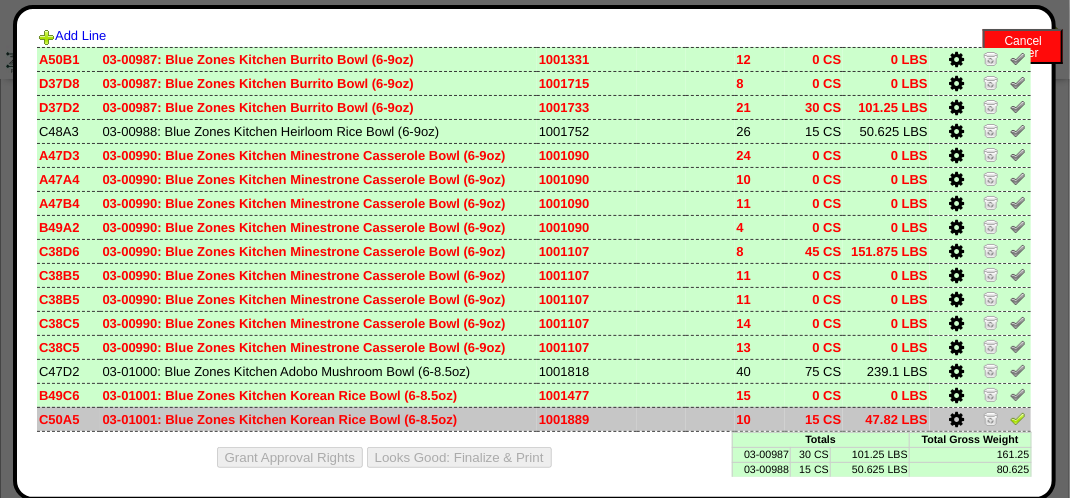 click at bounding box center (1018, 418) 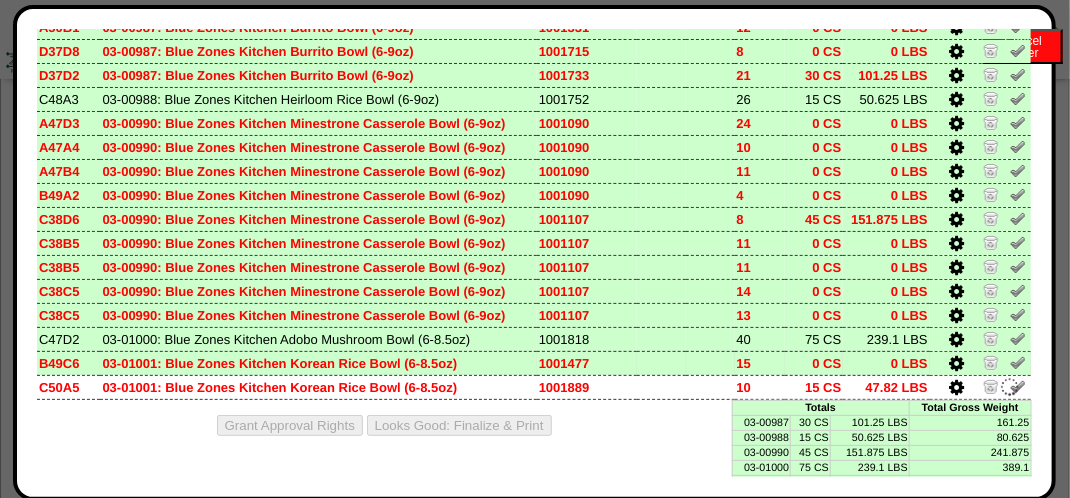 scroll, scrollTop: 145, scrollLeft: 0, axis: vertical 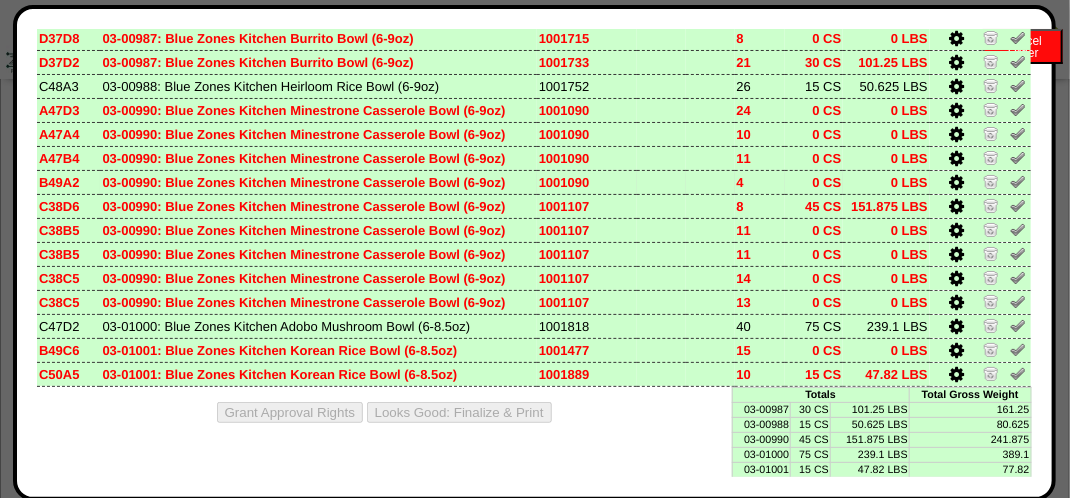 click on "Grant Approval Rights
Looks Good: Finalize & Print" at bounding box center (534, 412) 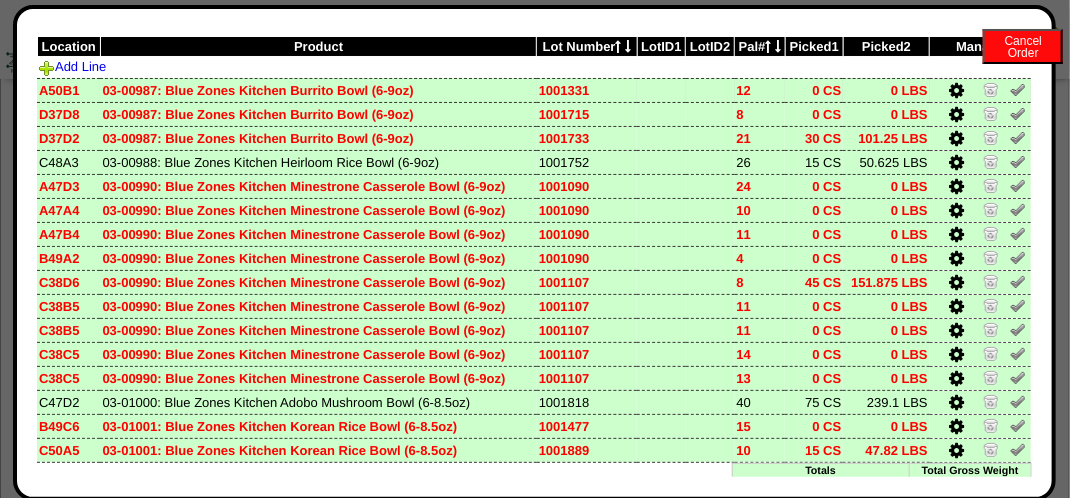scroll, scrollTop: 0, scrollLeft: 0, axis: both 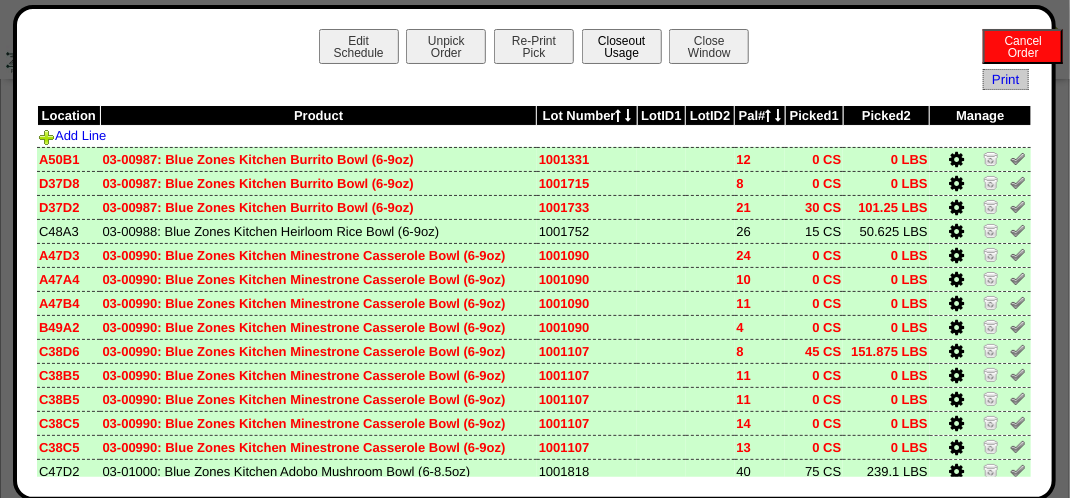 click on "Closeout Usage" at bounding box center (622, 46) 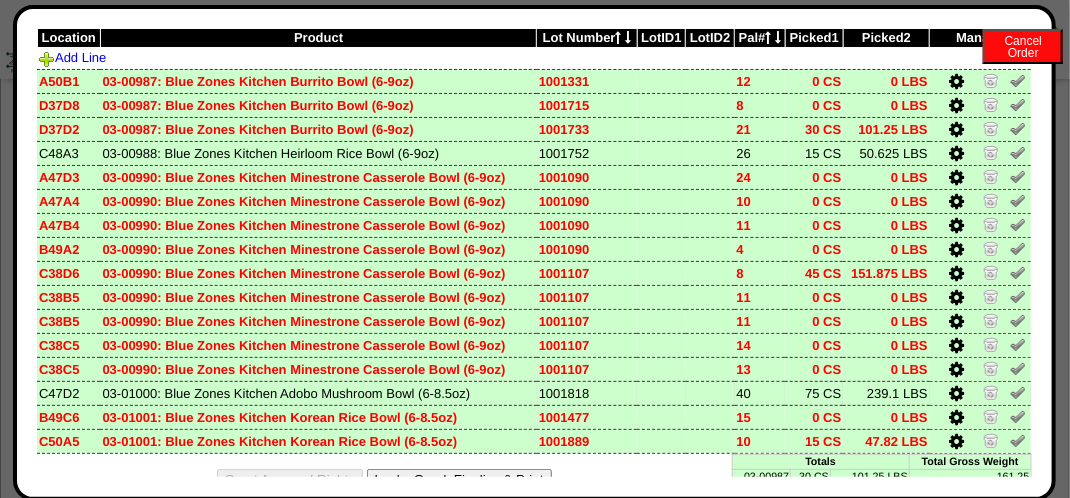 scroll, scrollTop: 145, scrollLeft: 0, axis: vertical 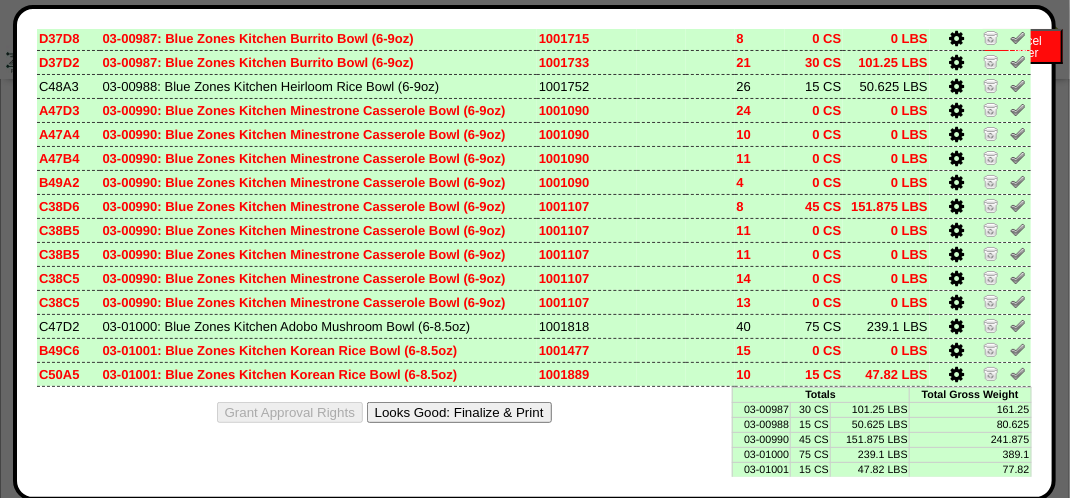 click on "Looks Good: Finalize & Print" at bounding box center (459, 412) 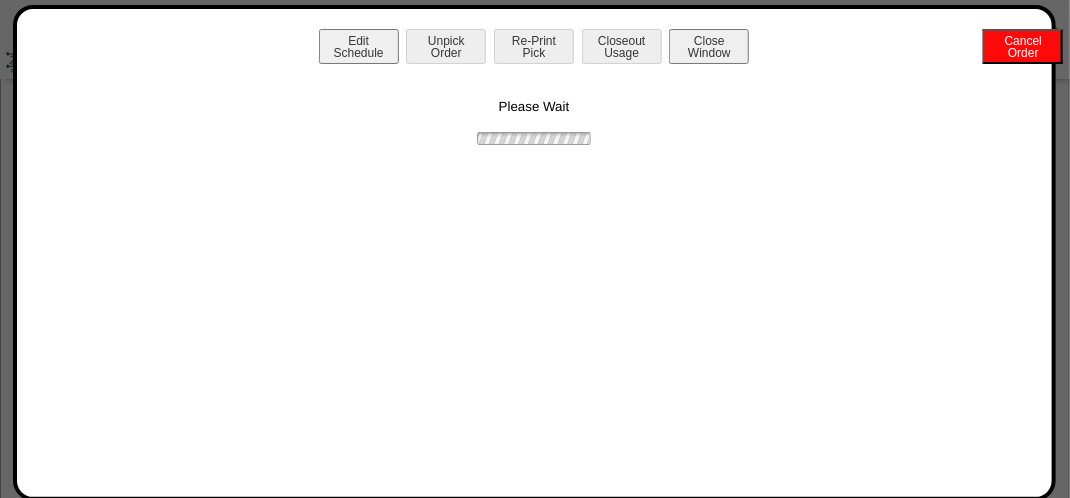scroll, scrollTop: 0, scrollLeft: 0, axis: both 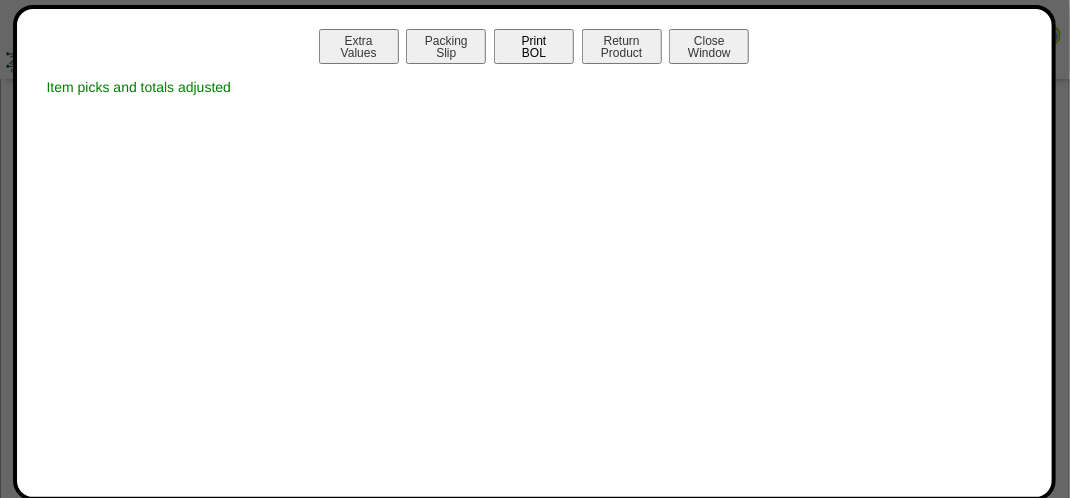 click on "Print BOL" at bounding box center [534, 46] 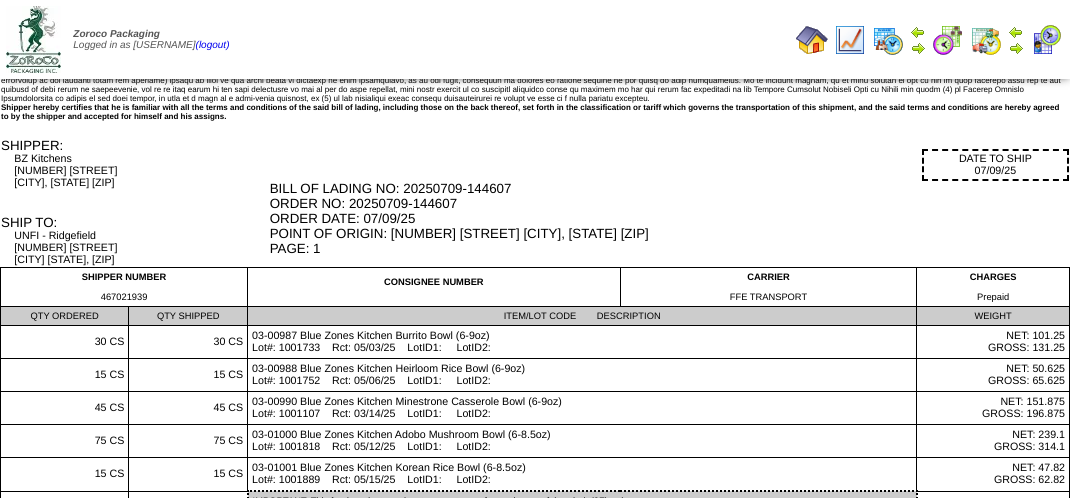 scroll, scrollTop: 0, scrollLeft: 0, axis: both 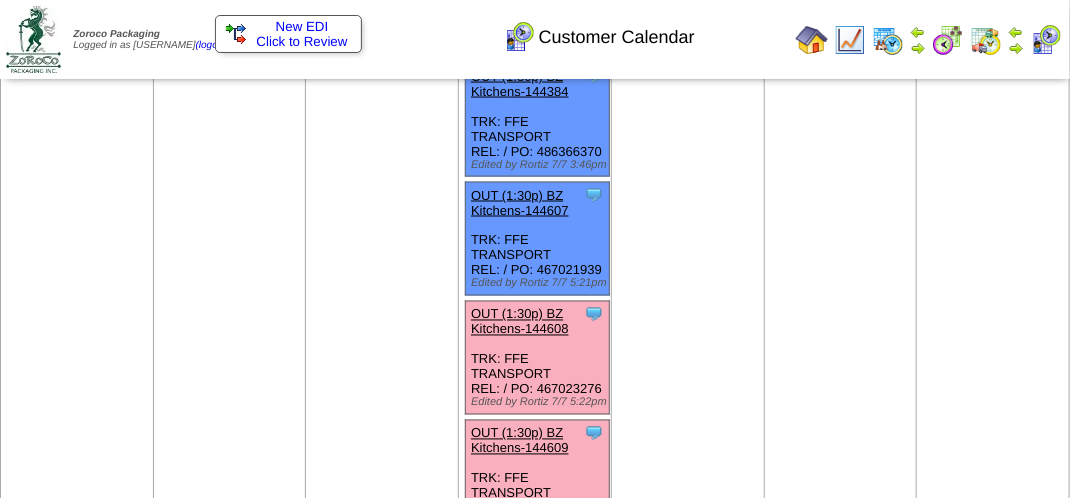 click on "OUT
(1:30p)
BZ Kitchens-144608" at bounding box center [520, 322] 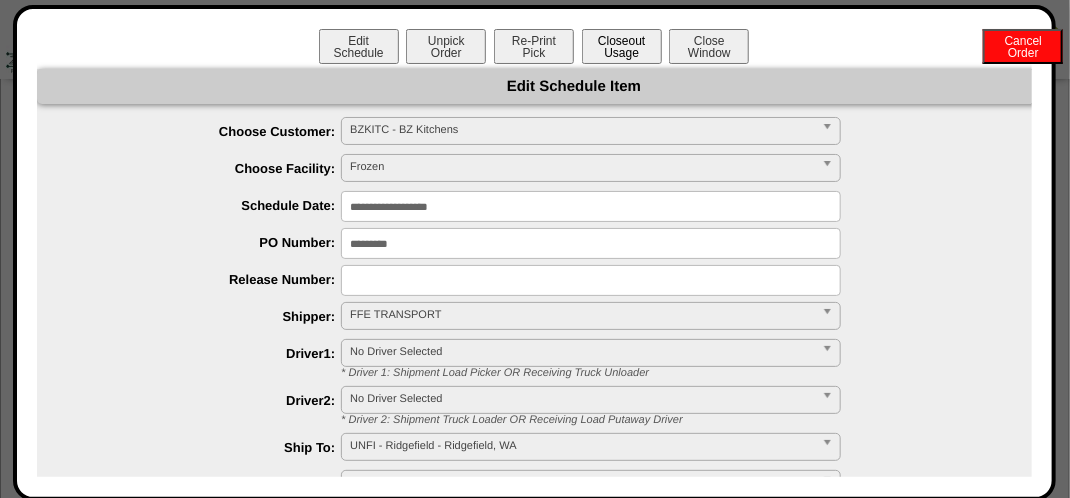 click on "Closeout Usage" at bounding box center [622, 46] 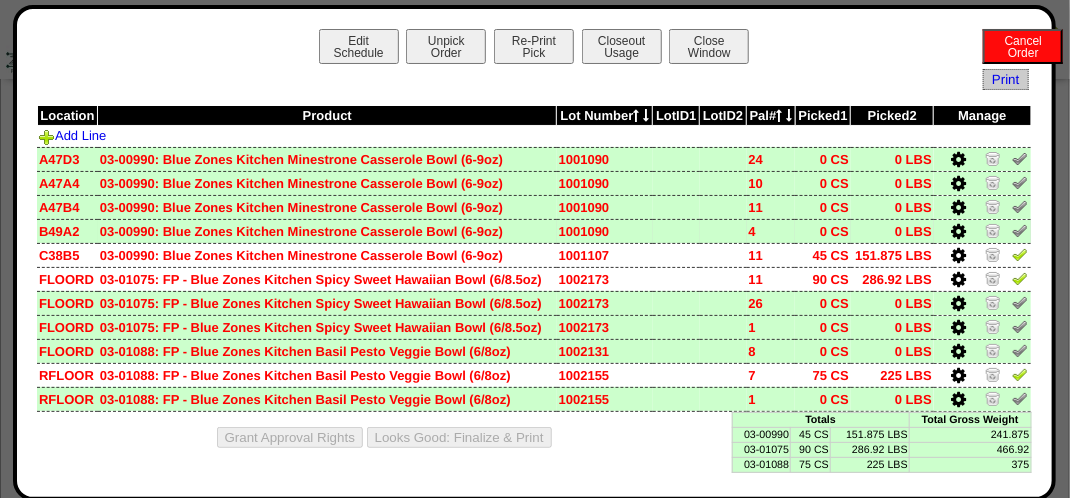 scroll, scrollTop: 700, scrollLeft: 0, axis: vertical 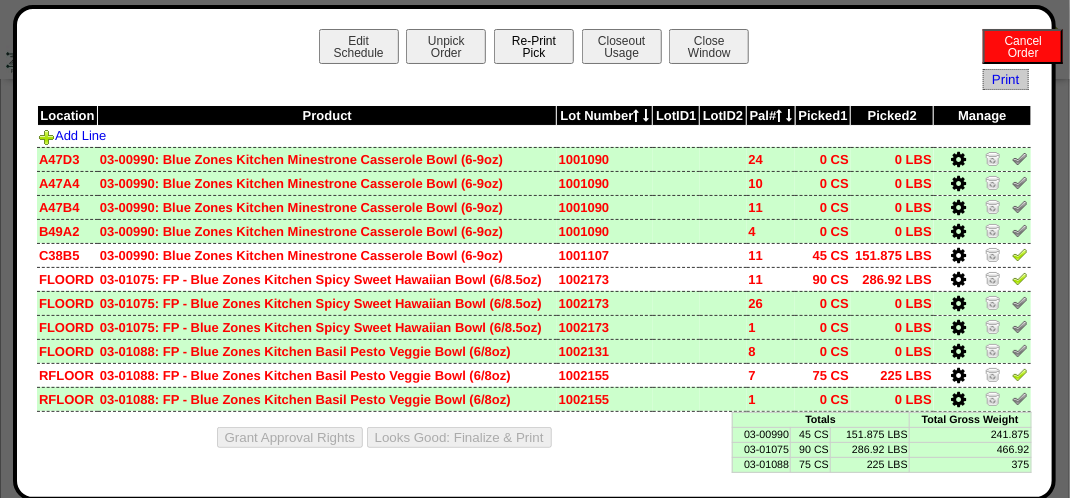 click on "Re-Print Pick" at bounding box center [534, 46] 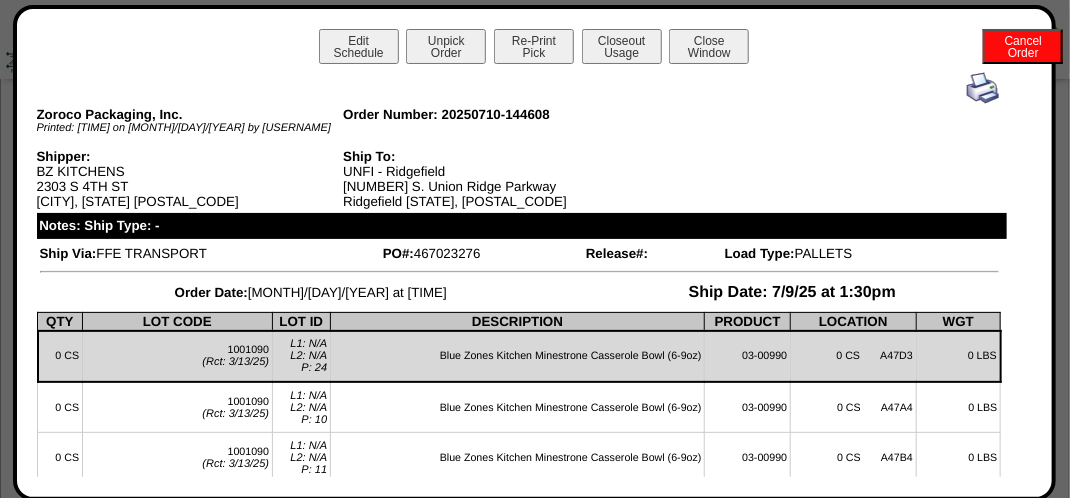 scroll, scrollTop: 1000, scrollLeft: 0, axis: vertical 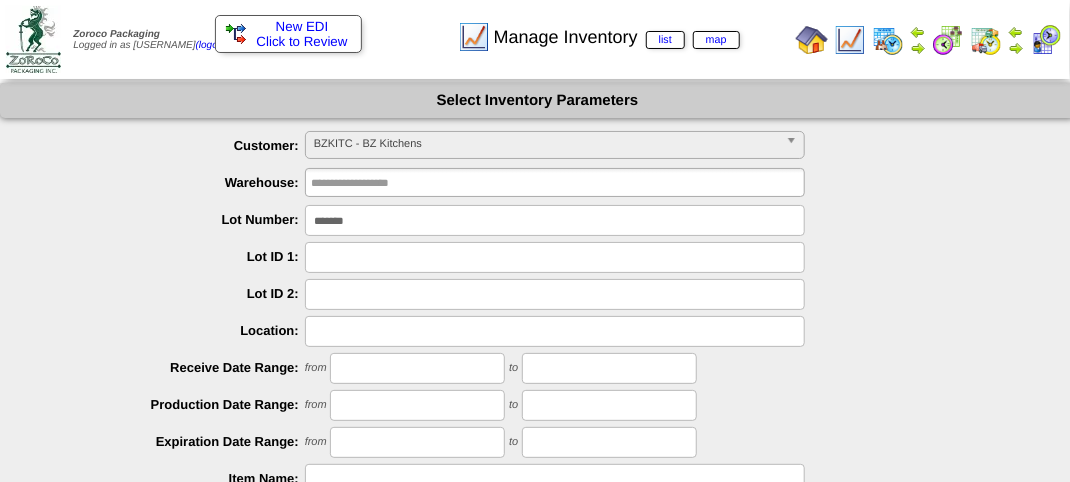 click on "*******" at bounding box center [555, 220] 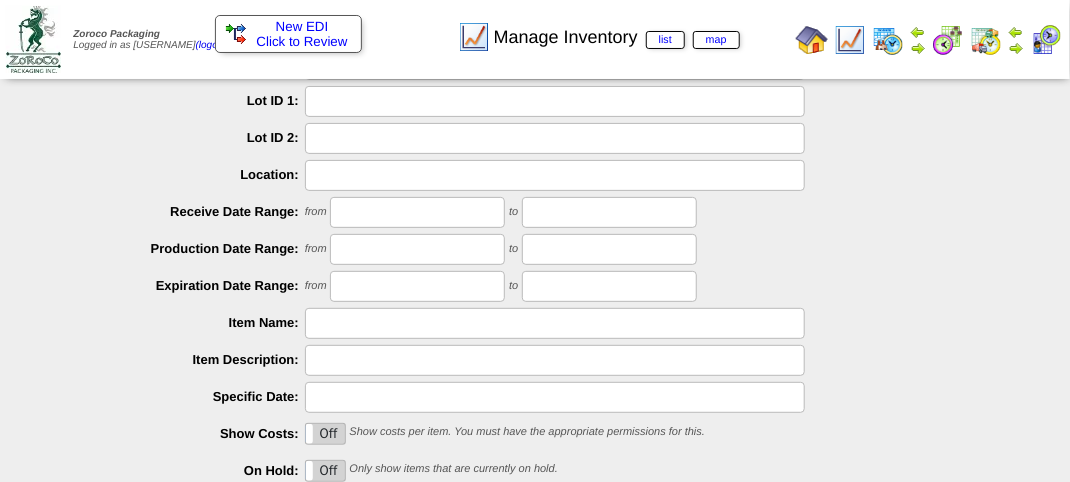 scroll, scrollTop: 300, scrollLeft: 0, axis: vertical 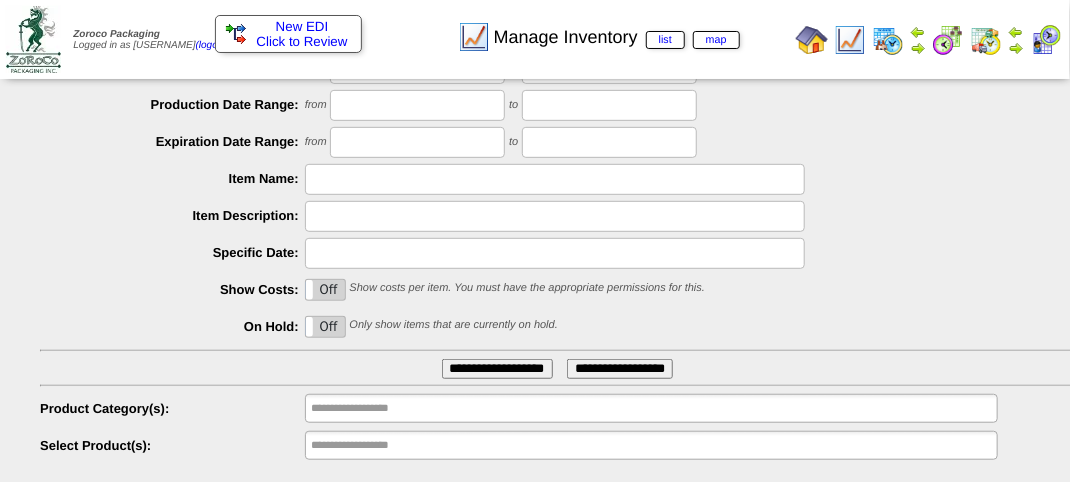 type on "*******" 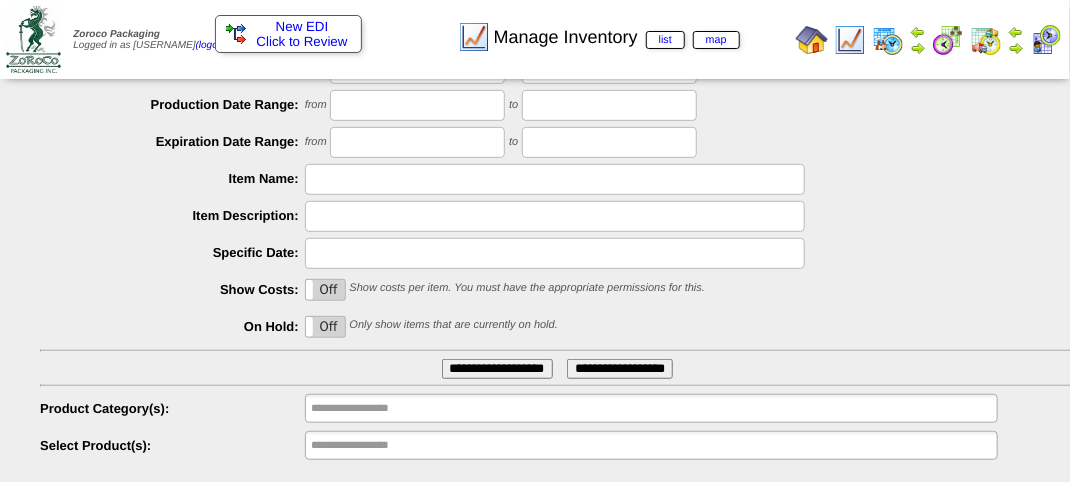 scroll, scrollTop: 234, scrollLeft: 0, axis: vertical 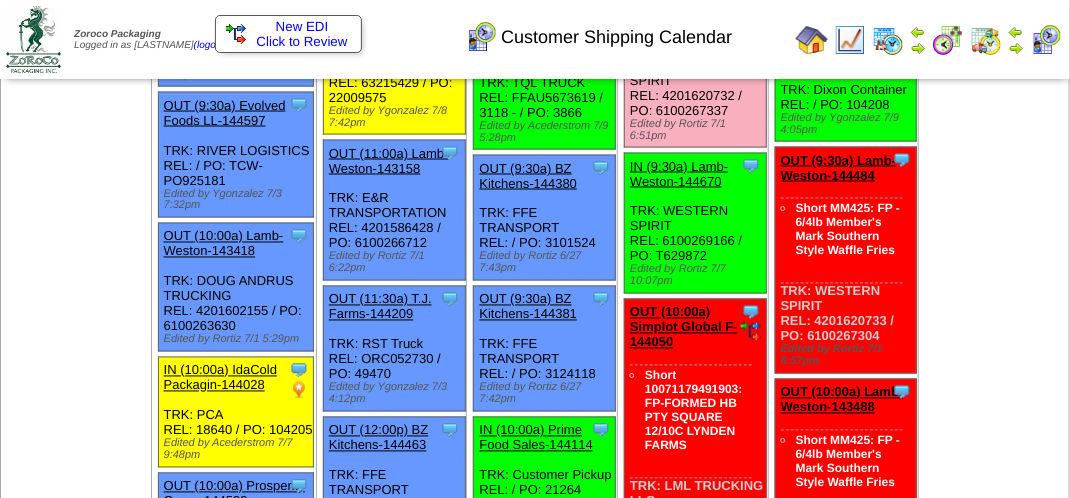 click at bounding box center (1046, 40) 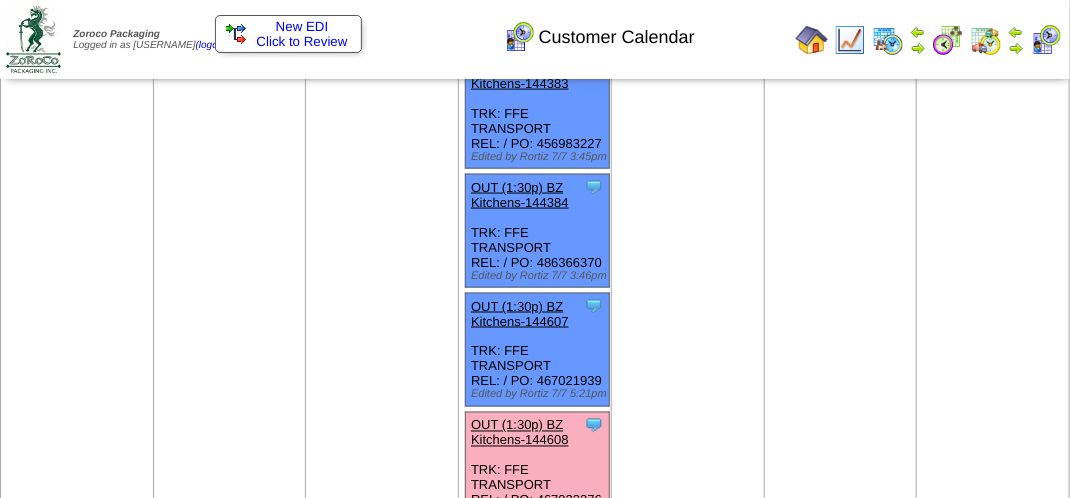 scroll, scrollTop: 1100, scrollLeft: 0, axis: vertical 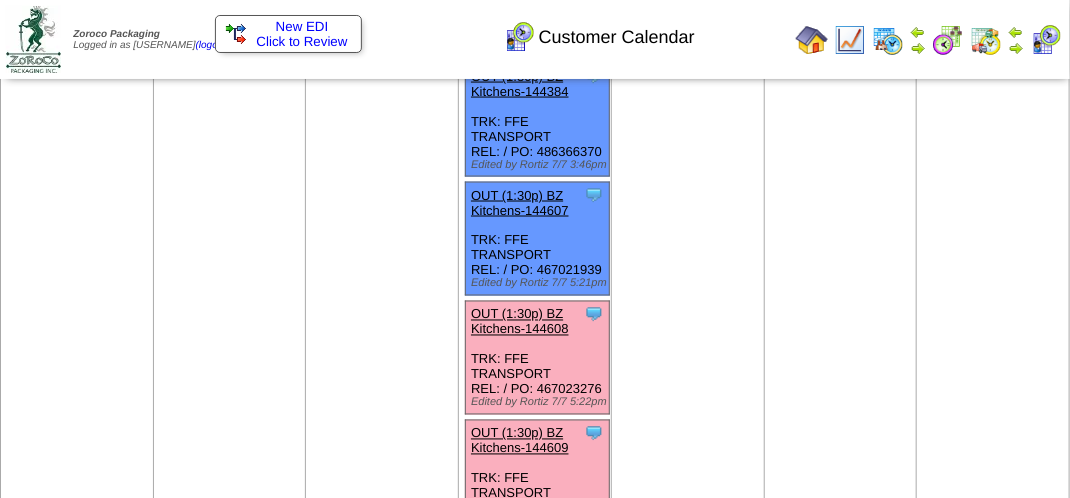 click on "OUT
(1:30p)
BZ Kitchens-144608" at bounding box center (520, 322) 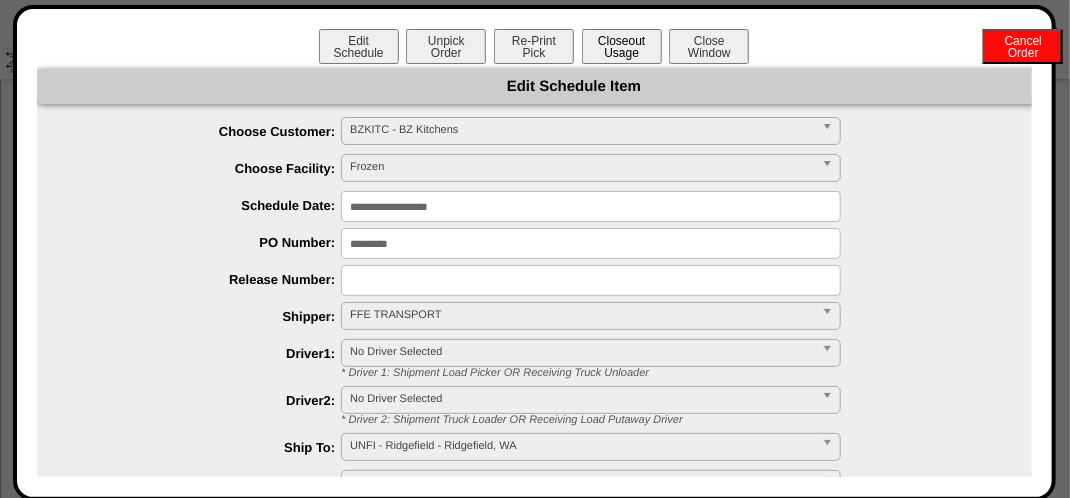 click on "Closeout Usage" at bounding box center [622, 46] 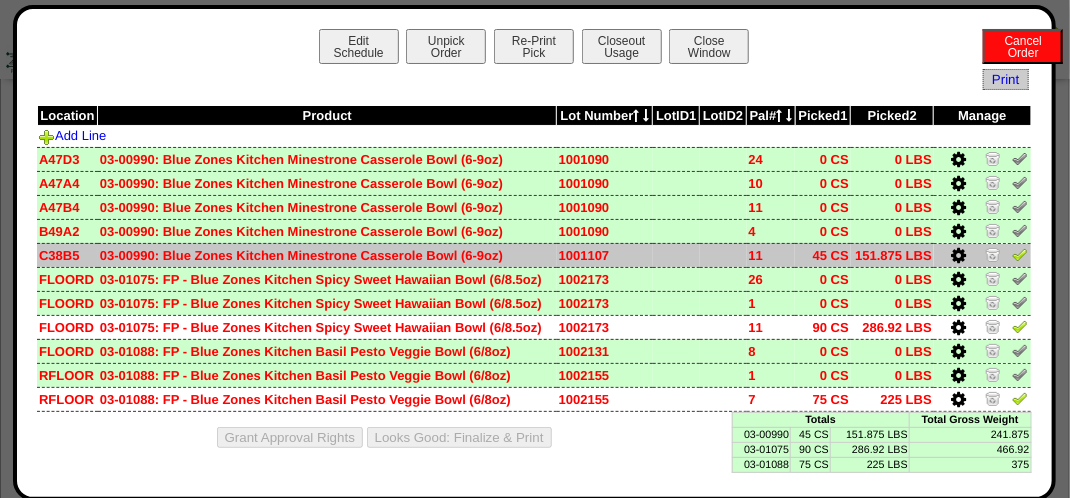 click at bounding box center (959, 256) 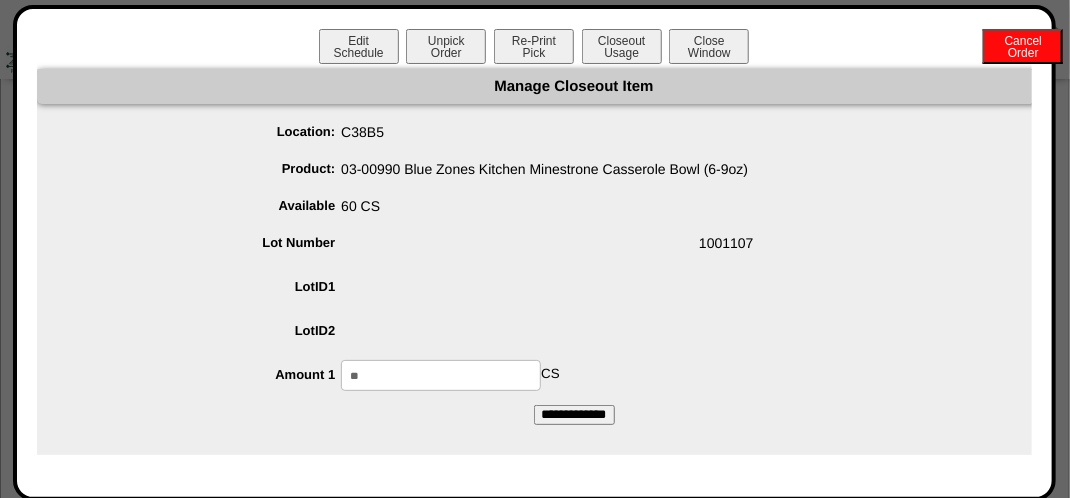 click on "Manage Closeout Item
Location:
[POSTAL_CODE]
Product:
03-00990 Blue Zones Kitchen Minestrone Casserole Bowl (6-9oz)
Available
60 CS
Lot Number
1001107
LotID1
LotID2
**" at bounding box center [574, 247] 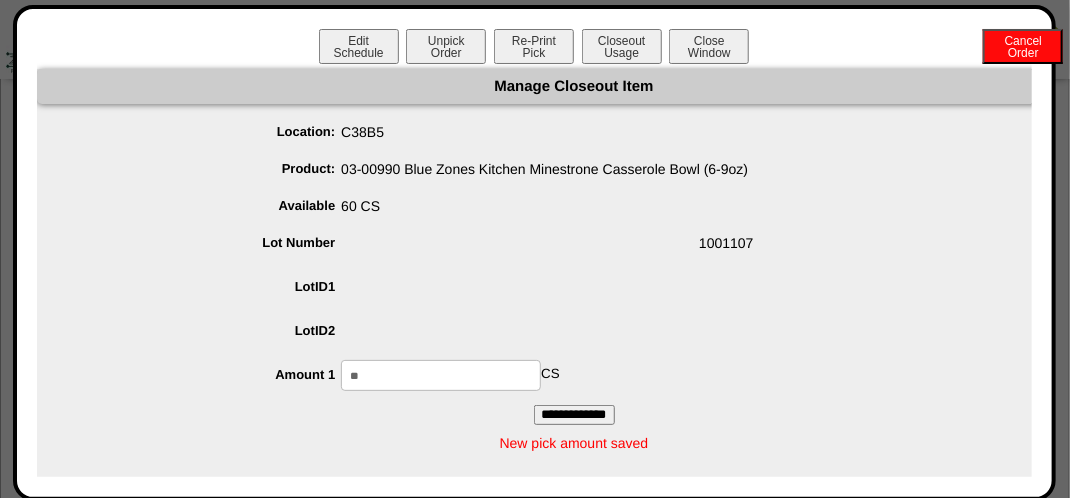 type on "*" 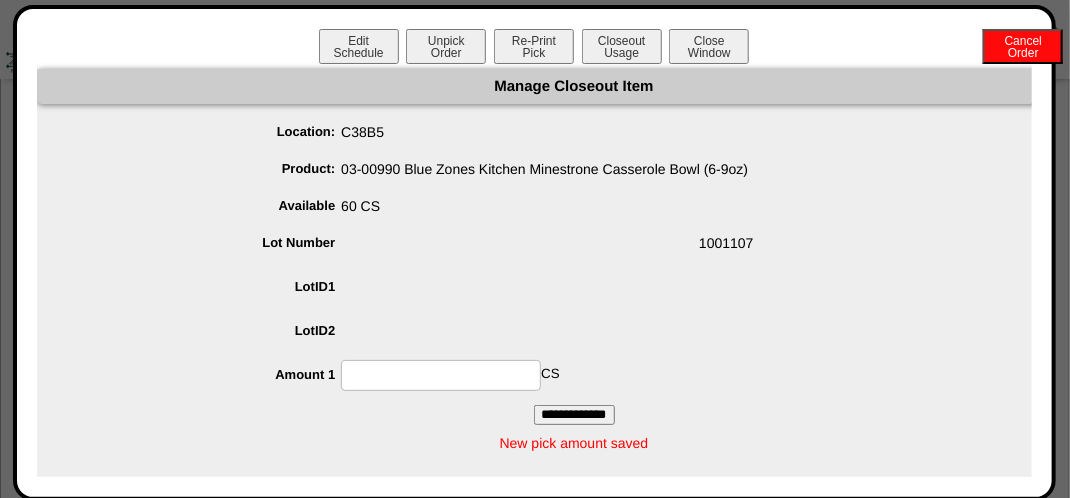 click on "**********" at bounding box center (574, 415) 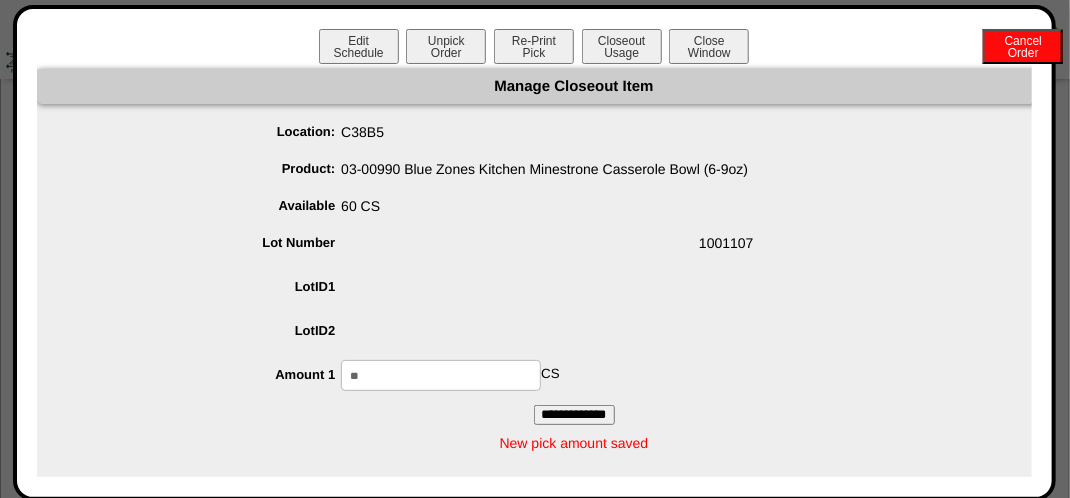 type on "**" 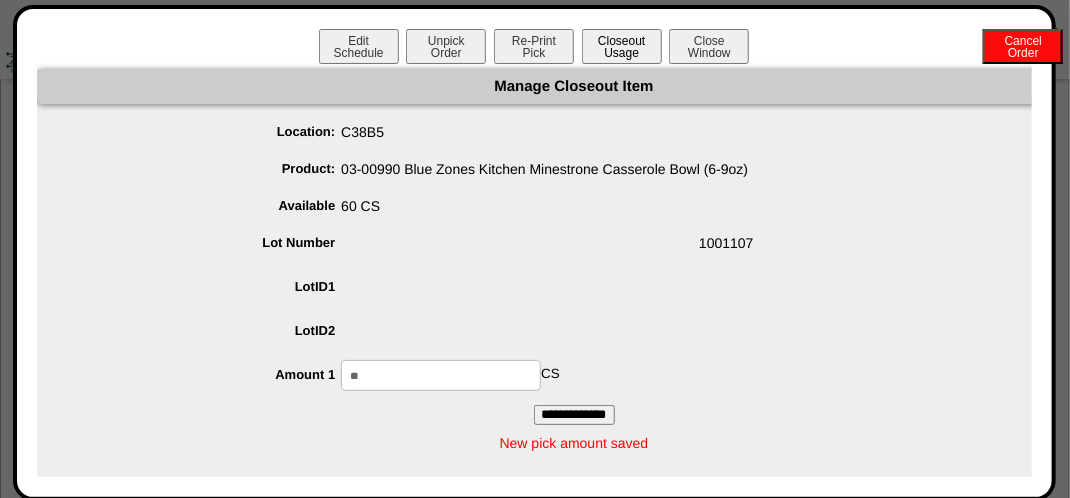 click on "Closeout Usage" at bounding box center (622, 46) 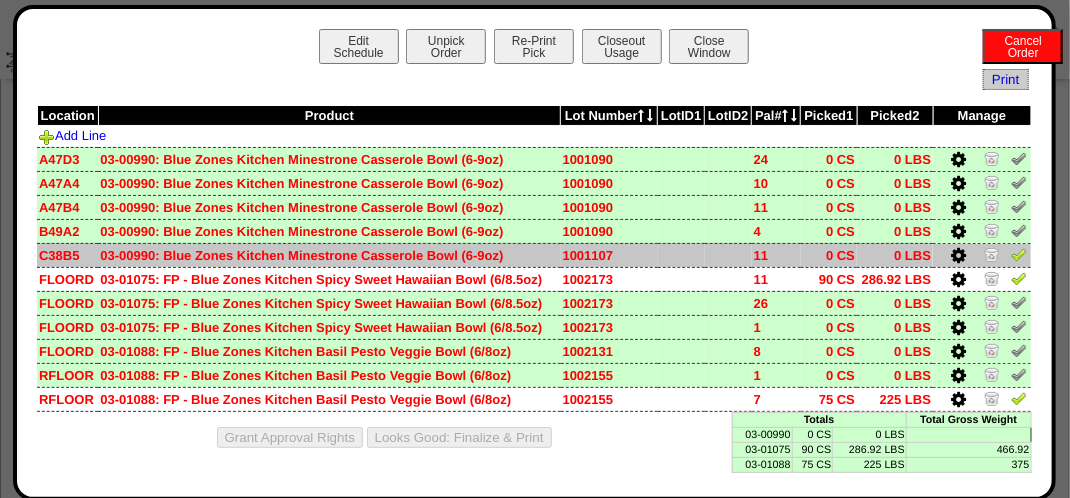 scroll, scrollTop: 1000, scrollLeft: 0, axis: vertical 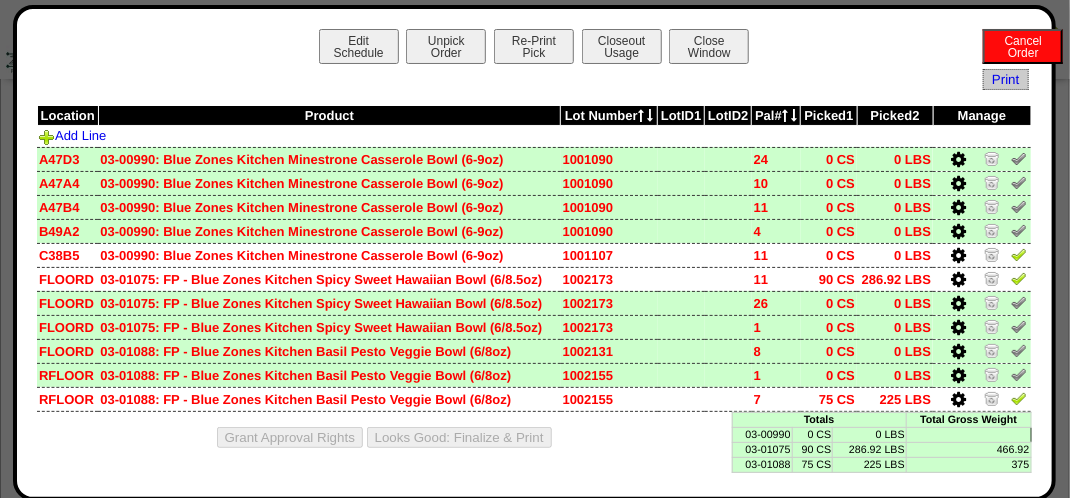 click on "Product" at bounding box center (329, 116) 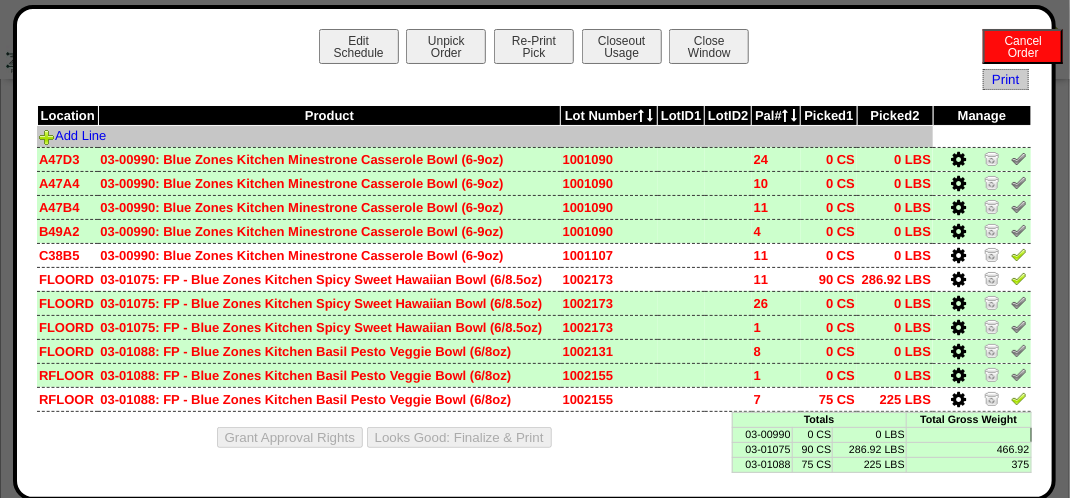 click on "Add Line" at bounding box center [485, 137] 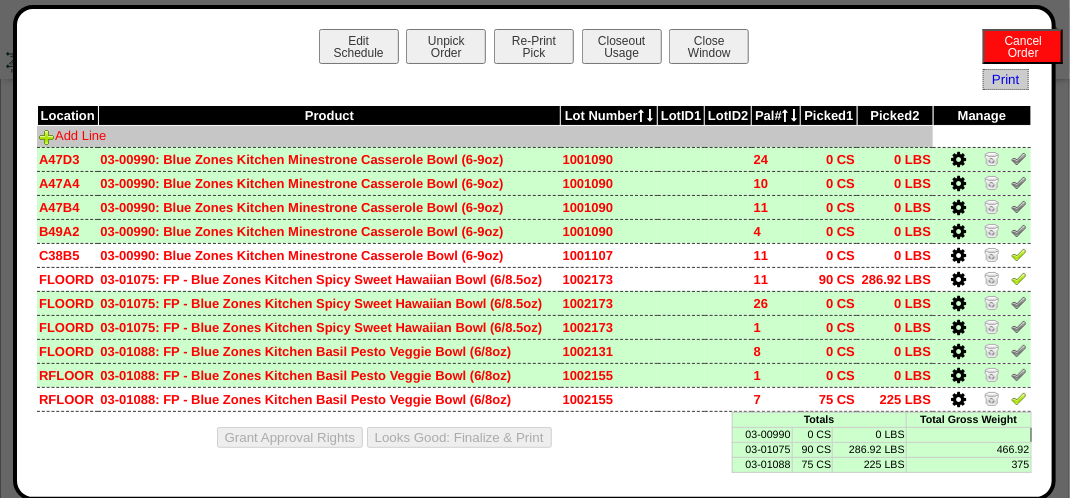 click on "Add Line" at bounding box center (72, 135) 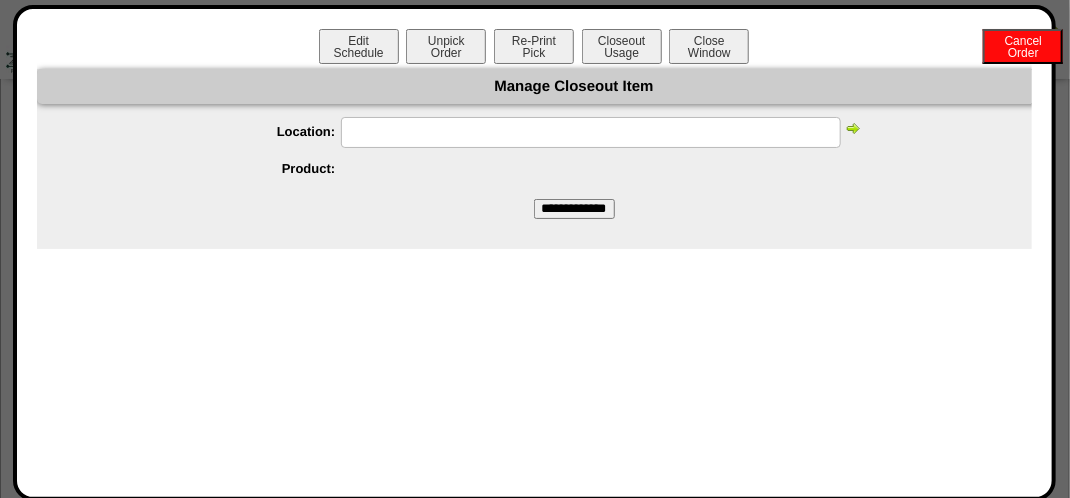 click at bounding box center (591, 132) 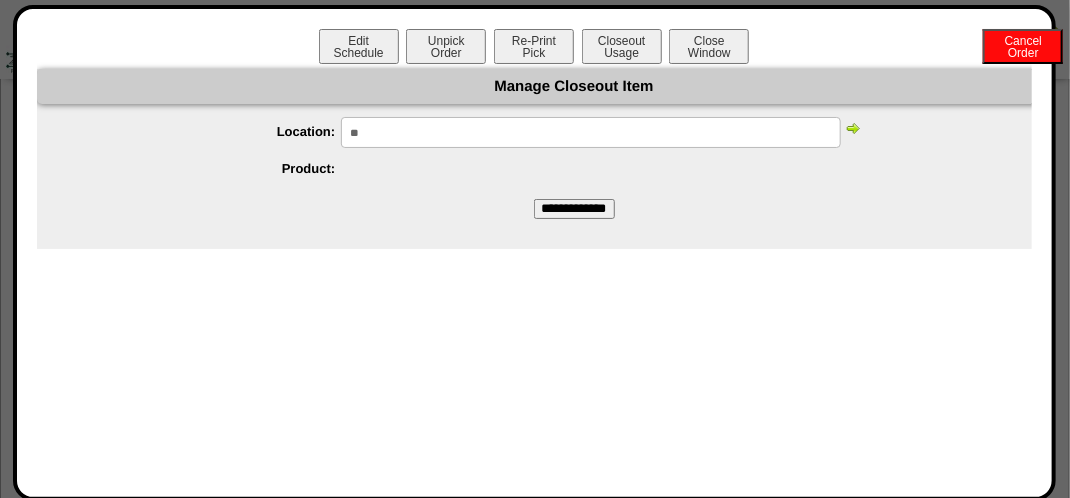 type on "*" 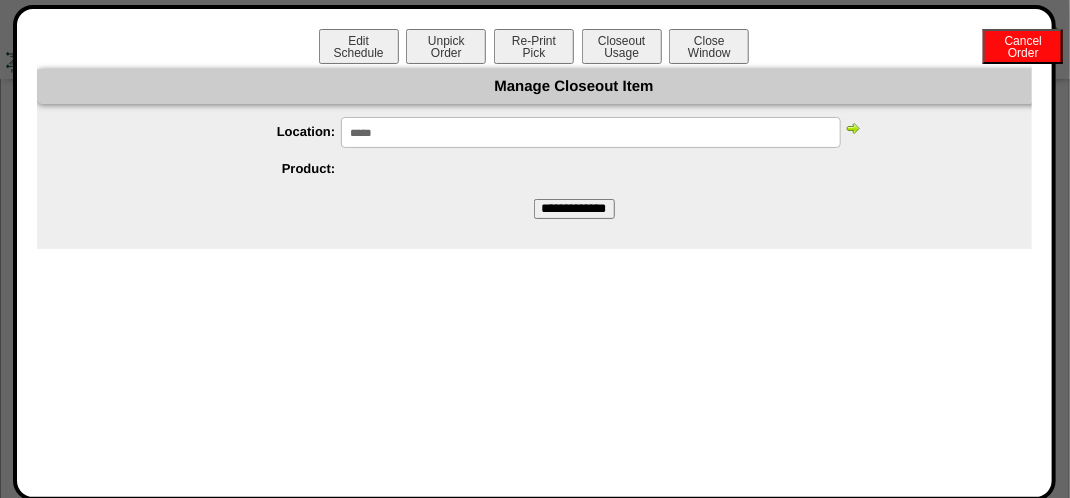 type on "*****" 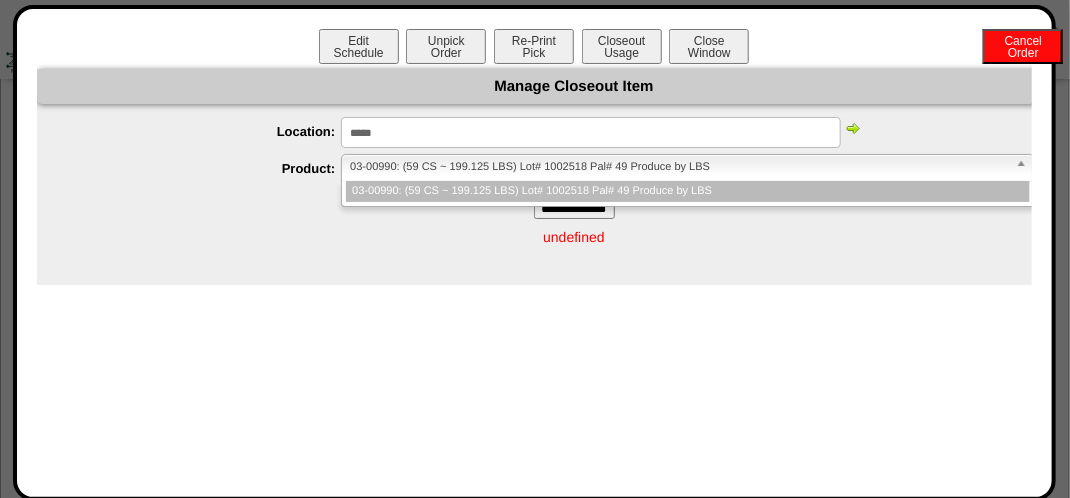 click on "03-00990: (59 CS ~ 199.125 LBS) Lot# 1002518 Pal# 49 Produce by LBS" at bounding box center (678, 167) 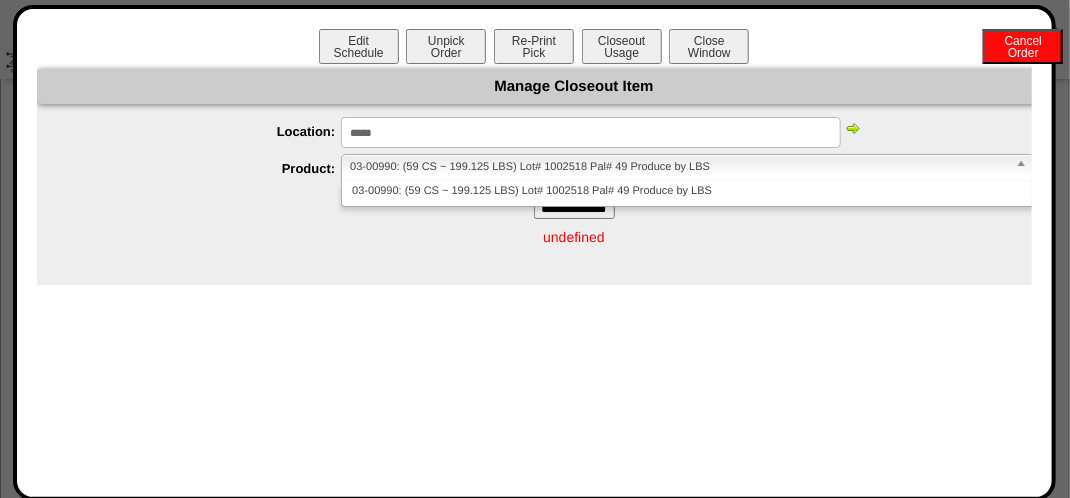 click at bounding box center (853, 128) 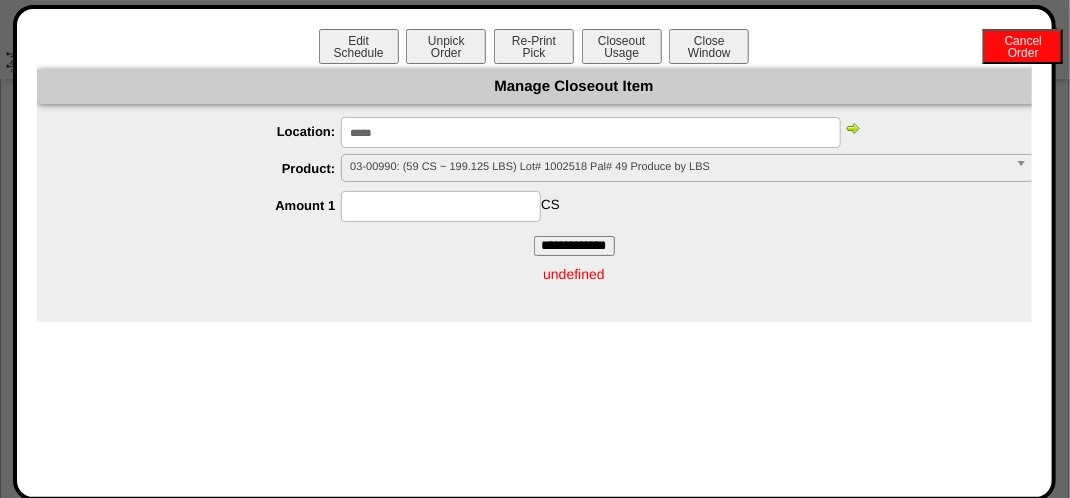 scroll, scrollTop: 0, scrollLeft: 0, axis: both 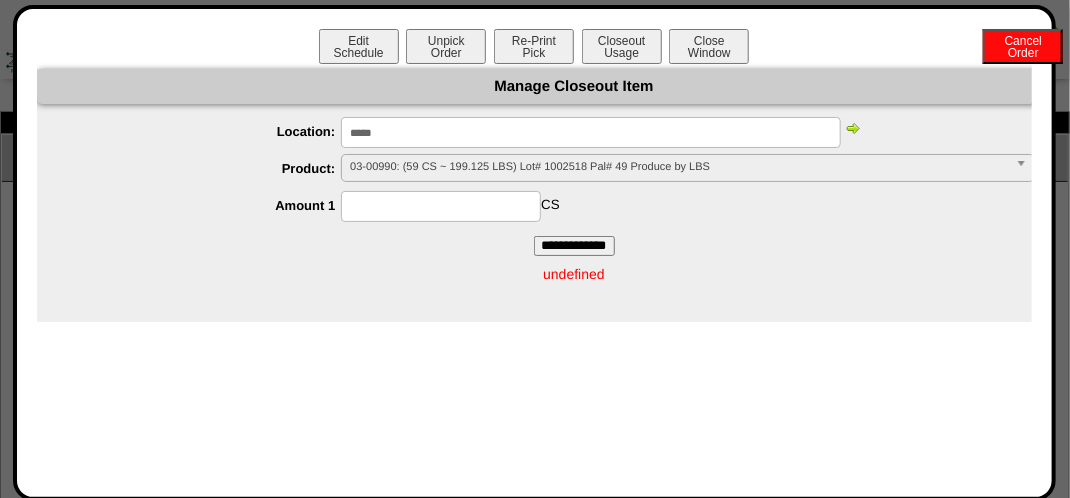 click at bounding box center (441, 206) 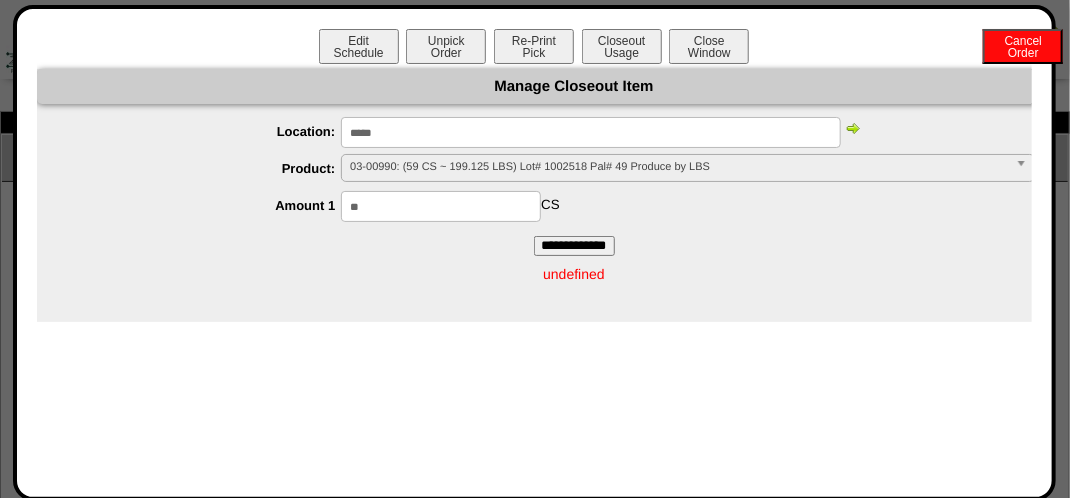 type on "**" 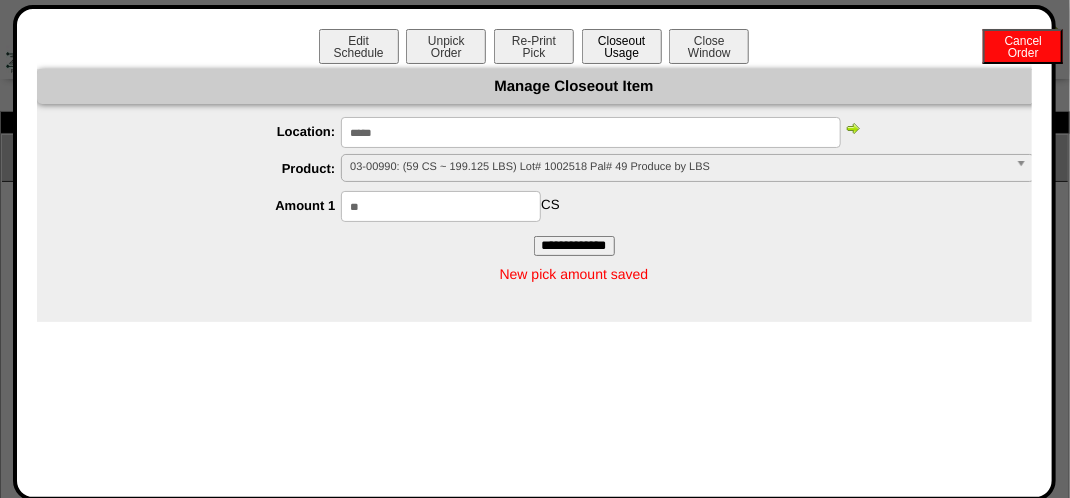 click on "Closeout Usage" at bounding box center (622, 46) 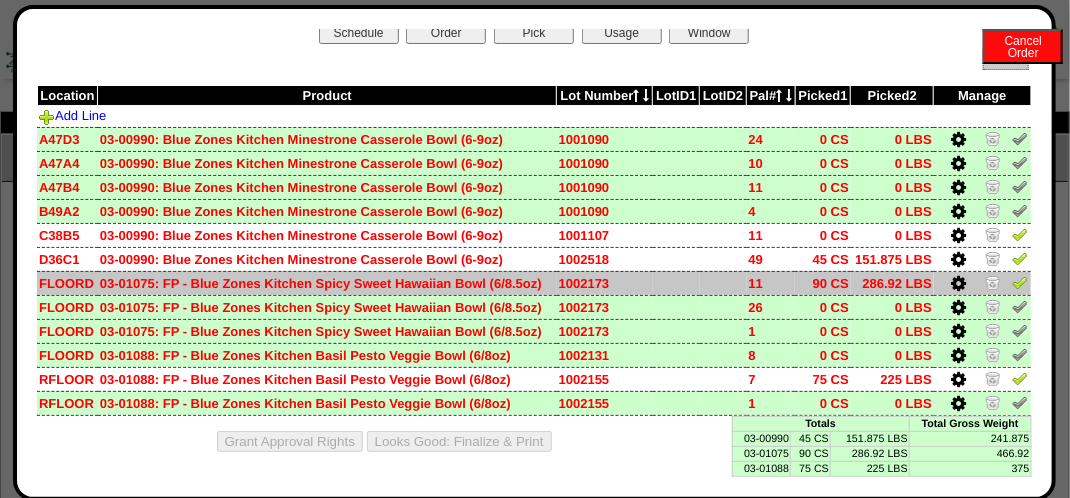 scroll, scrollTop: 0, scrollLeft: 0, axis: both 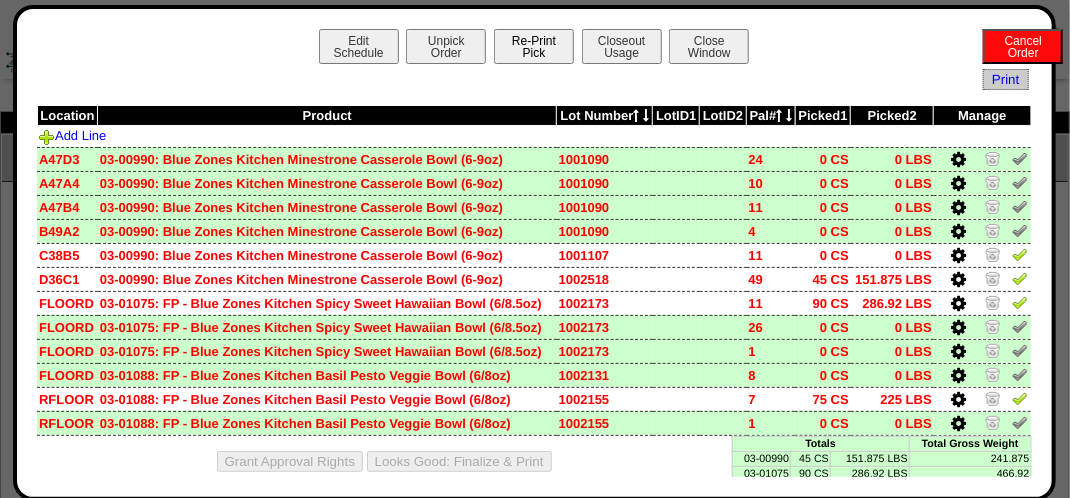 click on "Re-Print Pick" at bounding box center (534, 46) 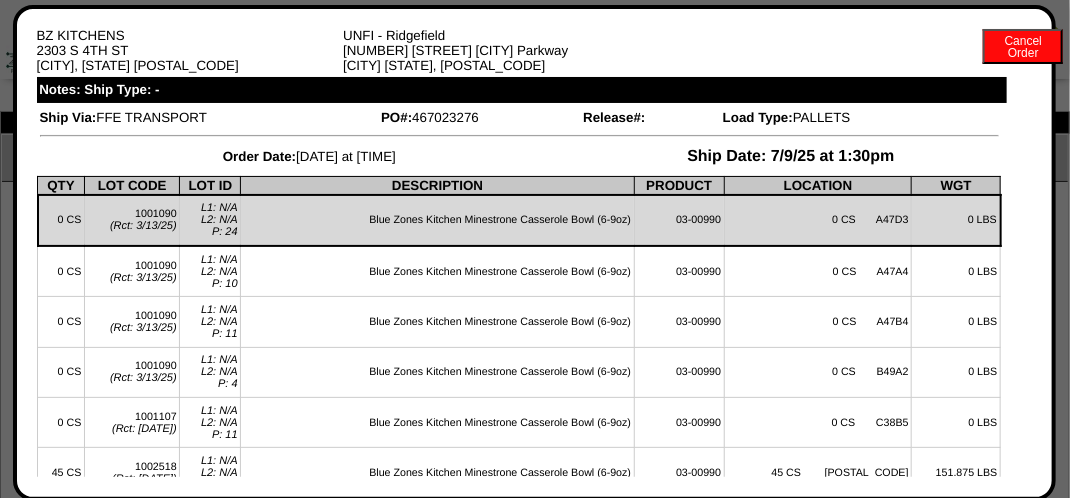 scroll, scrollTop: 0, scrollLeft: 0, axis: both 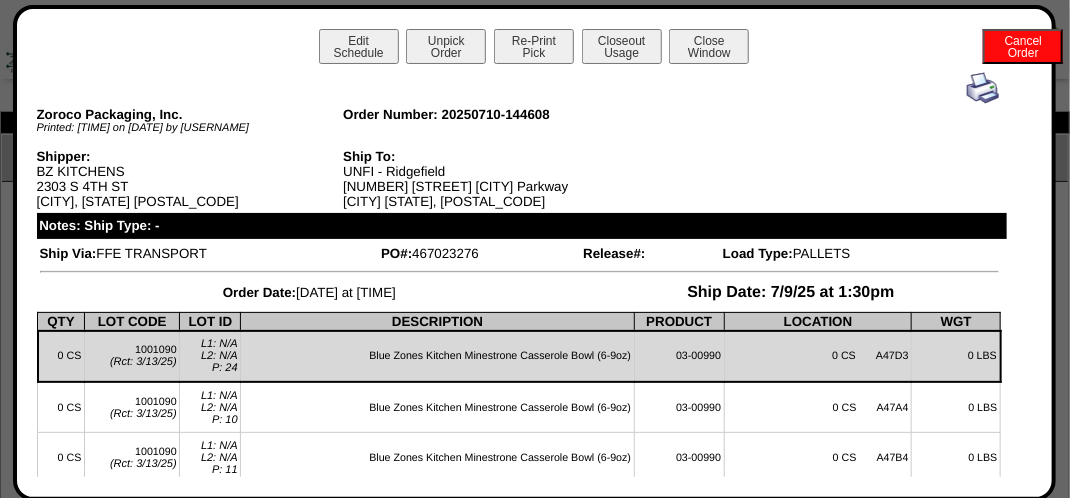 click at bounding box center (983, 88) 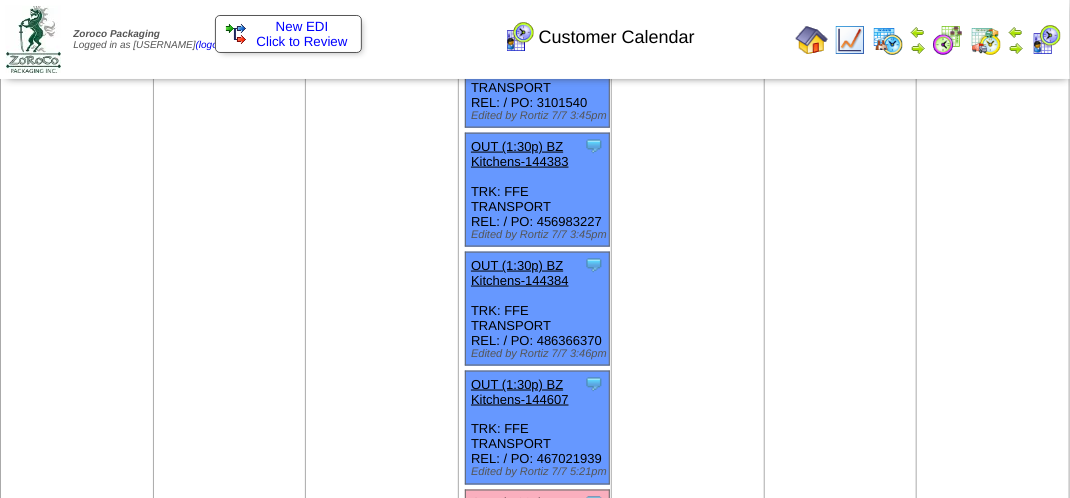 scroll, scrollTop: 1100, scrollLeft: 0, axis: vertical 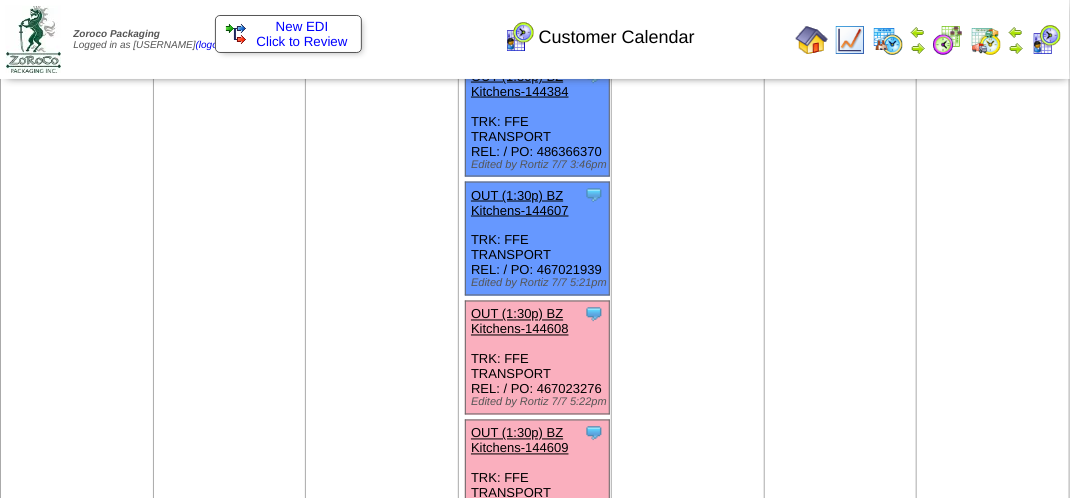 click on "OUT
(1:30p)
BZ Kitchens-144608" at bounding box center [520, 322] 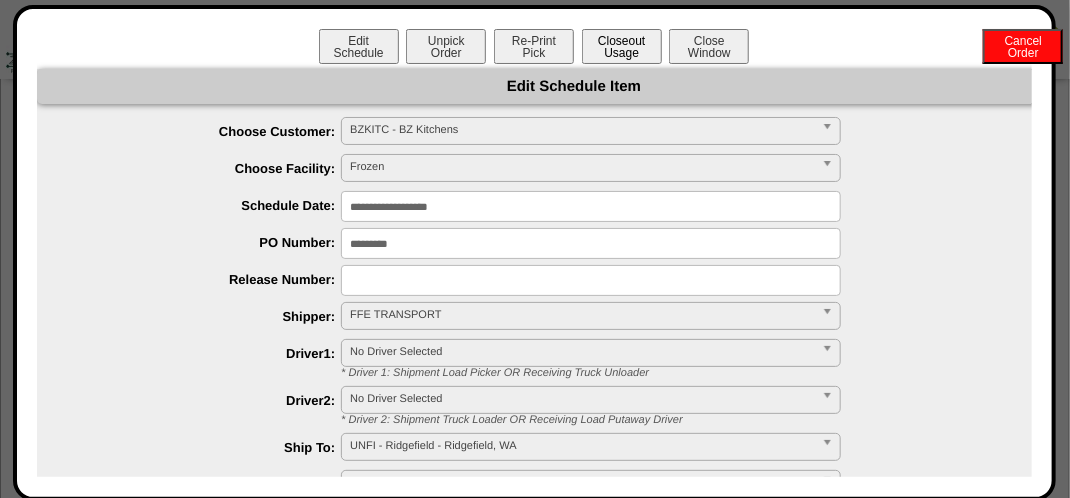 click on "Closeout Usage" at bounding box center (622, 46) 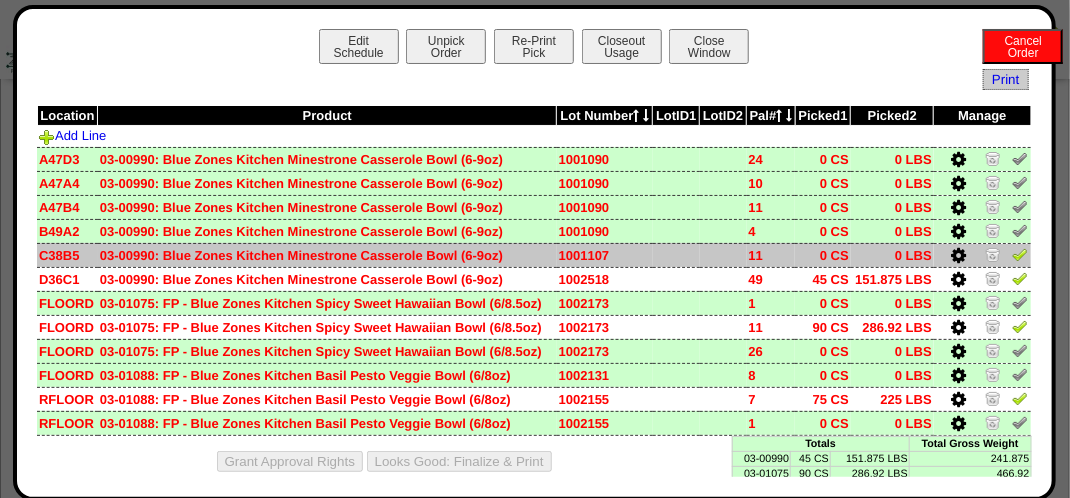click at bounding box center [1020, 254] 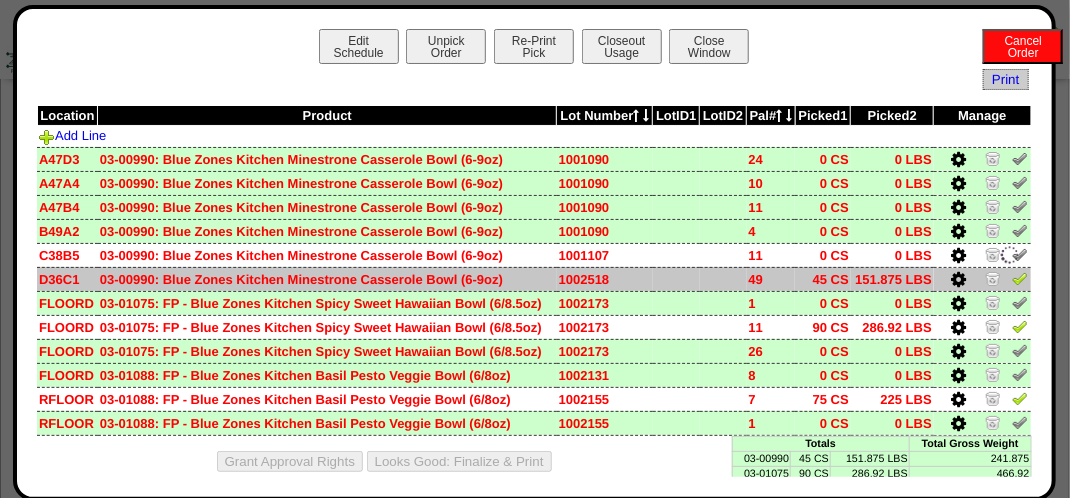 click at bounding box center (1020, 278) 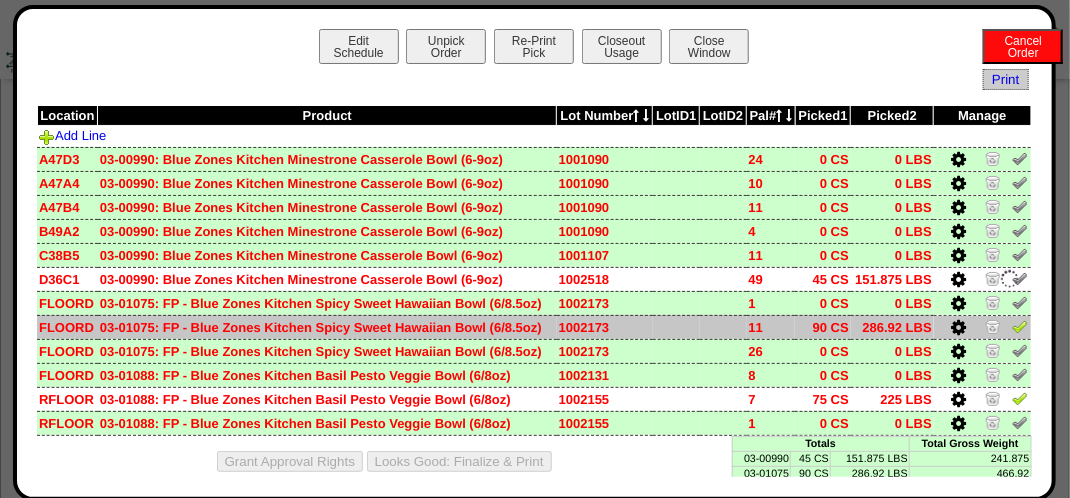 click at bounding box center (1020, 326) 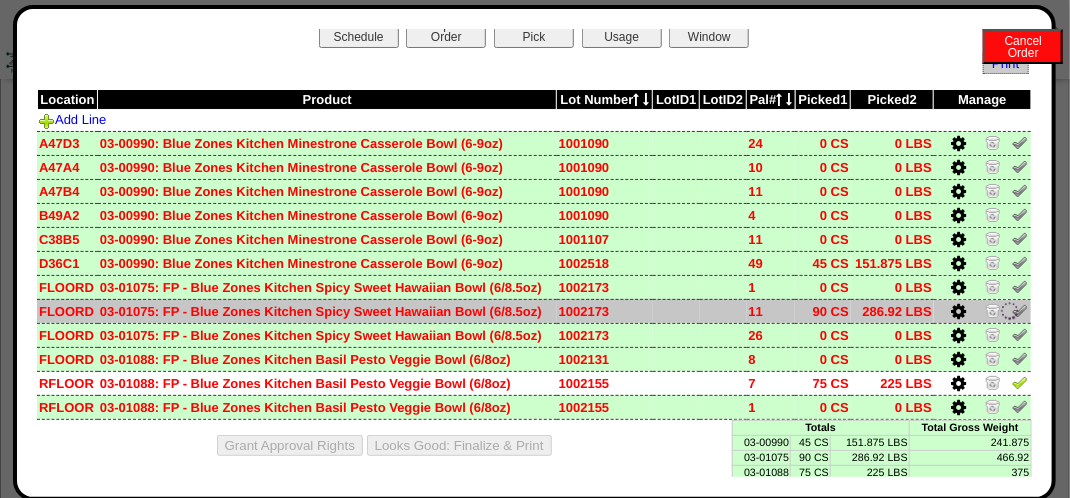 scroll, scrollTop: 20, scrollLeft: 0, axis: vertical 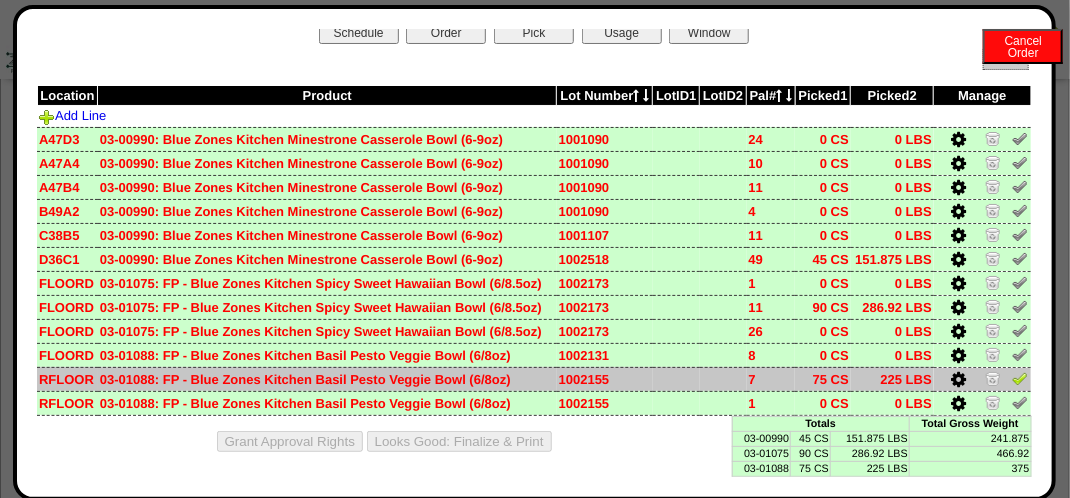 click at bounding box center [1020, 378] 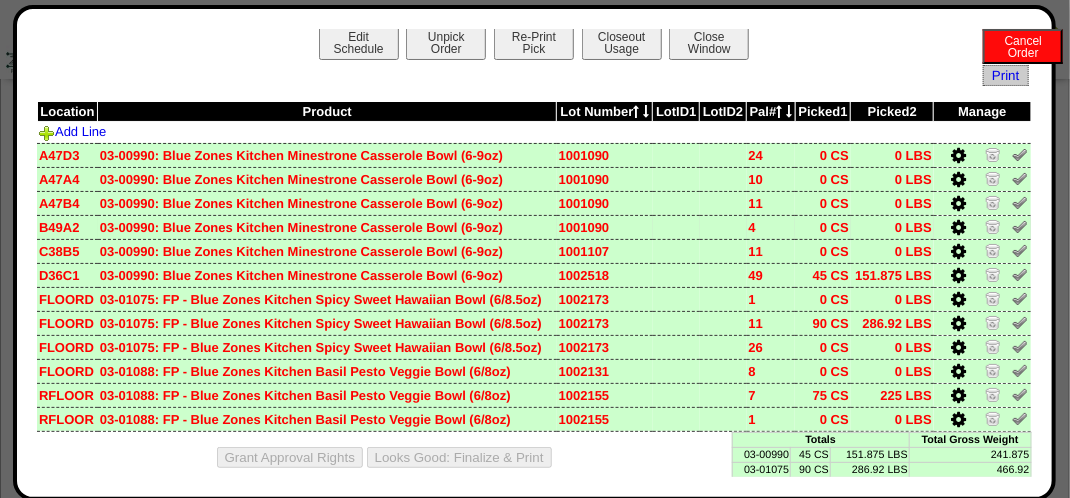 scroll, scrollTop: 0, scrollLeft: 0, axis: both 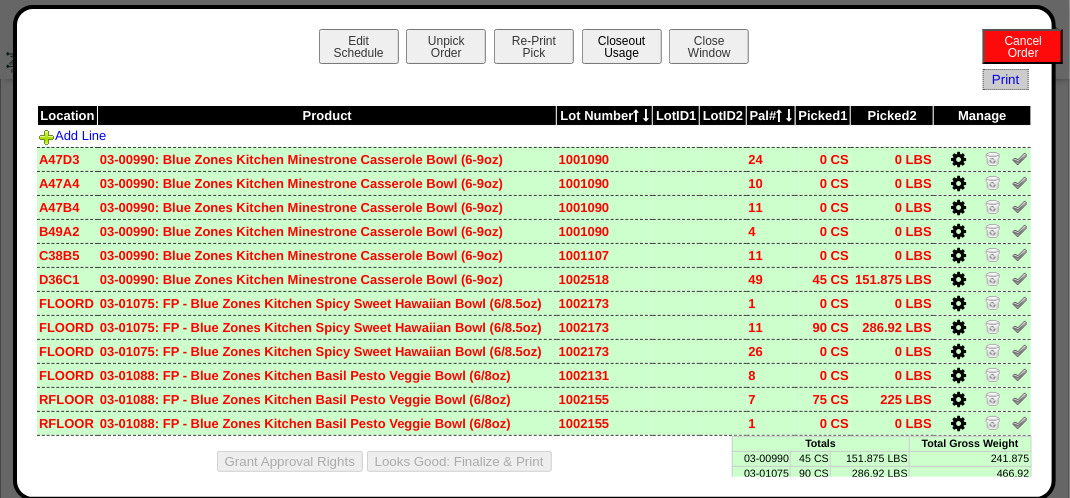 click on "Closeout Usage" at bounding box center (622, 46) 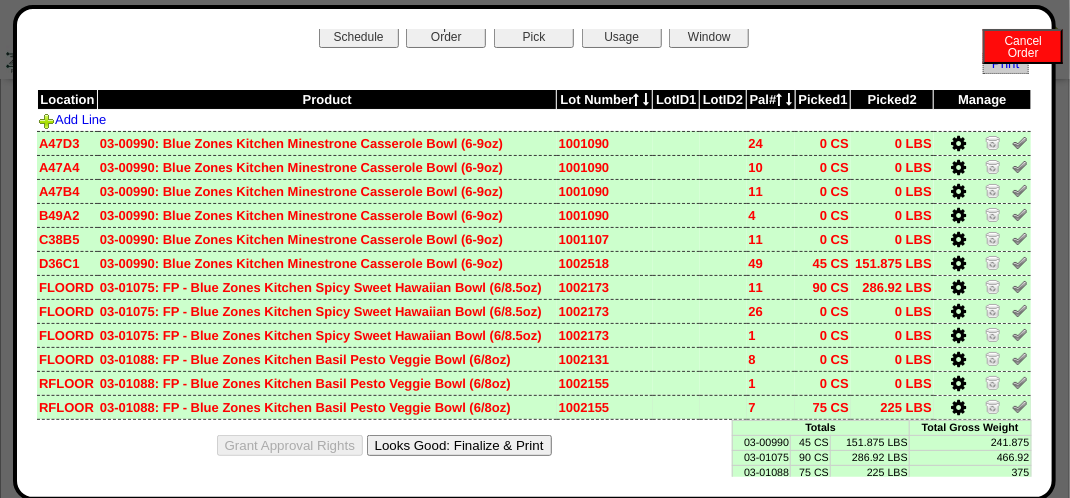 scroll, scrollTop: 20, scrollLeft: 0, axis: vertical 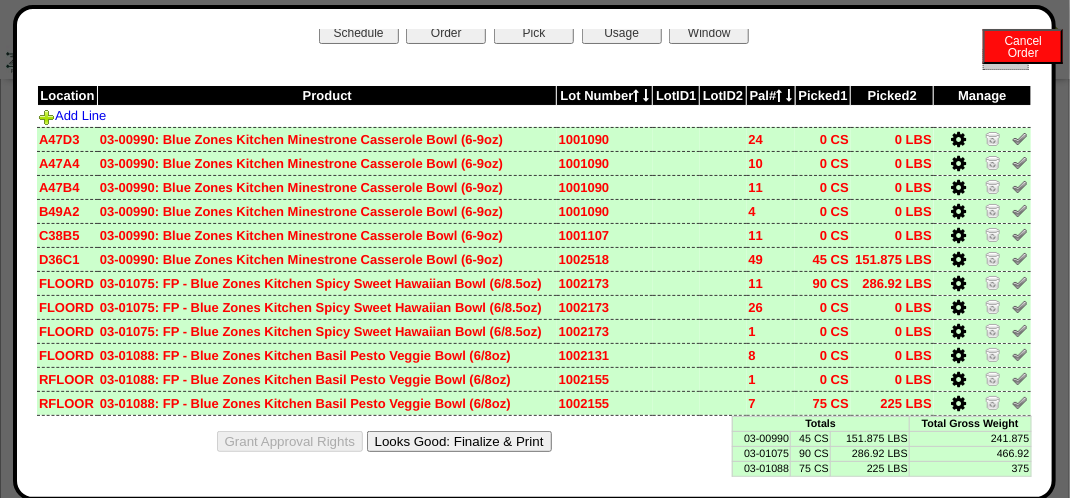 click on "Looks Good: Finalize & Print" at bounding box center (459, 441) 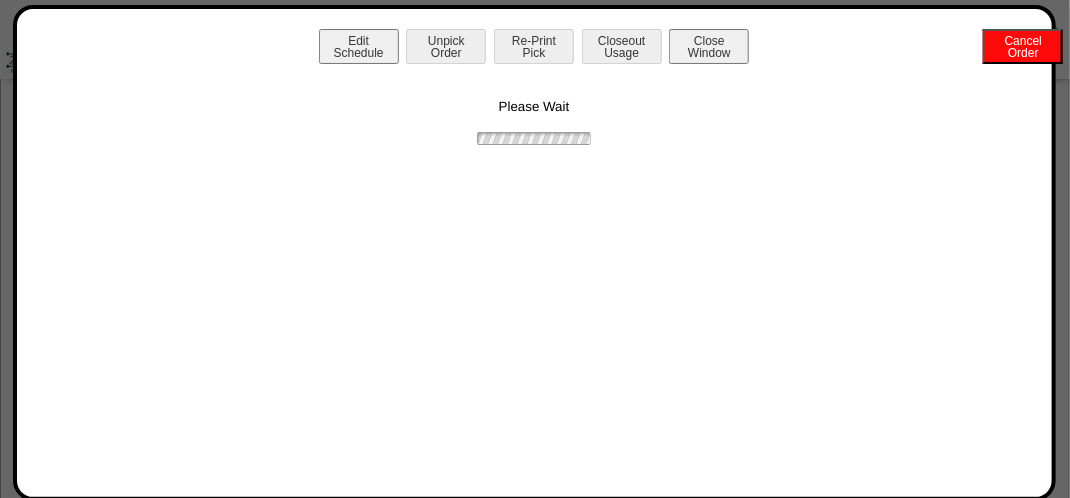 scroll, scrollTop: 0, scrollLeft: 0, axis: both 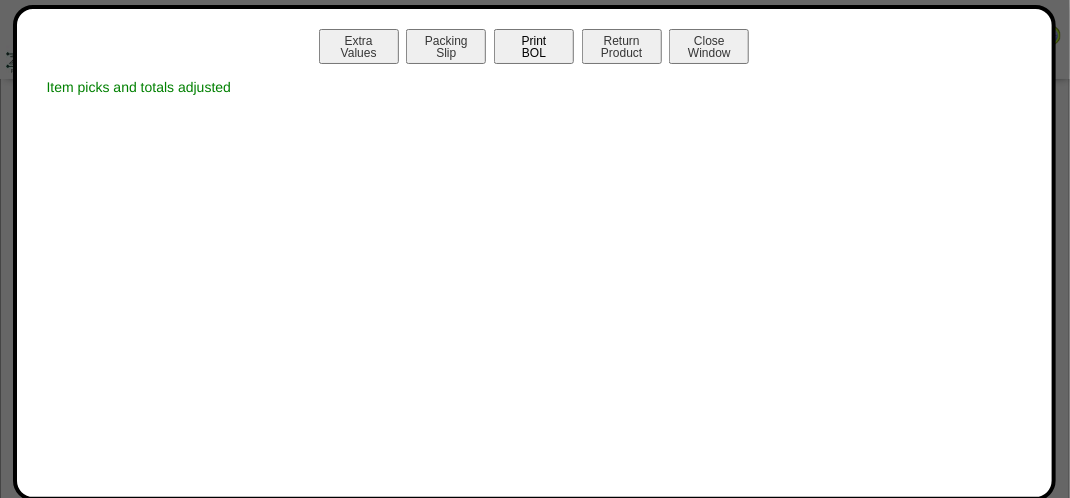 click on "Print BOL" at bounding box center [534, 46] 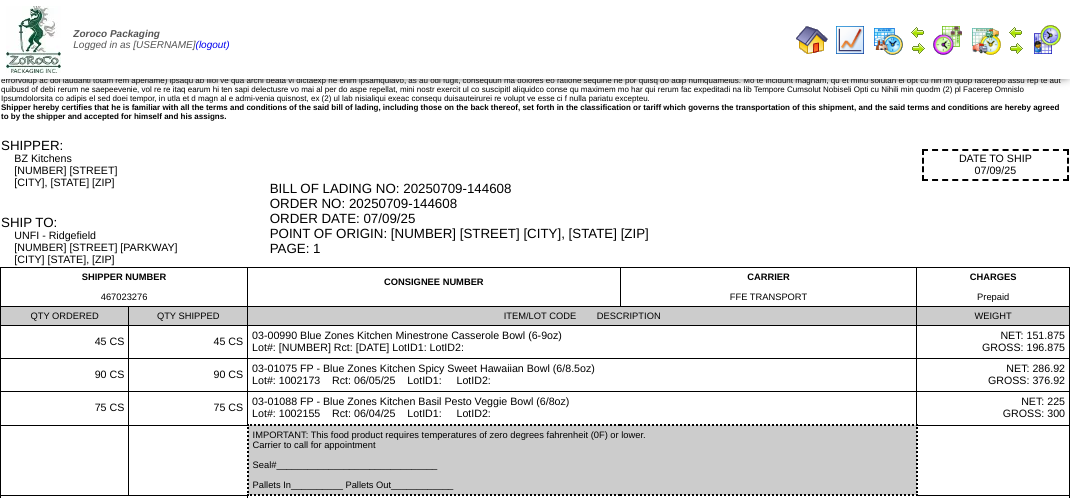 scroll, scrollTop: 0, scrollLeft: 0, axis: both 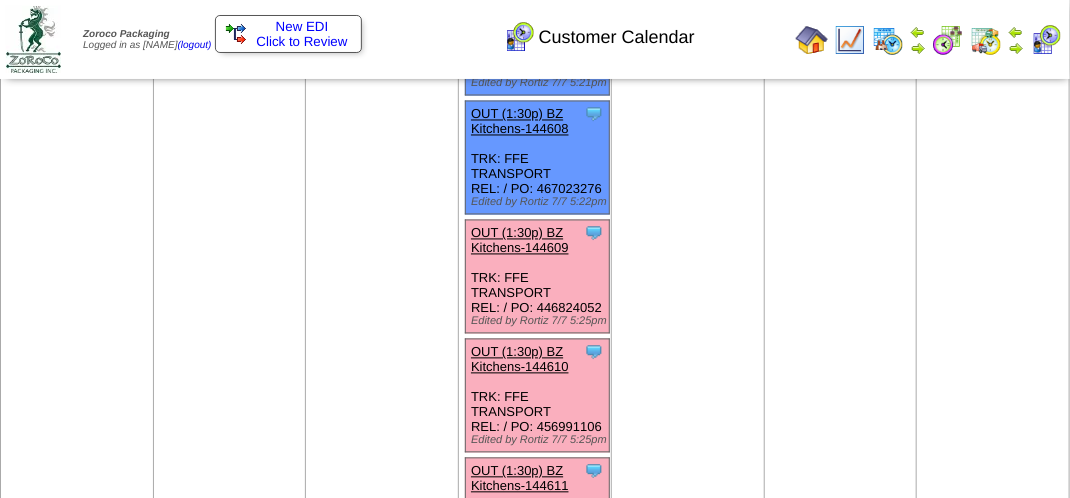 click on "Clone Item
OUT
(1:30p)
BZ Kitchens-144609
BZ Kitchens
ScheduleID: 144609
210 CS:
03-01075
(FP - Blue Zones Kitchen Spicy Sweet Hawaiian Bowl (6/8.5oz))
210 CS:
03-01088" at bounding box center [538, 277] 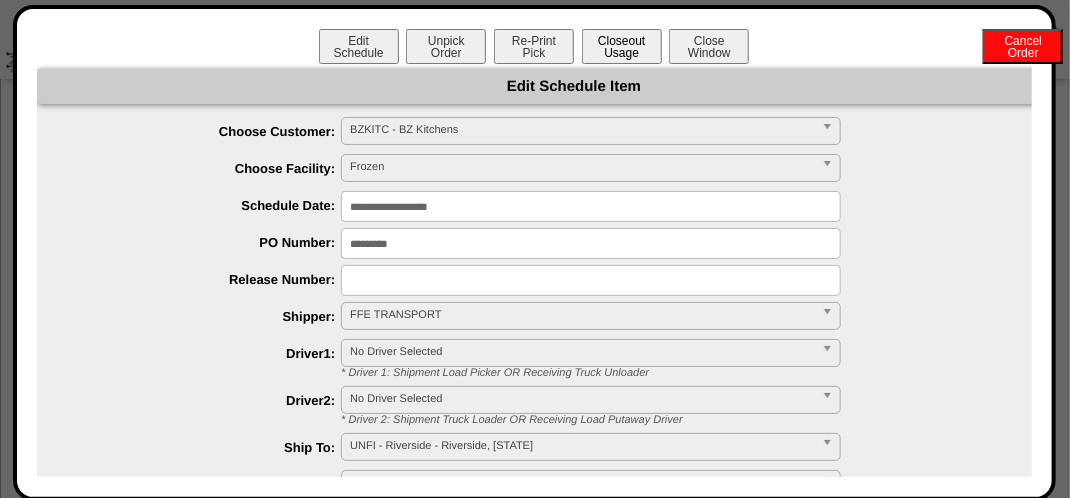 click on "Closeout Usage" at bounding box center [622, 46] 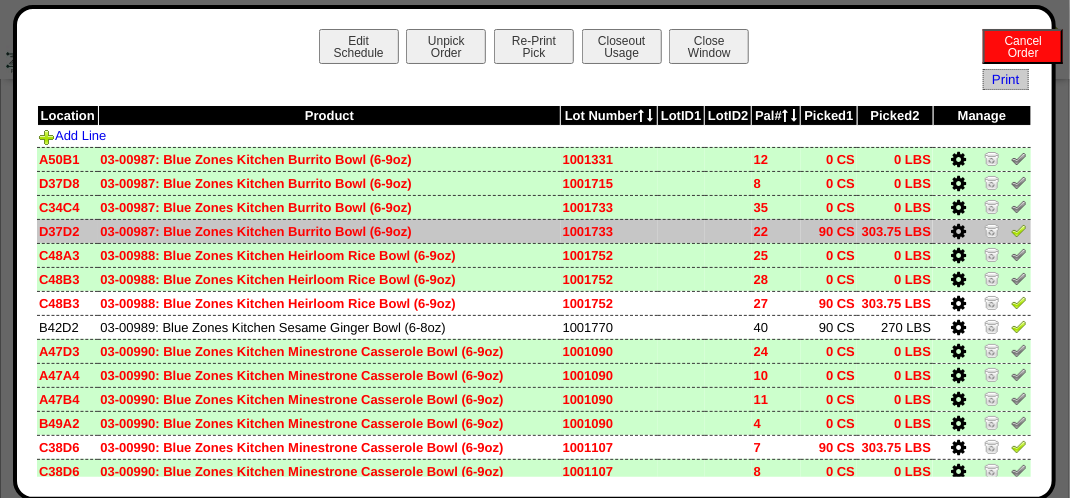 click at bounding box center [1019, 230] 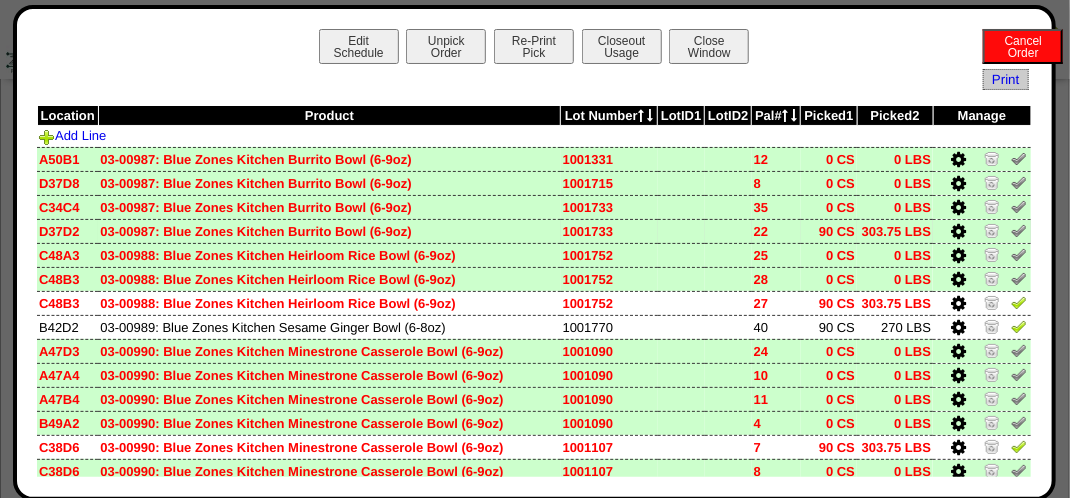 click at bounding box center [958, 232] 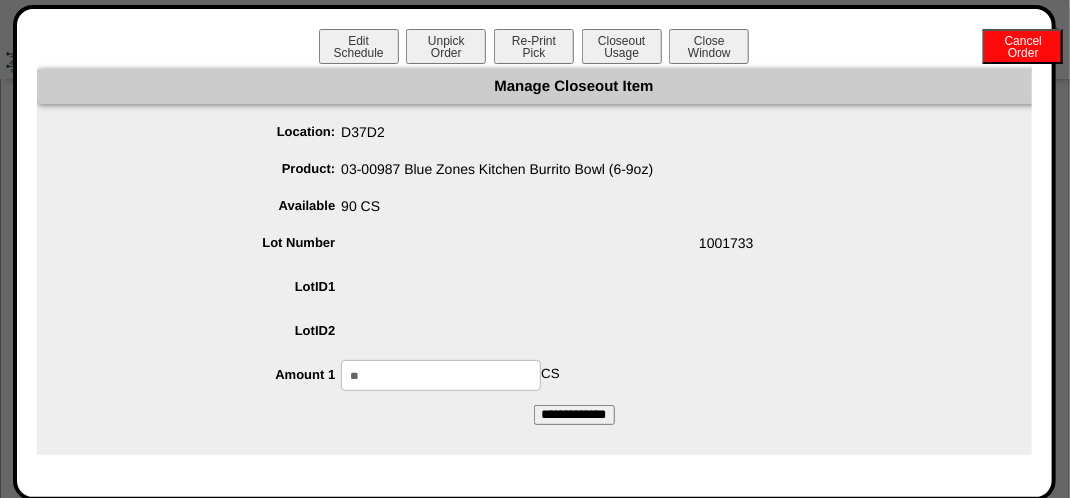 click on "Location:
D37D2
Product:
03-00987 Blue Zones Kitchen Burrito Bowl (6-9oz)
Available
90 CS
Lot Number
1001733
LotID1
LotID2
Amount 1
**  CS
******" at bounding box center [574, 254] 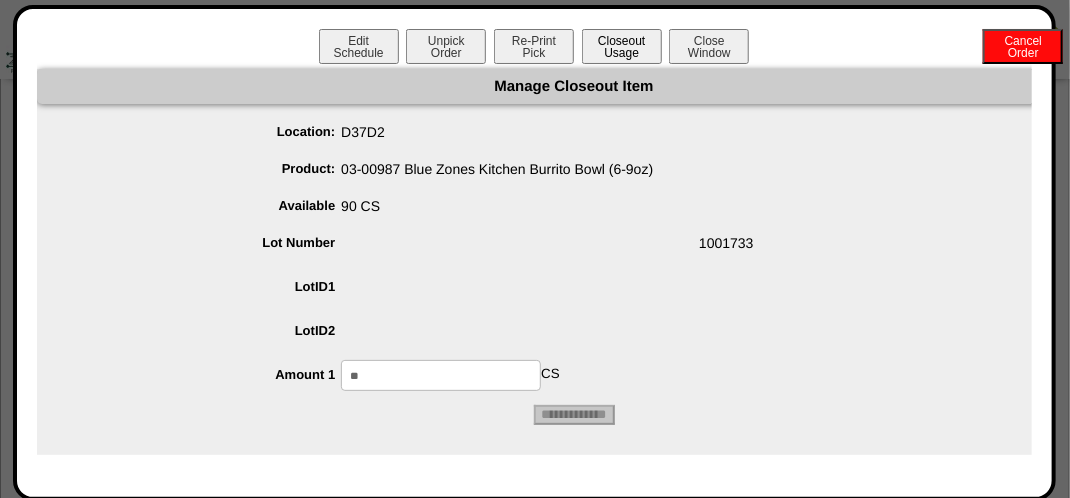 click on "Closeout Usage" at bounding box center (622, 46) 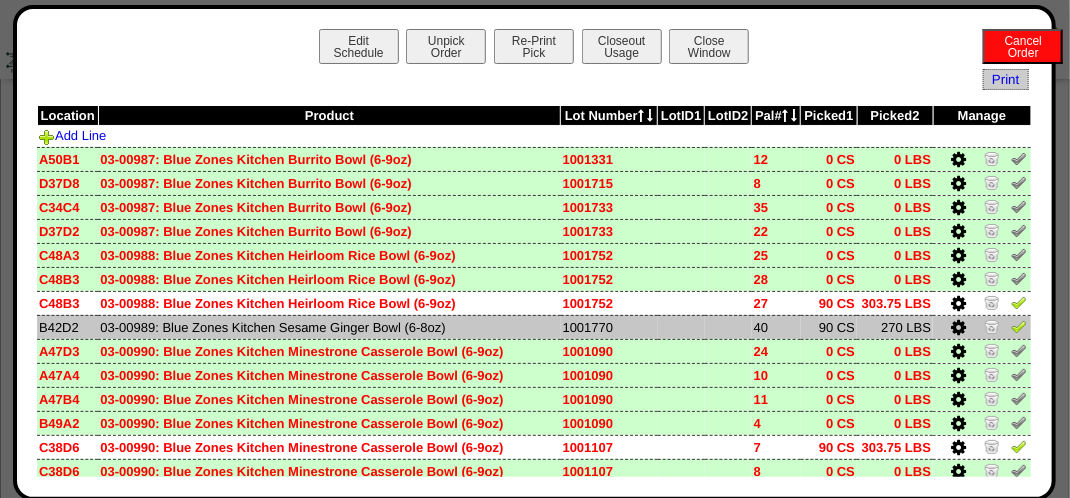 click at bounding box center (958, 328) 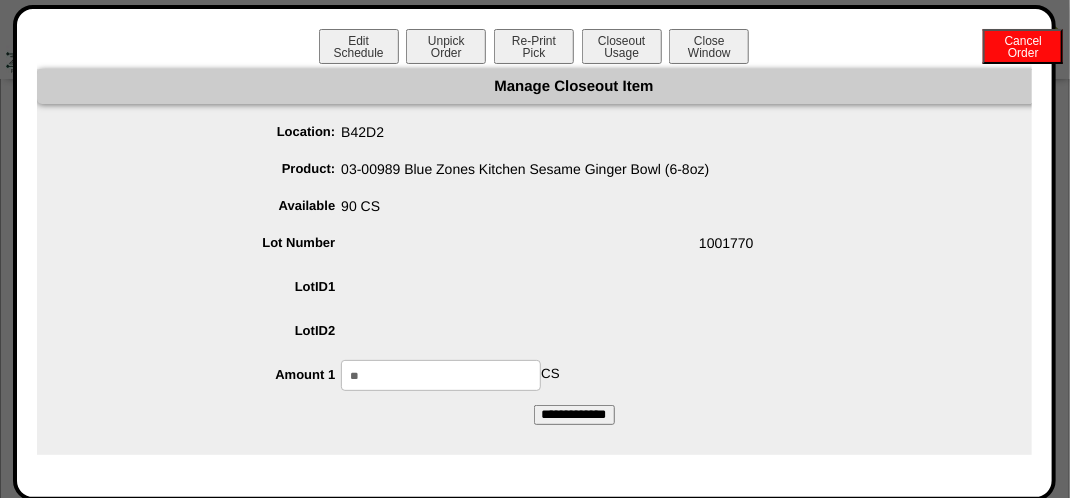 click on "**" at bounding box center [441, 375] 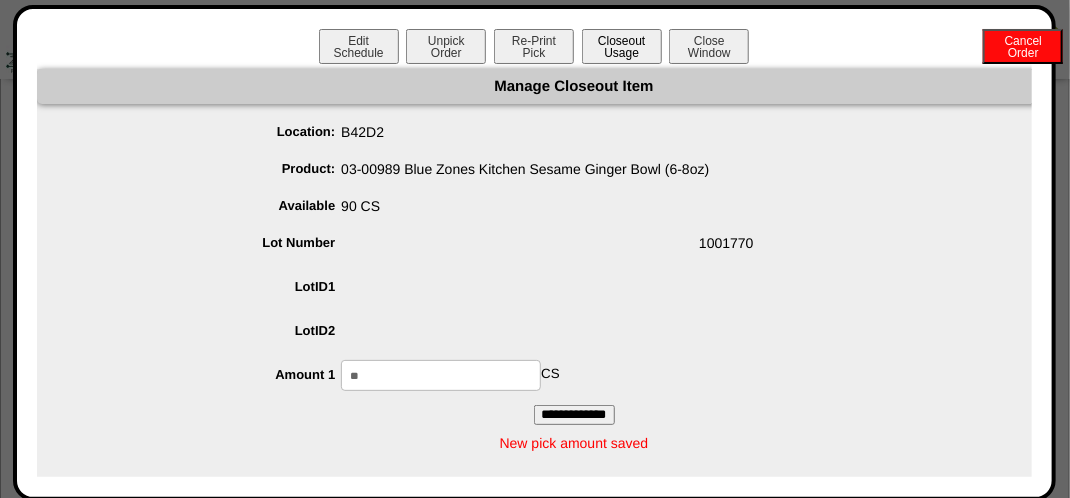 click on "Closeout Usage" at bounding box center (622, 46) 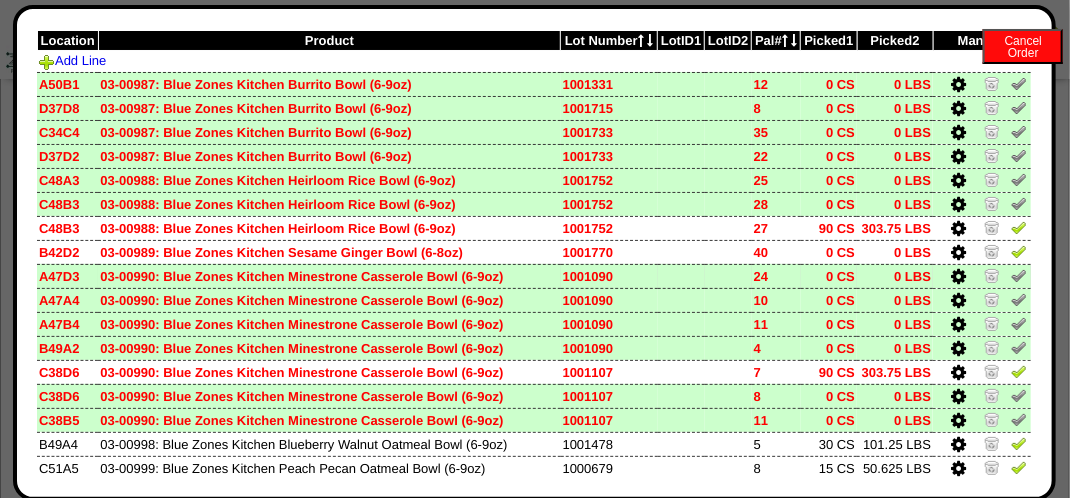 scroll, scrollTop: 200, scrollLeft: 0, axis: vertical 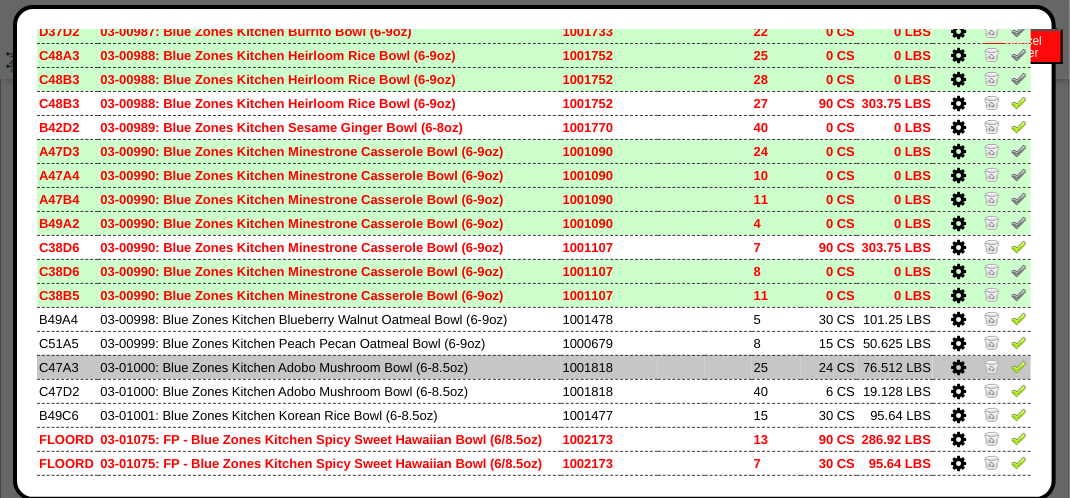 click at bounding box center (958, 368) 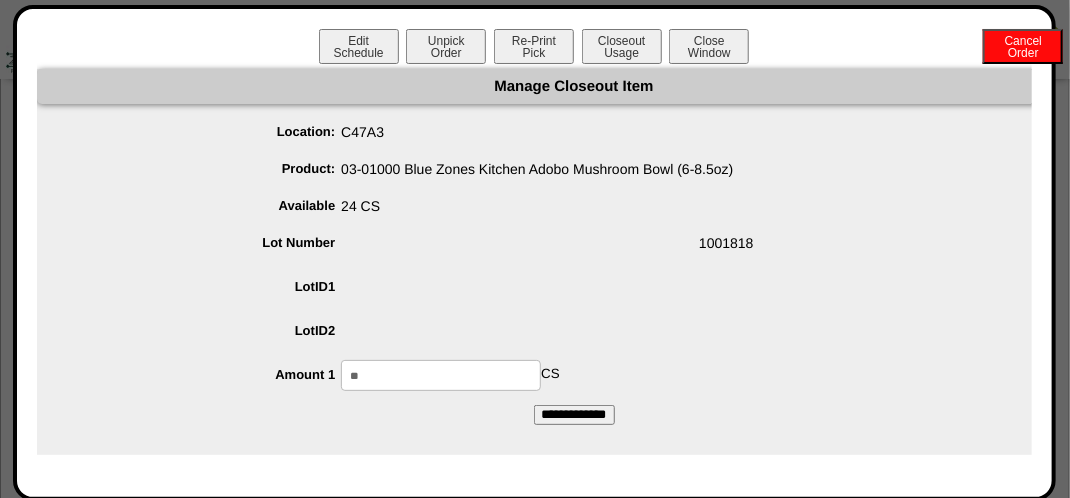 click on "**" at bounding box center [441, 375] 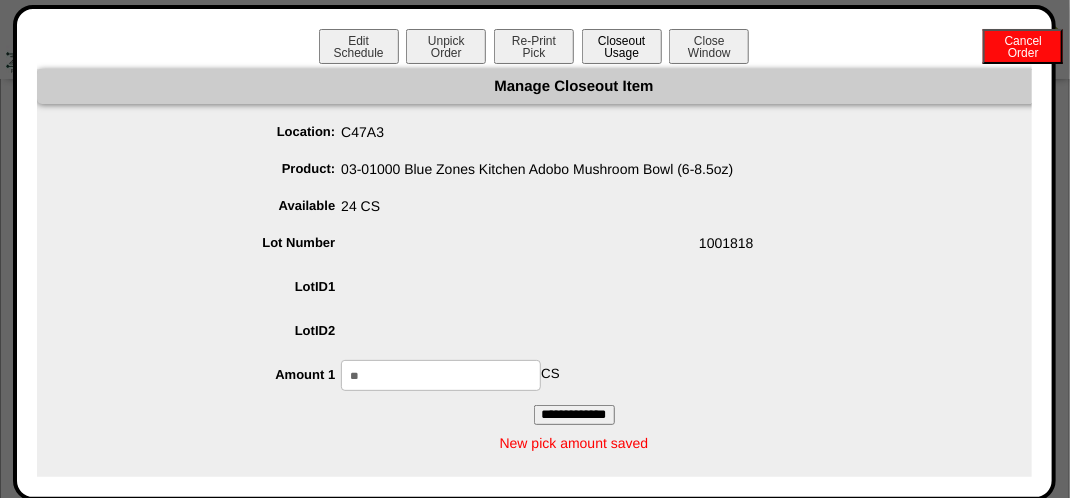 click on "Closeout Usage" at bounding box center [622, 46] 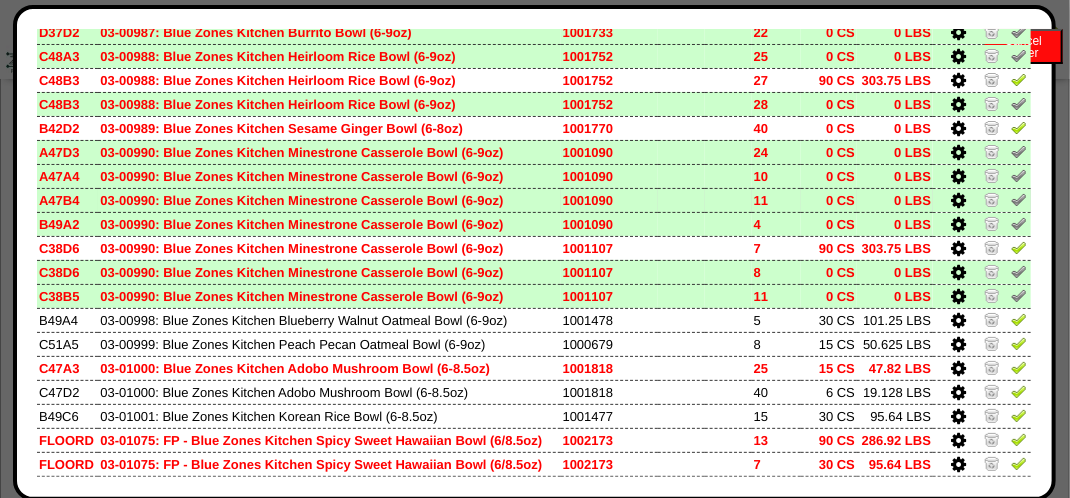 scroll, scrollTop: 200, scrollLeft: 0, axis: vertical 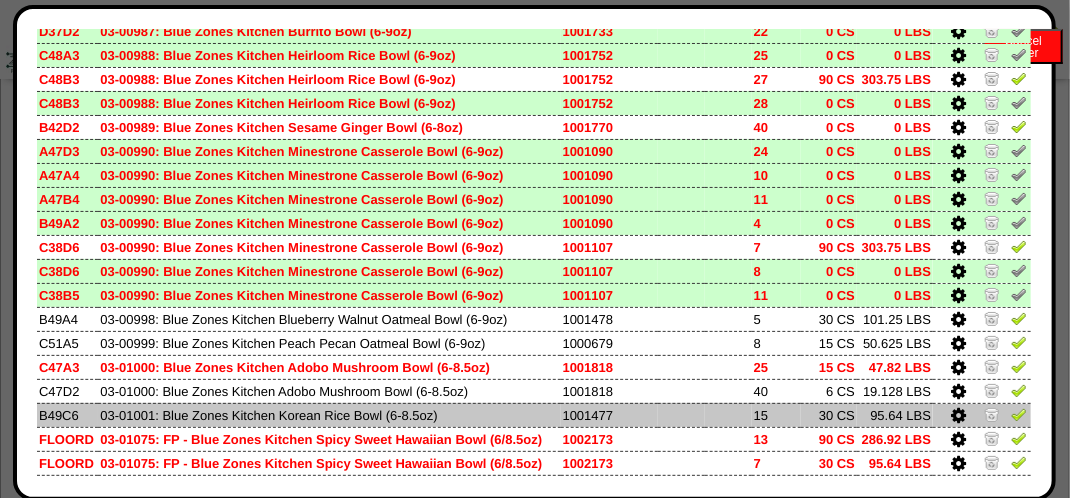 click at bounding box center [958, 416] 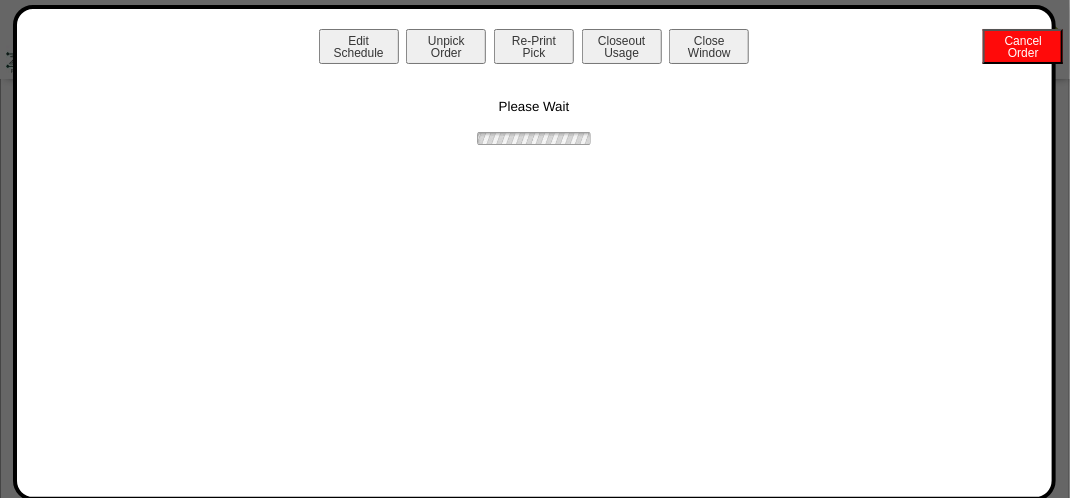 scroll, scrollTop: 0, scrollLeft: 0, axis: both 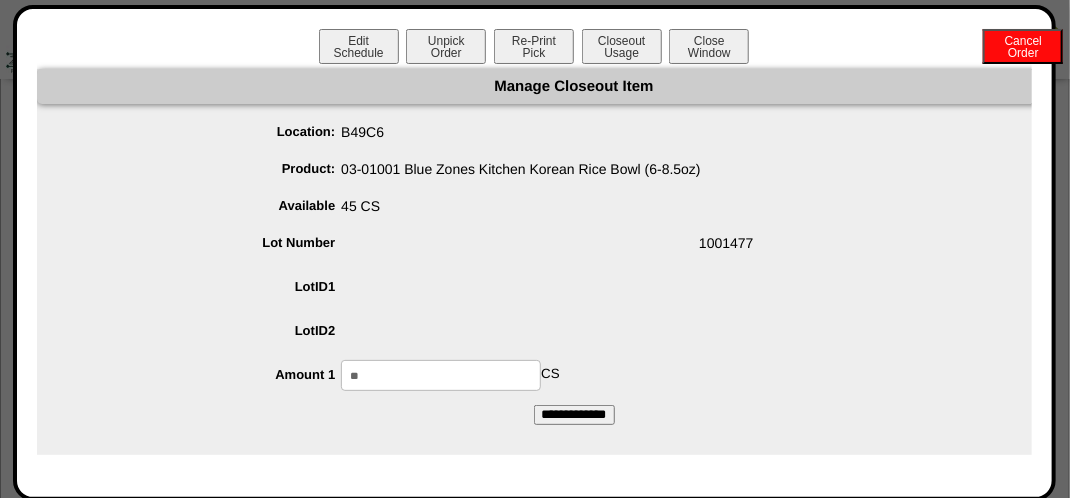click on "**" at bounding box center [441, 375] 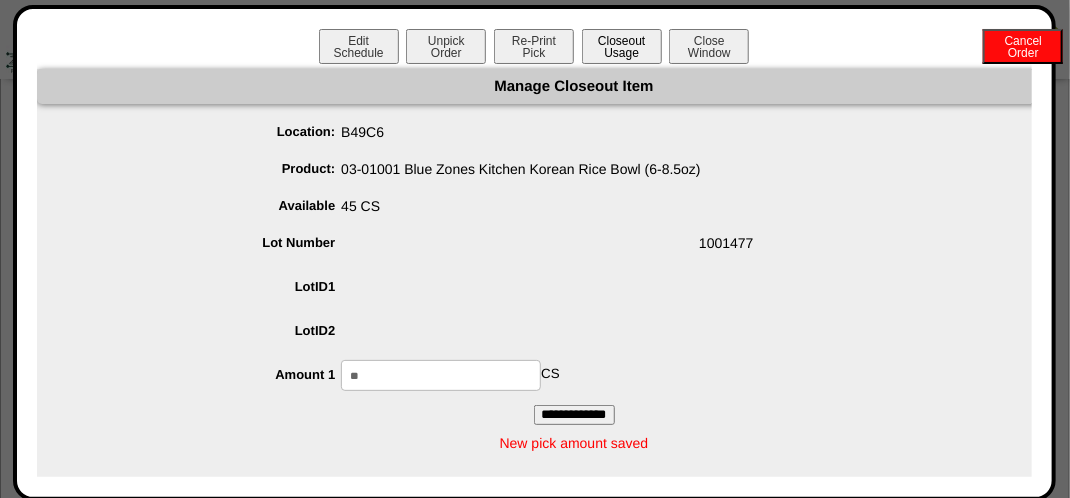click on "Closeout Usage" at bounding box center [622, 46] 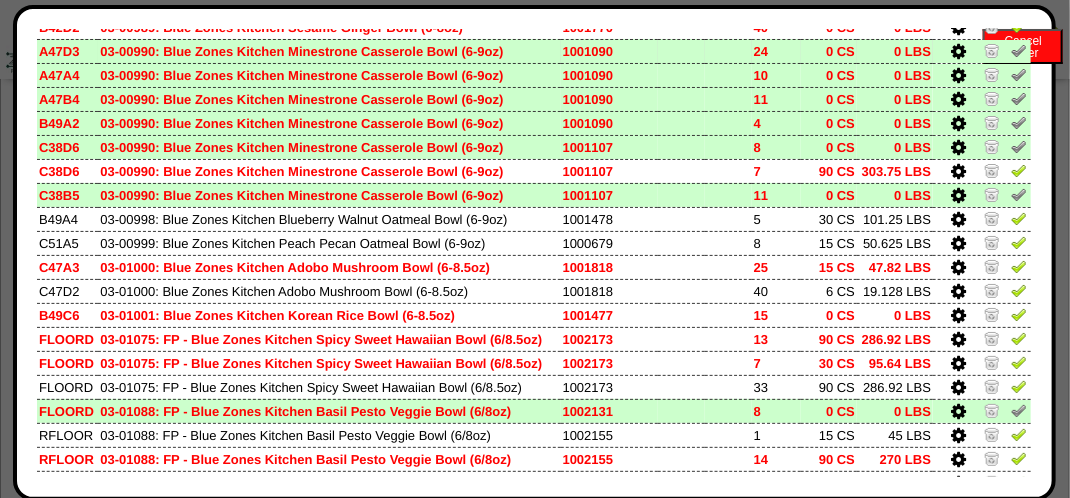scroll, scrollTop: 400, scrollLeft: 0, axis: vertical 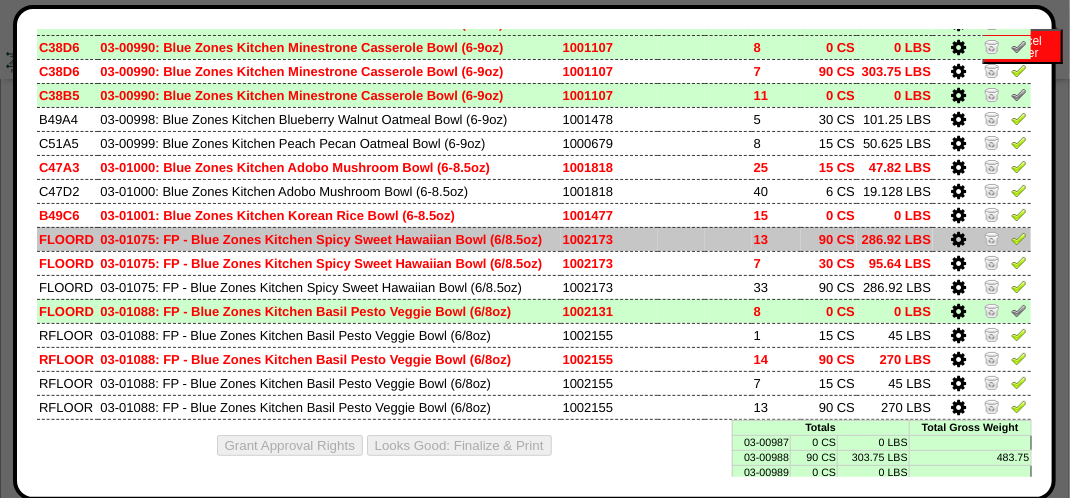 click at bounding box center (958, 240) 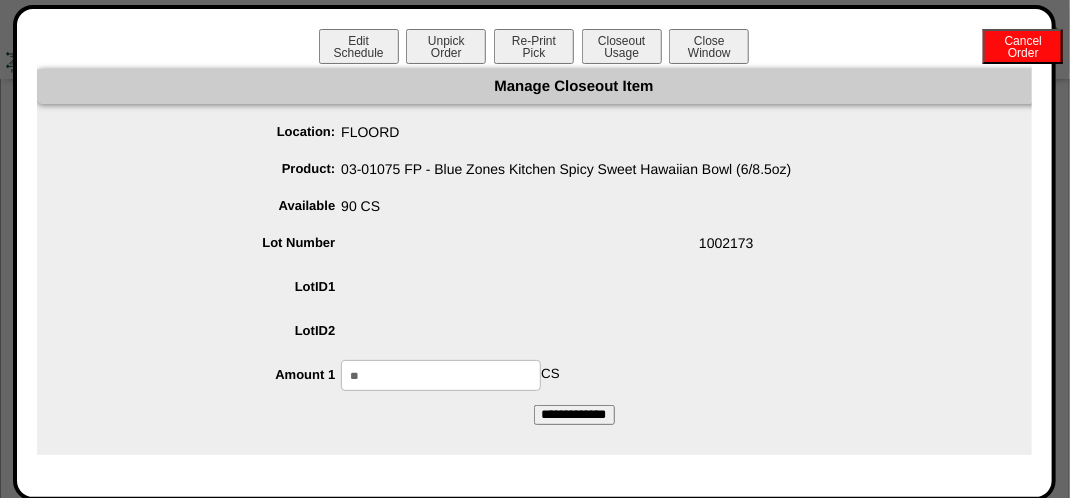 click on "**" at bounding box center [441, 375] 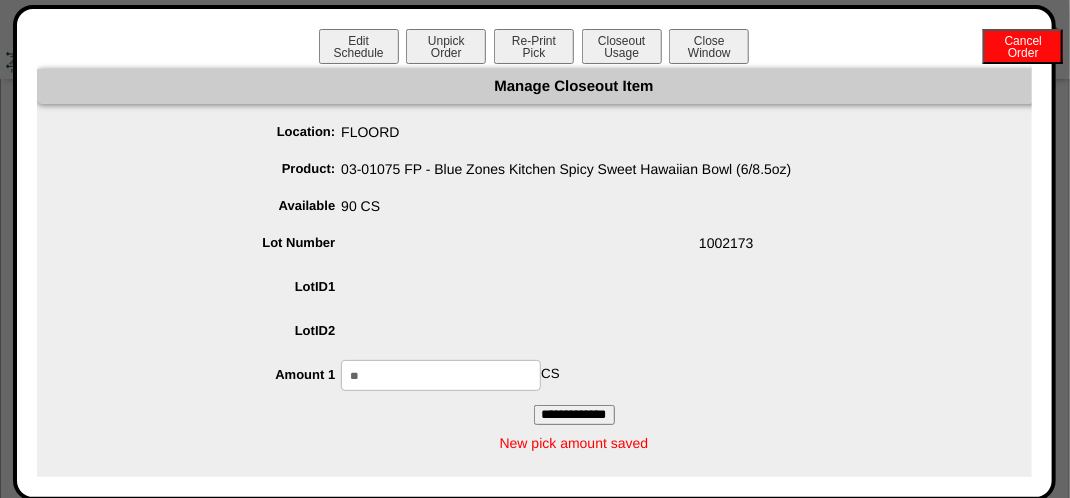 click on "**" at bounding box center [441, 375] 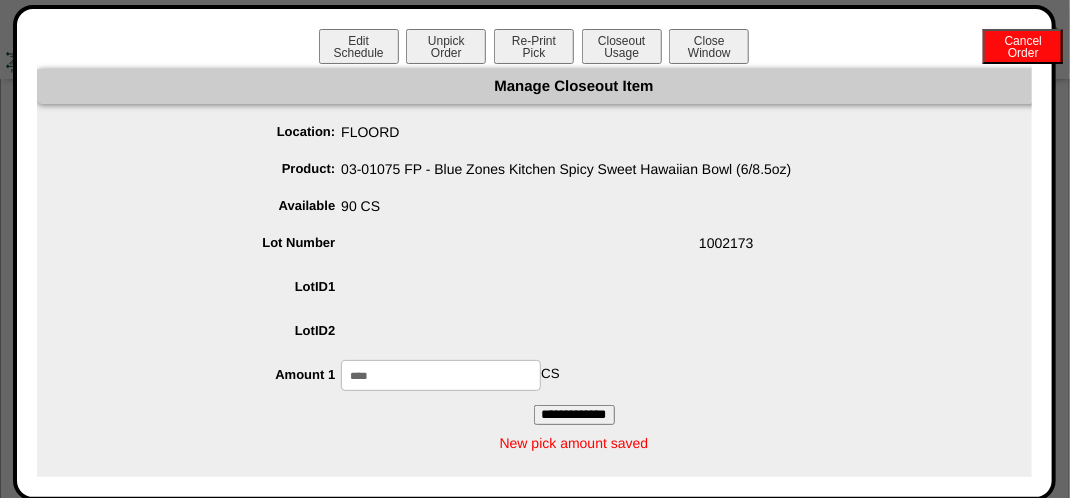 click on "**********" at bounding box center (574, 415) 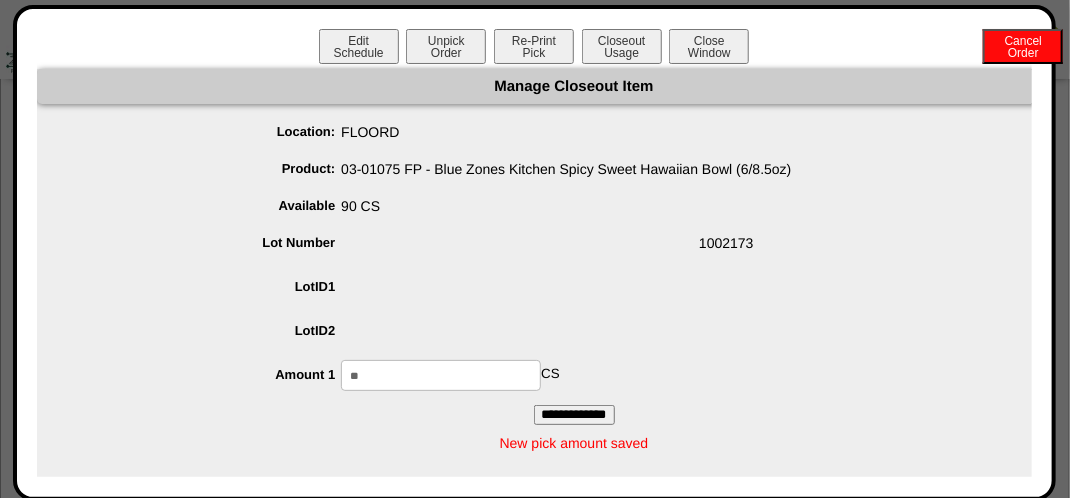 type on "*" 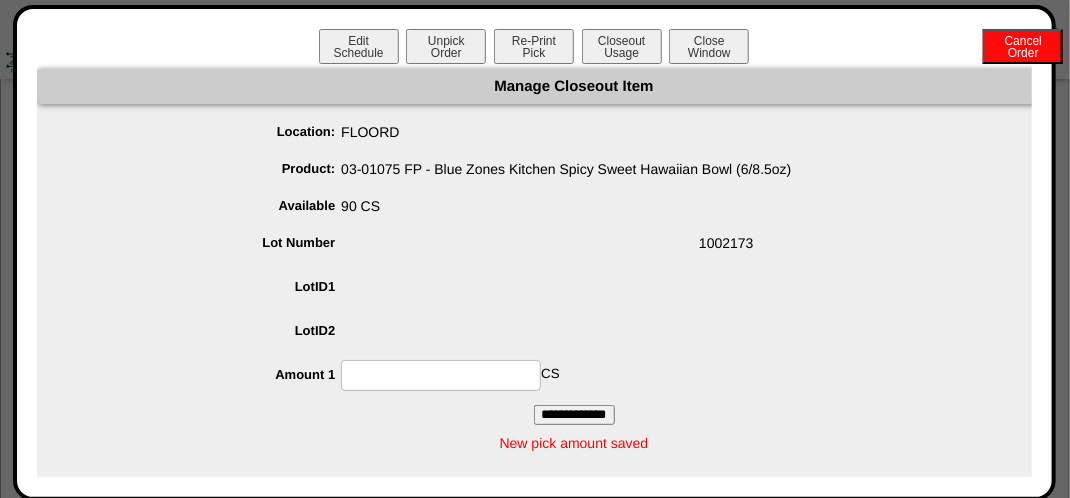click at bounding box center (441, 375) 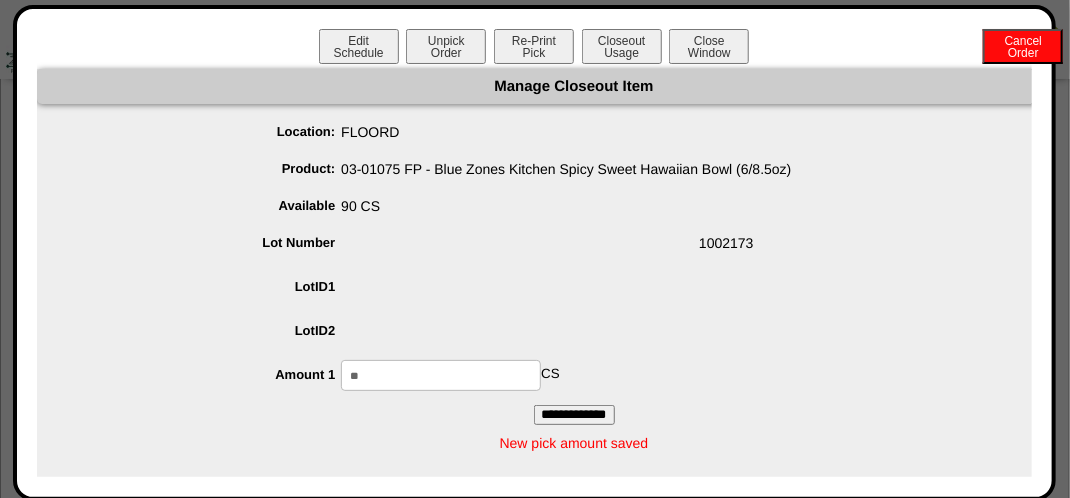 type on "**" 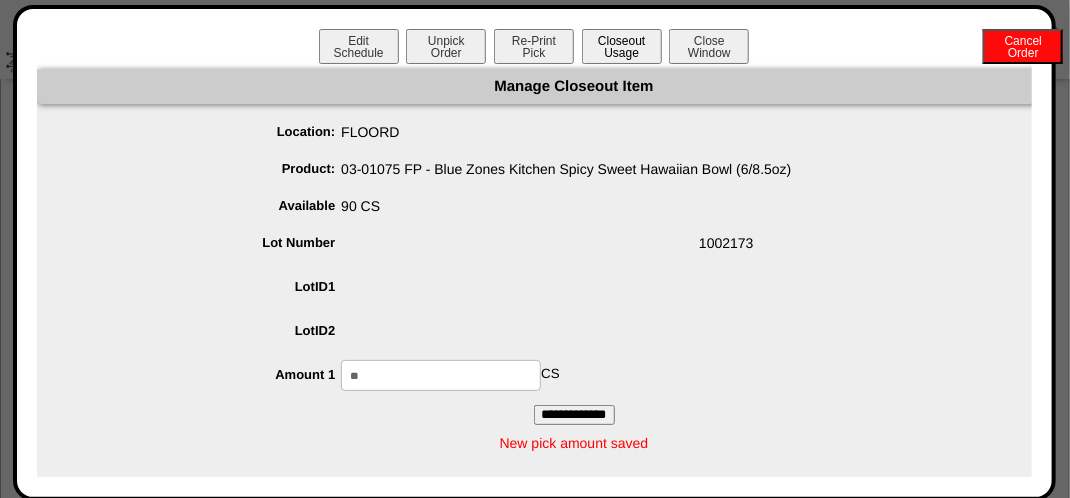 click on "Closeout Usage" at bounding box center (622, 46) 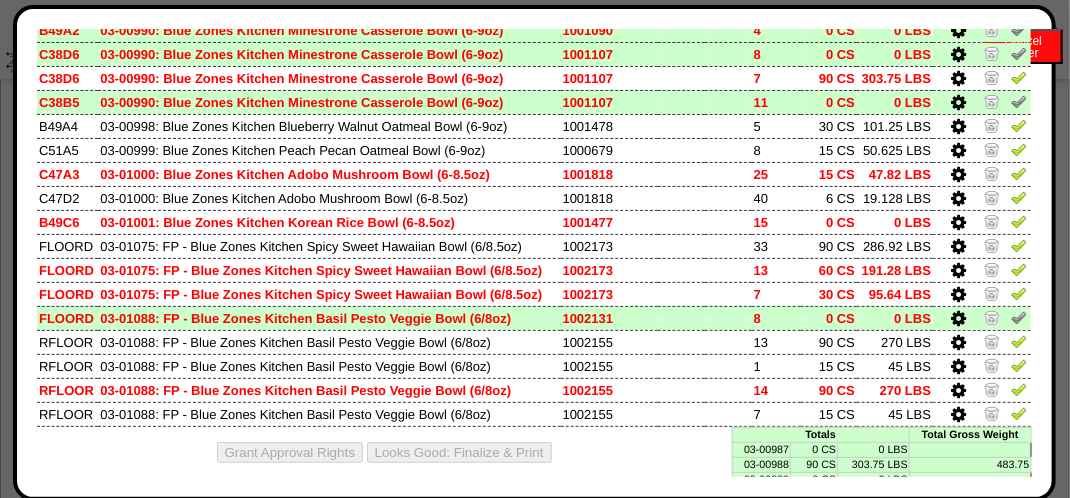 scroll, scrollTop: 400, scrollLeft: 0, axis: vertical 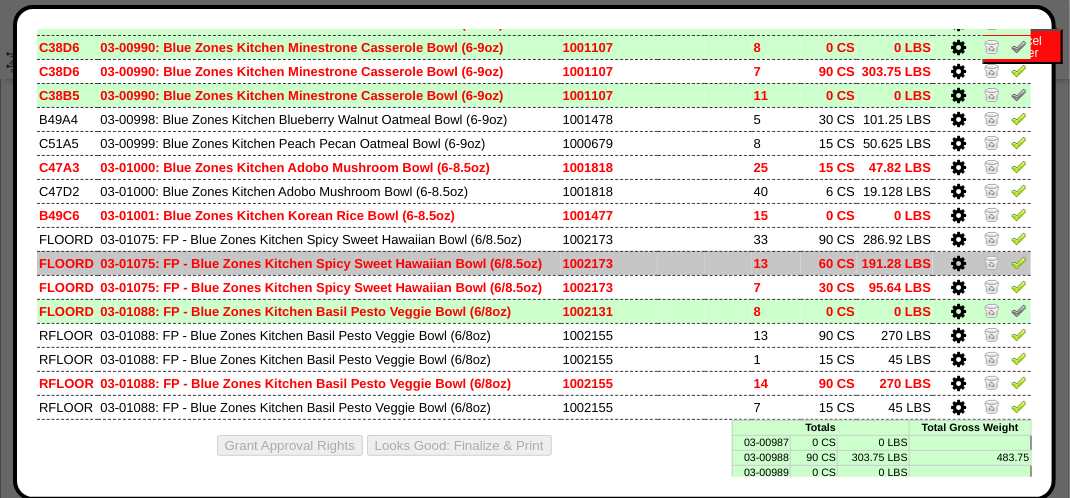 click at bounding box center (958, 264) 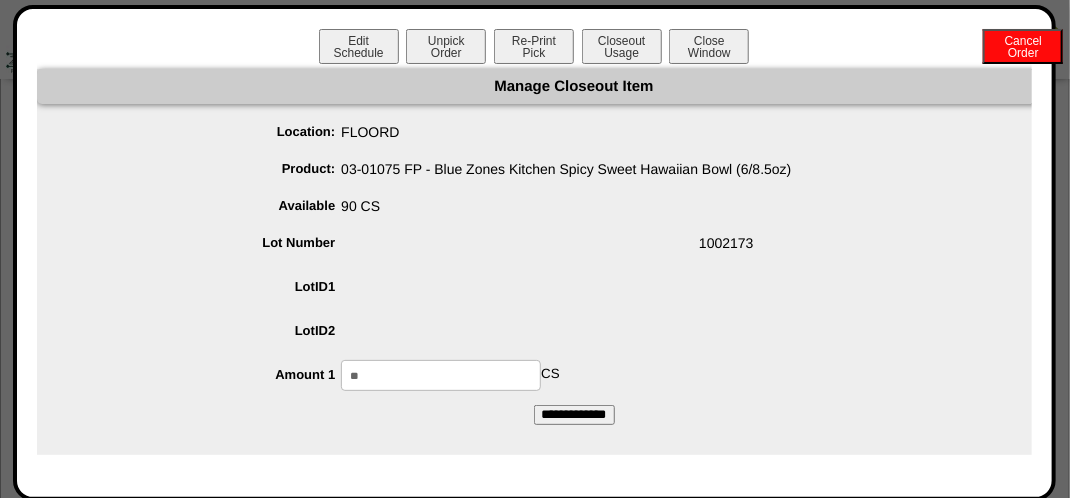 click on "**" at bounding box center (441, 375) 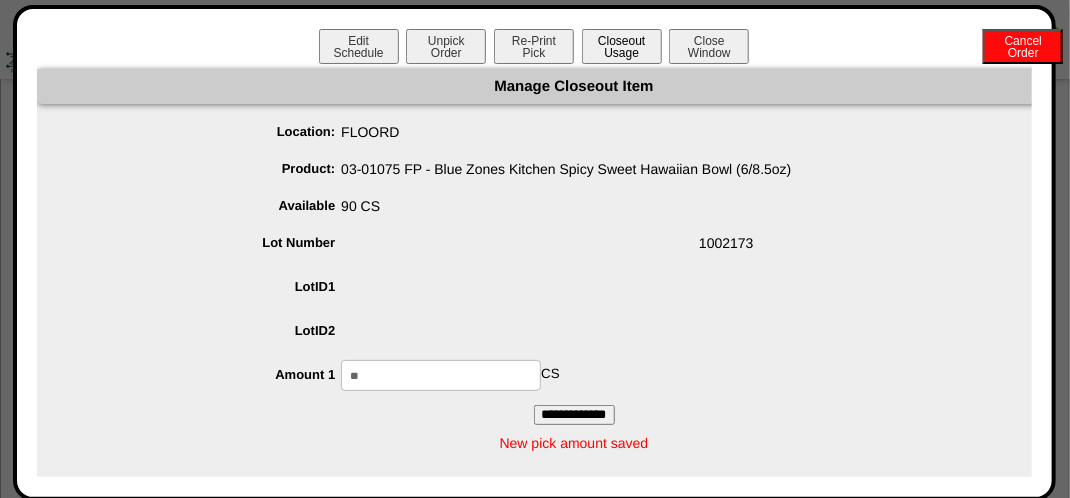 click on "Closeout Usage" at bounding box center (622, 46) 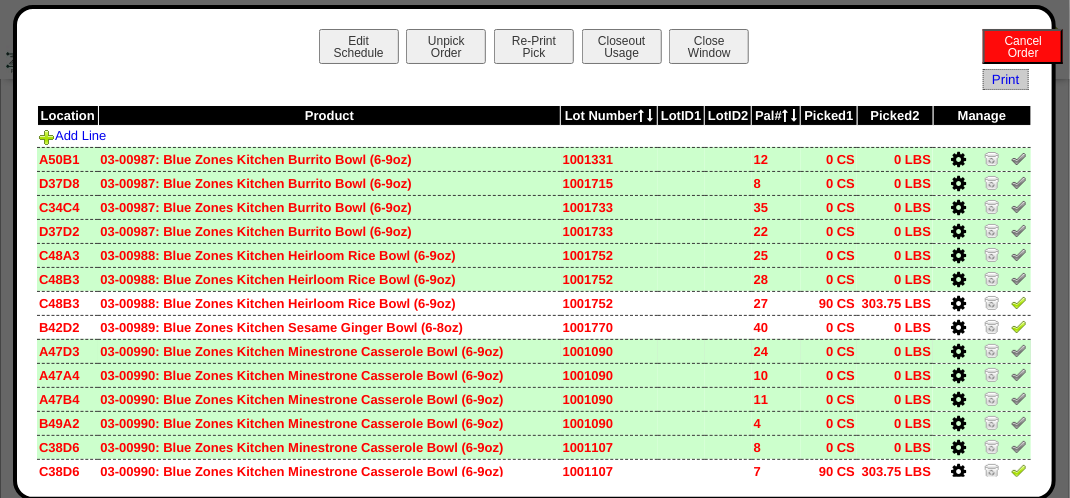 scroll, scrollTop: 1400, scrollLeft: 0, axis: vertical 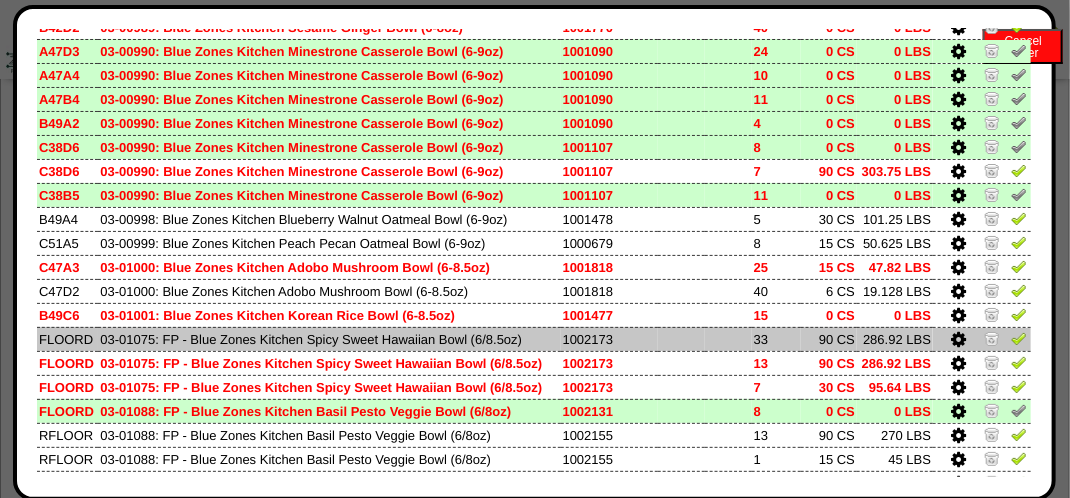 click at bounding box center [958, 340] 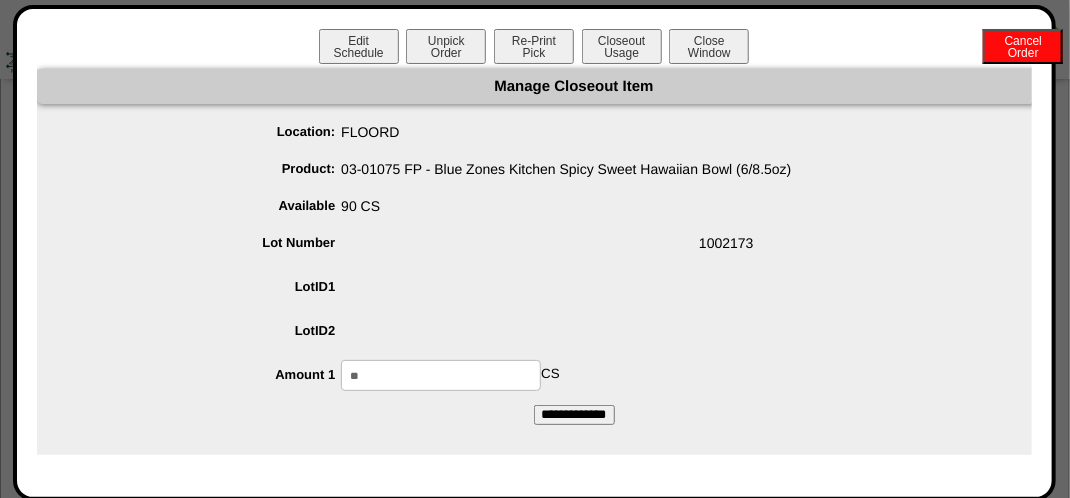 click on "**" at bounding box center [441, 375] 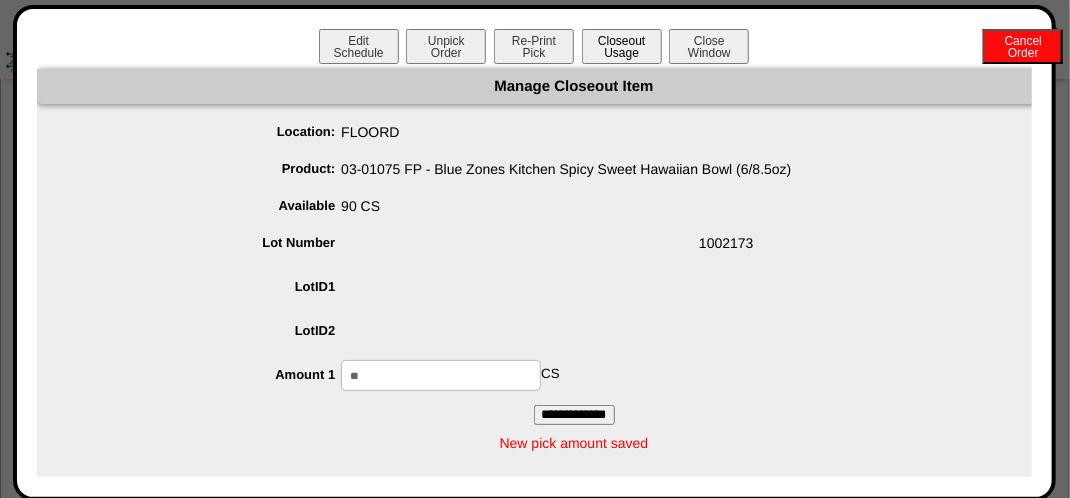 click on "Closeout Usage" at bounding box center (622, 46) 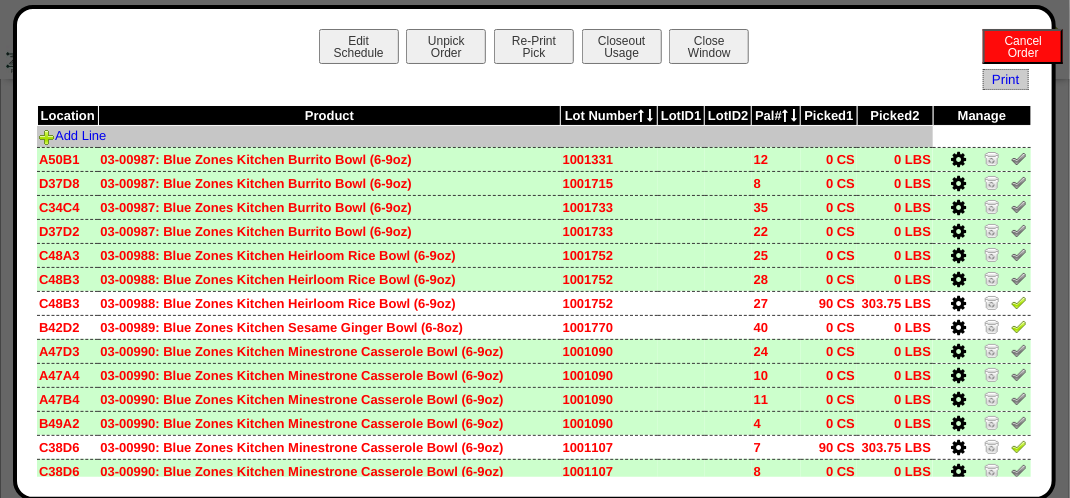 click on "Add Line" at bounding box center (485, 137) 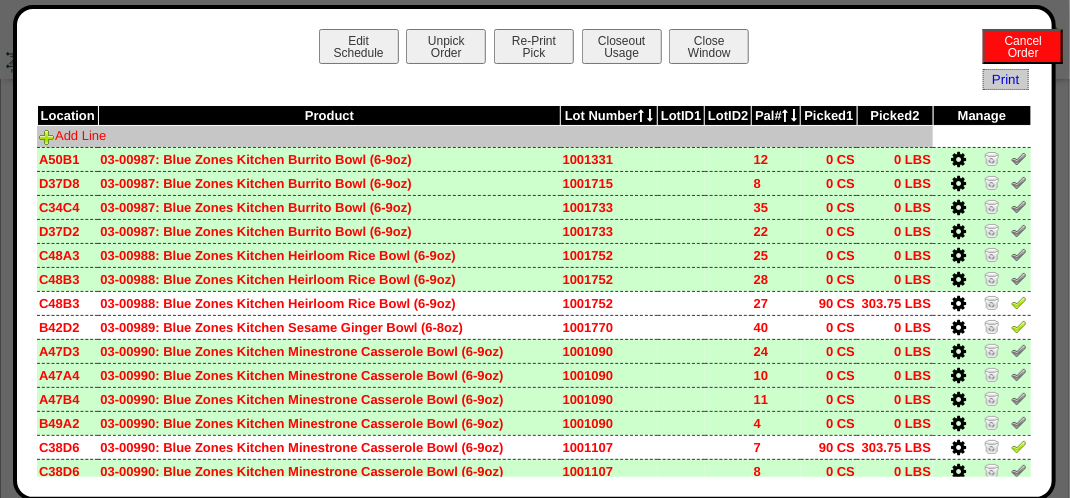 click on "Add Line" at bounding box center [72, 135] 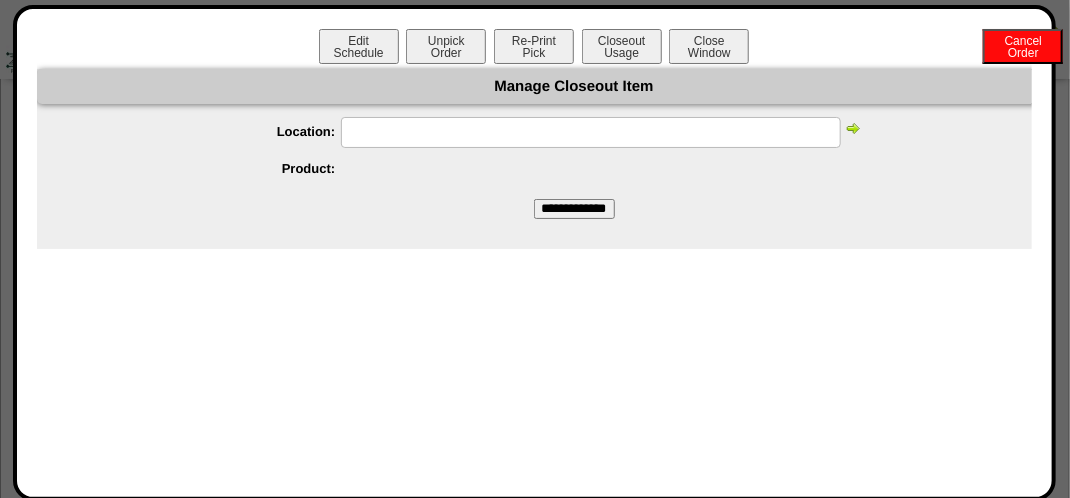 click at bounding box center [591, 132] 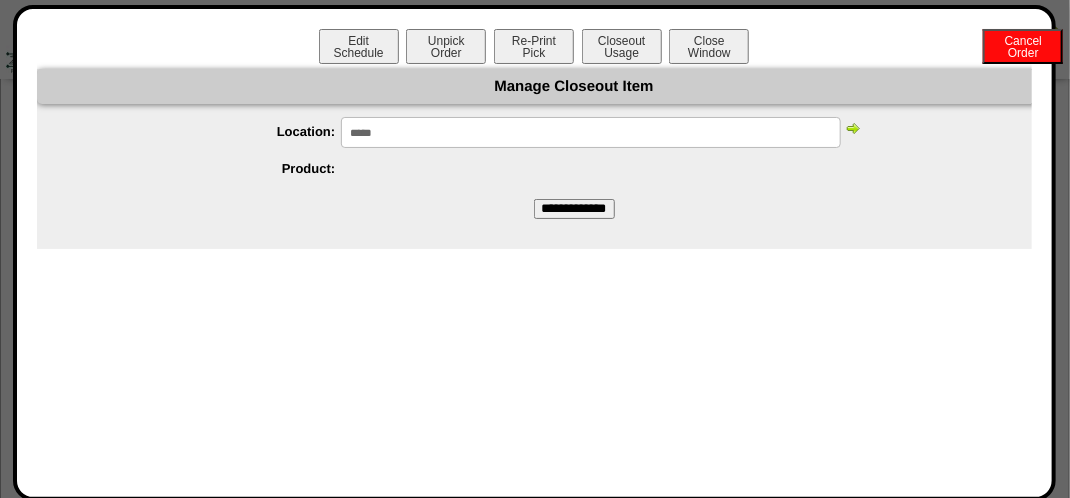 type on "*****" 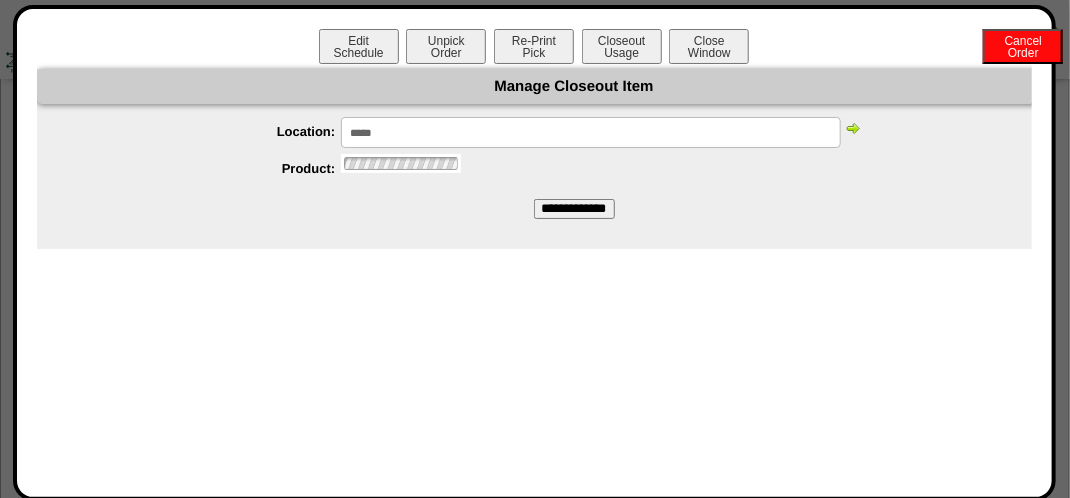 click at bounding box center [853, 128] 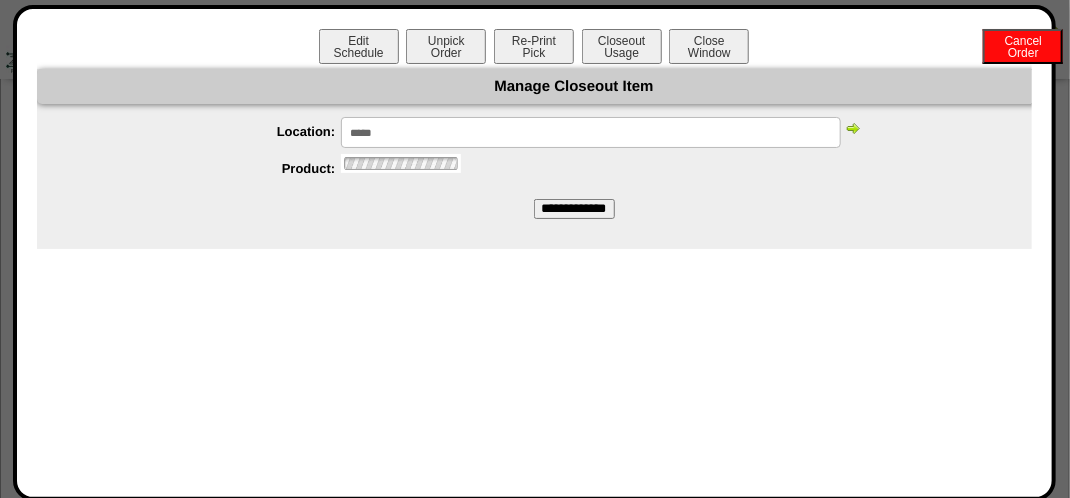 scroll, scrollTop: 0, scrollLeft: 0, axis: both 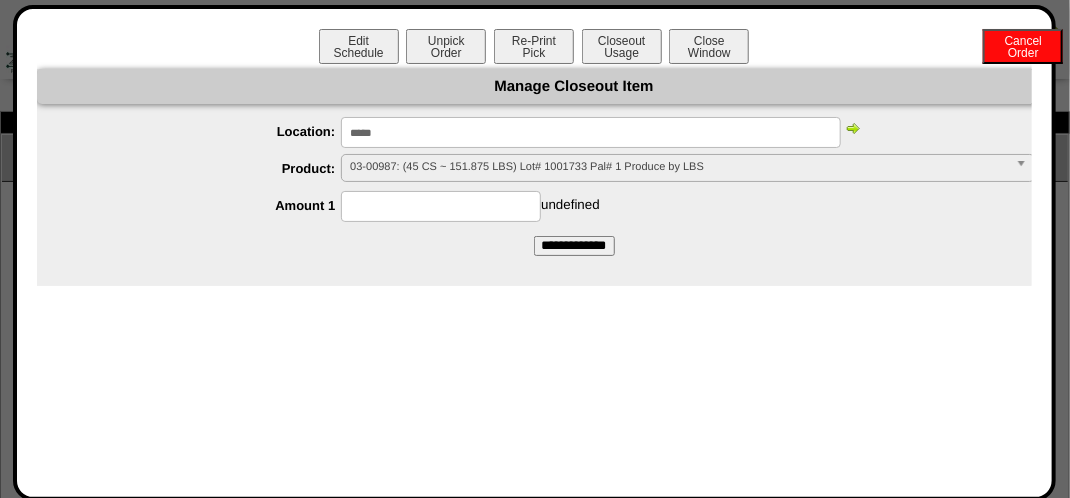 click on "03-00987: (45 CS ~ 151.875 LBS) Lot# 1001733 Pal# 1 Produce by LBS" at bounding box center (678, 167) 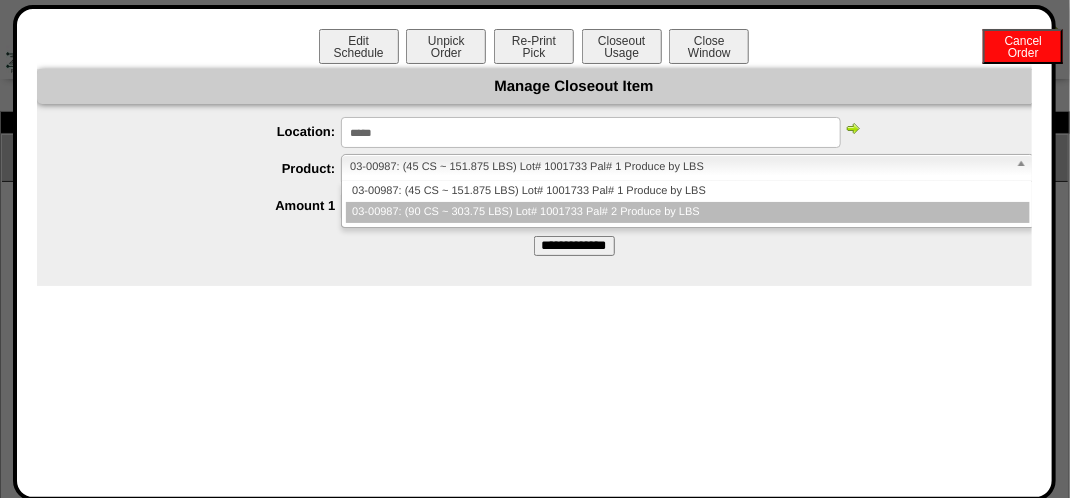 click on "03-00987: (90 CS ~ 303.75 LBS) Lot# 1001733 Pal# 2 Produce by LBS" at bounding box center (687, 212) 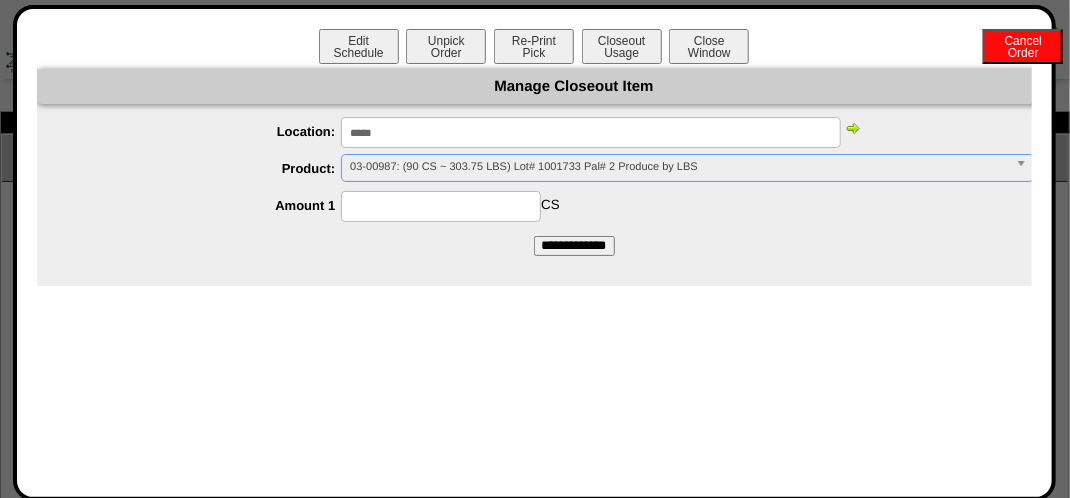click at bounding box center (441, 206) 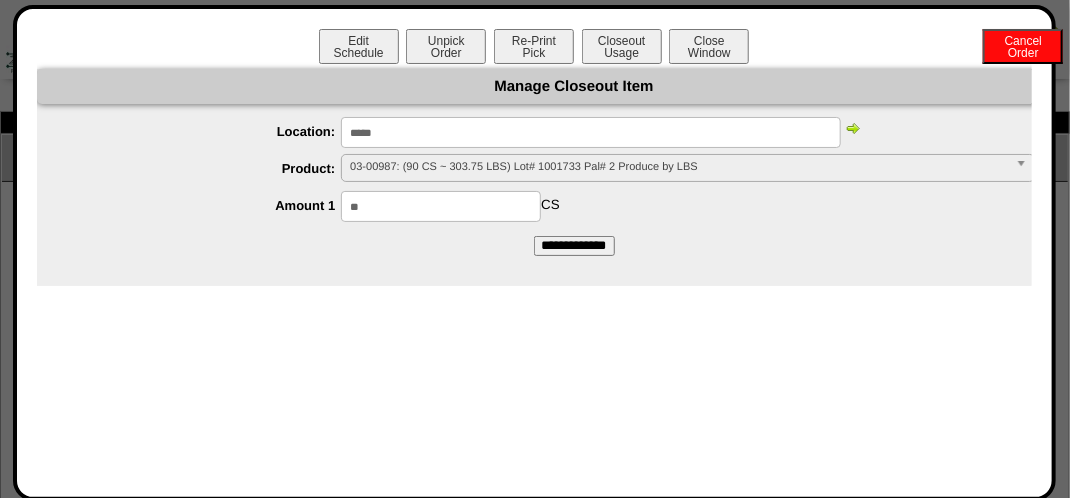 type on "**" 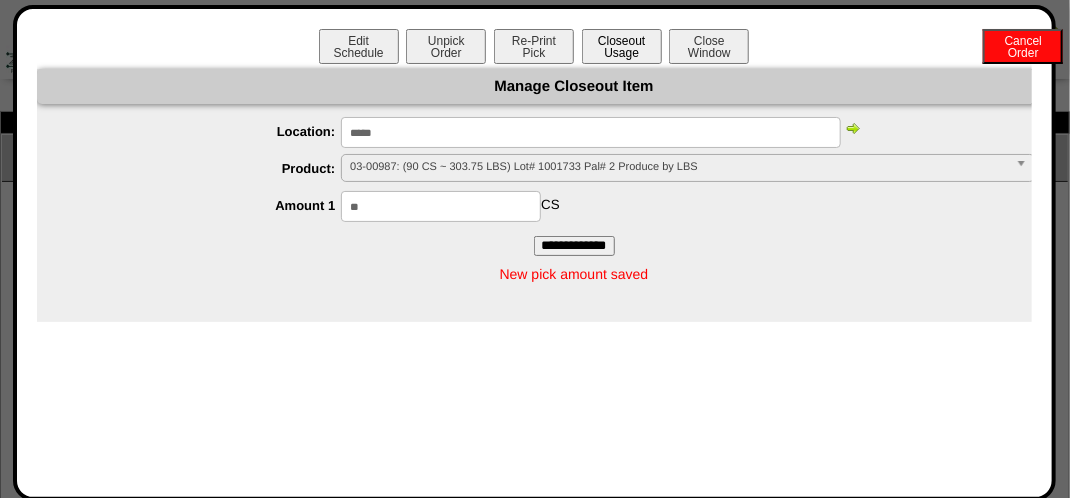 click on "Closeout Usage" at bounding box center [622, 46] 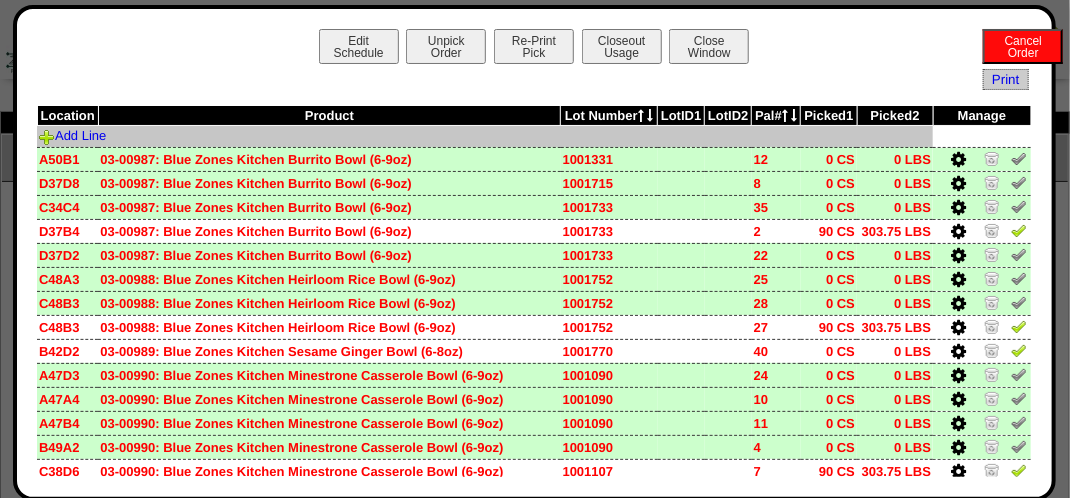 click on "Add Line" at bounding box center (485, 137) 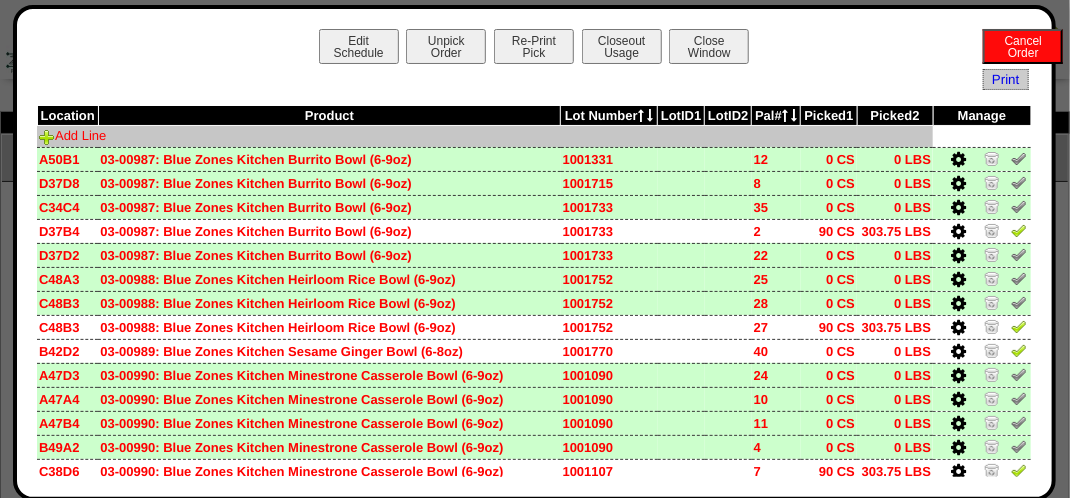 click on "Add Line" at bounding box center [72, 135] 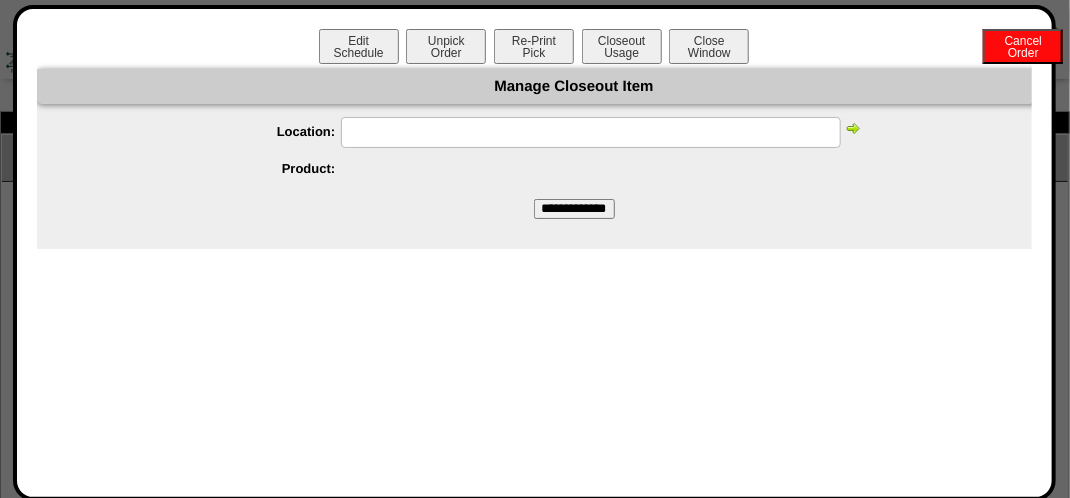 click at bounding box center [591, 132] 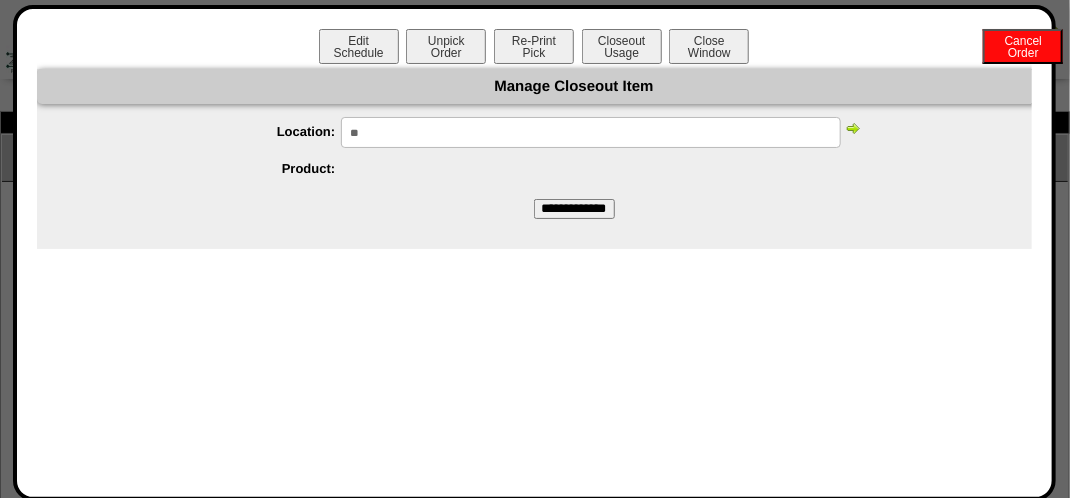 type on "*" 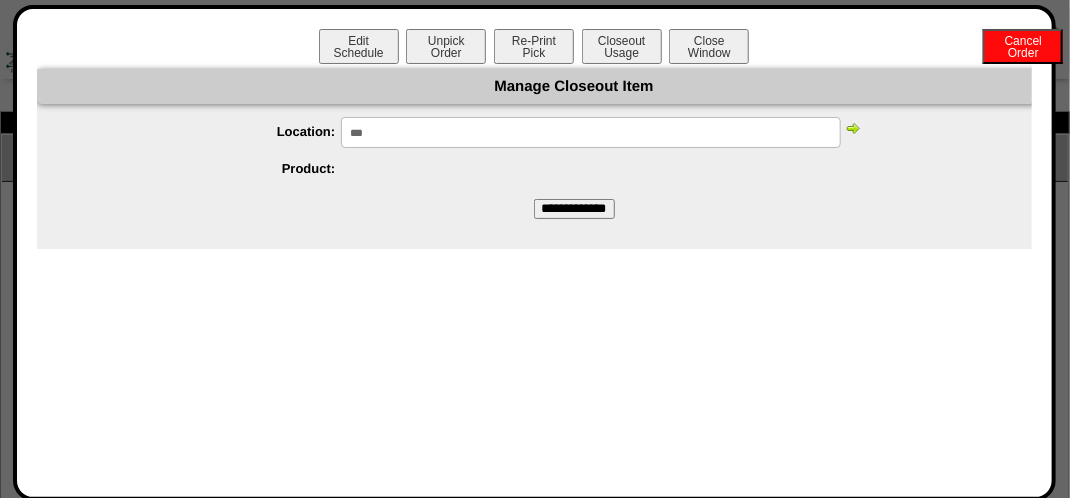 type on "*****" 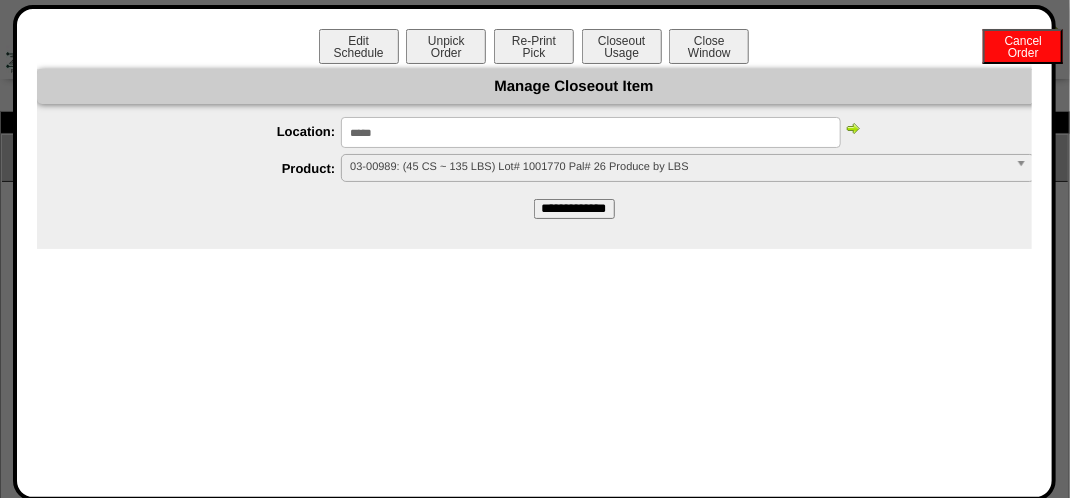 click on "03-00989: (45 CS ~ 135 LBS) Lot# 1001770 Pal# 26 Produce by LBS" at bounding box center (678, 167) 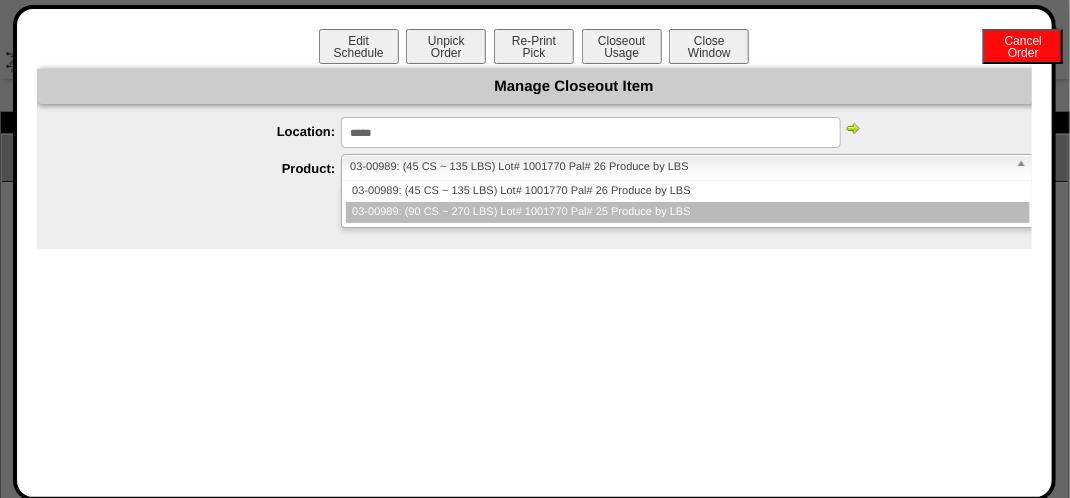 click on "03-00989: (90 CS ~ 270 LBS) Lot# 1001770 Pal# 25 Produce by LBS" at bounding box center [687, 212] 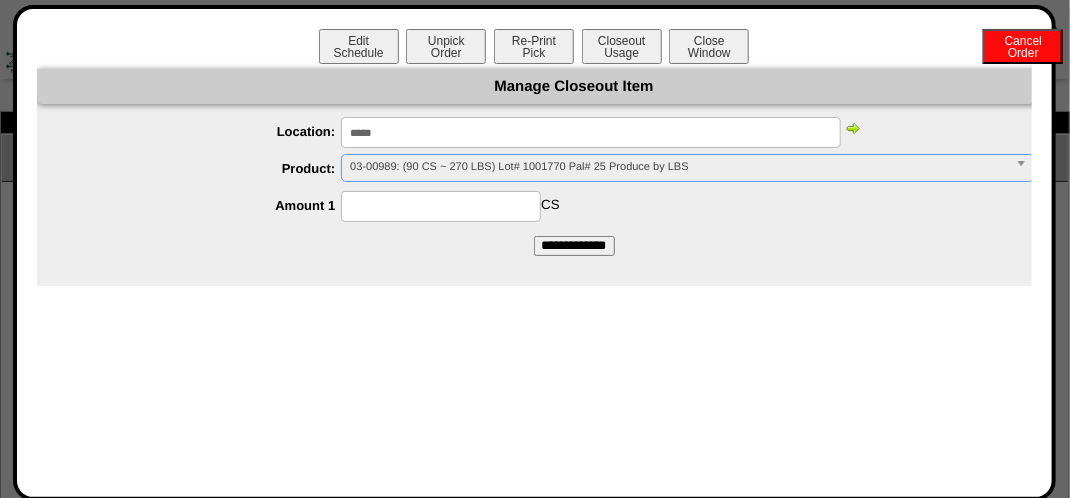 click at bounding box center [441, 206] 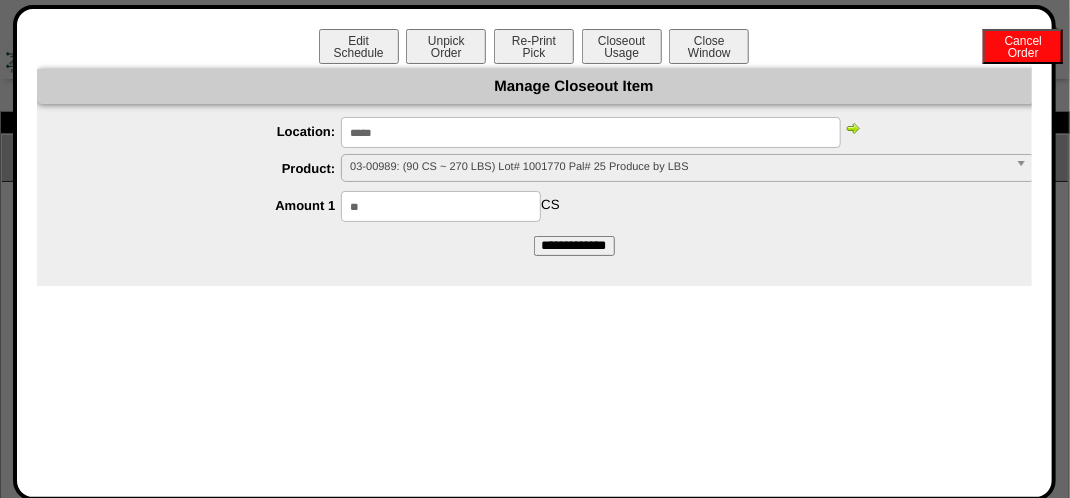 type on "**" 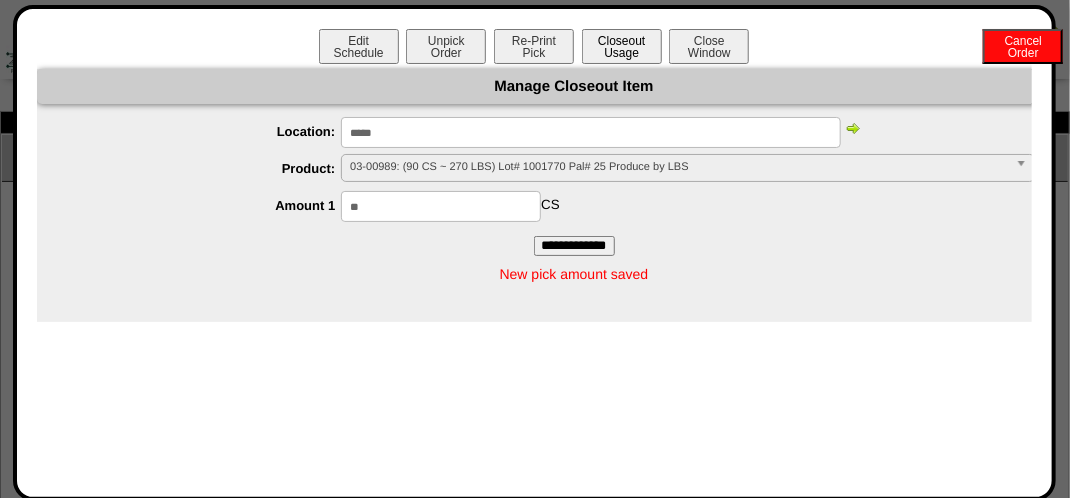 click on "Closeout Usage" at bounding box center (622, 46) 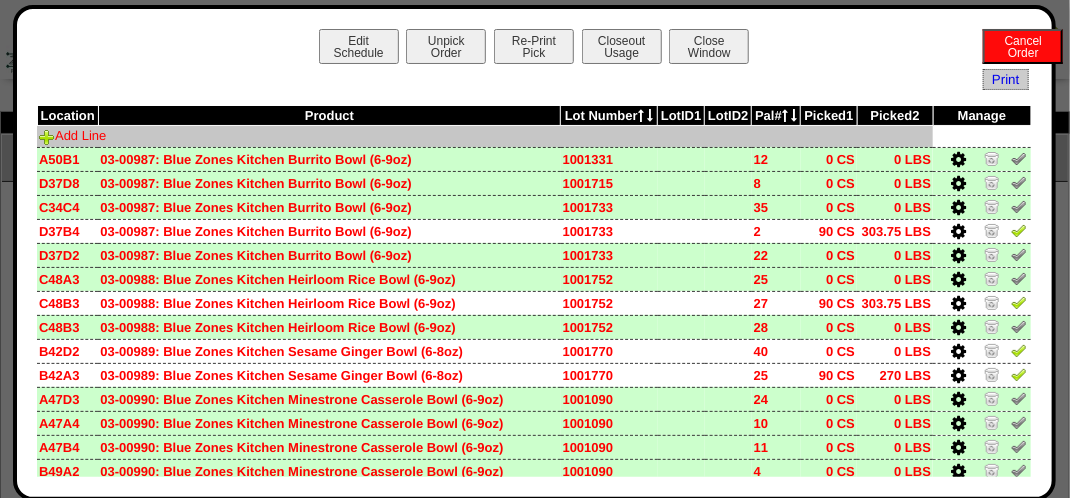 click on "Add Line" at bounding box center (72, 135) 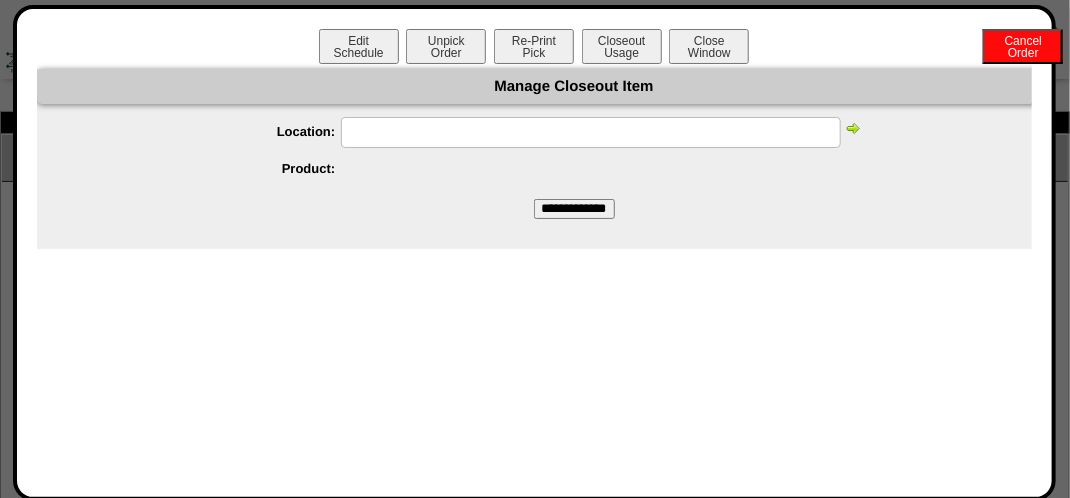click at bounding box center [591, 132] 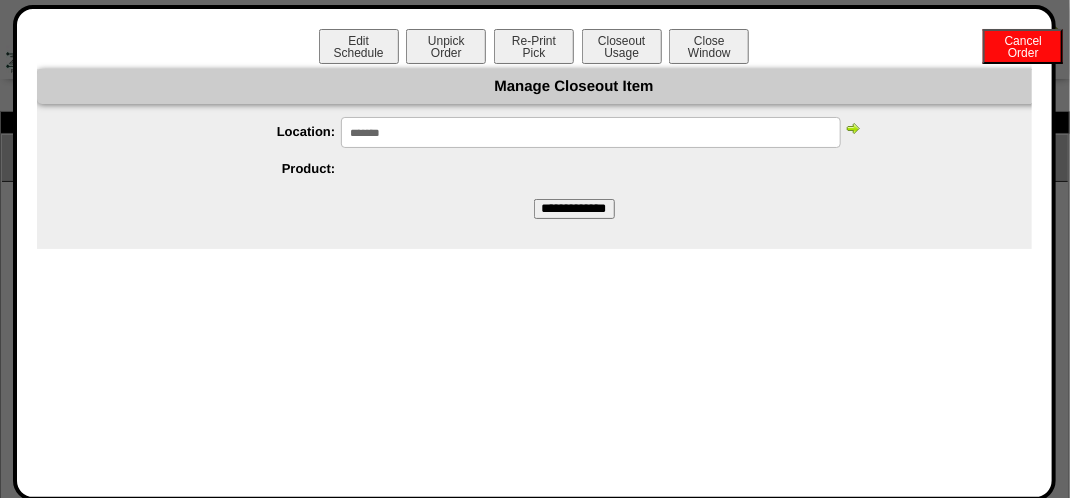 click on "**********" at bounding box center [574, 209] 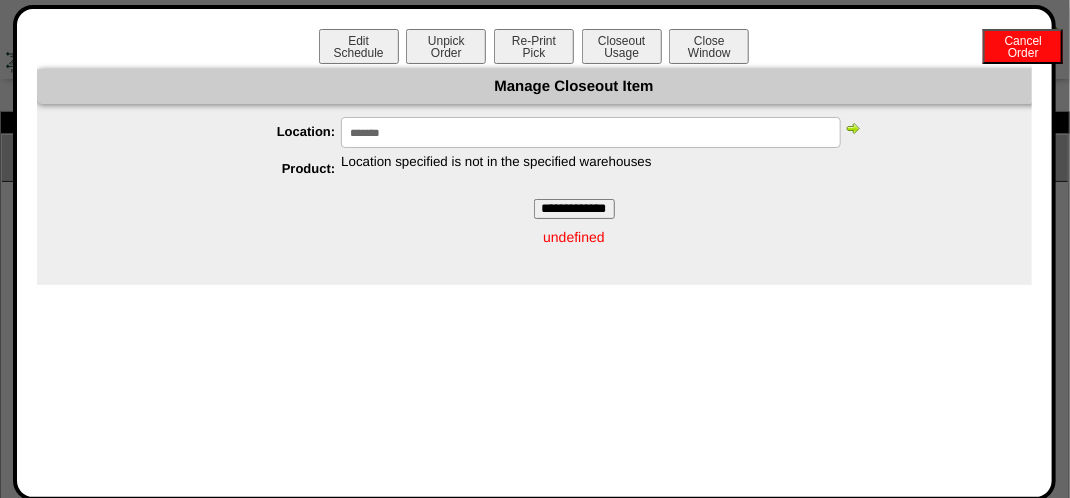 click on "*******" at bounding box center [591, 132] 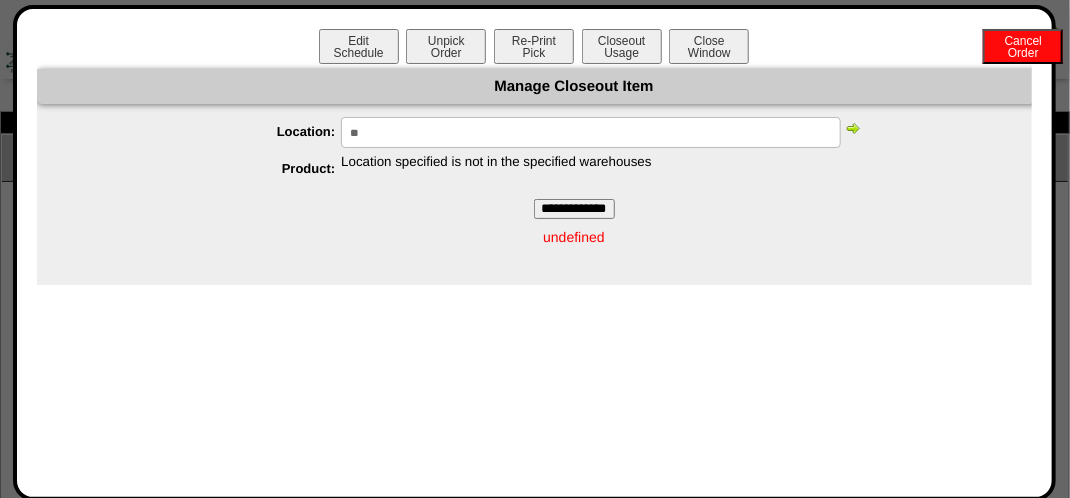 type on "*" 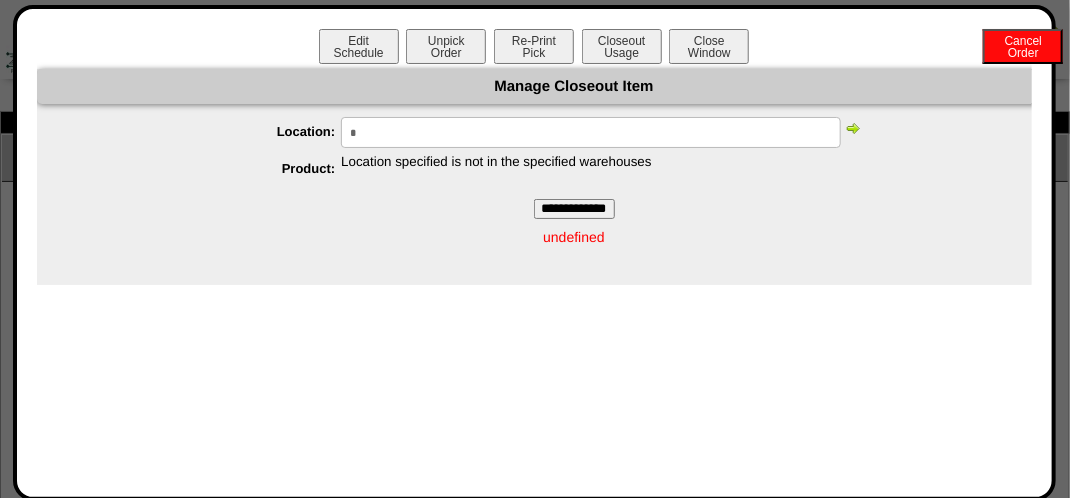 click on "*" at bounding box center (591, 132) 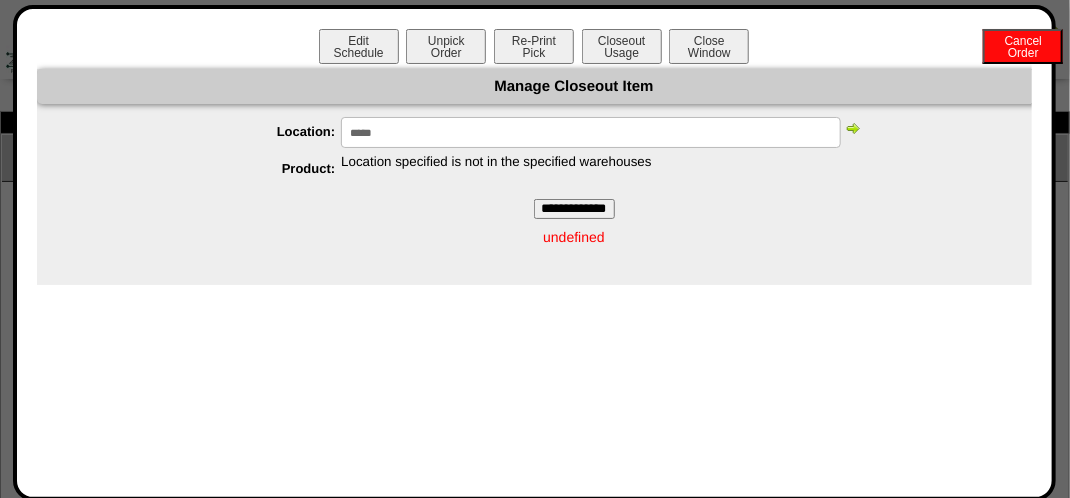 type on "*****" 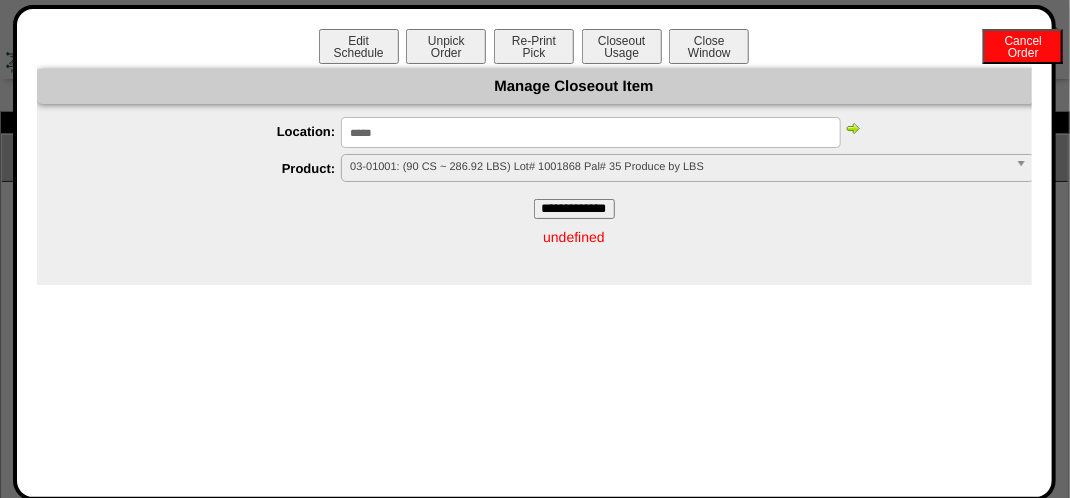 click on "03-01001: (90 CS ~ 286.92 LBS) Lot# 1001868 Pal# 35 Produce by LBS" at bounding box center (678, 167) 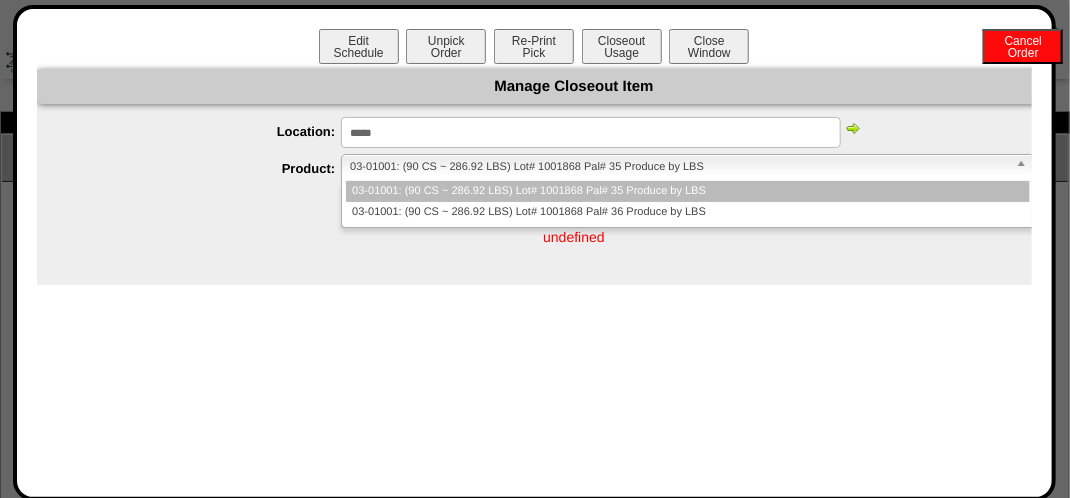 click on "03-01001: (90 CS ~ 286.92 LBS) Lot# 1001868 Pal# 35 Produce by LBS" at bounding box center [678, 167] 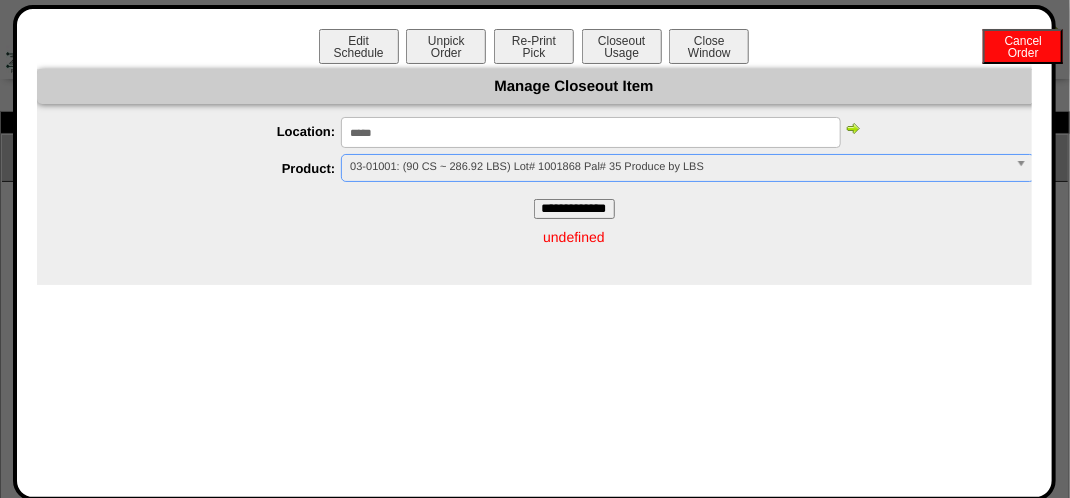 click at bounding box center [853, 128] 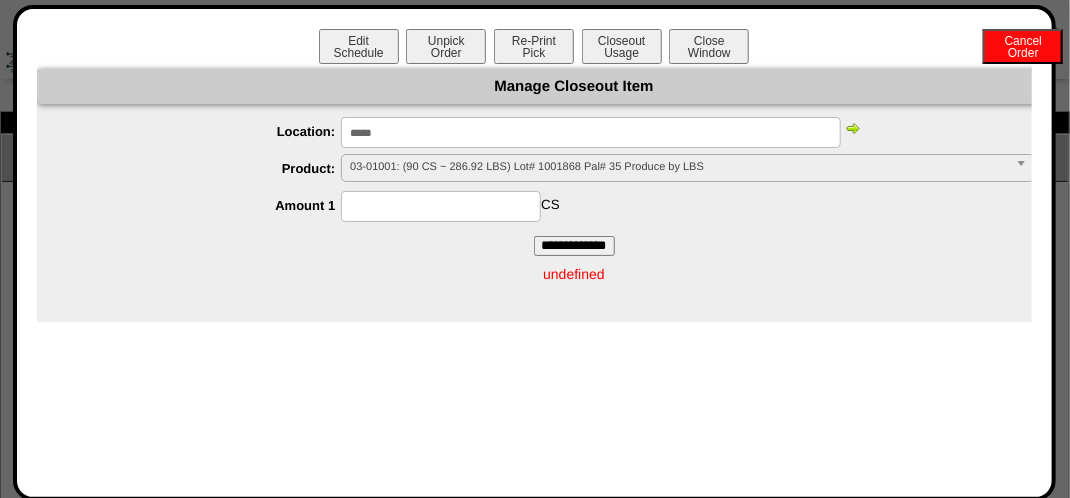 click at bounding box center [441, 206] 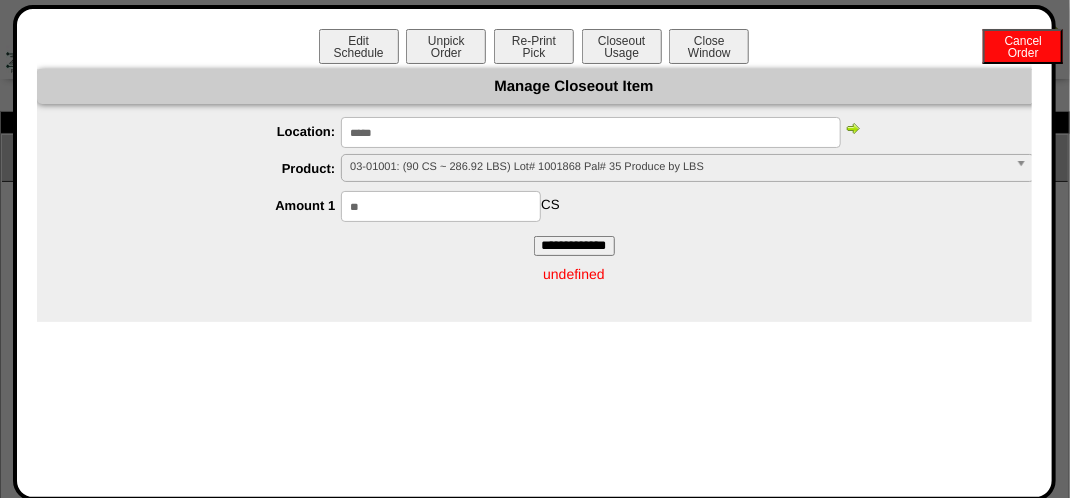 type on "**" 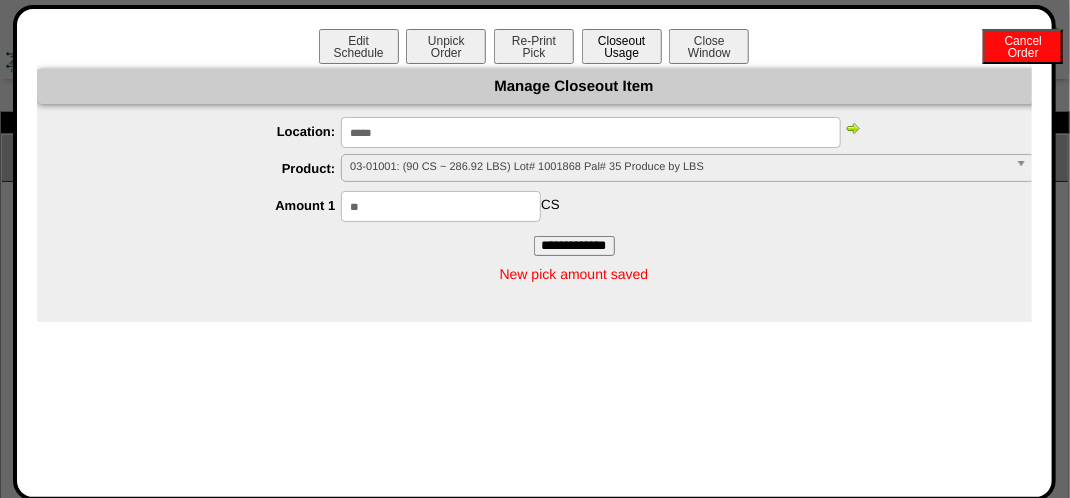 click on "Closeout Usage" at bounding box center (622, 46) 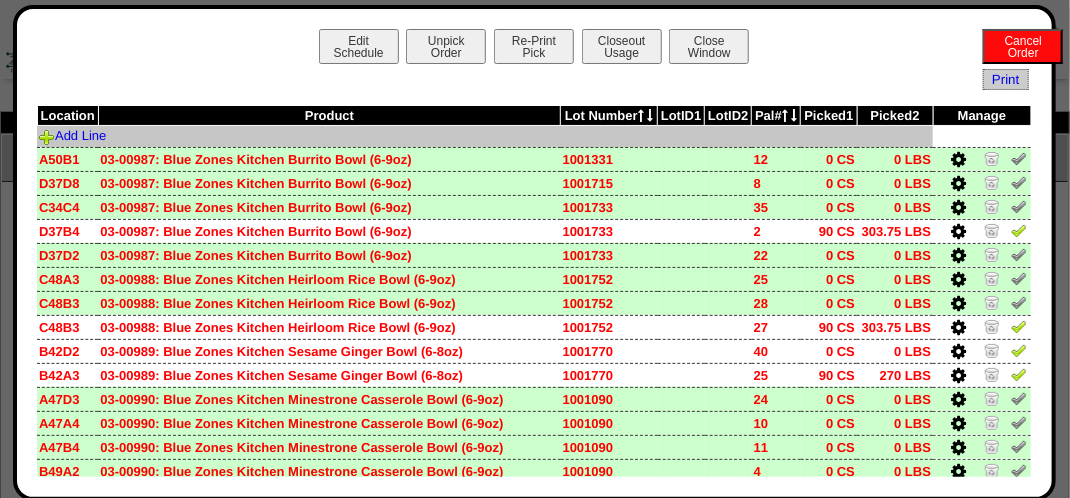 click on "Add Line" at bounding box center [485, 137] 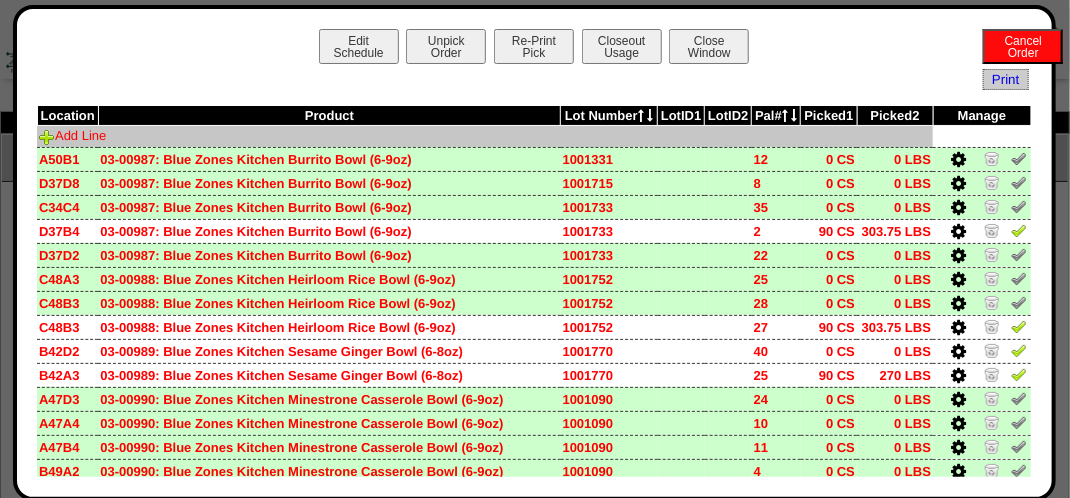 click on "Add Line" at bounding box center [72, 135] 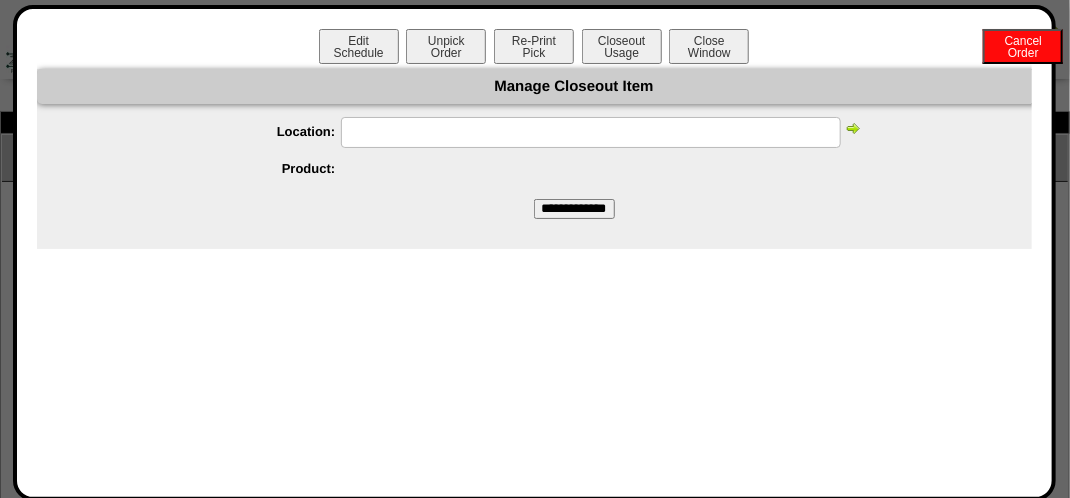 click at bounding box center [591, 132] 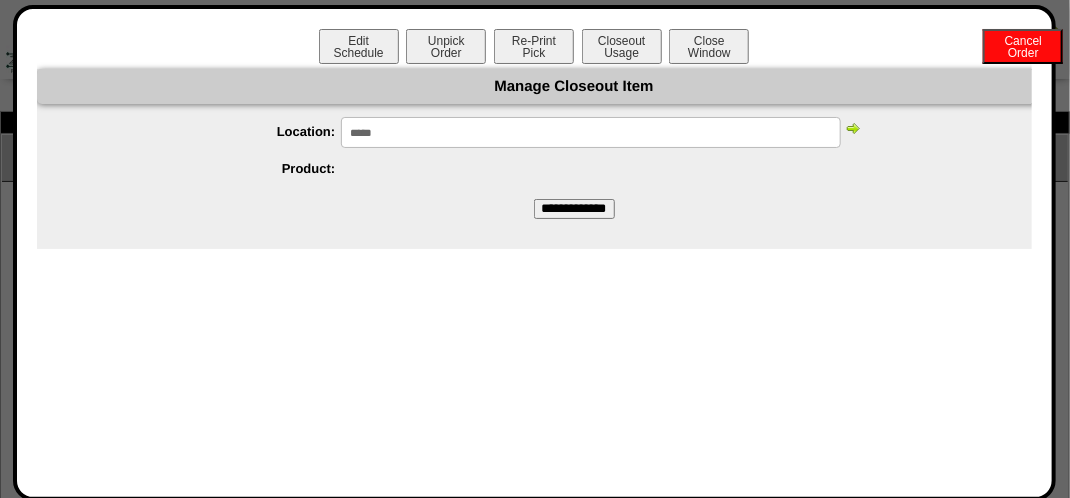 type on "*****" 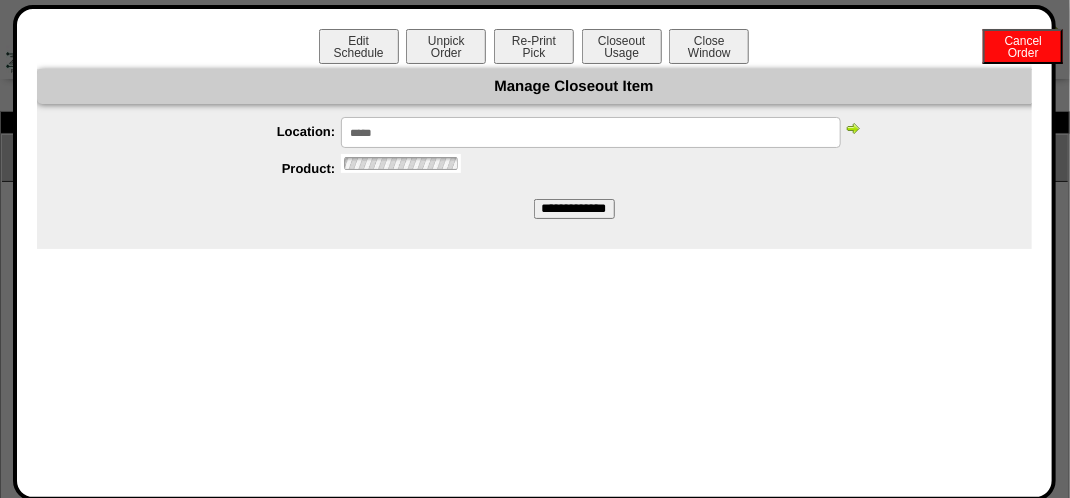 click at bounding box center [853, 128] 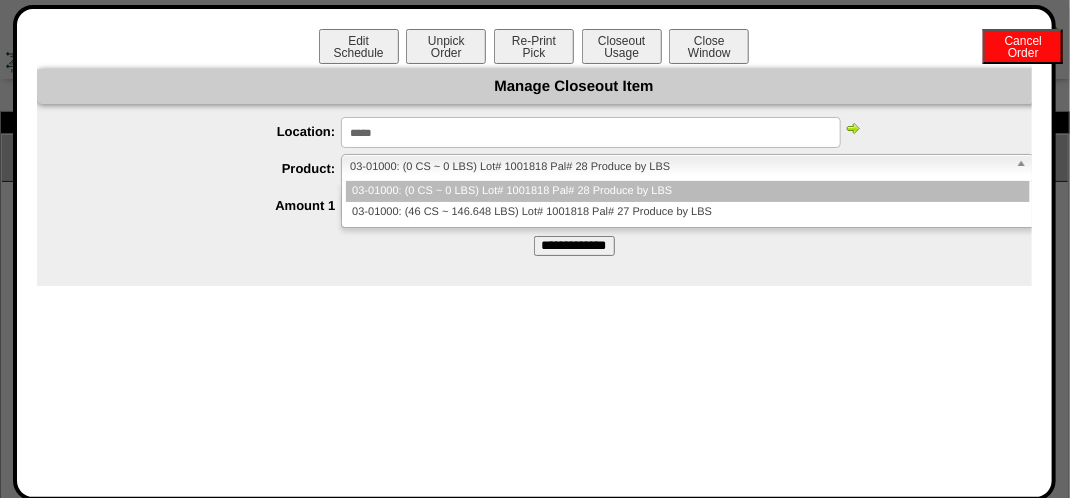 click on "03-01000: (0 CS ~ 0 LBS) Lot# 1001818 Pal# 28 Produce by LBS" at bounding box center (678, 167) 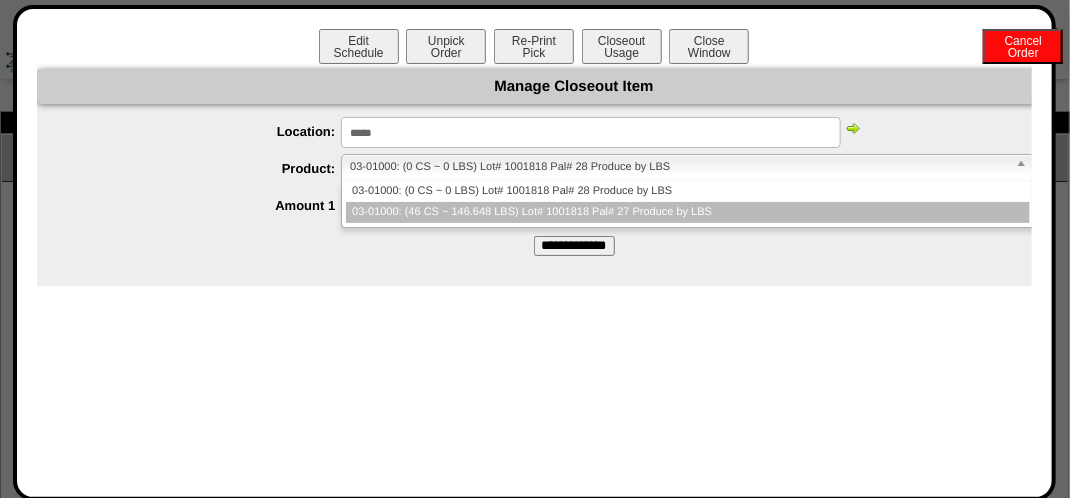 click on "03-01000: (46 CS ~ 146.648 LBS) Lot# 1001818 Pal# 27 Produce by LBS" at bounding box center [687, 212] 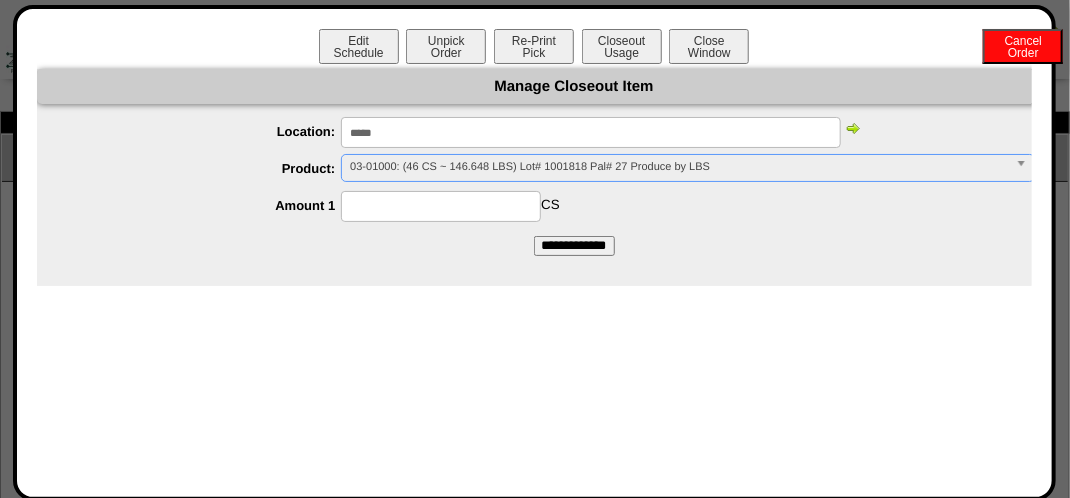 click at bounding box center (441, 206) 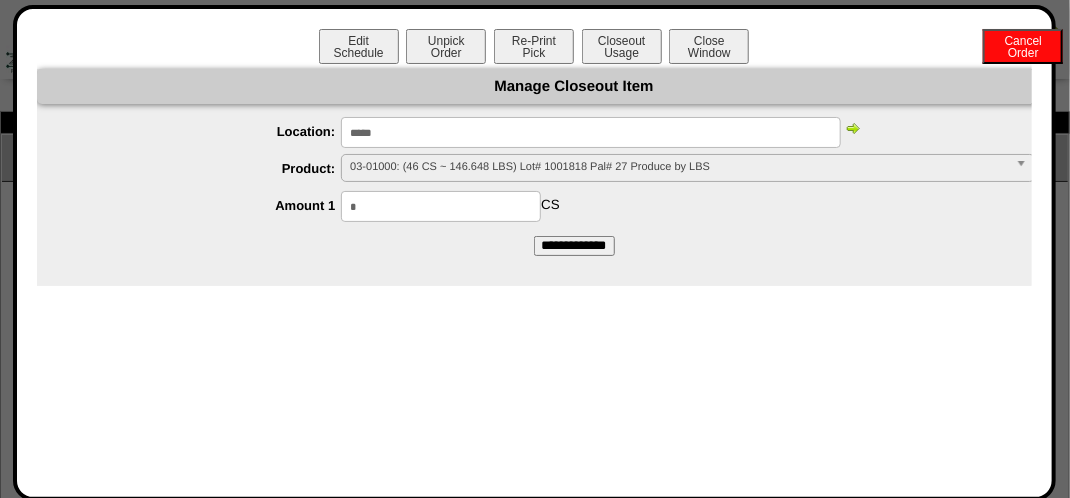 type on "*" 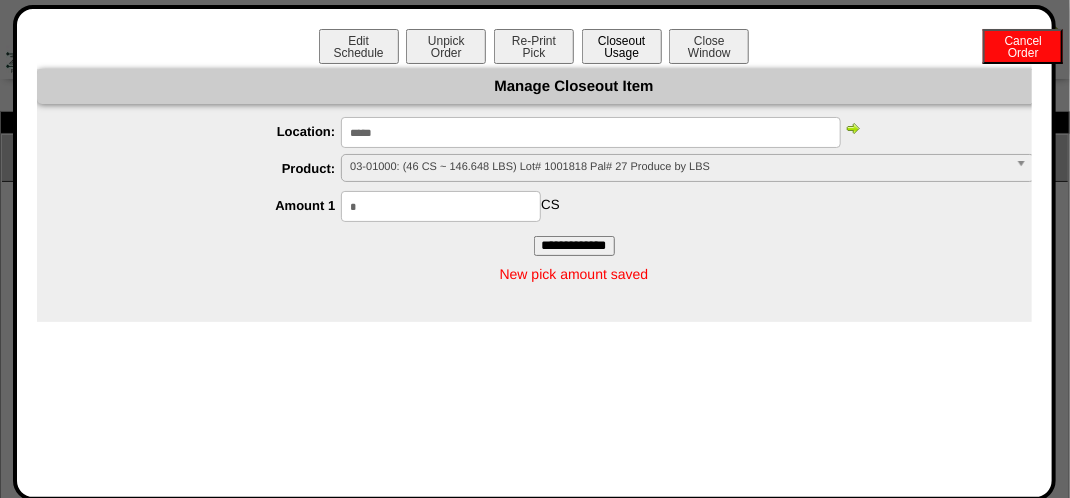 click on "Closeout Usage" at bounding box center [622, 46] 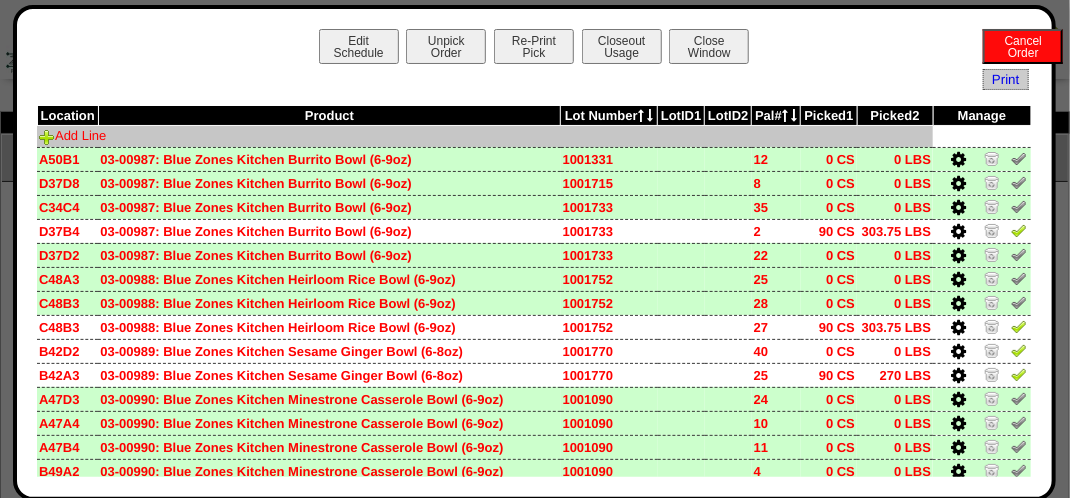 click on "Add Line" at bounding box center (72, 135) 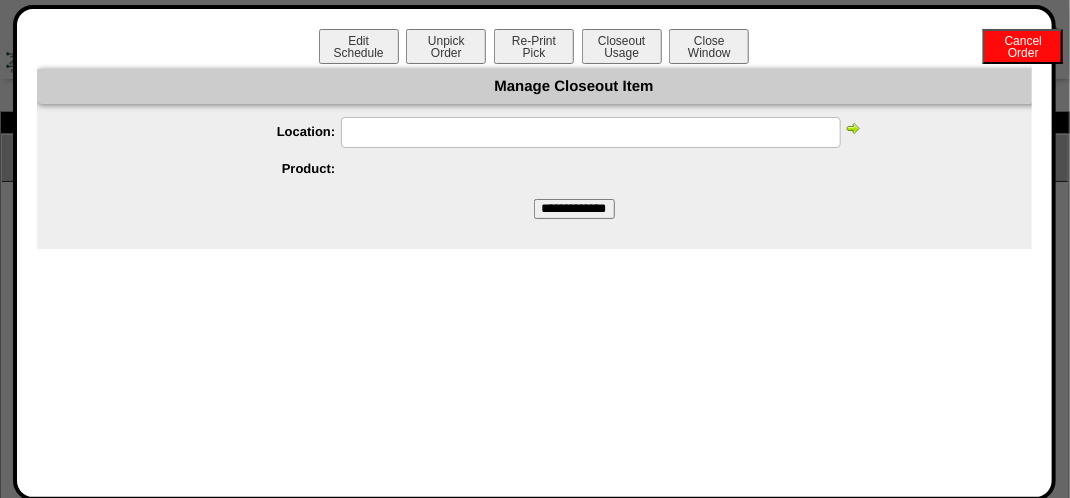 click at bounding box center [591, 132] 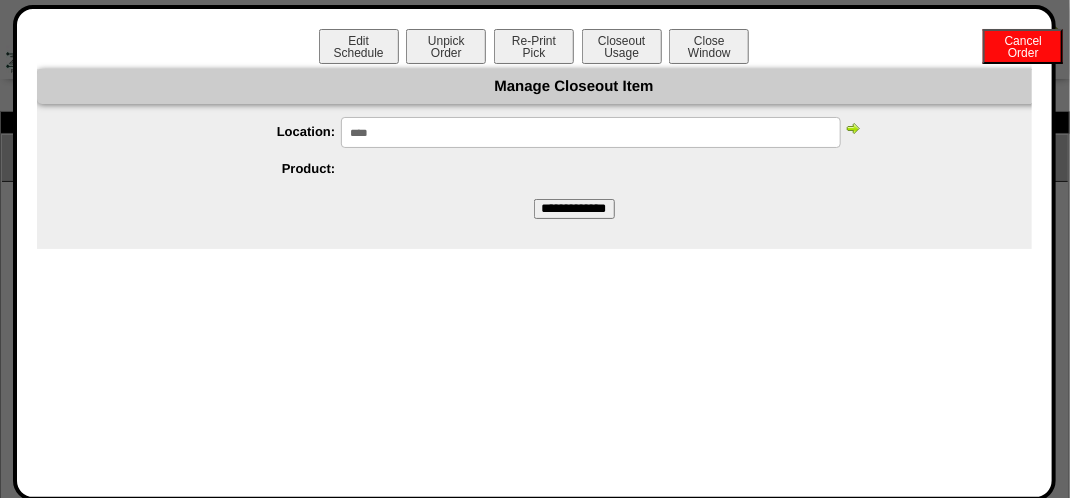 type on "******" 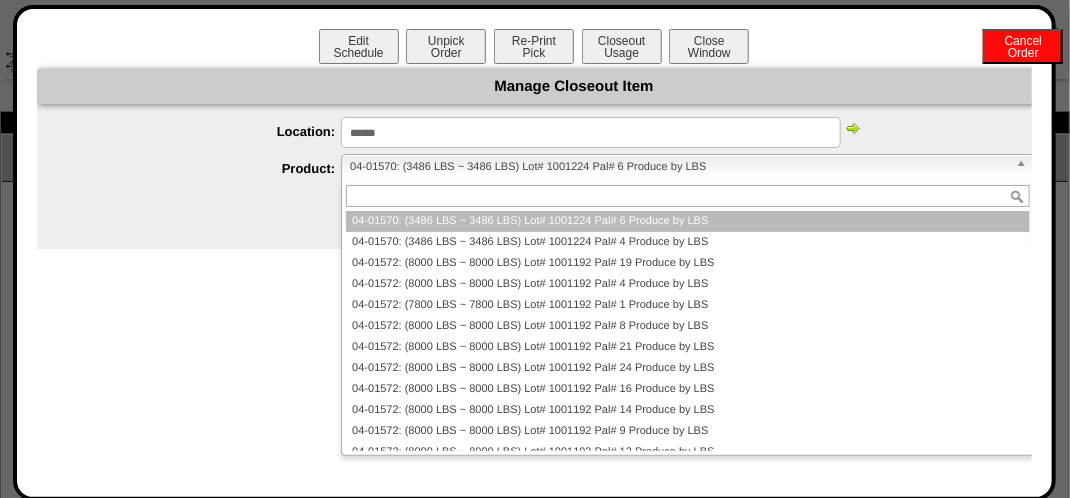 click on "04-01570: (3486 LBS ~ 3486 LBS) Lot# 1001224 Pal# 6 Produce by LBS" at bounding box center (678, 167) 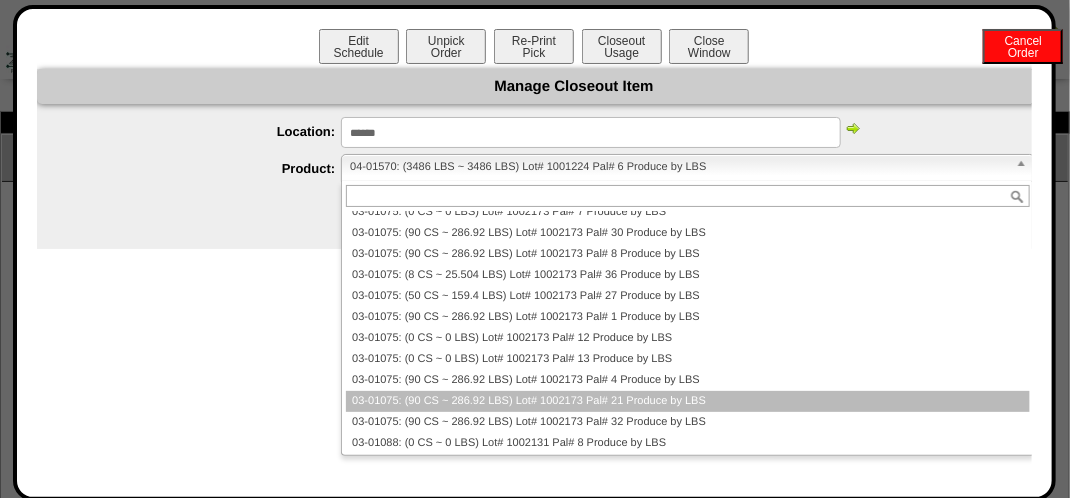 scroll, scrollTop: 1503, scrollLeft: 0, axis: vertical 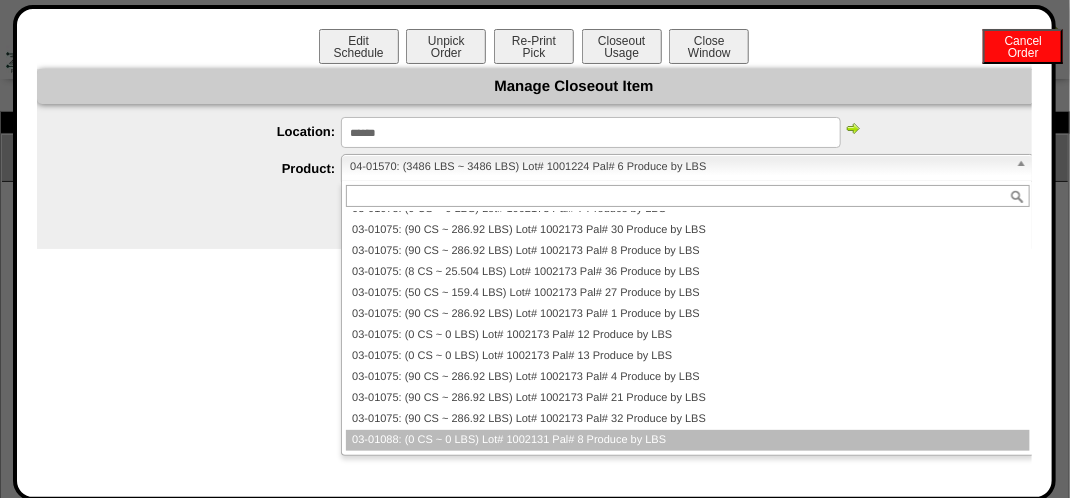 click on "03-01088: (0 CS ~ 0 LBS) Lot# 1002131 Pal# 8 Produce by LBS" at bounding box center [687, 440] 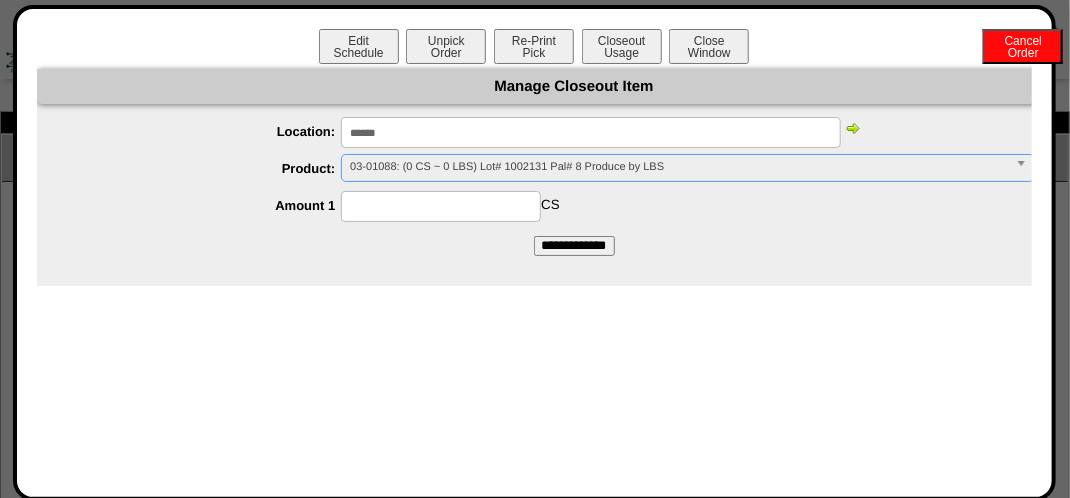 click on "03-01088: (0 CS ~ 0 LBS) Lot# 1002131 Pal# 8 Produce by LBS" at bounding box center [678, 167] 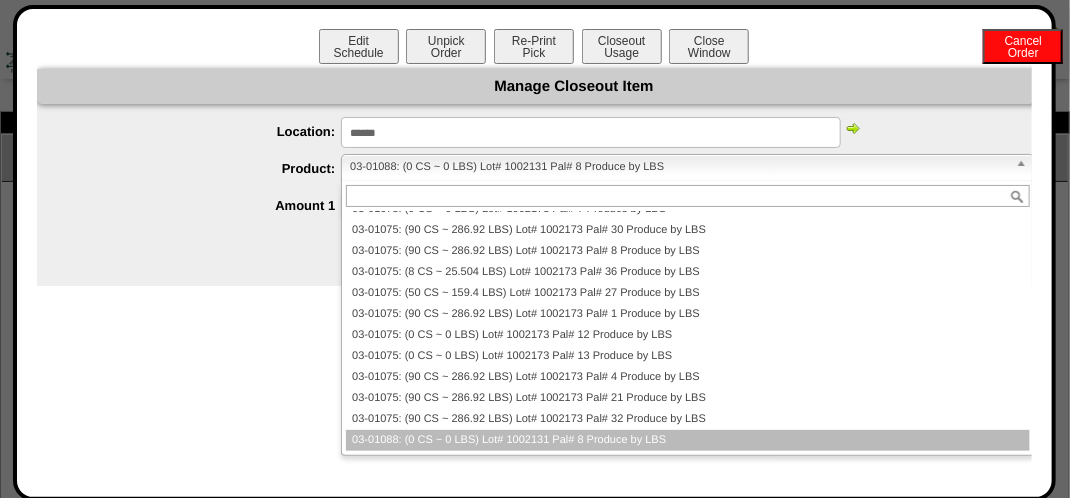 scroll, scrollTop: 1491, scrollLeft: 0, axis: vertical 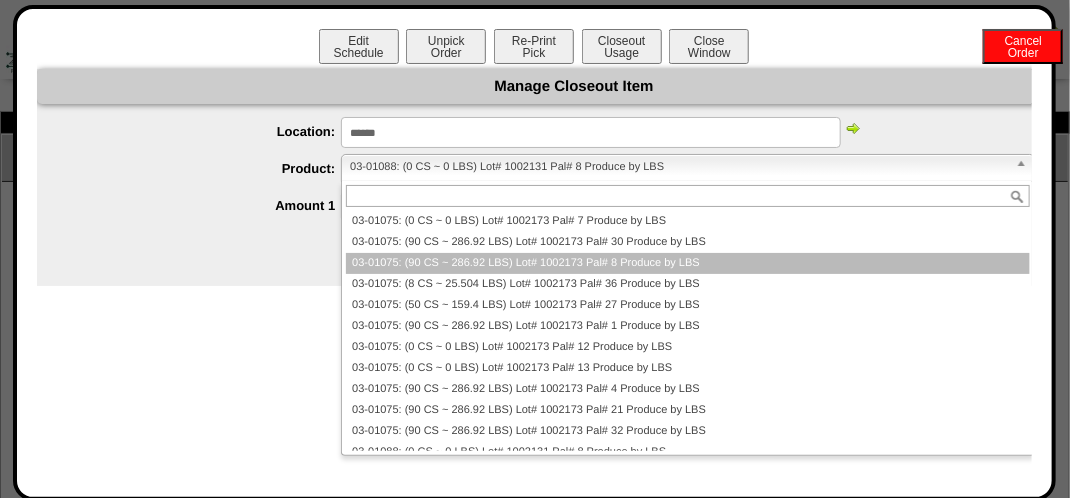click on "03-01075: (90 CS ~ 286.92 LBS) Lot# 1002173 Pal# 8 Produce by LBS" at bounding box center (687, 263) 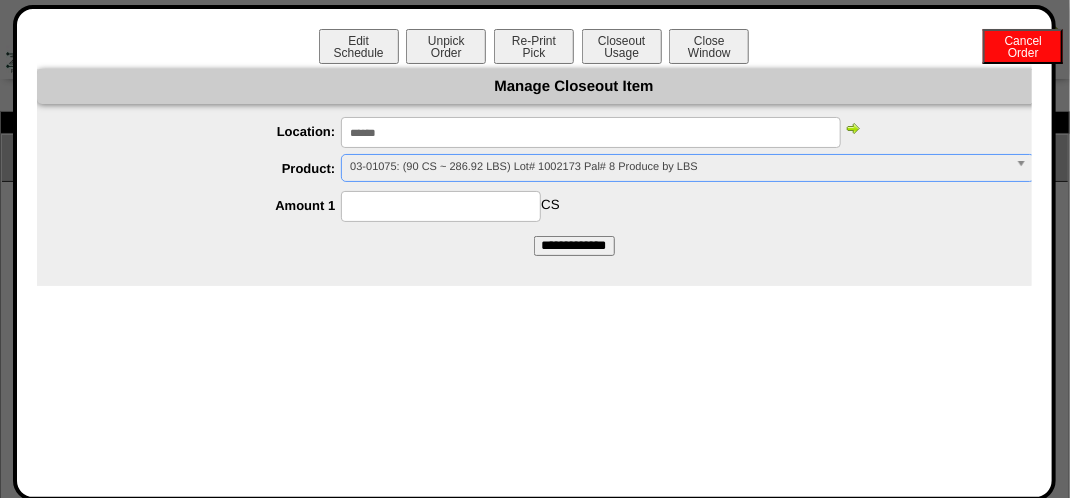 click at bounding box center [441, 206] 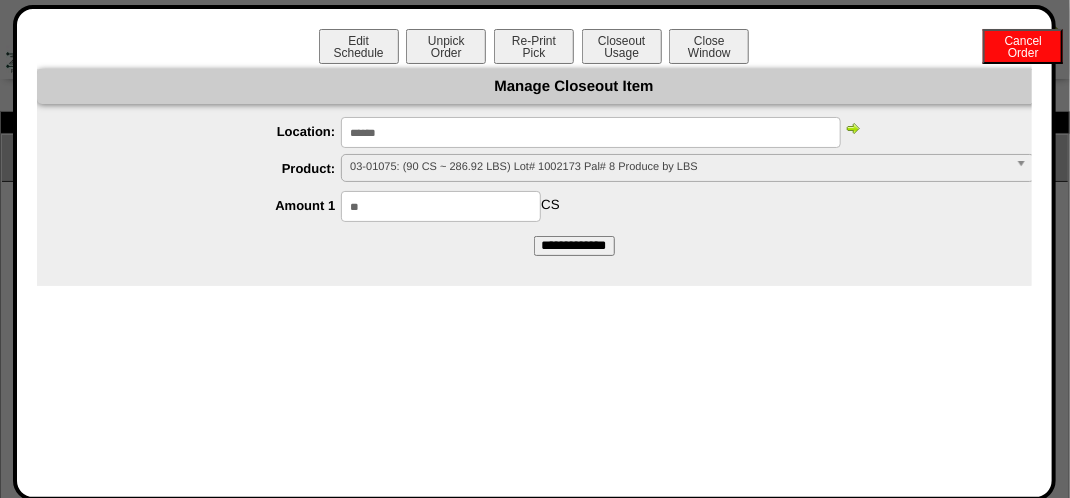 type on "**" 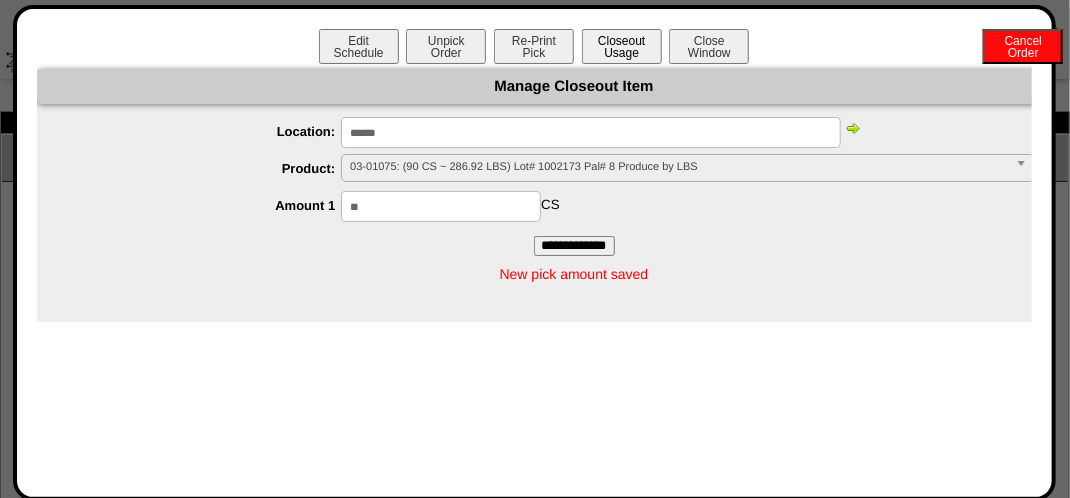 click on "Closeout Usage" at bounding box center [622, 46] 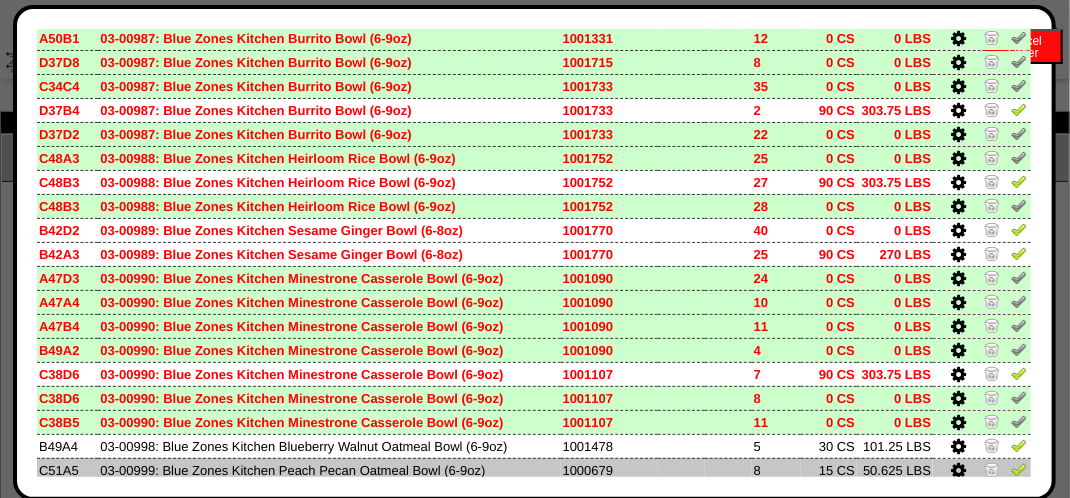 scroll, scrollTop: 0, scrollLeft: 0, axis: both 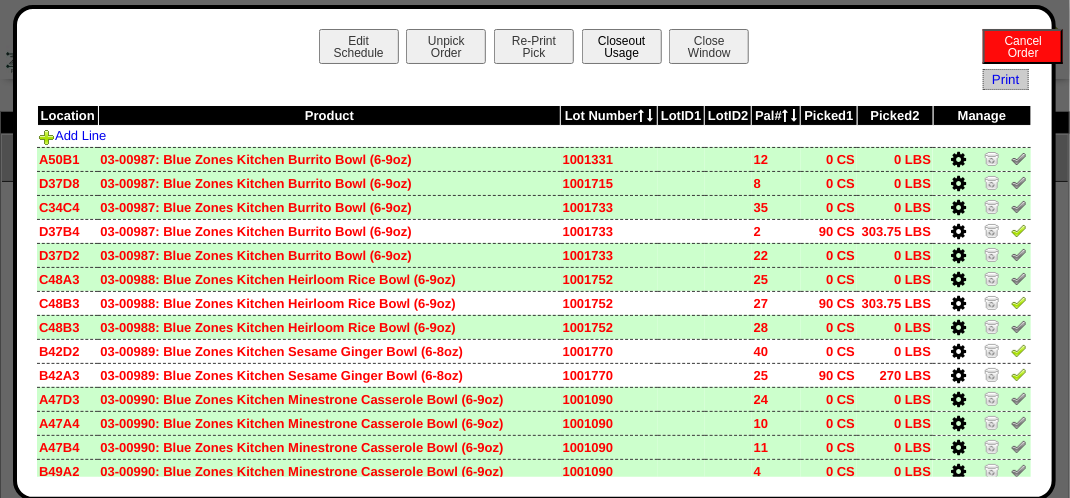 click on "Closeout Usage" at bounding box center [622, 46] 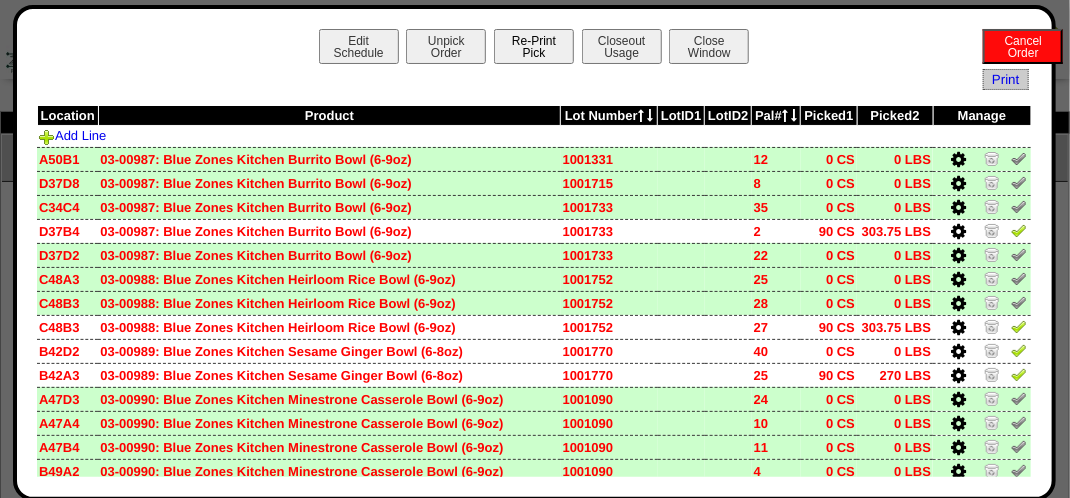 click on "Re-Print Pick" at bounding box center [534, 46] 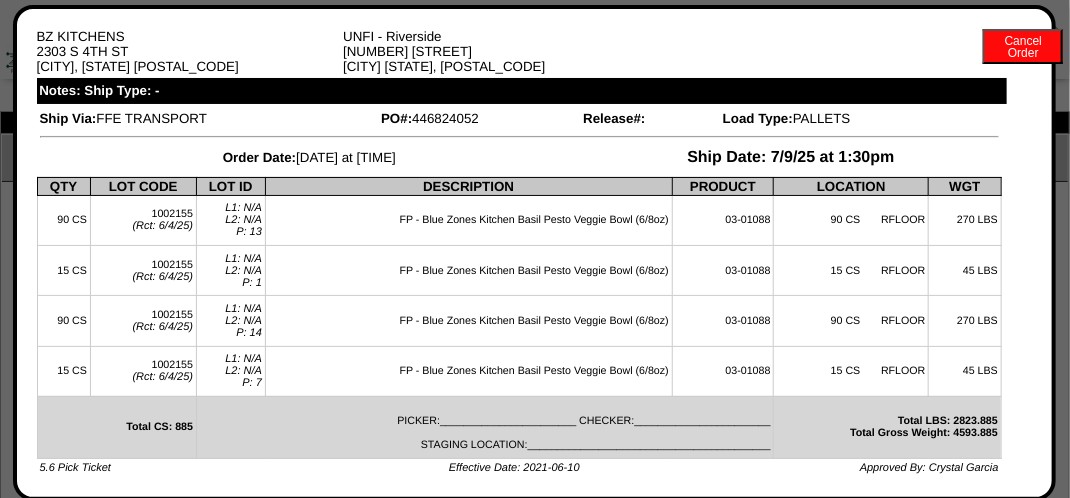 scroll, scrollTop: 2482, scrollLeft: 0, axis: vertical 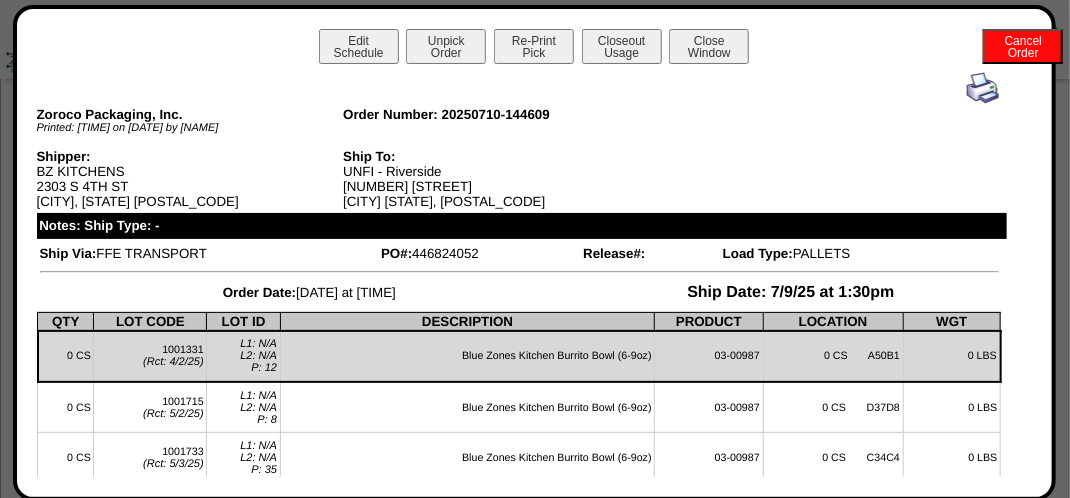 click at bounding box center (983, 88) 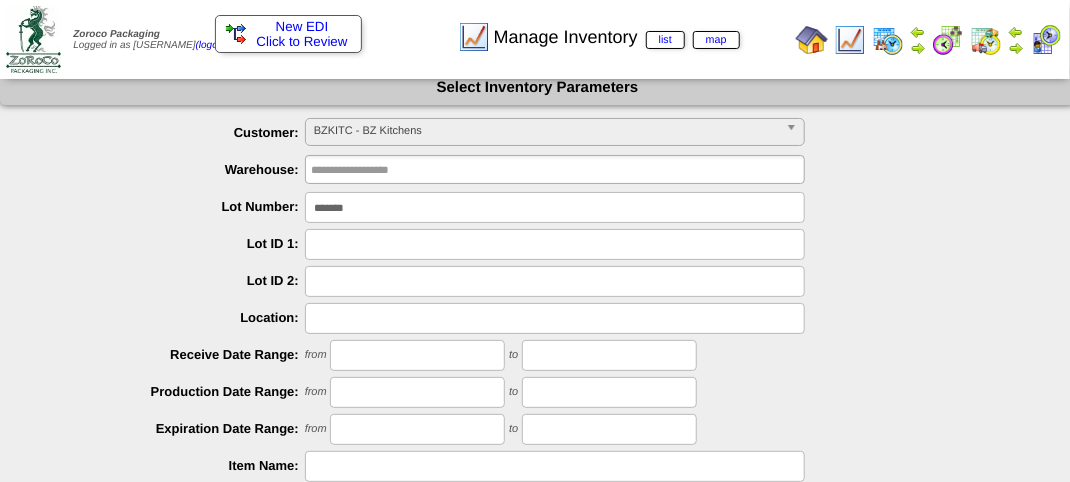 scroll, scrollTop: 0, scrollLeft: 0, axis: both 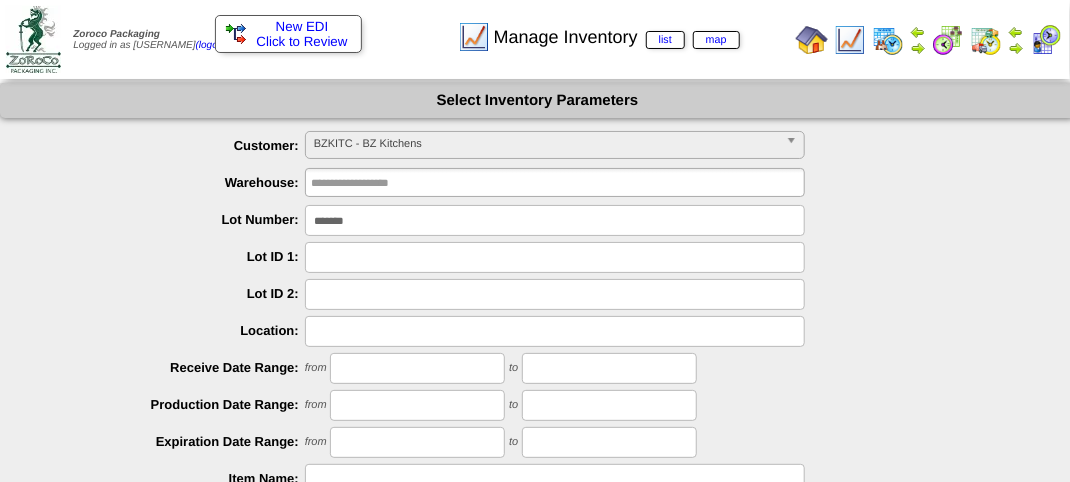 click on "*******" at bounding box center (555, 220) 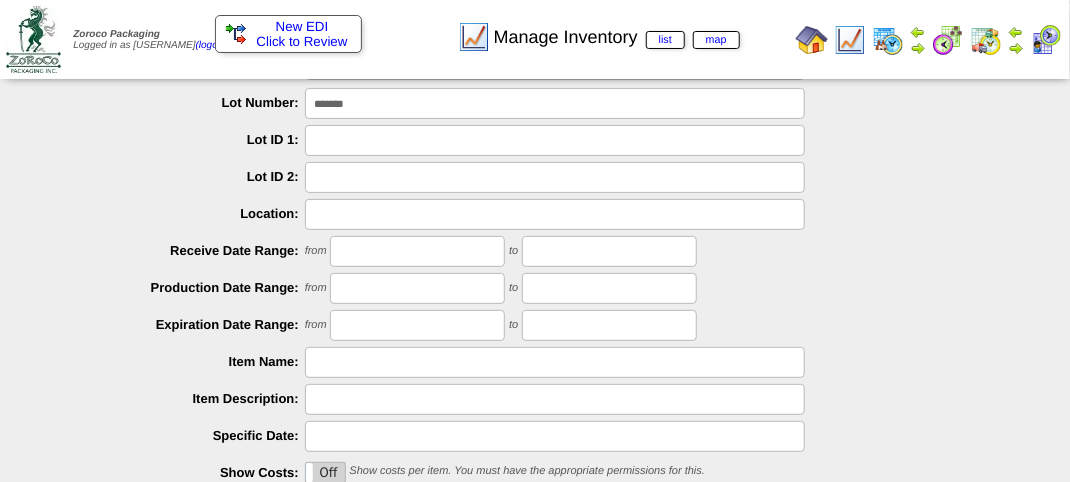 scroll, scrollTop: 200, scrollLeft: 0, axis: vertical 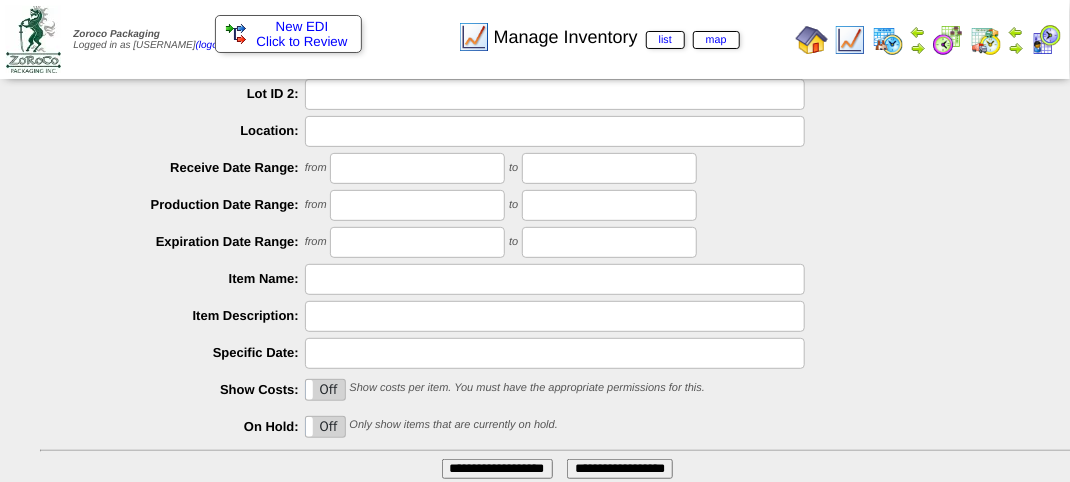 click on "**********" at bounding box center (497, 469) 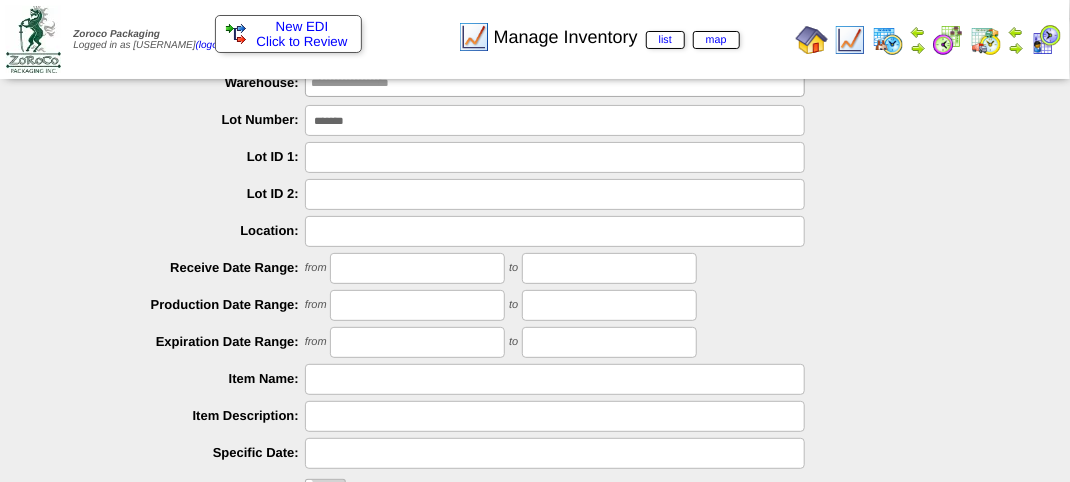 scroll, scrollTop: 44, scrollLeft: 0, axis: vertical 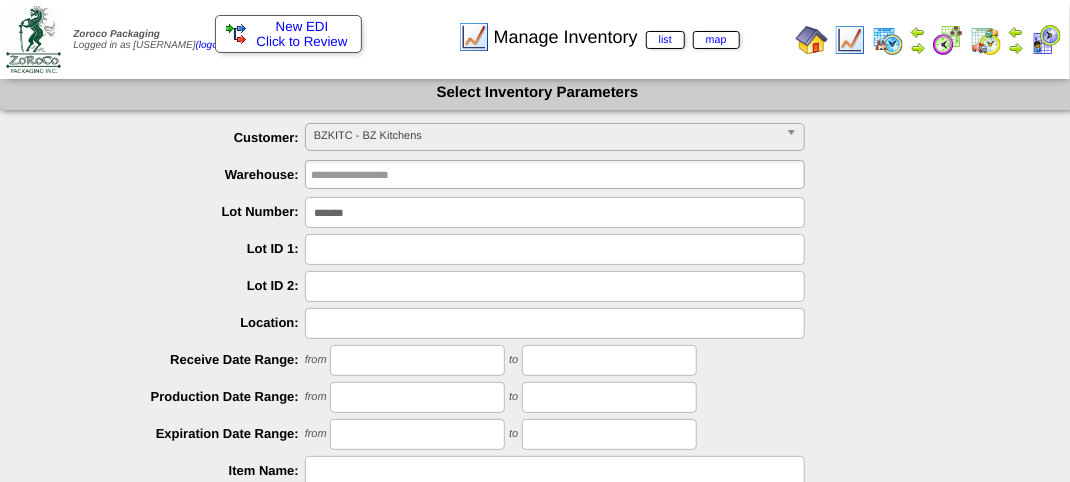 click on "*******" at bounding box center (555, 212) 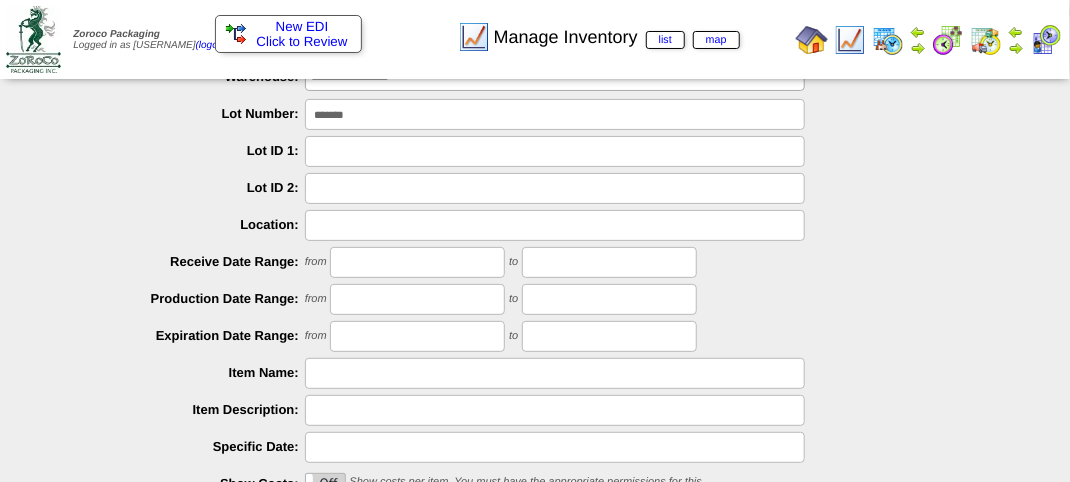 scroll, scrollTop: 308, scrollLeft: 0, axis: vertical 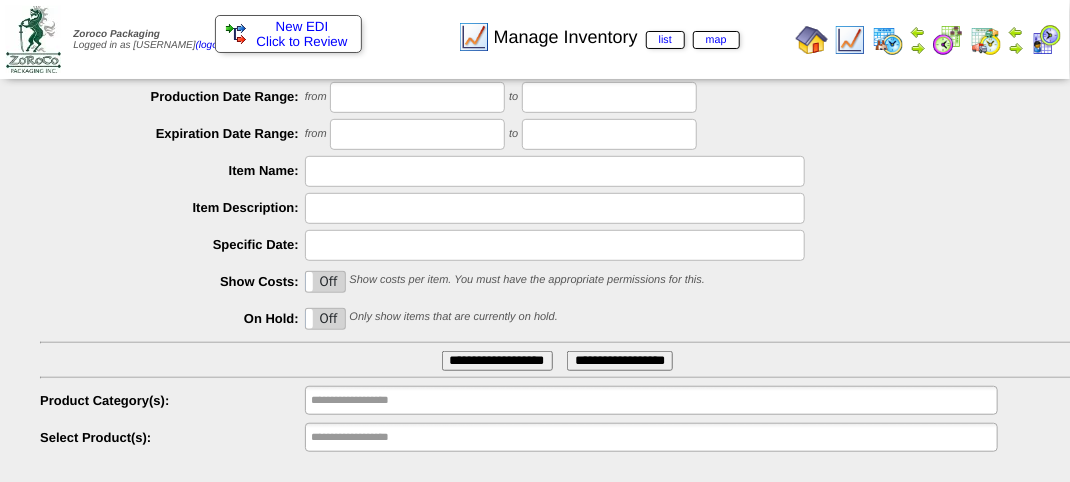 type on "*******" 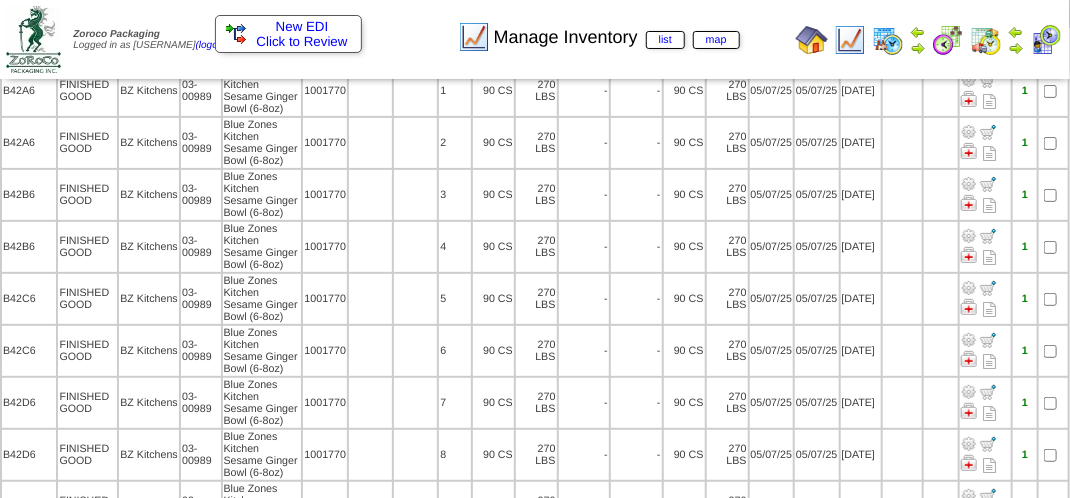 scroll, scrollTop: 0, scrollLeft: 0, axis: both 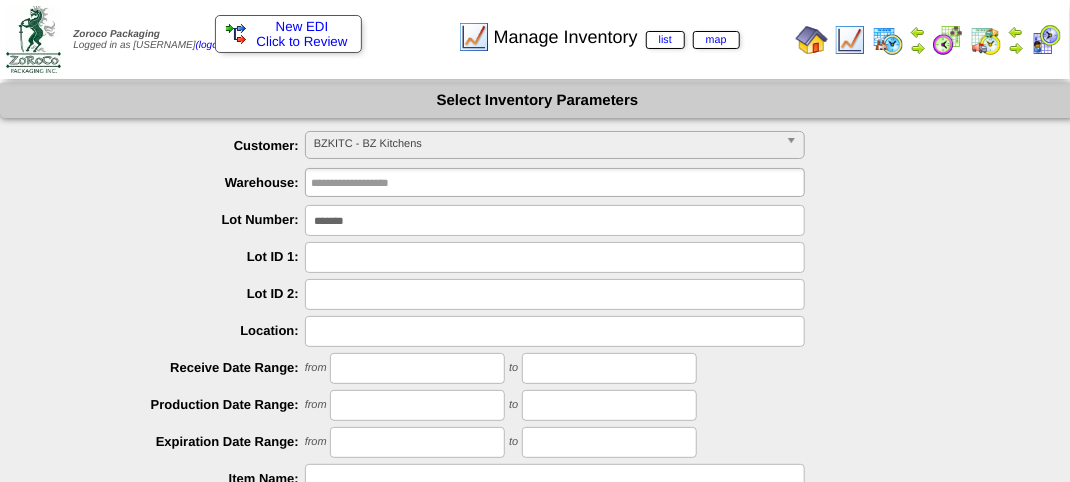 click on "*******" at bounding box center [555, 220] 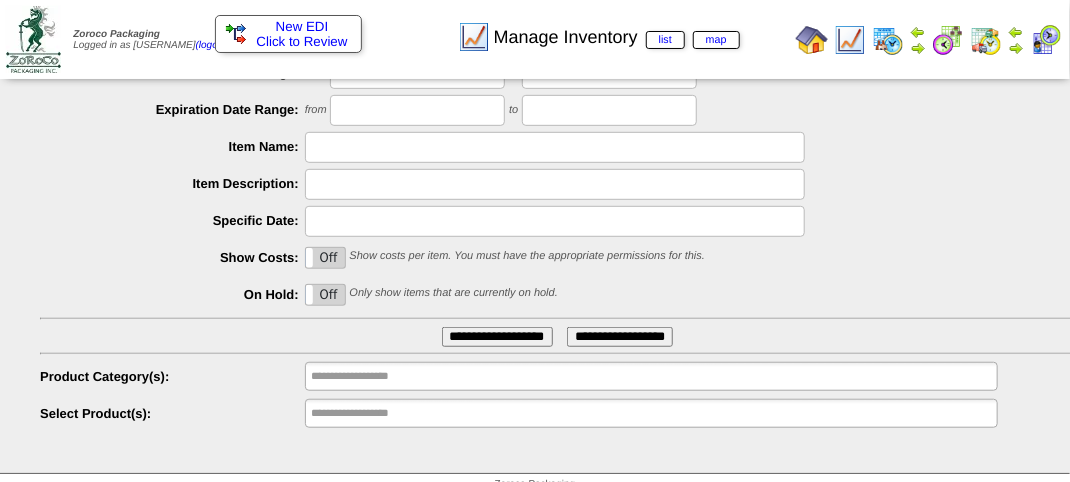 scroll, scrollTop: 351, scrollLeft: 0, axis: vertical 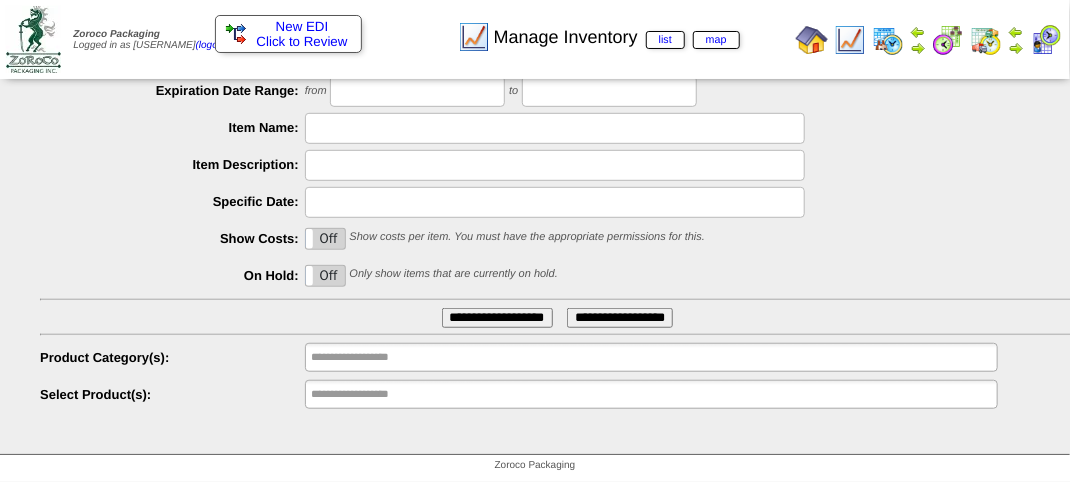 click on "**********" at bounding box center [497, 318] 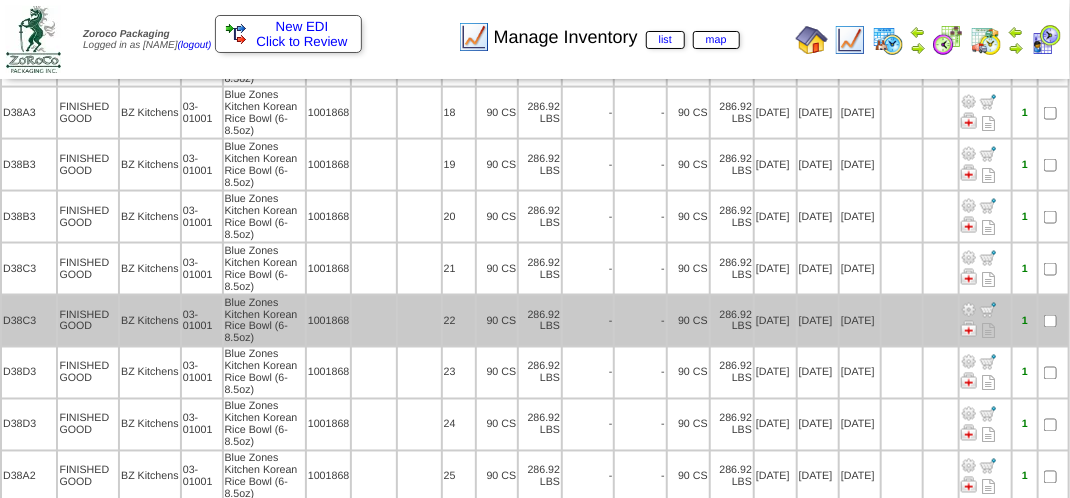 scroll, scrollTop: 1000, scrollLeft: 0, axis: vertical 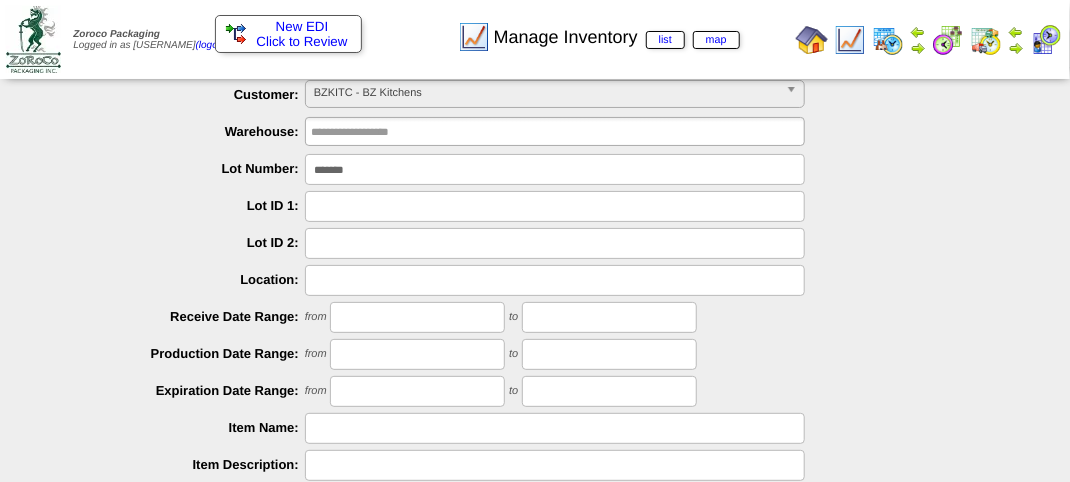 click on "*******" at bounding box center [555, 169] 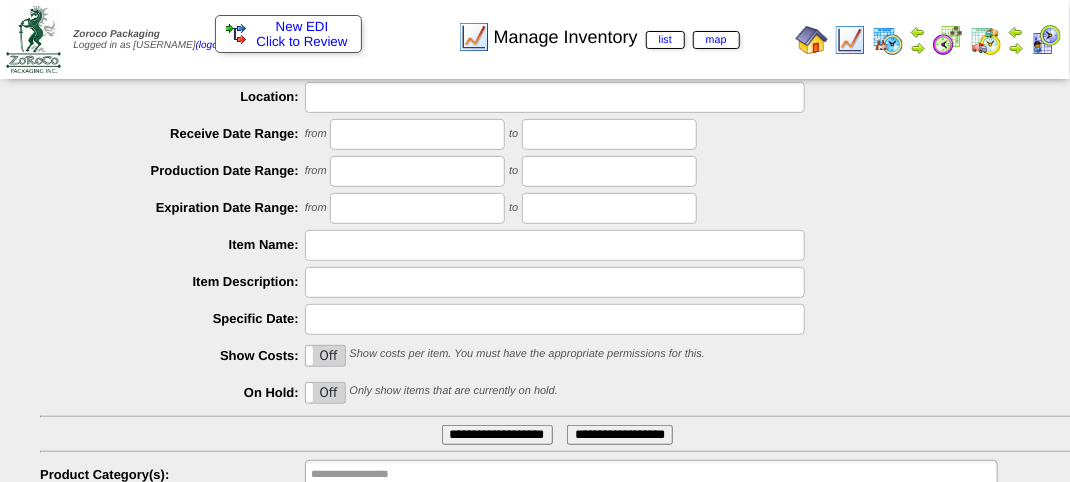 scroll, scrollTop: 251, scrollLeft: 0, axis: vertical 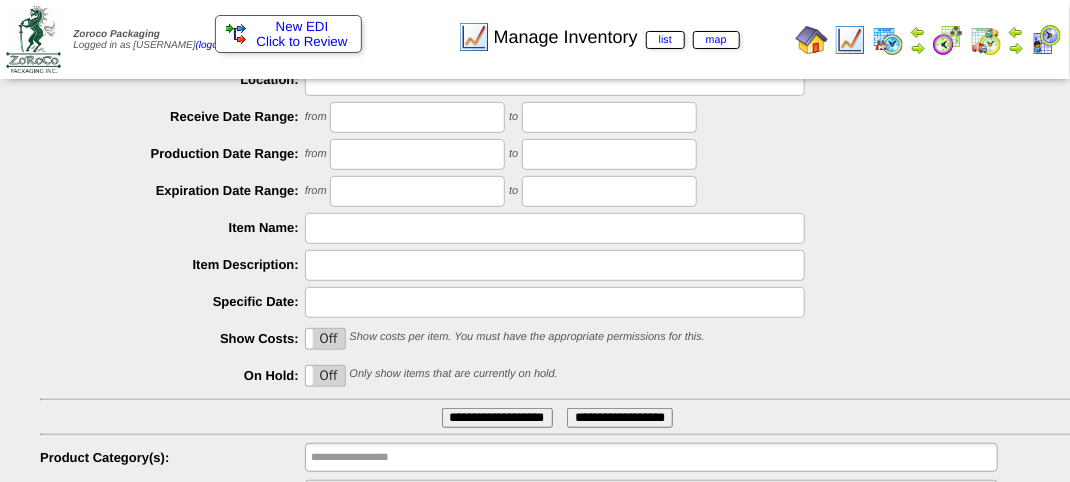 type on "*******" 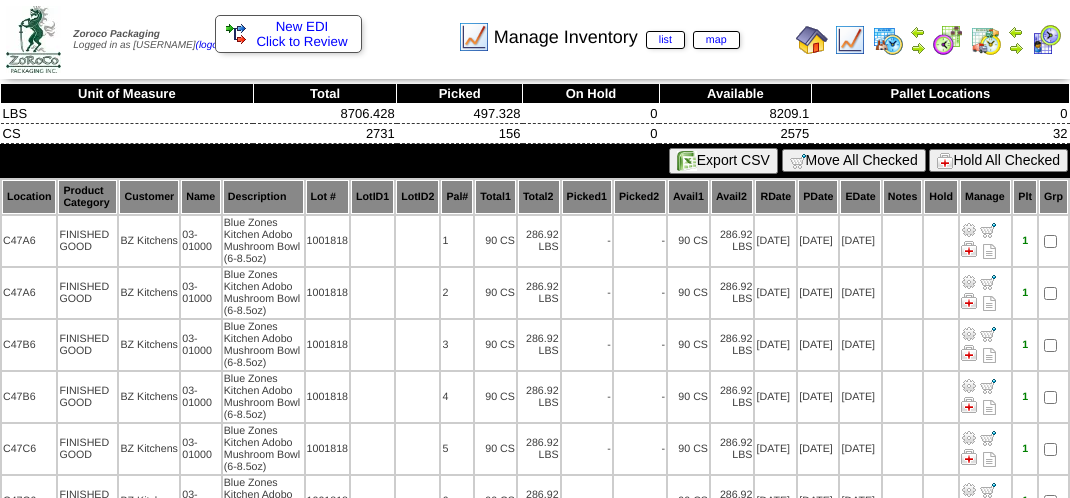 scroll, scrollTop: 0, scrollLeft: 0, axis: both 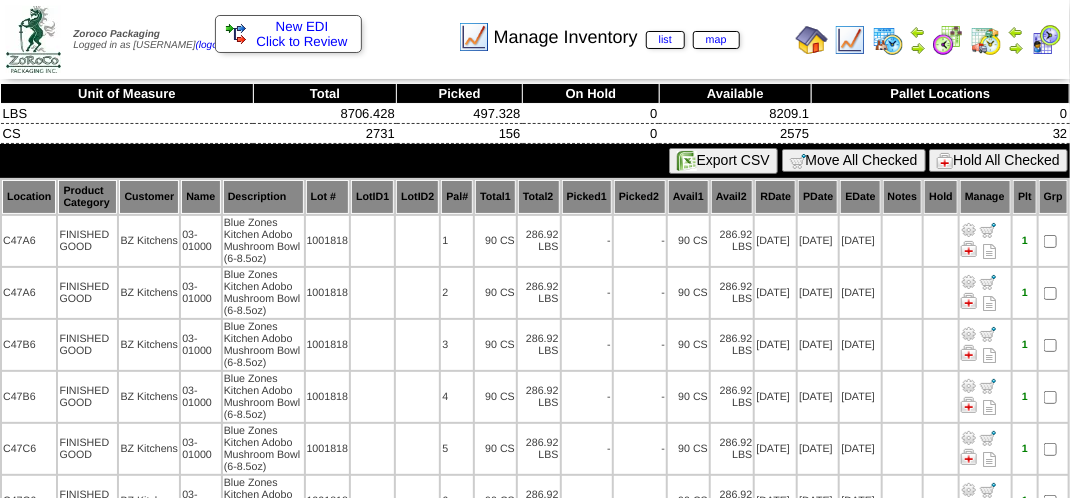 click on "90 CS" at bounding box center (495, 397) 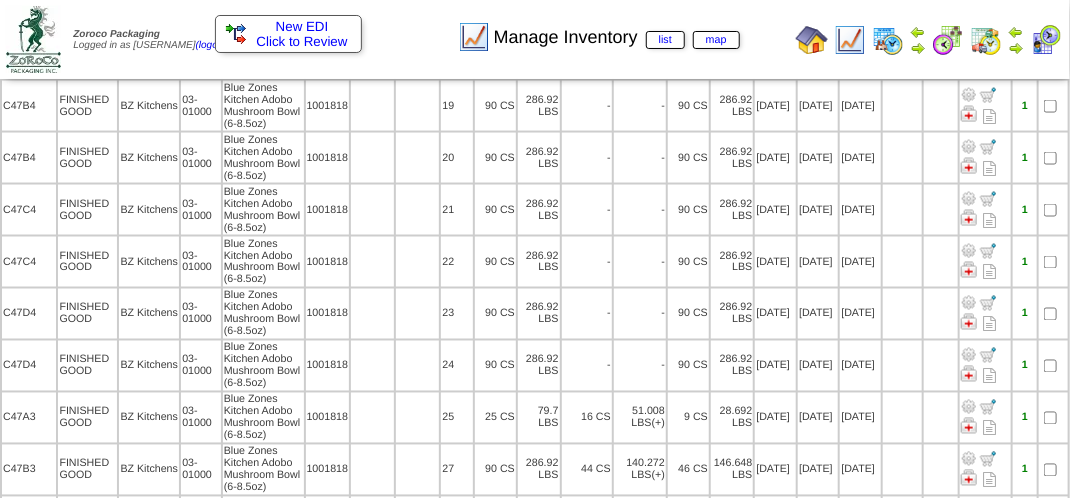 scroll, scrollTop: 1100, scrollLeft: 0, axis: vertical 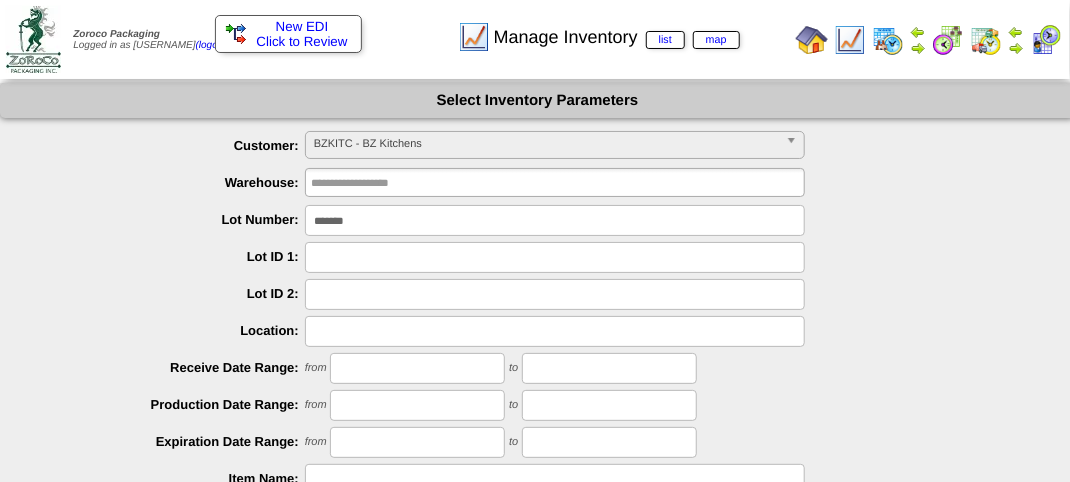 click on "*******" at bounding box center [555, 220] 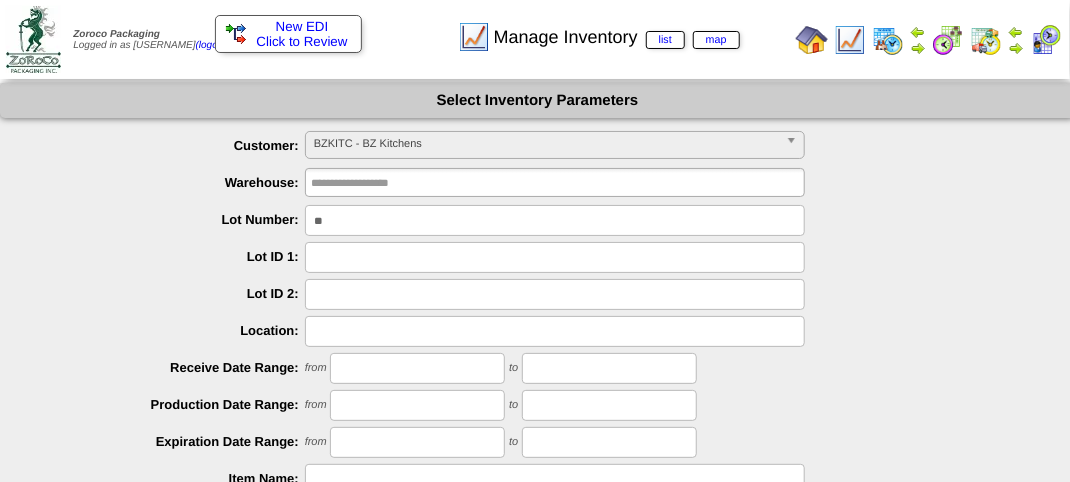 type on "*" 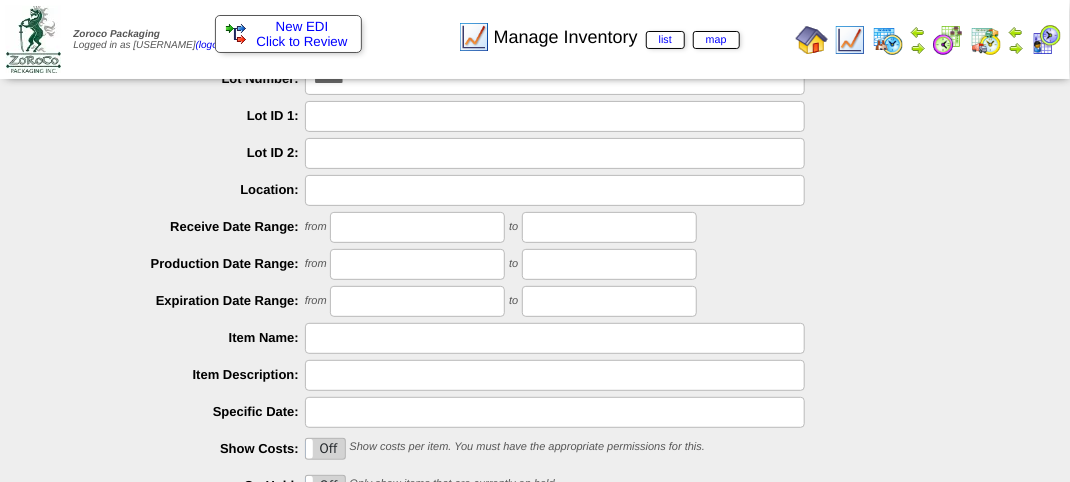 scroll, scrollTop: 200, scrollLeft: 0, axis: vertical 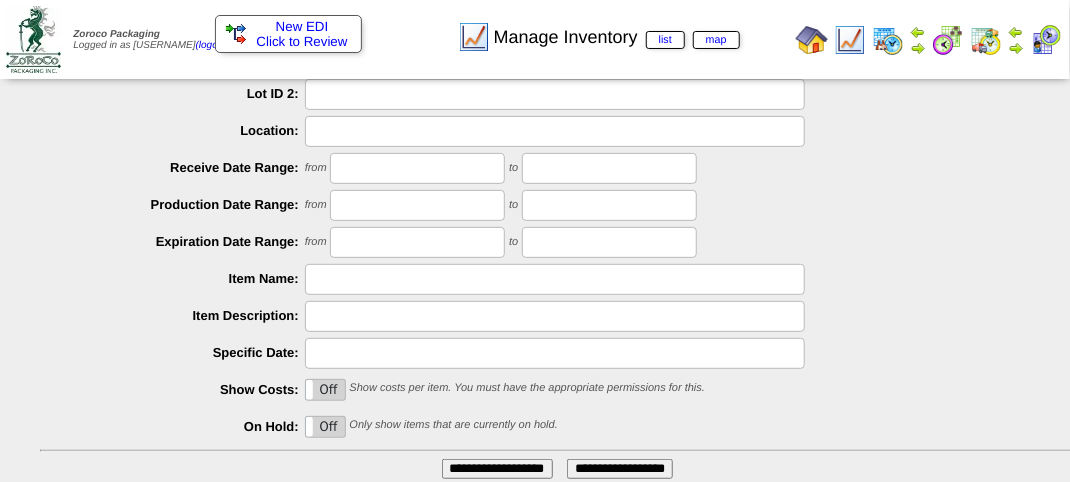 type on "*******" 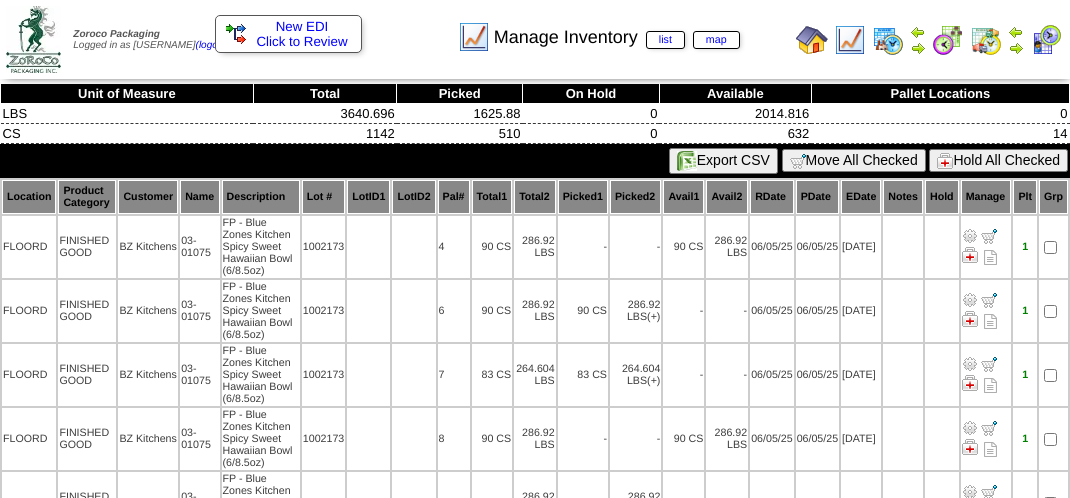 scroll, scrollTop: 0, scrollLeft: 0, axis: both 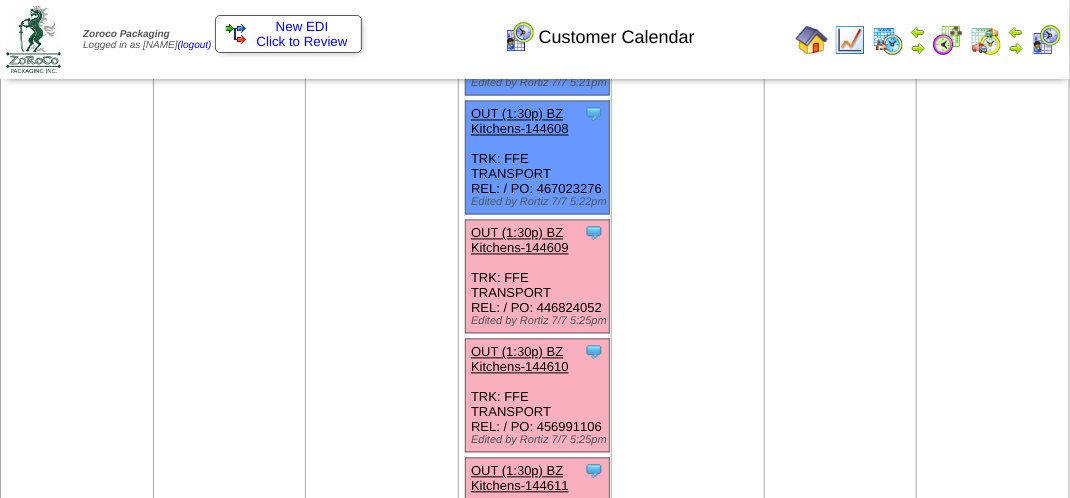 click on "OUT
(1:30p)
BZ Kitchens-144609" at bounding box center (520, 241) 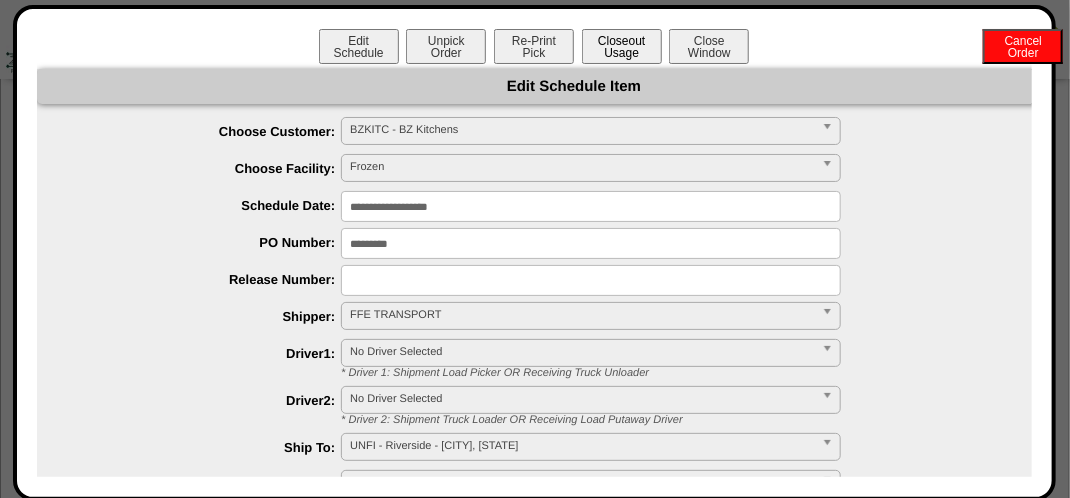 click on "Closeout Usage" at bounding box center [622, 46] 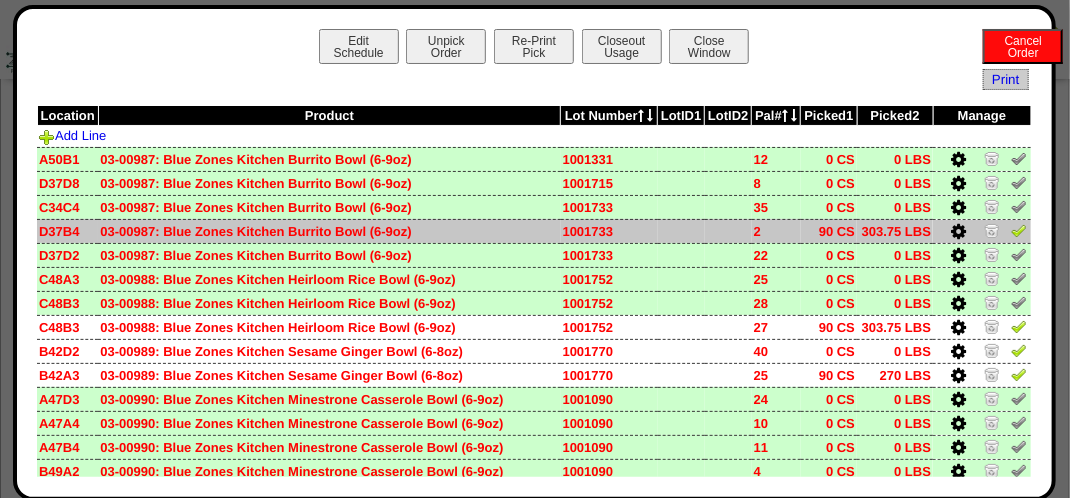 click at bounding box center [982, 231] 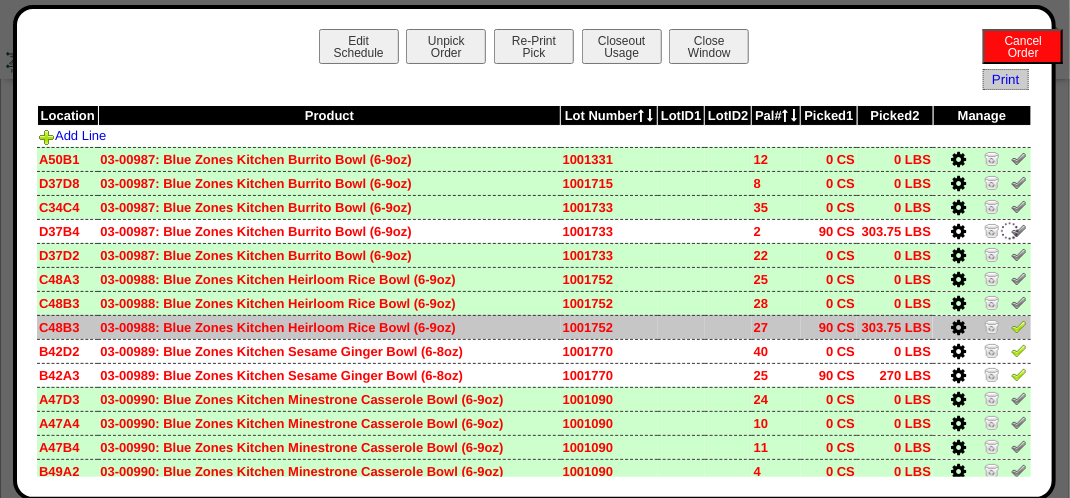 click at bounding box center (1019, 326) 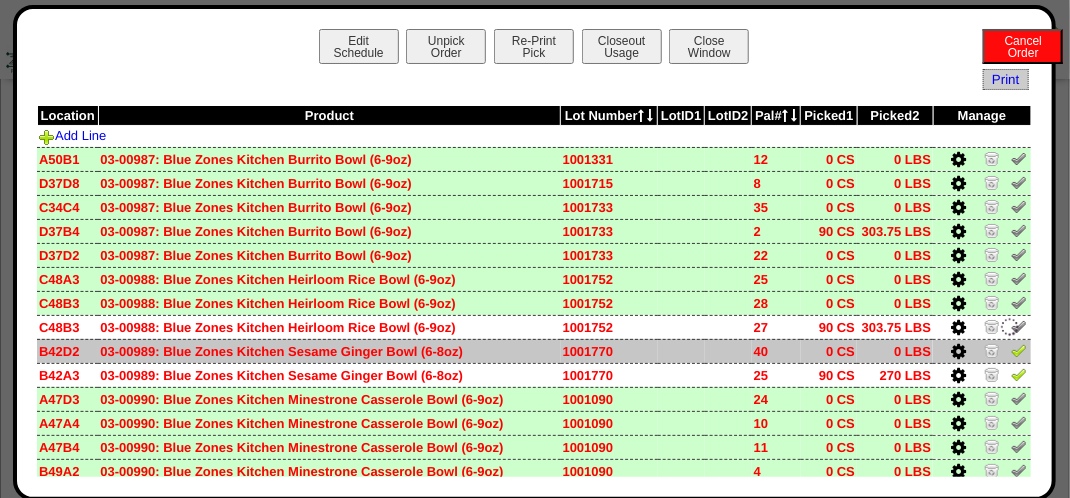 click at bounding box center (1019, 350) 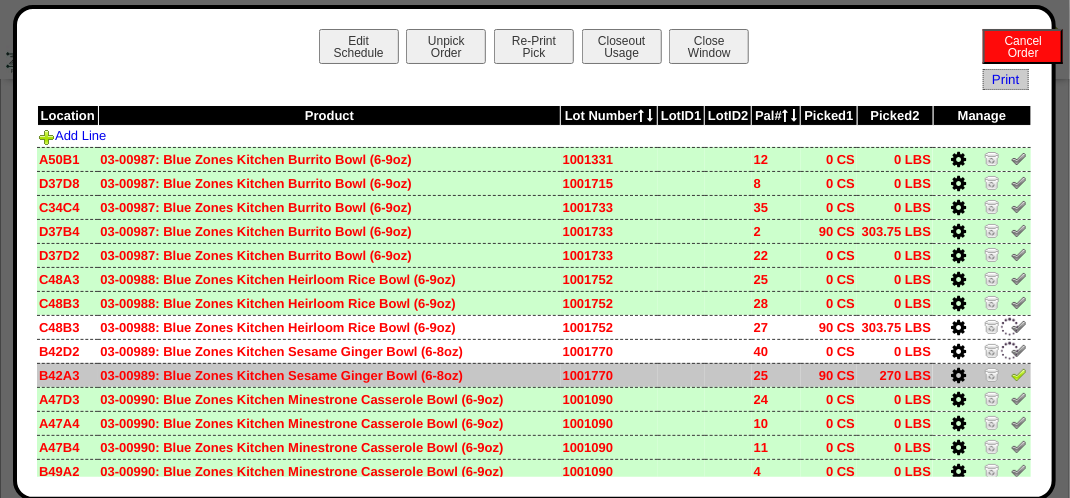 click at bounding box center (1019, 374) 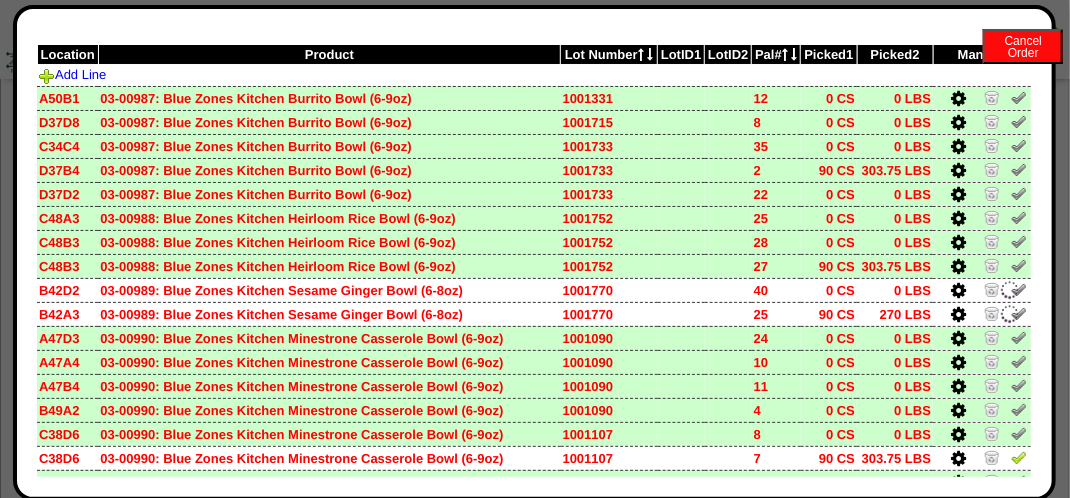 scroll, scrollTop: 200, scrollLeft: 0, axis: vertical 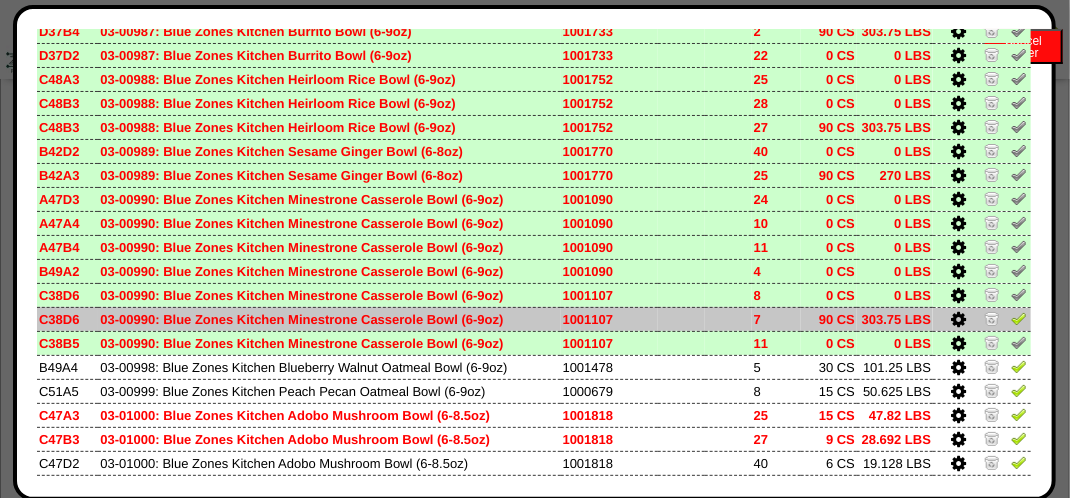click at bounding box center [1019, 318] 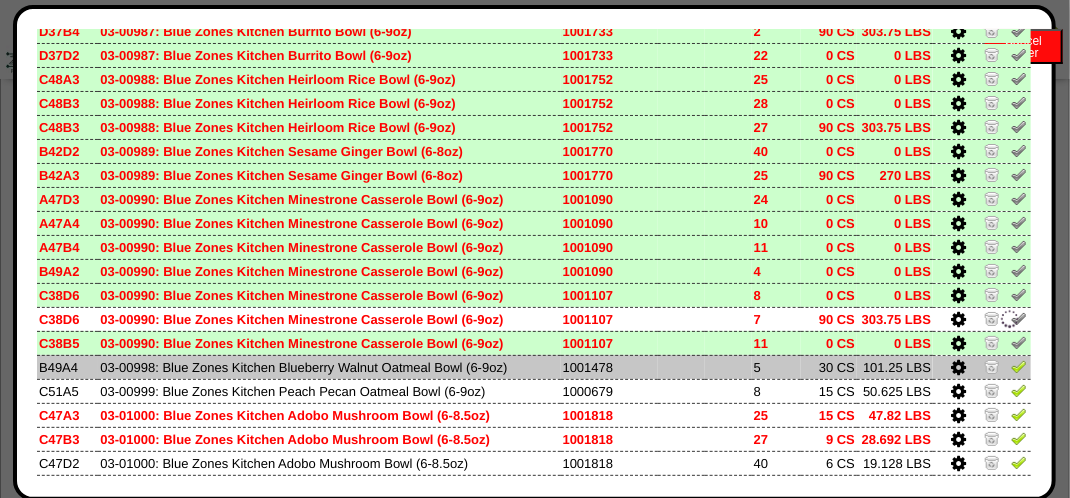click at bounding box center (1019, 366) 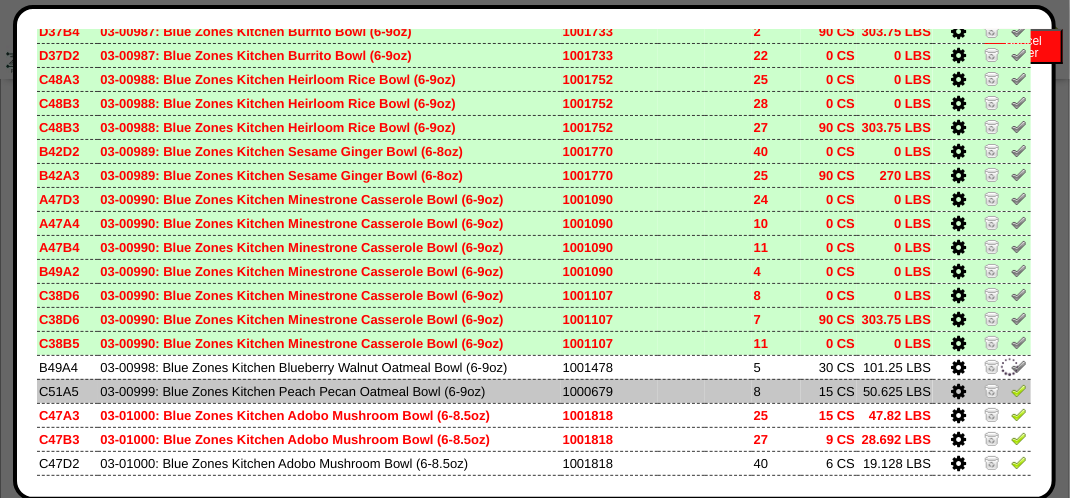 click at bounding box center [1019, 390] 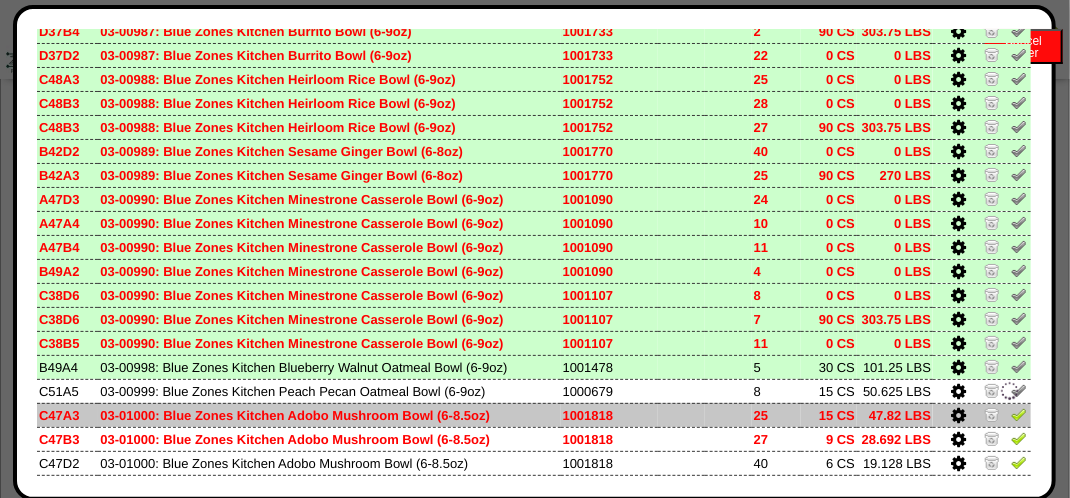 click at bounding box center (1019, 414) 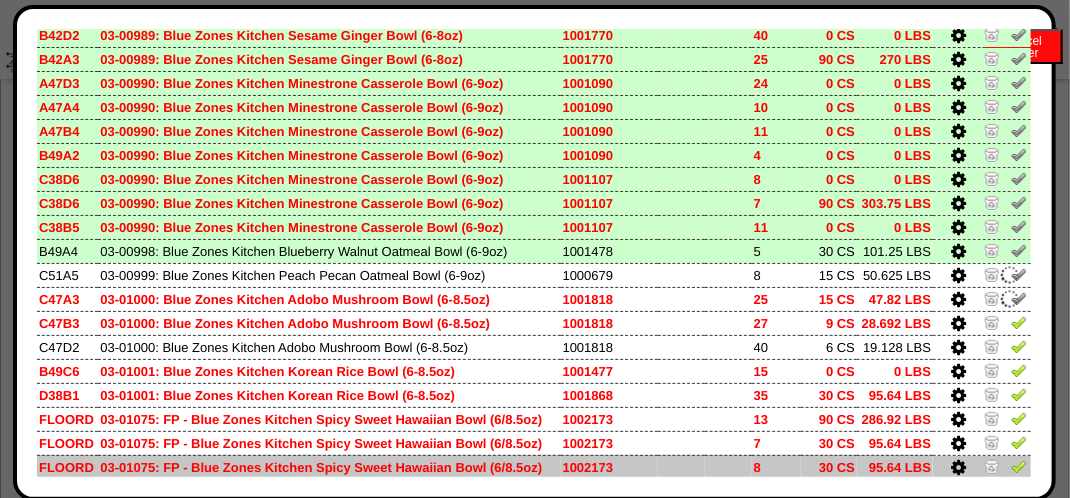 scroll, scrollTop: 400, scrollLeft: 0, axis: vertical 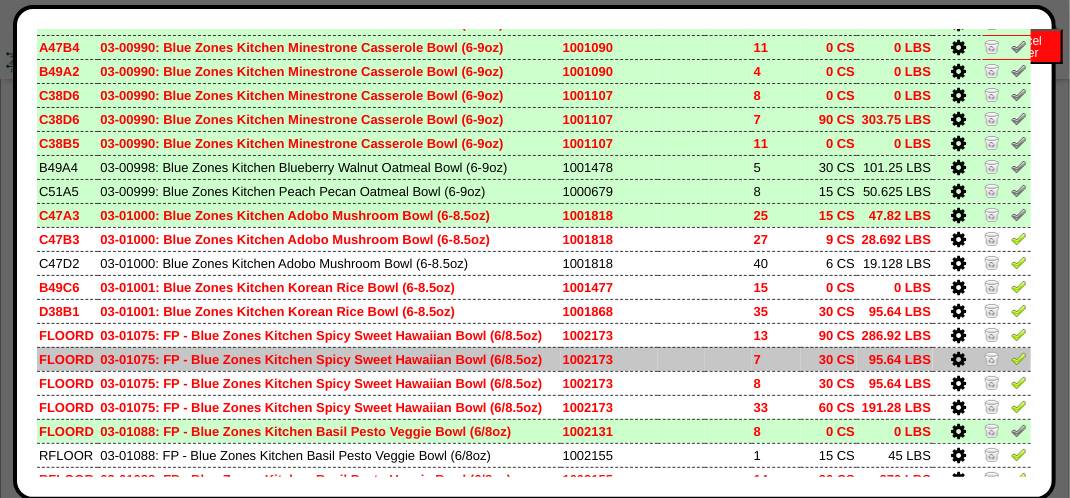 click at bounding box center (1019, 358) 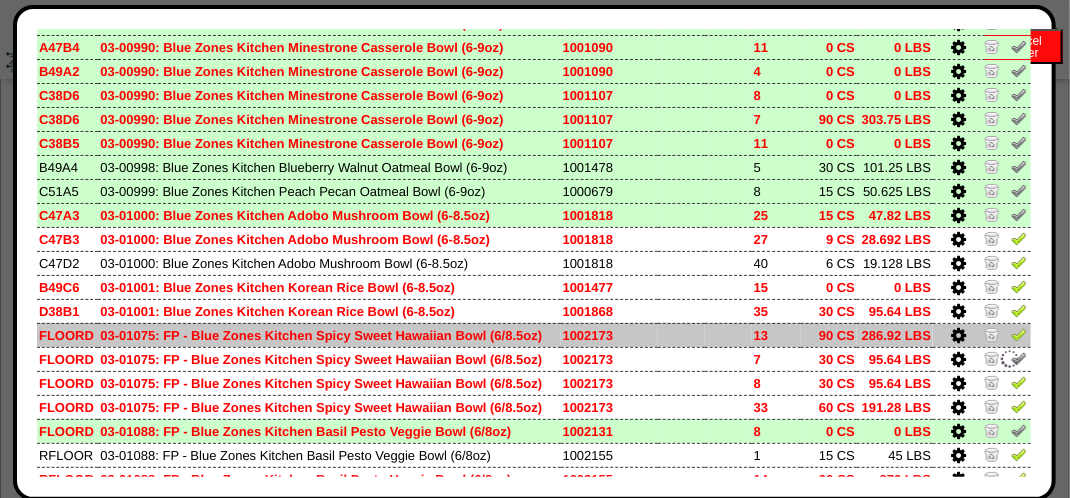 drag, startPoint x: 1009, startPoint y: 338, endPoint x: 1013, endPoint y: 326, distance: 12.649111 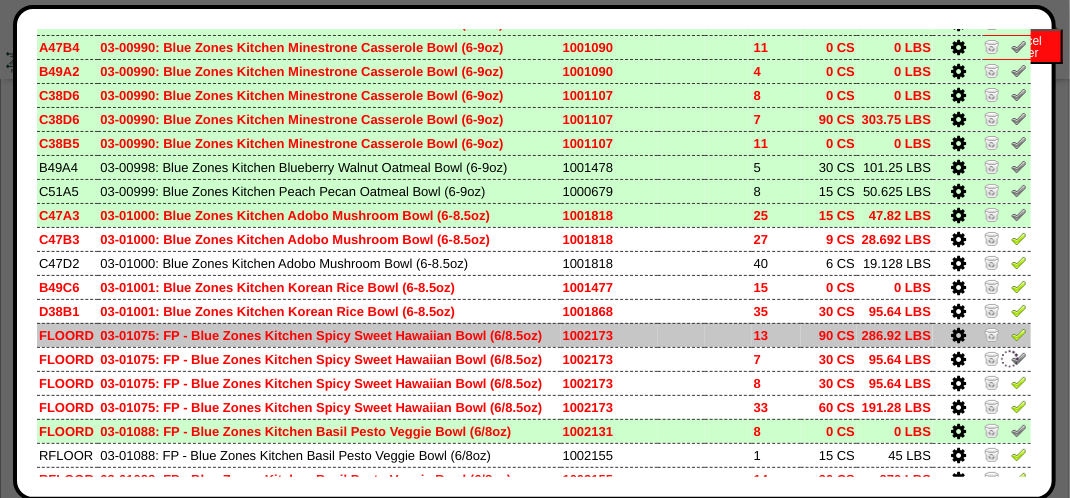 click at bounding box center [1019, 334] 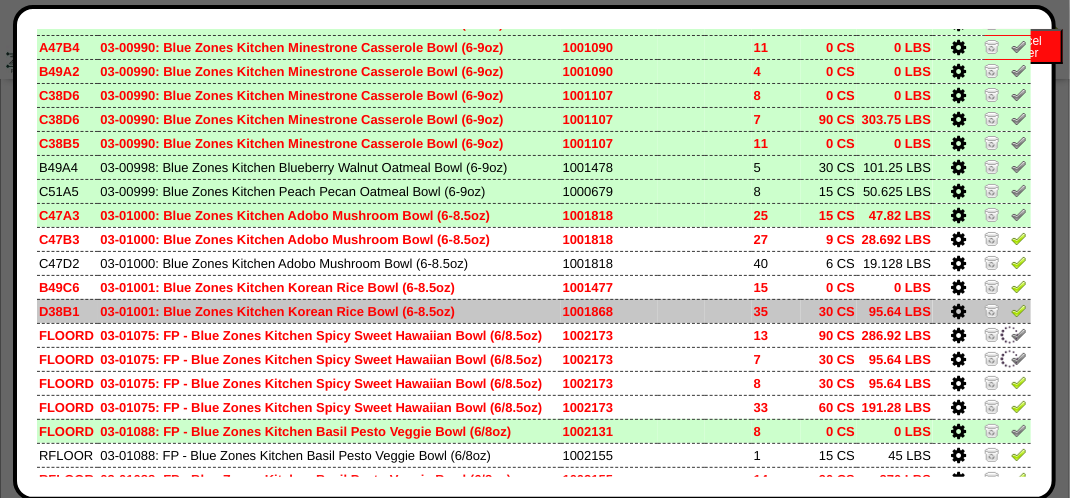 click at bounding box center [1019, 310] 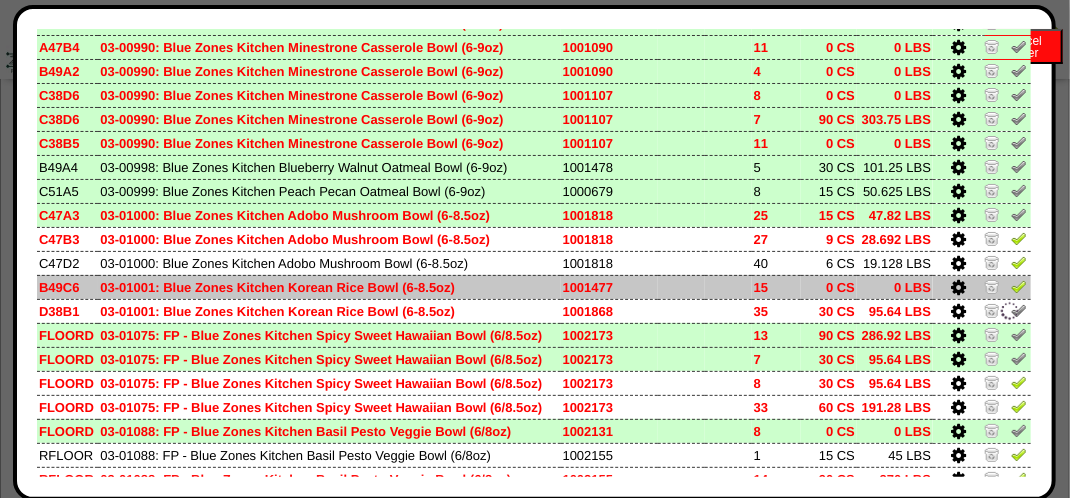 drag, startPoint x: 1008, startPoint y: 290, endPoint x: 1008, endPoint y: 276, distance: 14 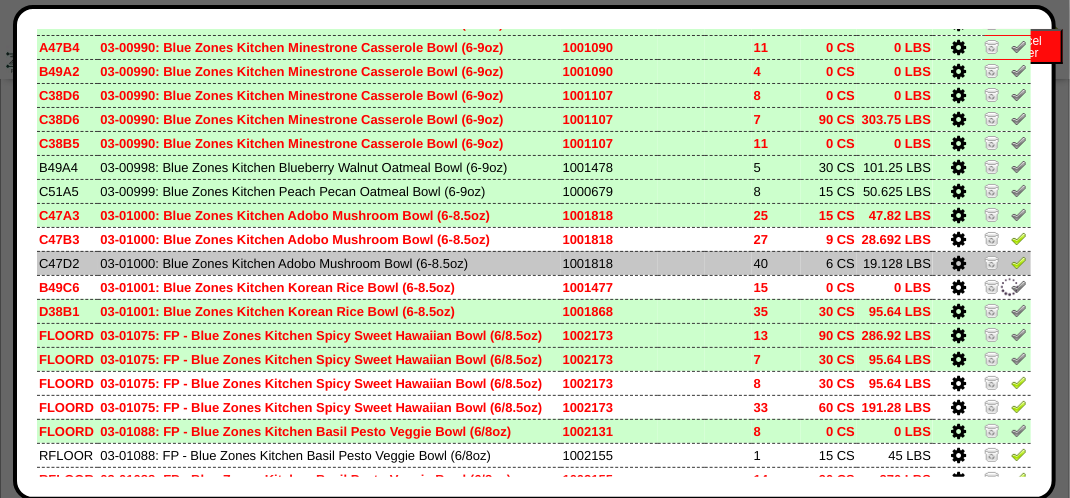 click at bounding box center [1019, 262] 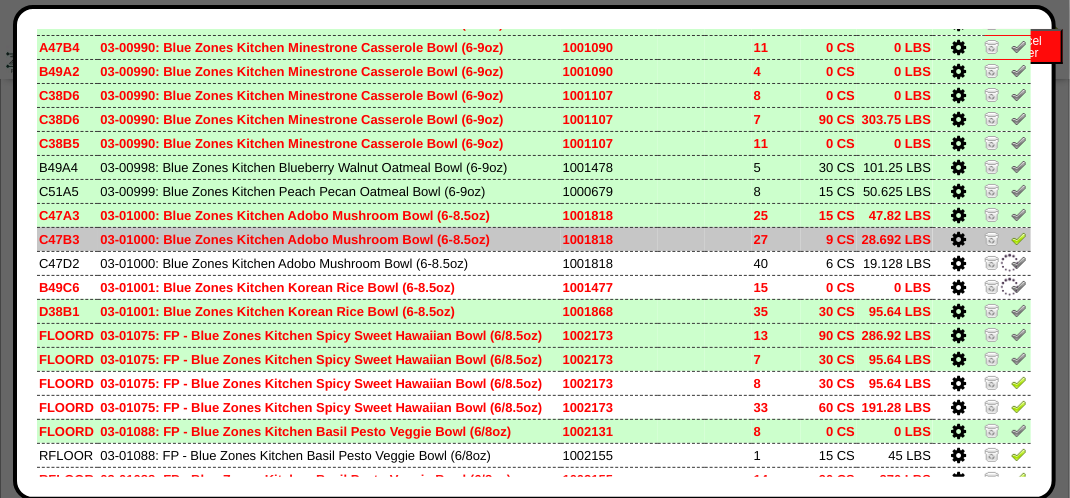 click at bounding box center (1019, 238) 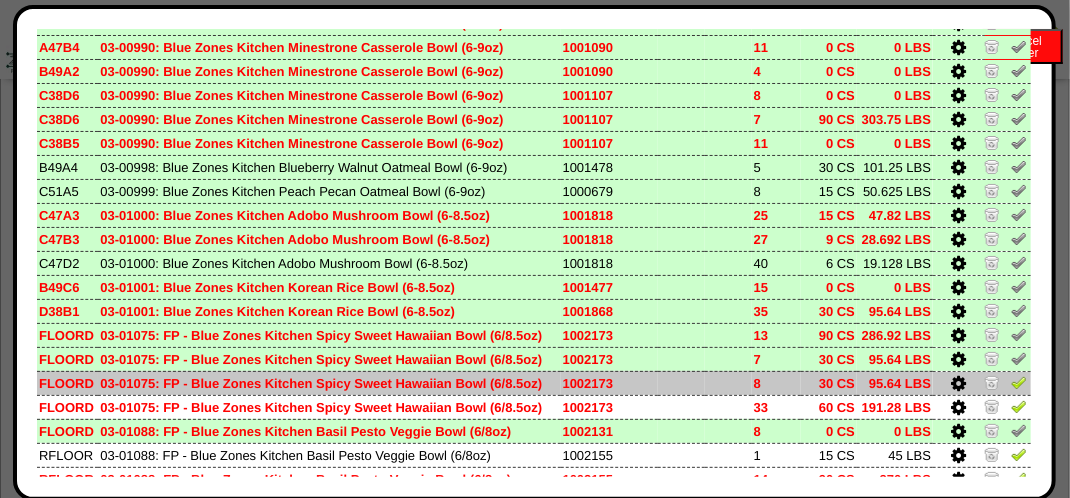 click at bounding box center [1019, 382] 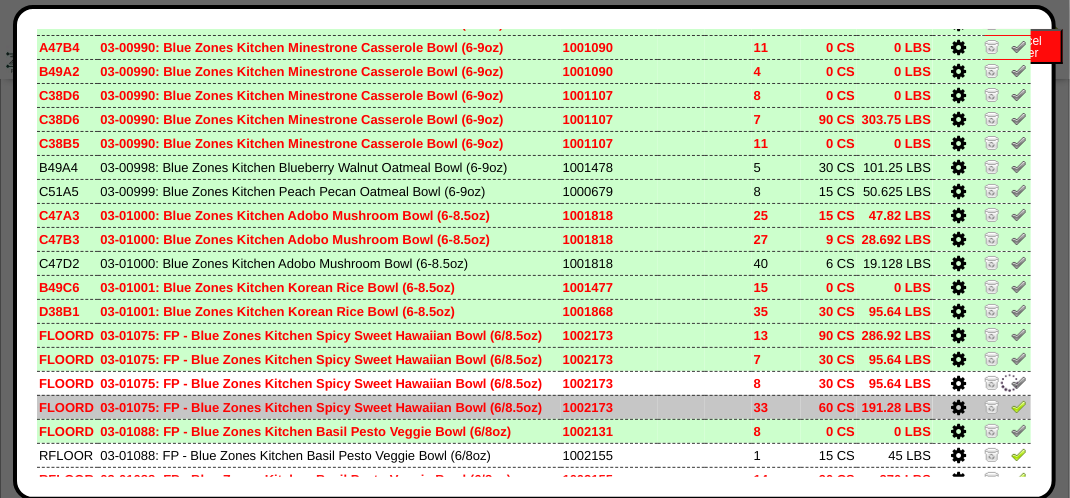 click at bounding box center (1019, 406) 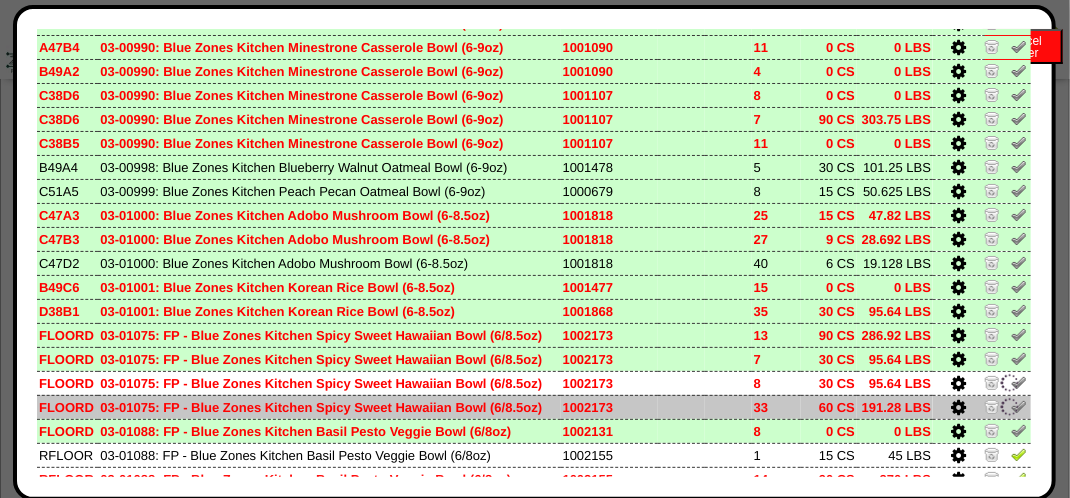 scroll, scrollTop: 600, scrollLeft: 0, axis: vertical 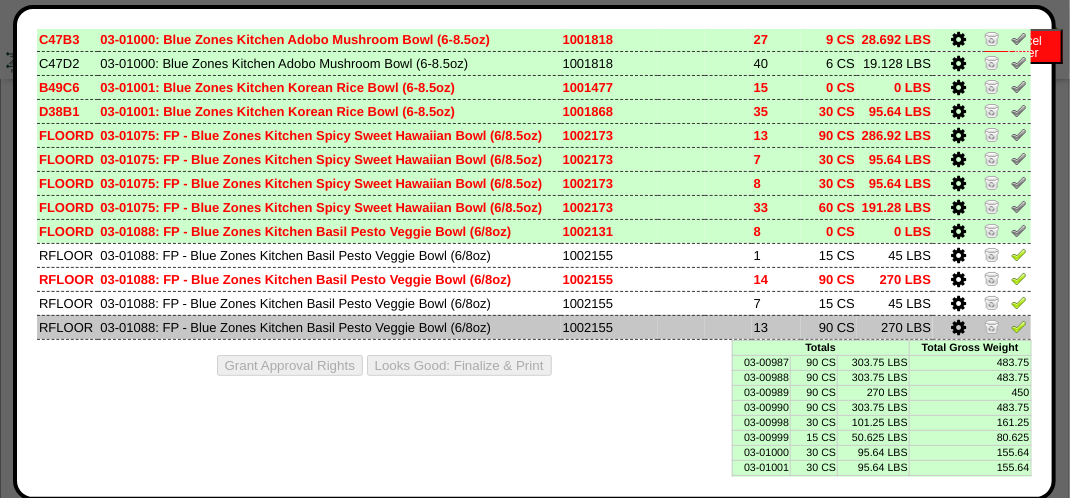 click at bounding box center (982, 327) 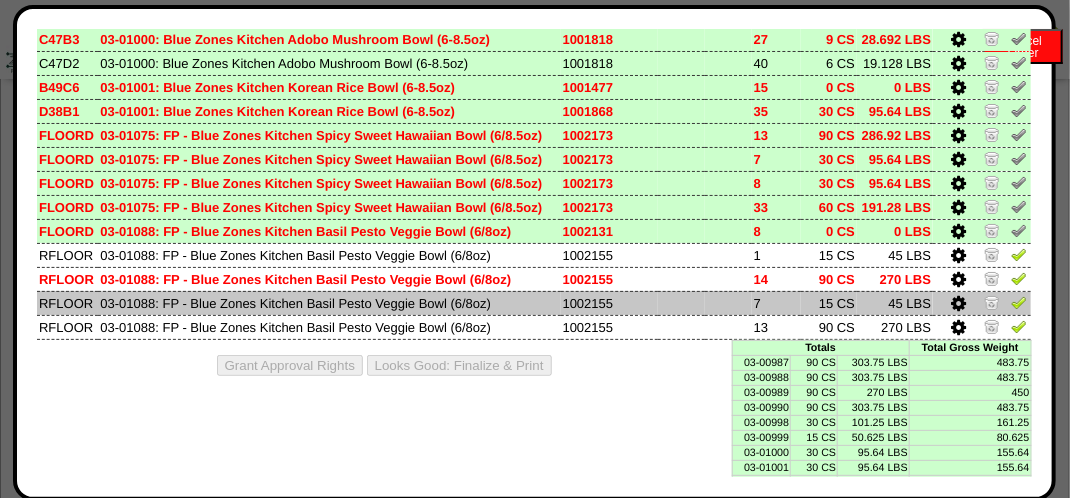 click at bounding box center [1019, 302] 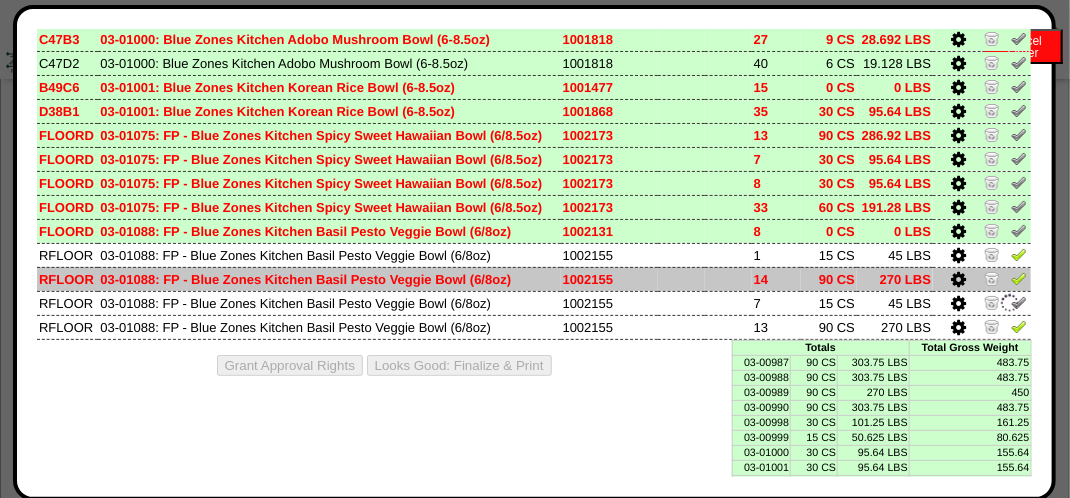 click at bounding box center [1019, 278] 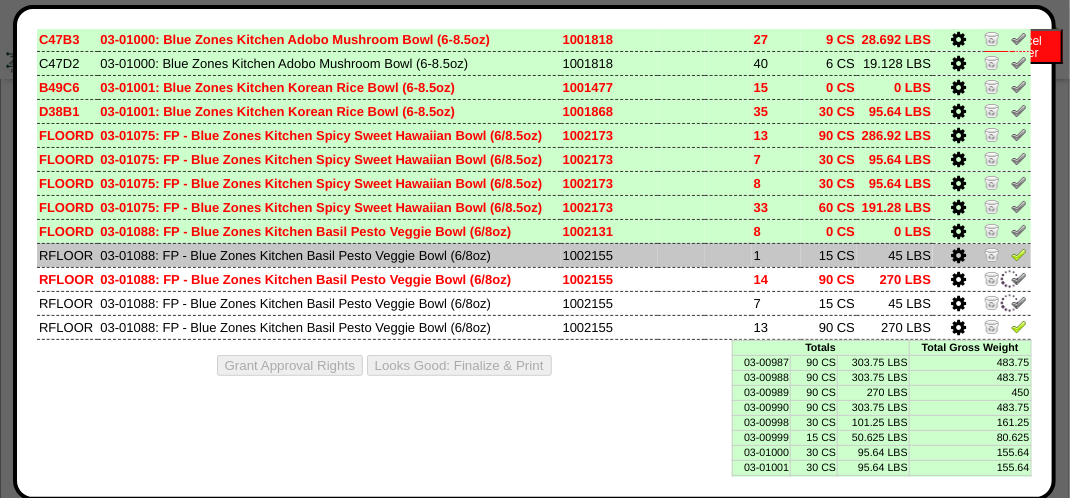 click at bounding box center [1019, 254] 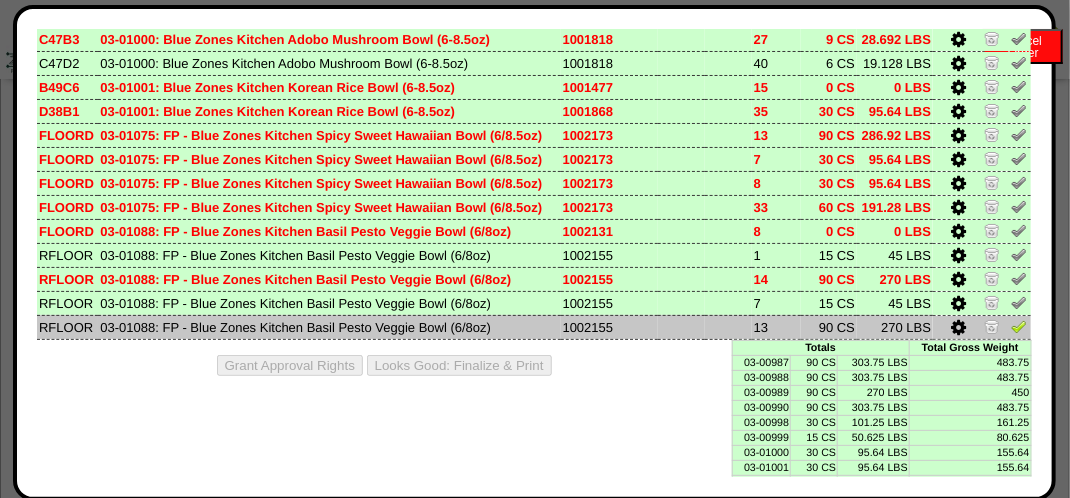 click at bounding box center [1019, 326] 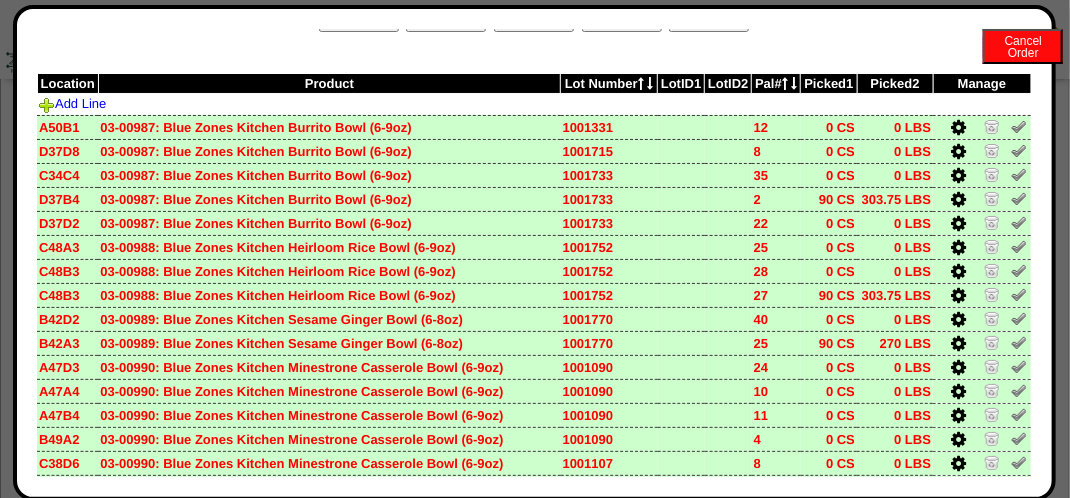 scroll, scrollTop: 0, scrollLeft: 0, axis: both 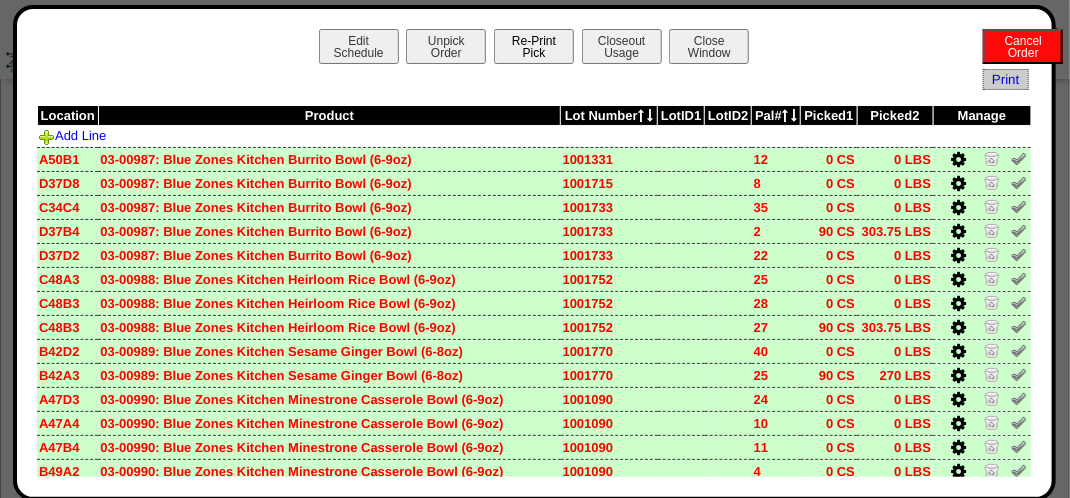 click on "Re-Print Pick" at bounding box center [534, 46] 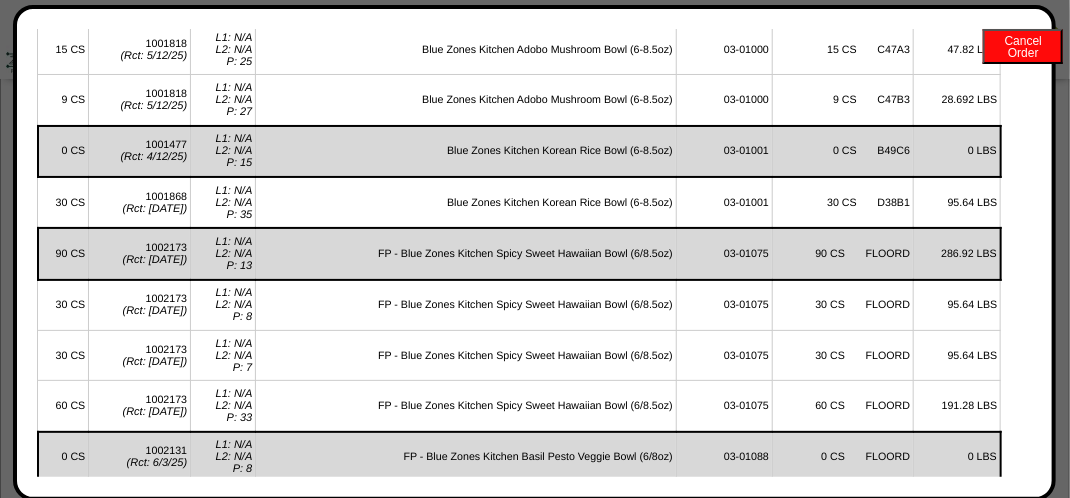 scroll, scrollTop: 1682, scrollLeft: 0, axis: vertical 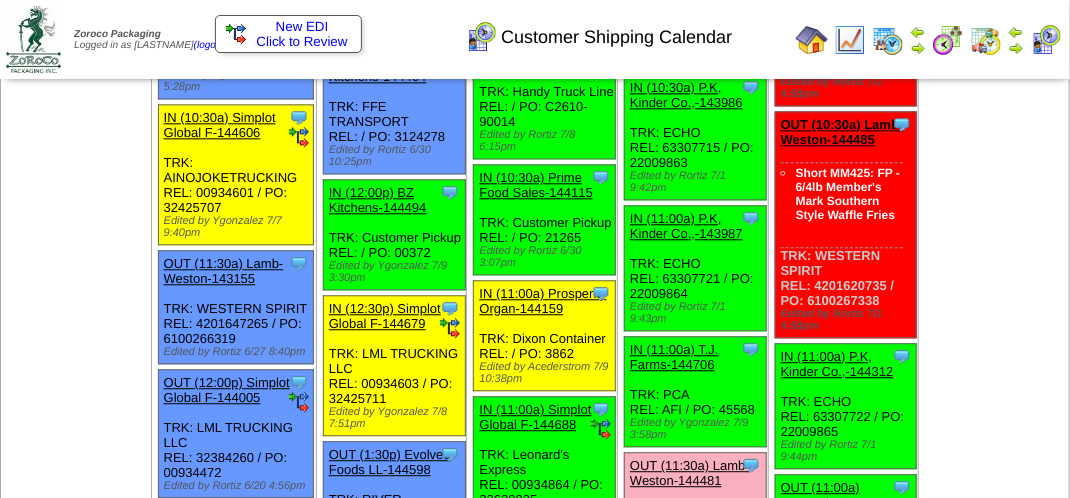 click at bounding box center [1046, 40] 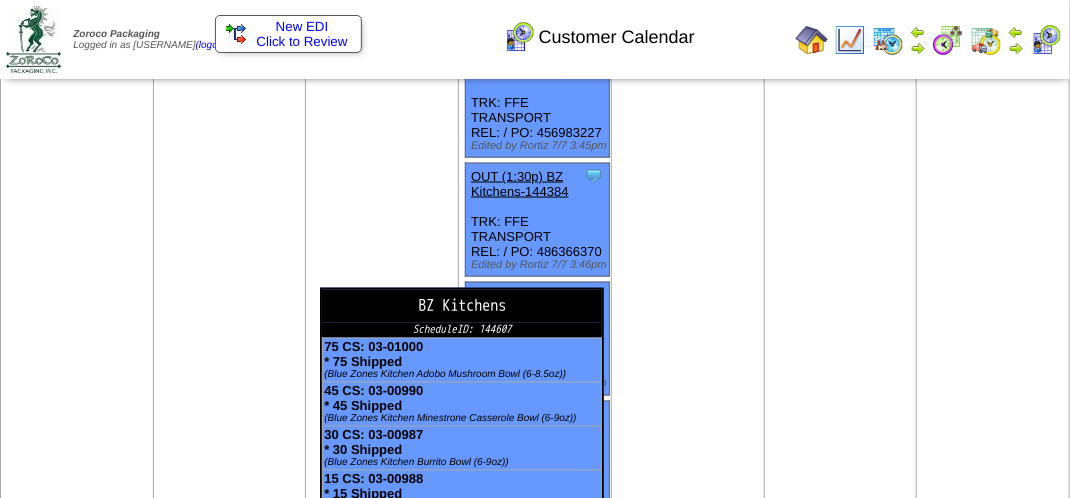scroll, scrollTop: 1200, scrollLeft: 0, axis: vertical 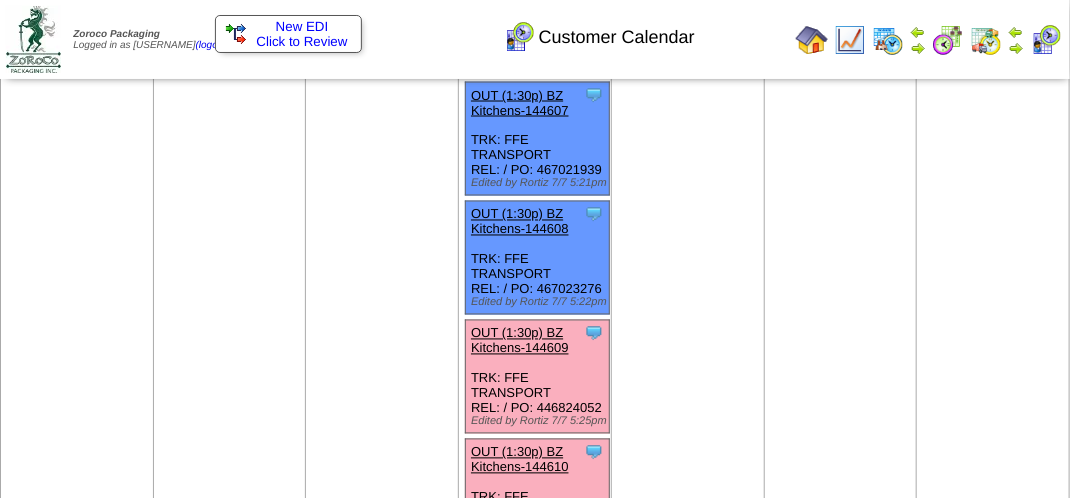 click on "Clone Item
OUT
(1:30p)
BZ Kitchens-144609
BZ Kitchens
ScheduleID: 144609
210 CS:
03-01088
(FP - Blue Zones Kitchen Basil Pesto Veggie Bowl (6/8oz))
210 CS:
03-01075" at bounding box center [538, 377] 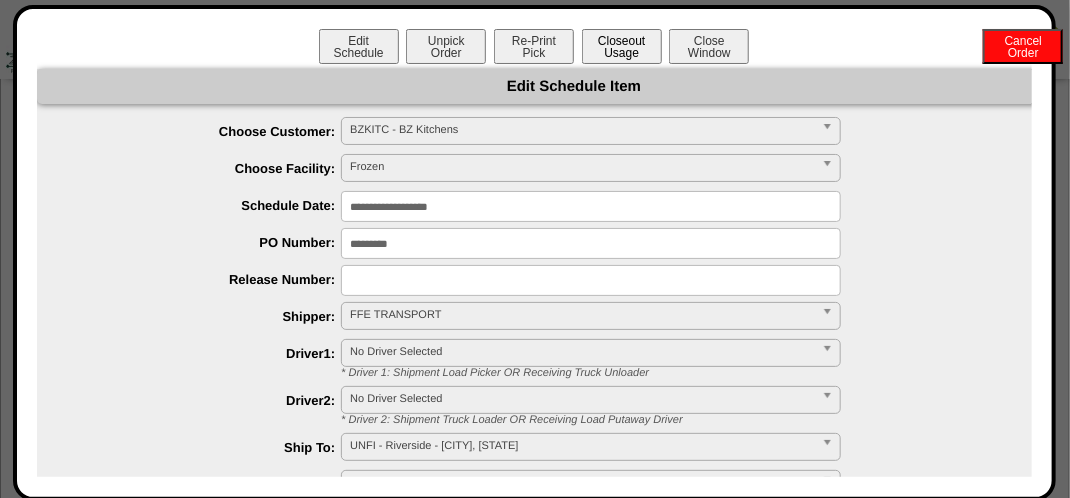 click on "Closeout Usage" at bounding box center (622, 46) 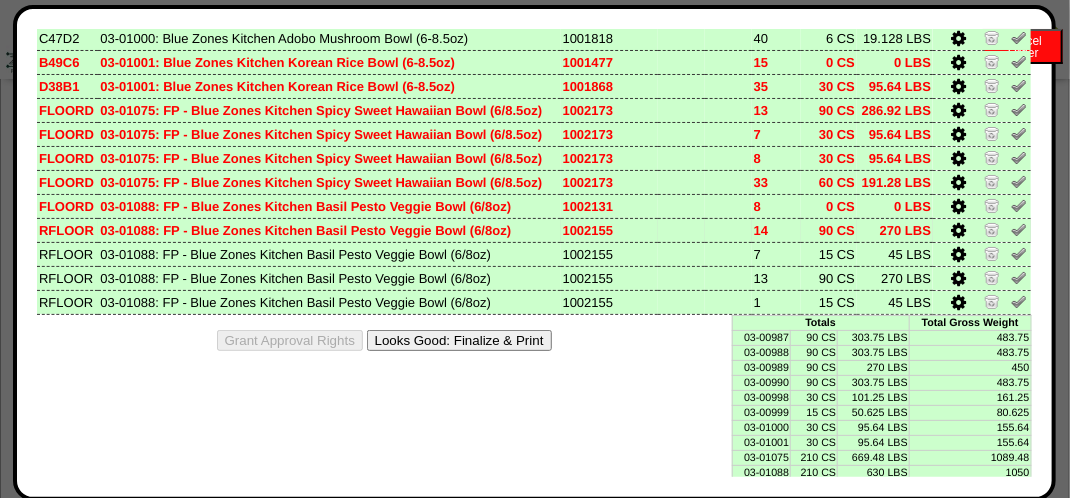 scroll, scrollTop: 628, scrollLeft: 0, axis: vertical 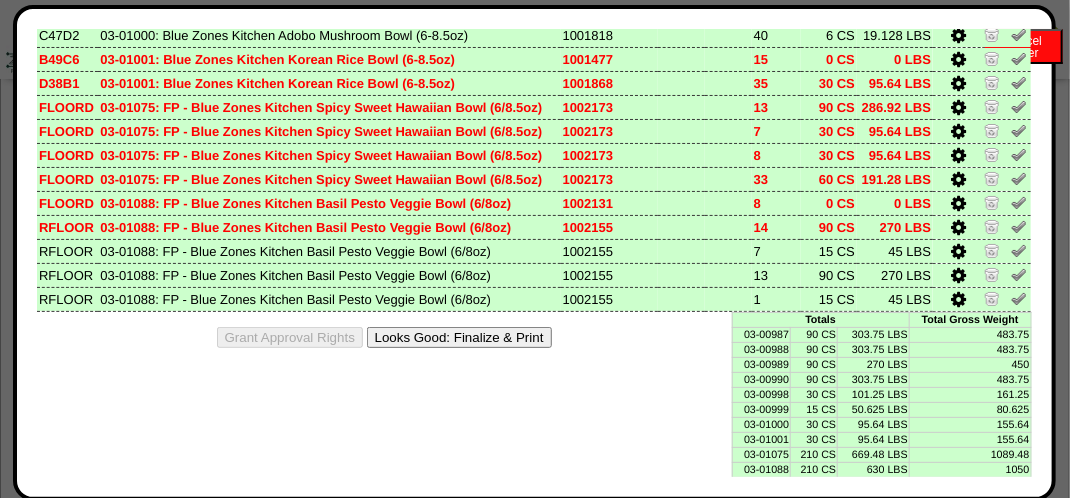 click on "Looks Good: Finalize & Print" at bounding box center (459, 337) 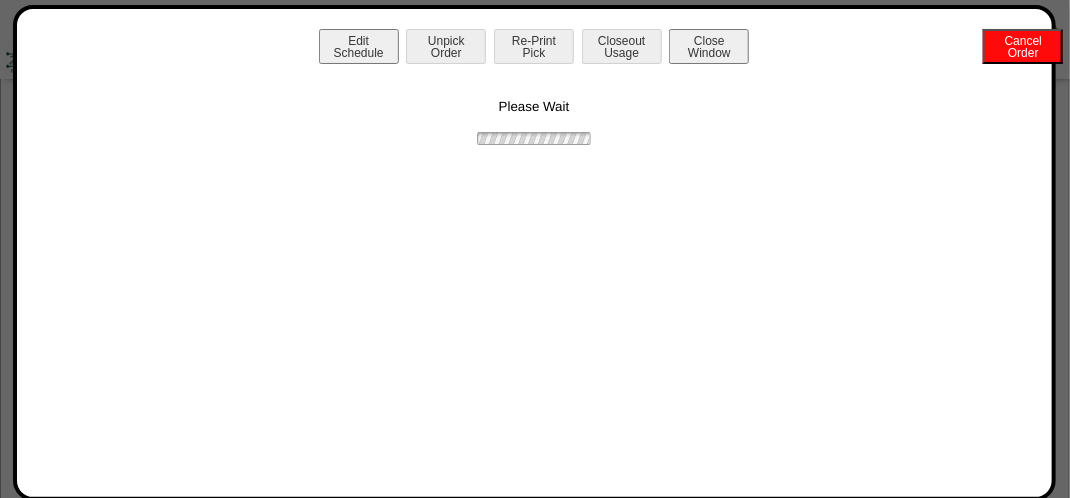 scroll, scrollTop: 0, scrollLeft: 0, axis: both 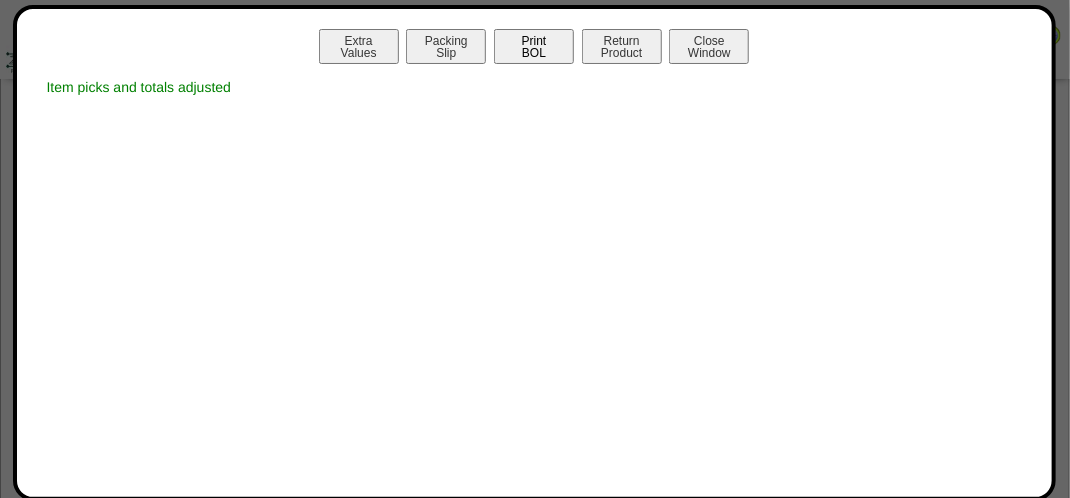 click on "Print BOL" at bounding box center [534, 46] 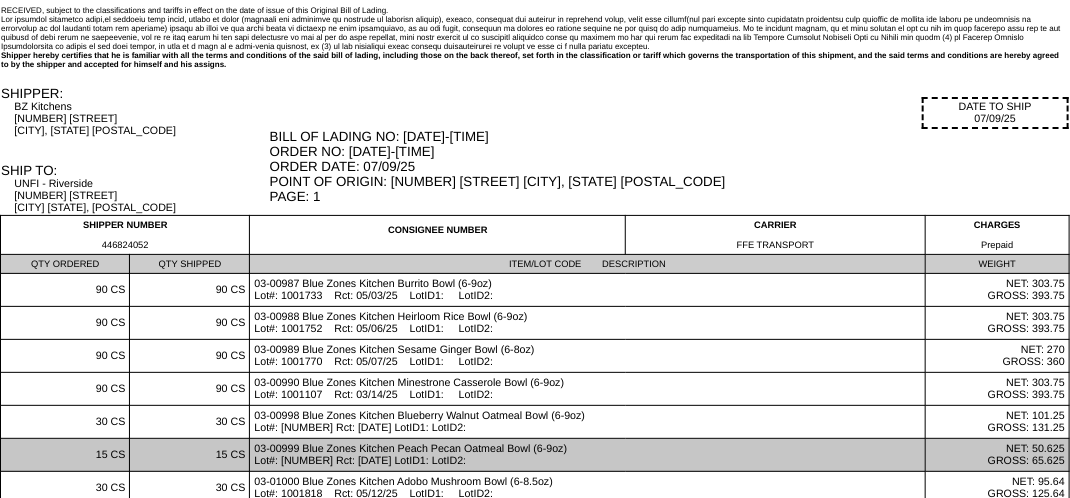 scroll, scrollTop: 0, scrollLeft: 0, axis: both 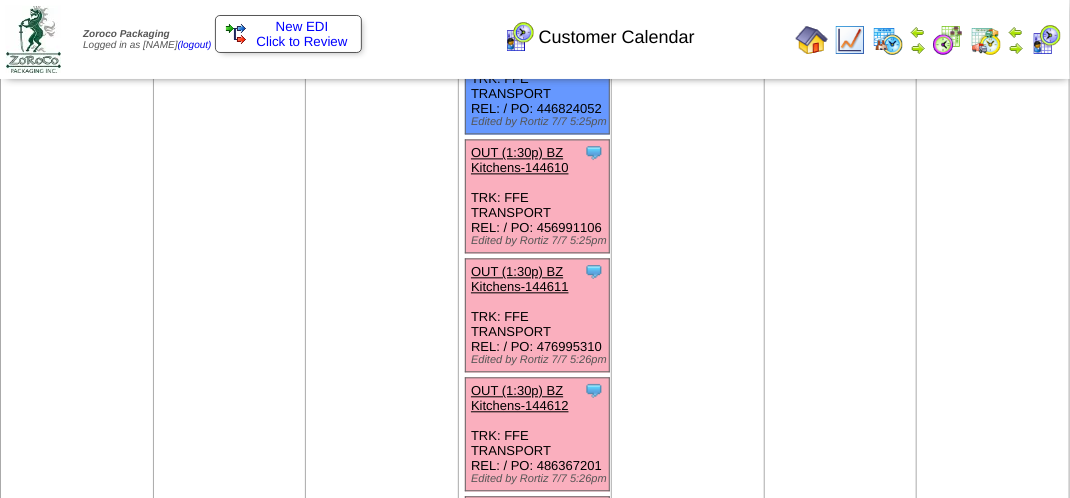 click on "OUT
(1:30p)
BZ Kitchens-144610" at bounding box center [520, 160] 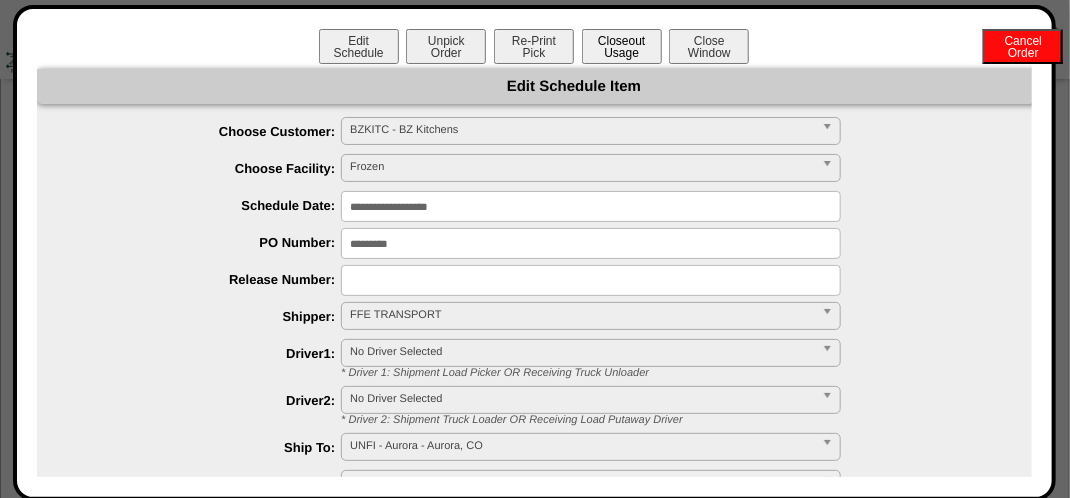 click on "Closeout Usage" at bounding box center (622, 46) 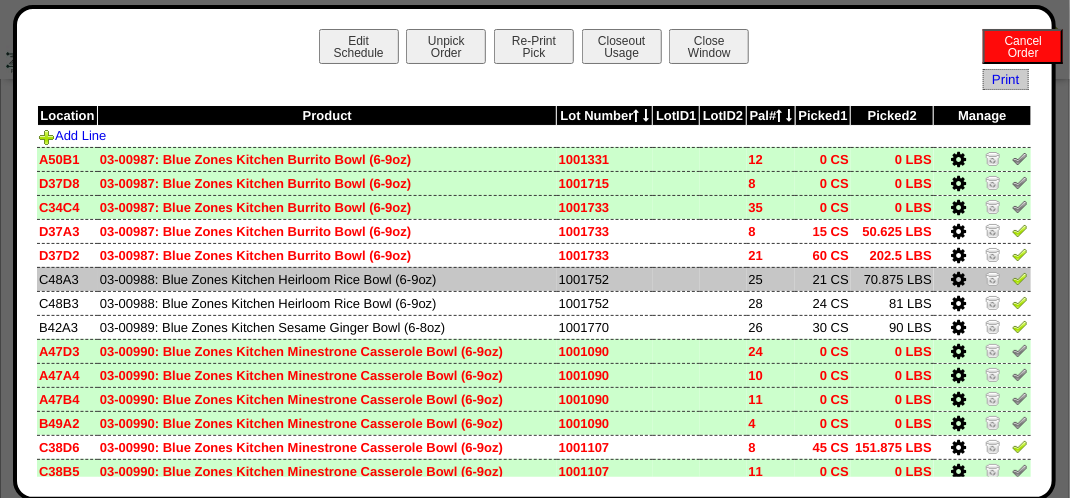 click at bounding box center (982, 279) 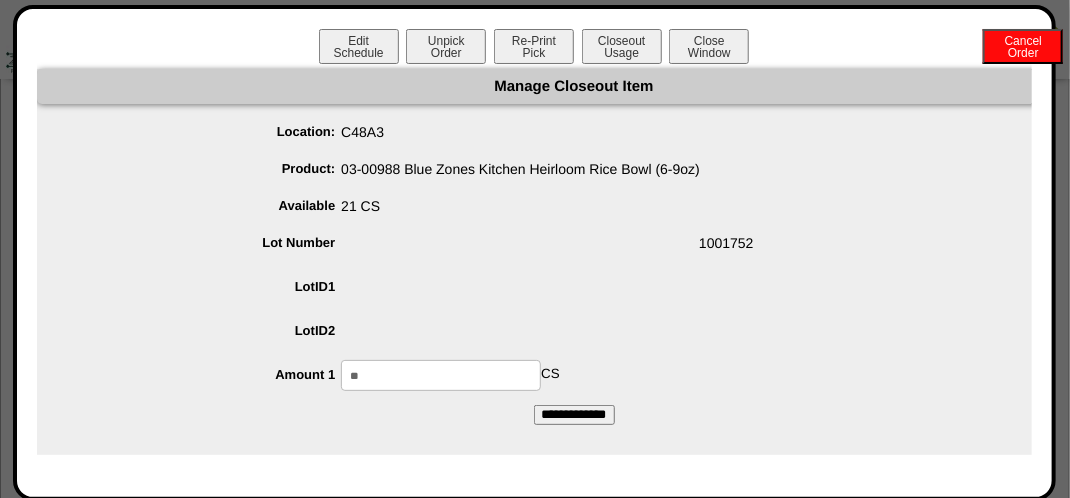 click on "Location:
C48A3
Product:
03-00988 Blue Zones Kitchen Heirloom Rice Bowl (6-9oz)
Available
21 CS
Lot Number
1001752
LotID1
LotID2
Amount 1
**  CS" at bounding box center [574, 254] 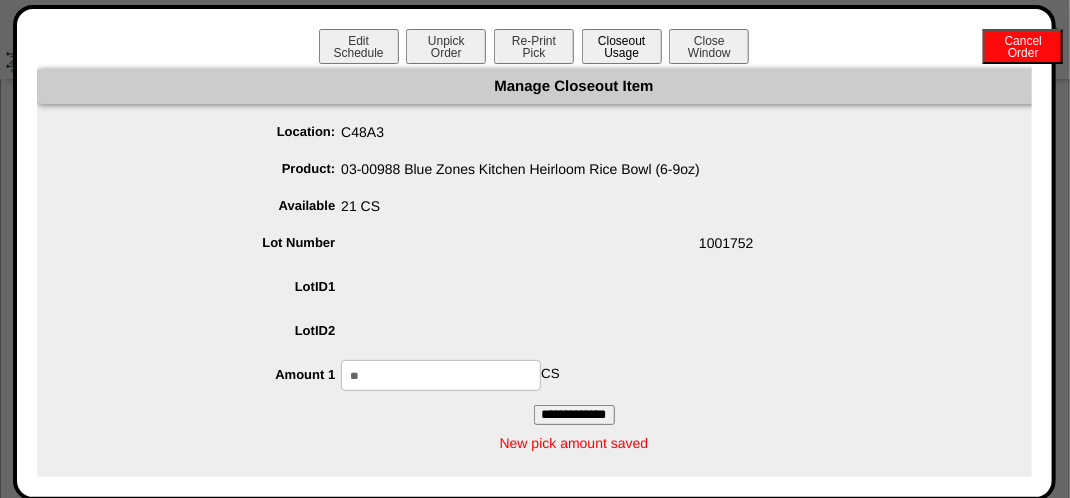 click on "Closeout Usage" at bounding box center [622, 46] 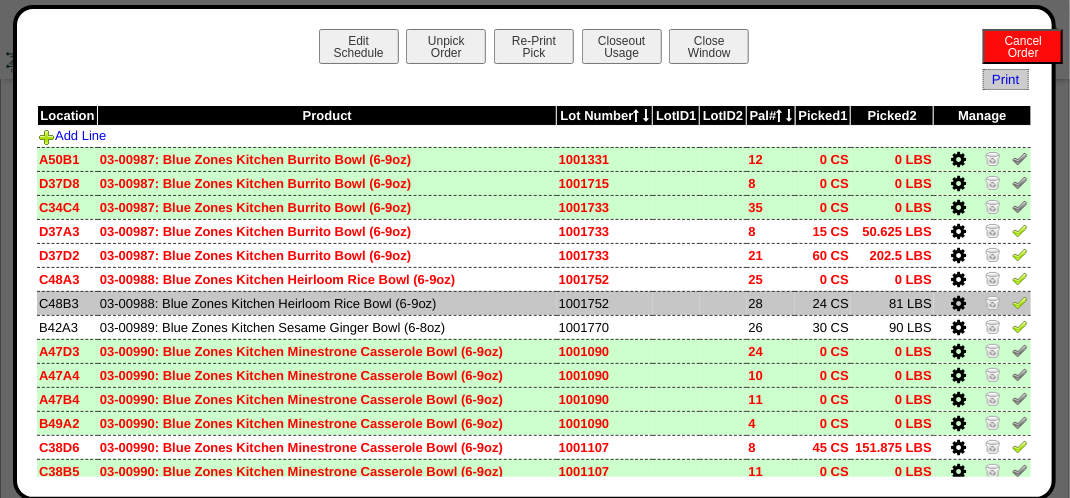 click at bounding box center (959, 304) 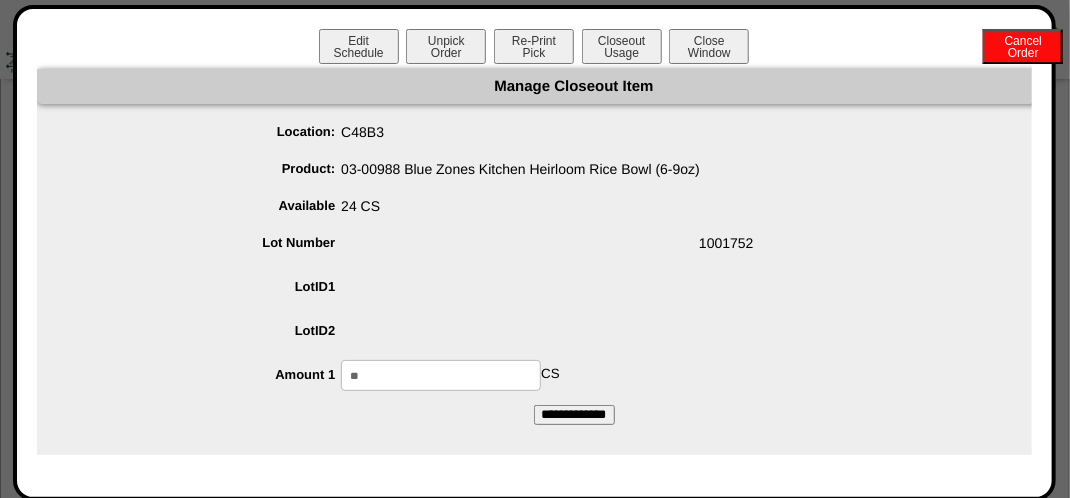 click on "**" at bounding box center (441, 375) 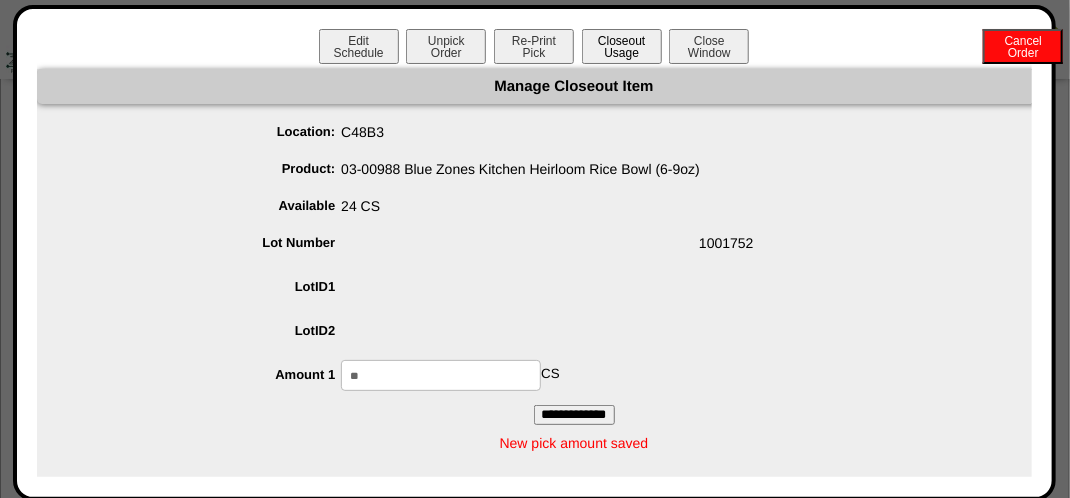 click on "Closeout Usage" at bounding box center [622, 46] 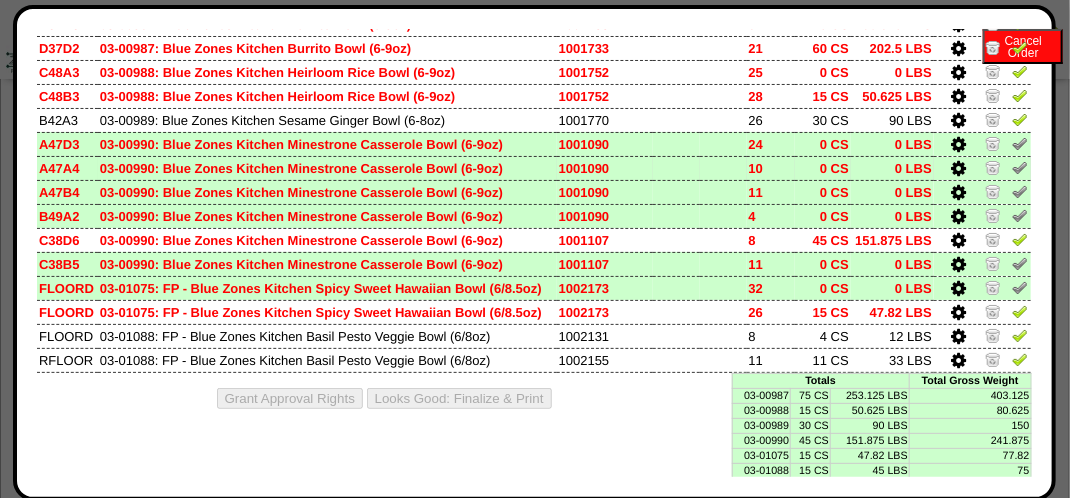 scroll, scrollTop: 208, scrollLeft: 0, axis: vertical 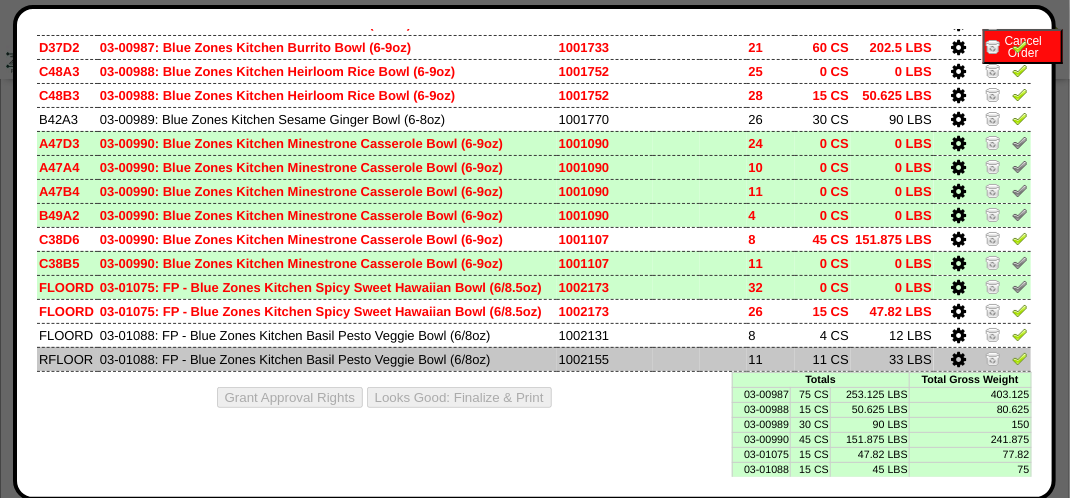 click at bounding box center [959, 360] 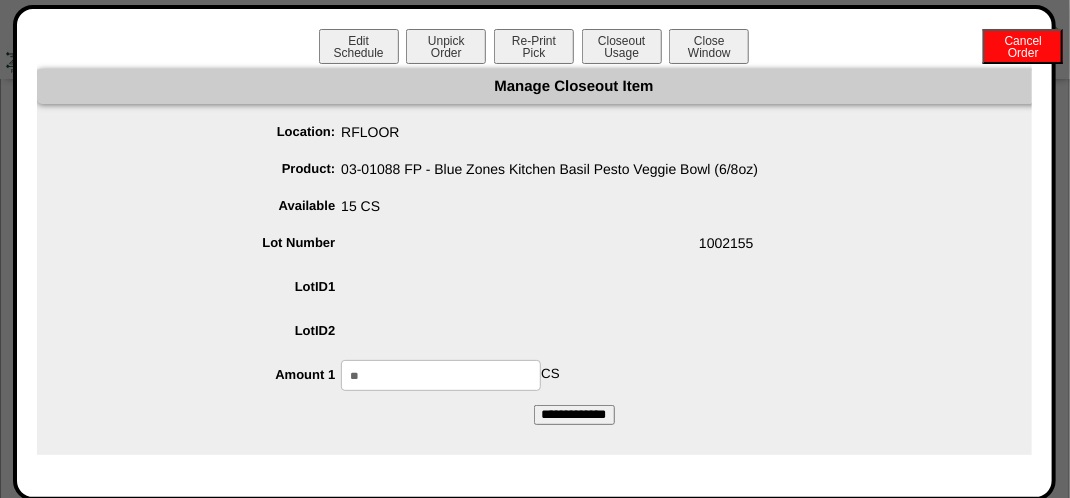 click on "**" at bounding box center (441, 375) 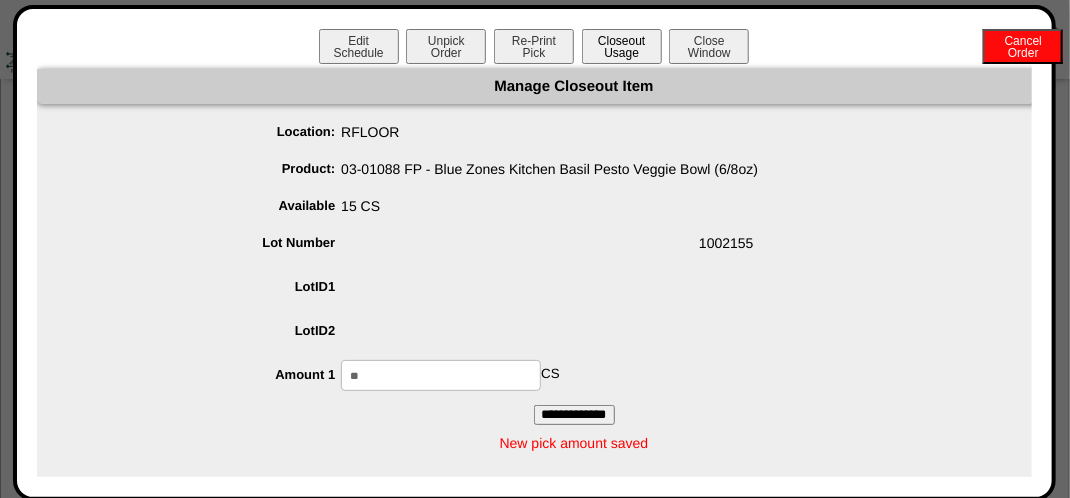 click on "Closeout Usage" at bounding box center [622, 46] 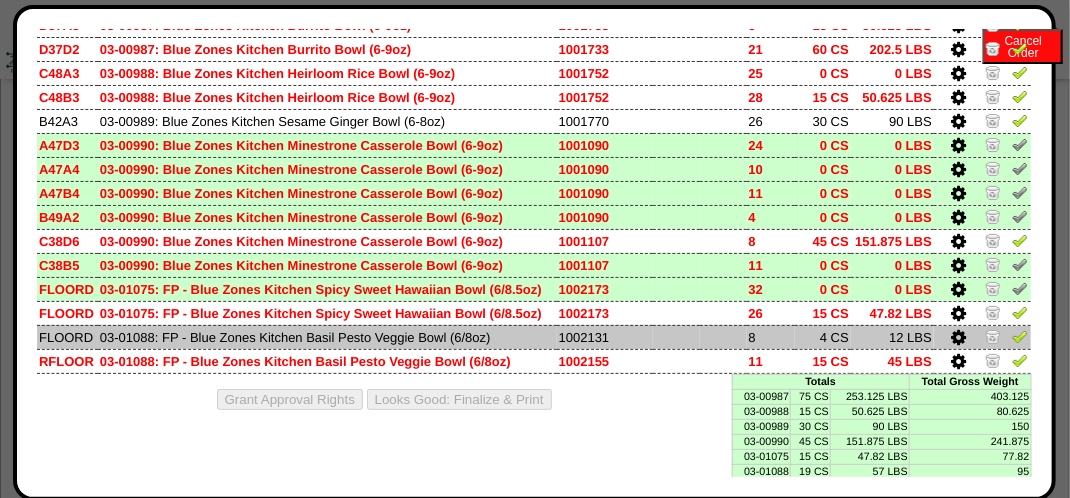 scroll, scrollTop: 208, scrollLeft: 0, axis: vertical 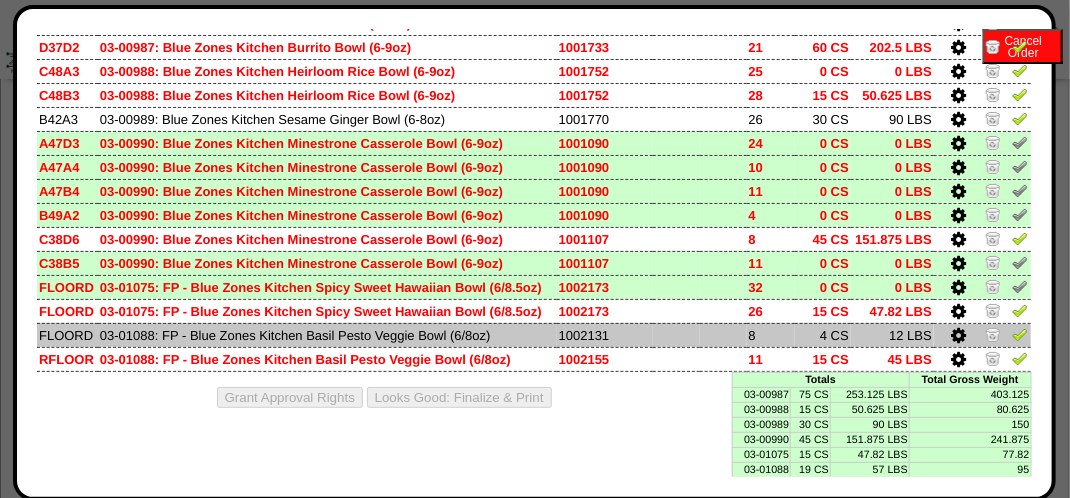 click at bounding box center (959, 336) 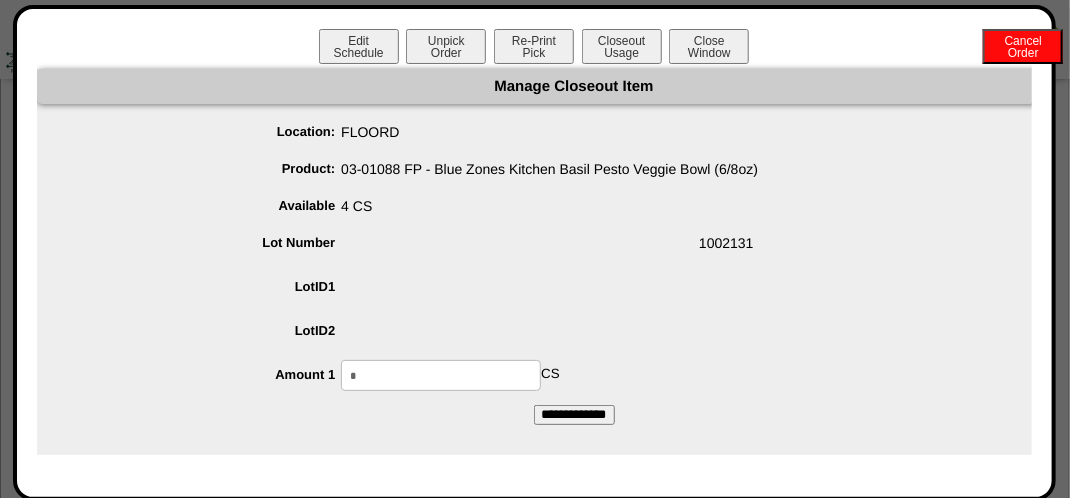 click on "*" at bounding box center [441, 375] 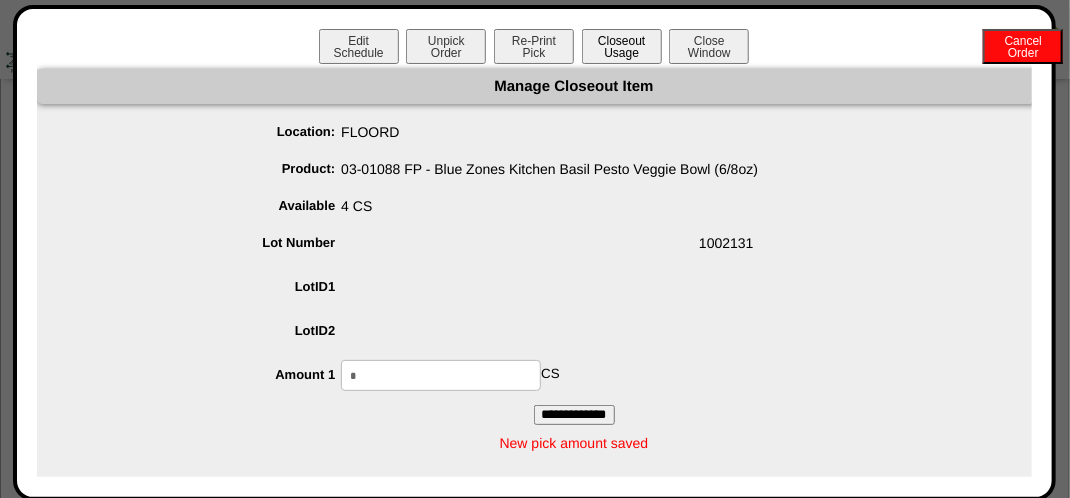 click on "Closeout Usage" at bounding box center [622, 46] 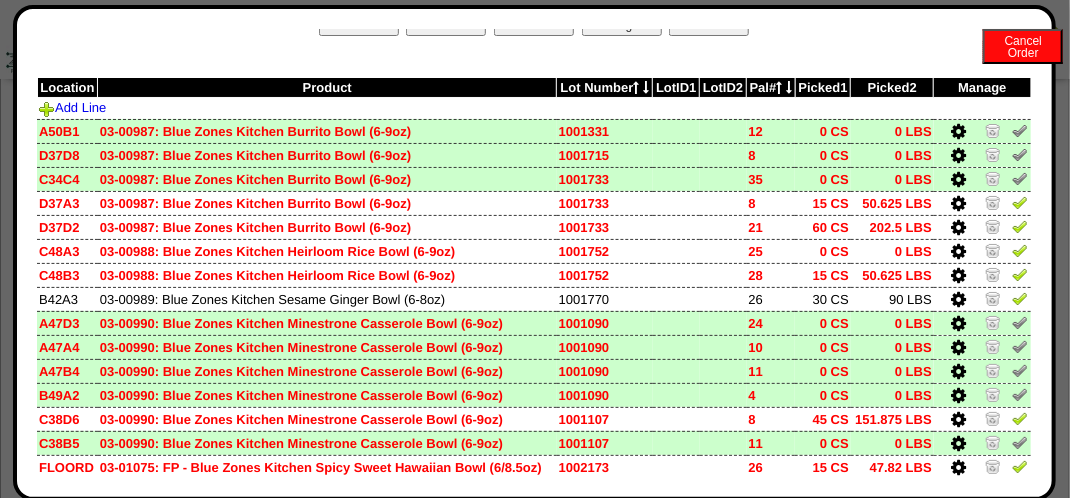 scroll, scrollTop: 8, scrollLeft: 0, axis: vertical 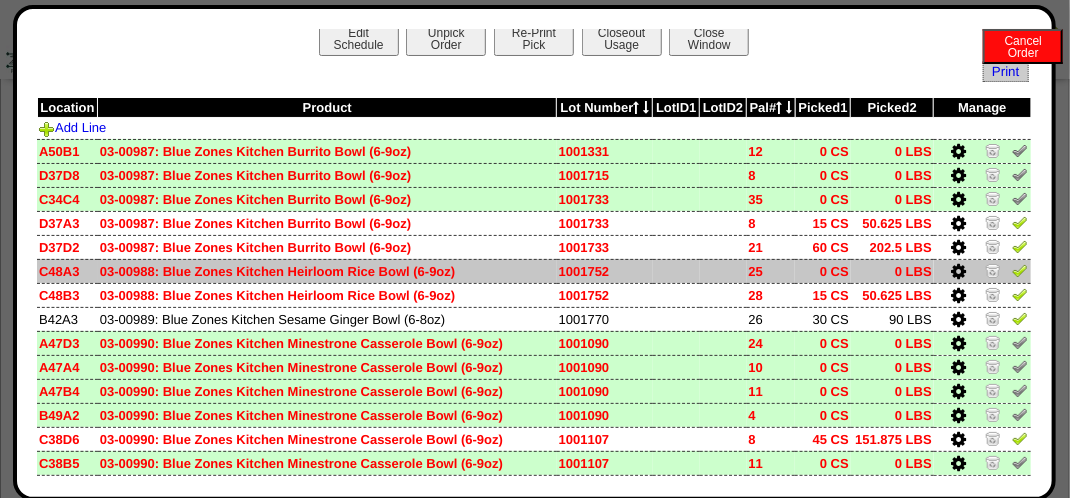 click at bounding box center (959, 272) 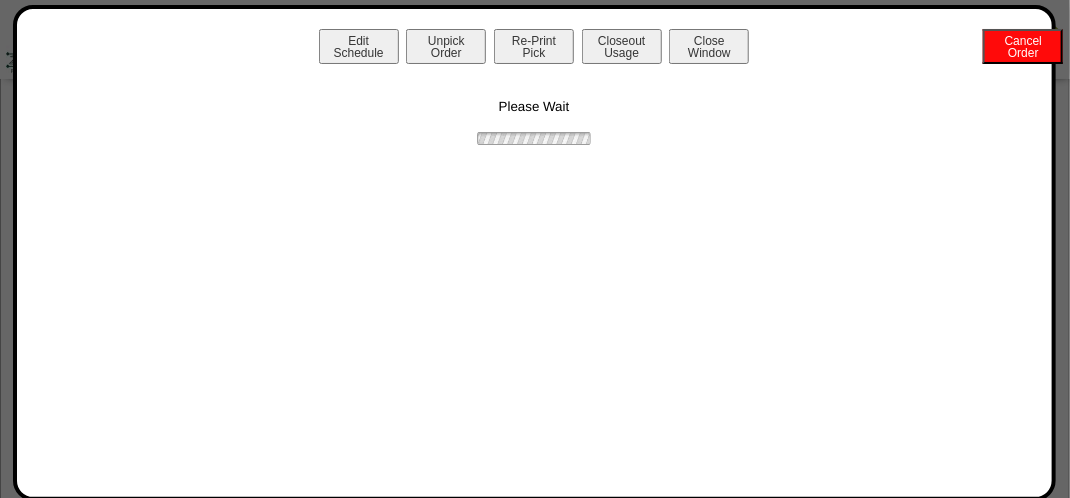 scroll, scrollTop: 0, scrollLeft: 0, axis: both 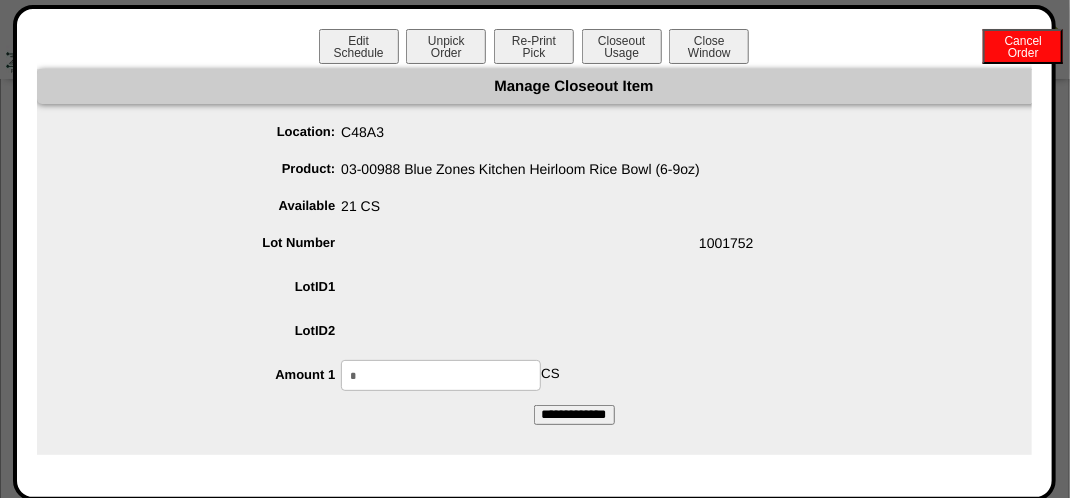 click on "*" at bounding box center (441, 375) 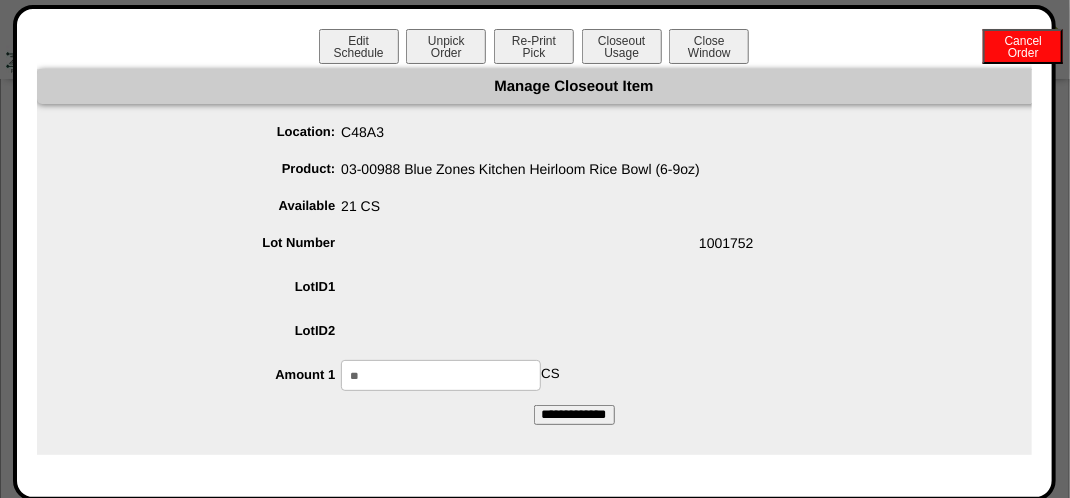 type on "*" 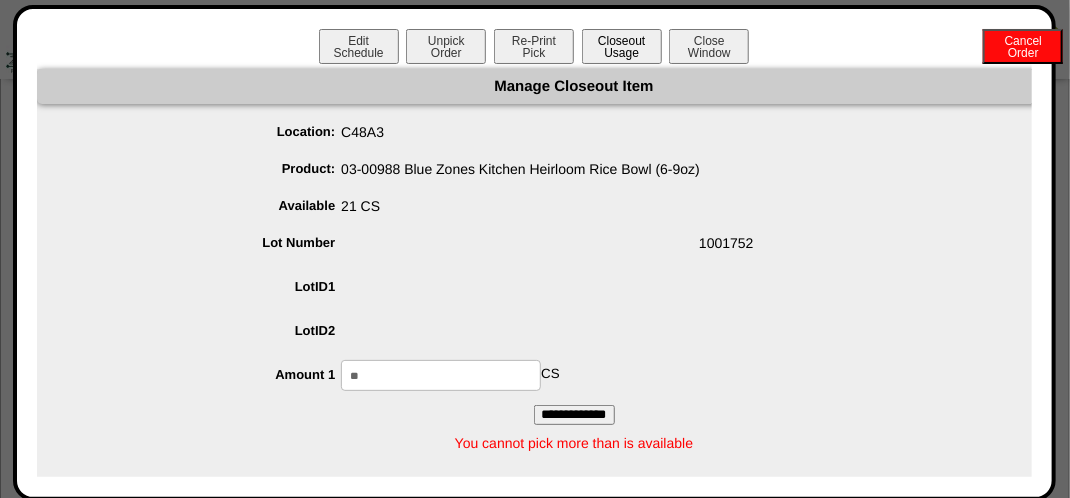 click on "Closeout Usage" at bounding box center (622, 46) 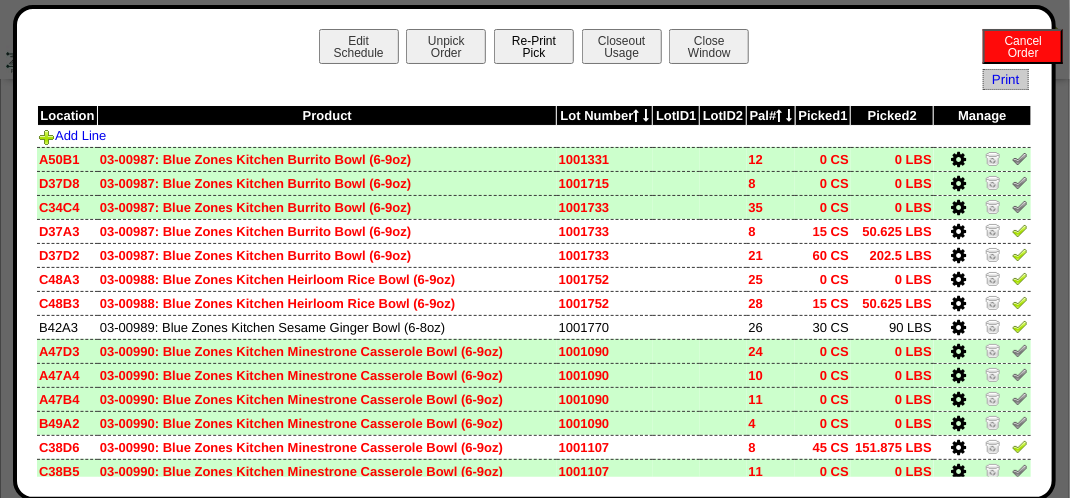 click on "Re-Print Pick" at bounding box center (534, 46) 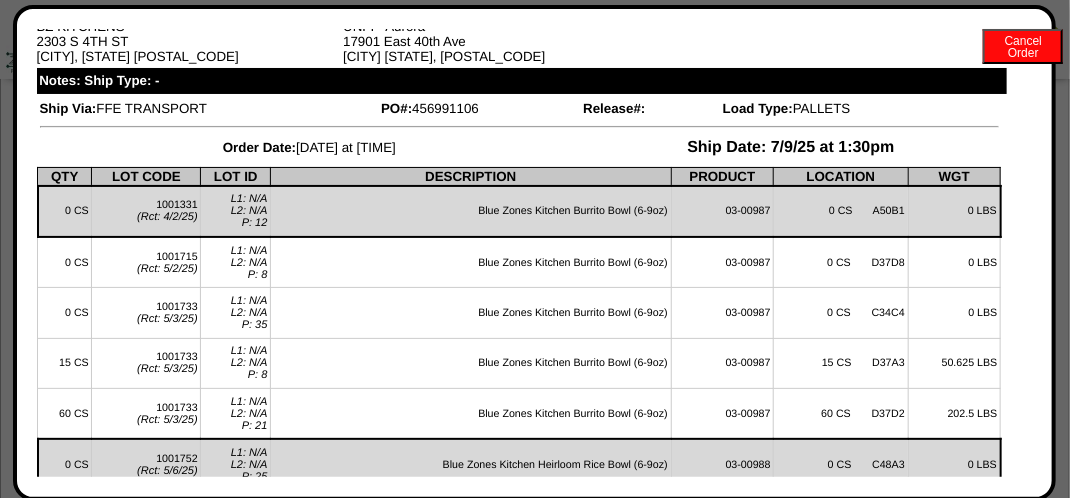 scroll, scrollTop: 0, scrollLeft: 0, axis: both 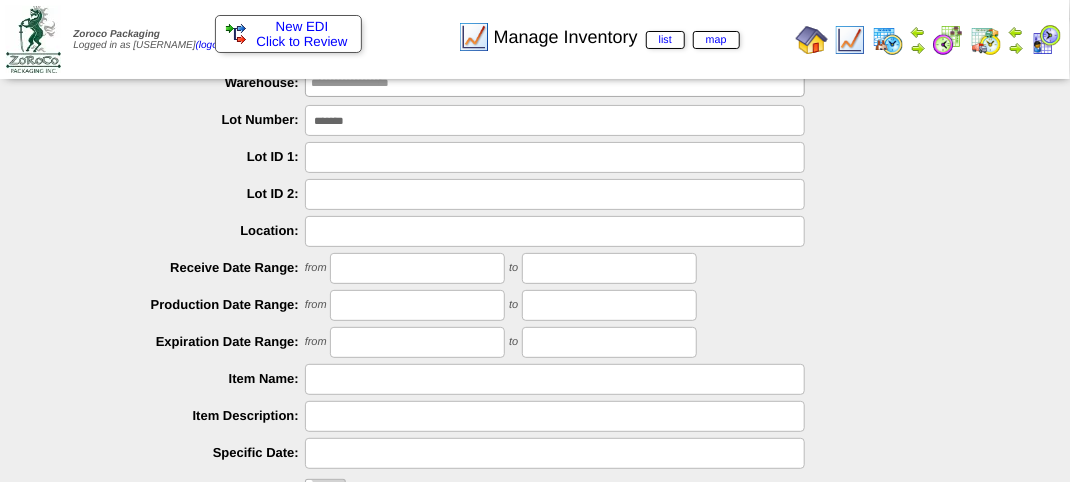 click on "*******" at bounding box center [555, 120] 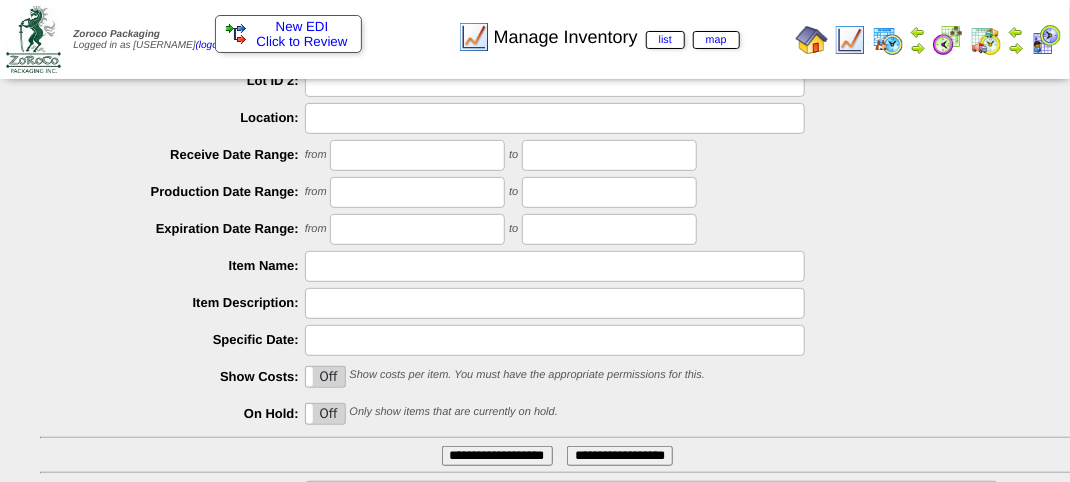 scroll, scrollTop: 351, scrollLeft: 0, axis: vertical 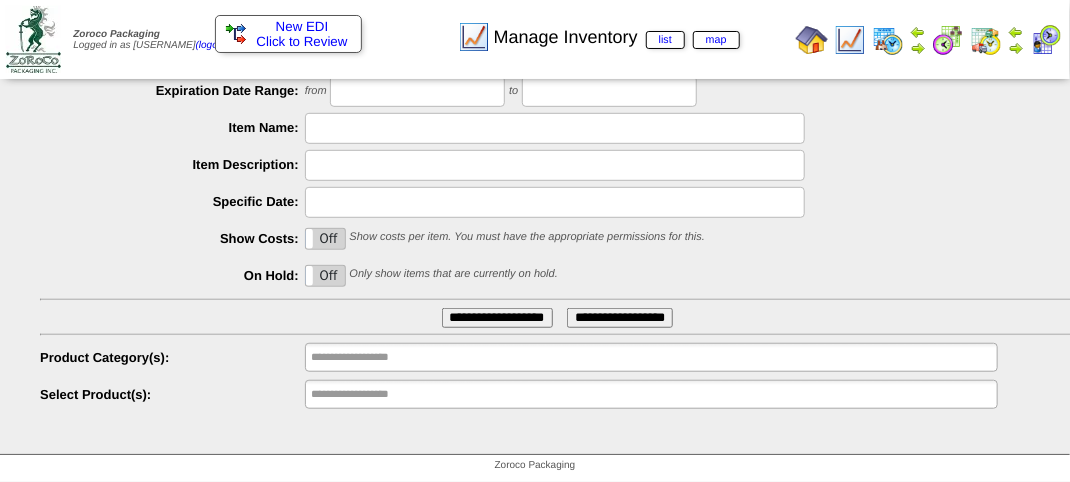 type on "*******" 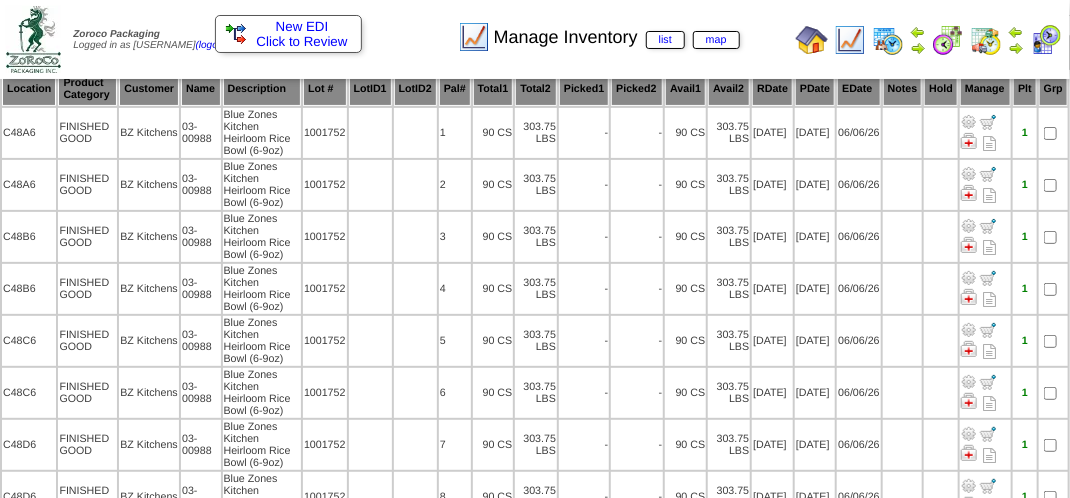 scroll, scrollTop: 0, scrollLeft: 0, axis: both 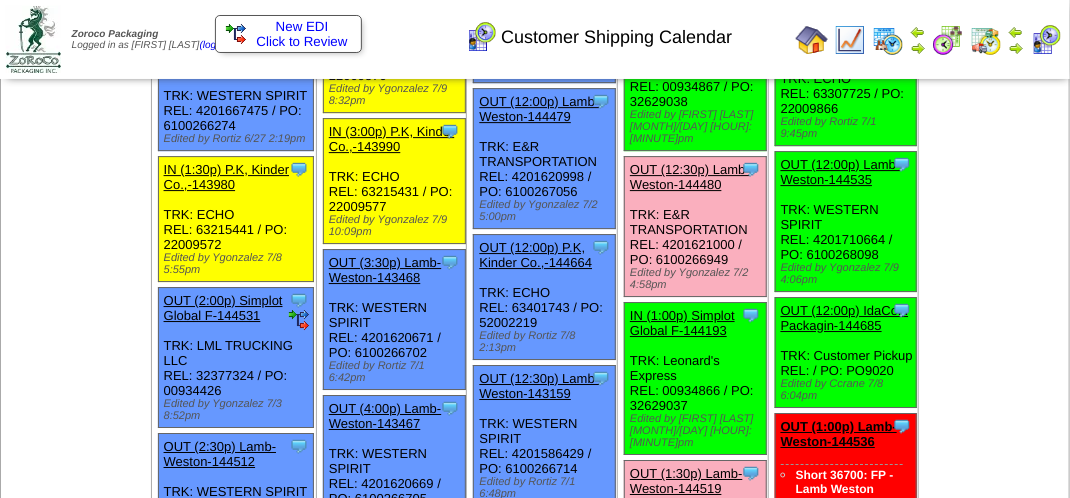 click at bounding box center (1046, 40) 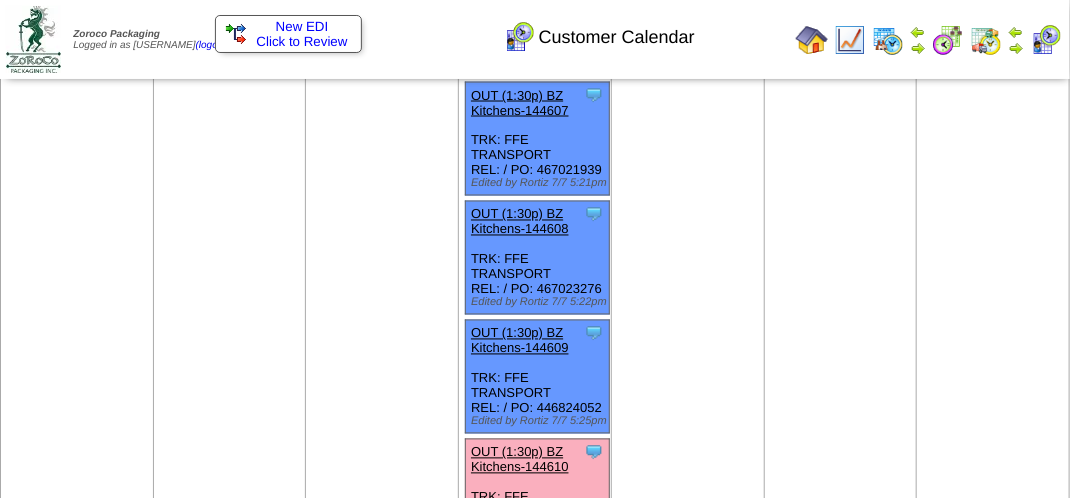 scroll, scrollTop: 1400, scrollLeft: 0, axis: vertical 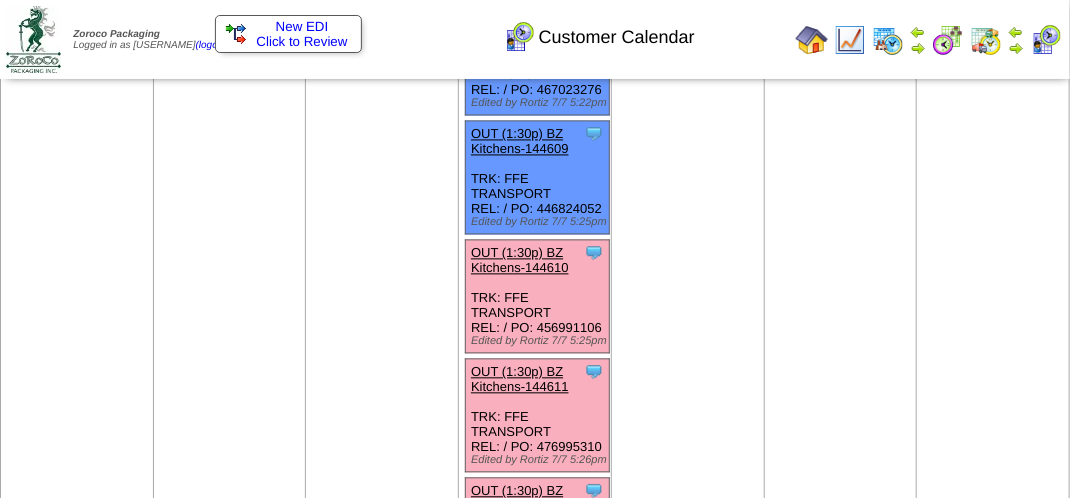 click on "OUT
(1:30p)
BZ Kitchens-144610" at bounding box center (520, 260) 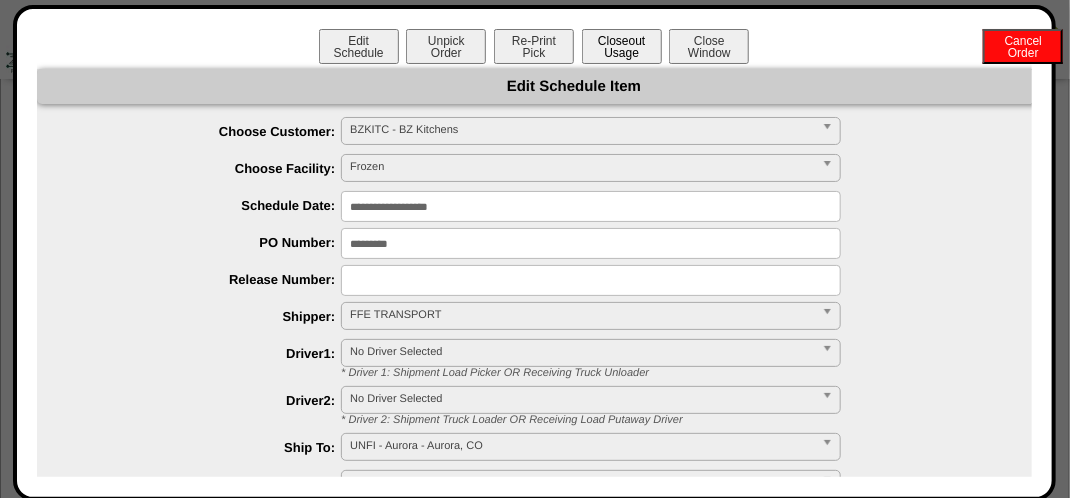 click on "Closeout Usage" at bounding box center [622, 46] 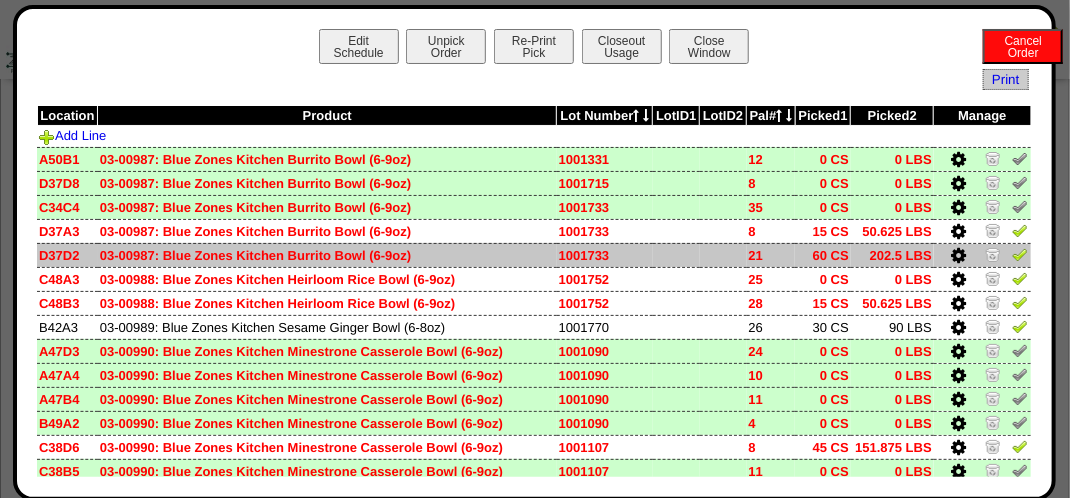 click at bounding box center (1020, 254) 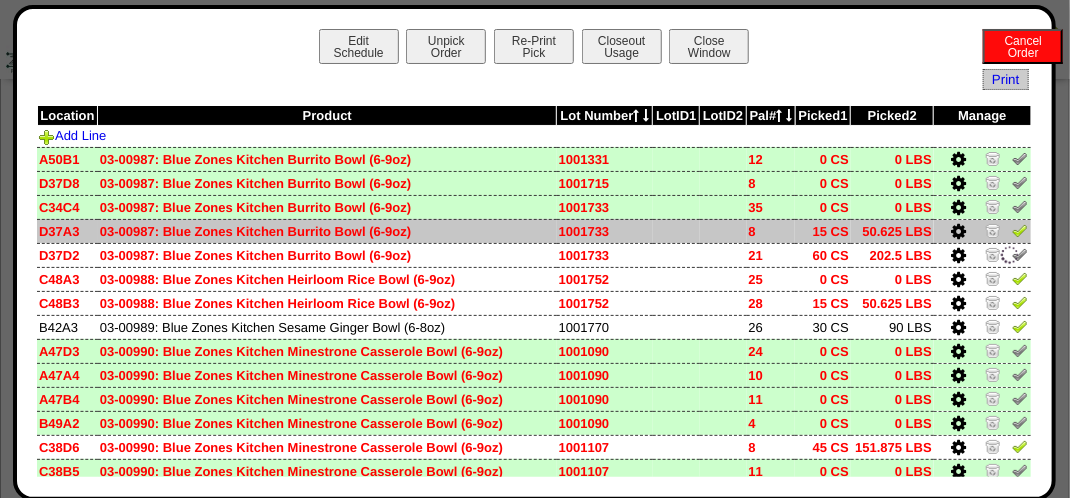 click at bounding box center (1020, 230) 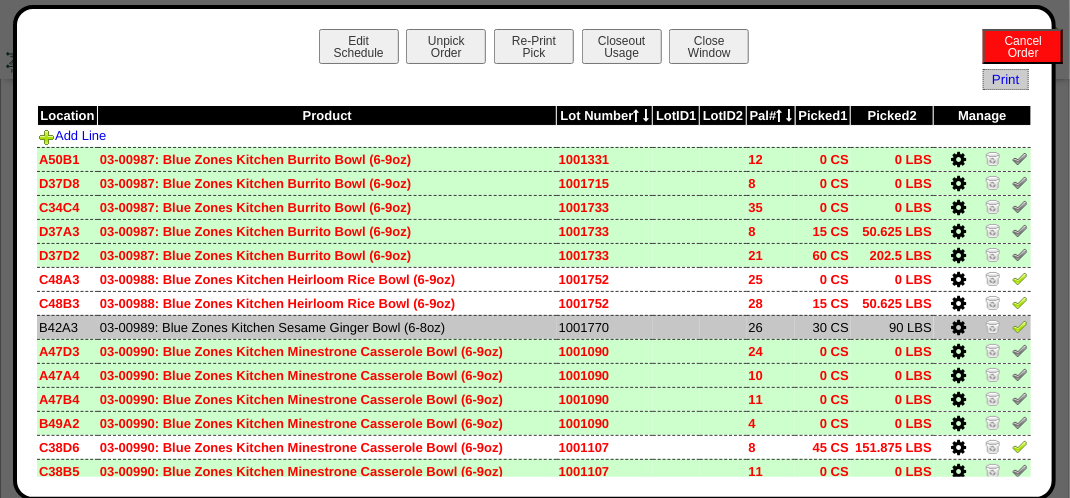 click at bounding box center (1020, 326) 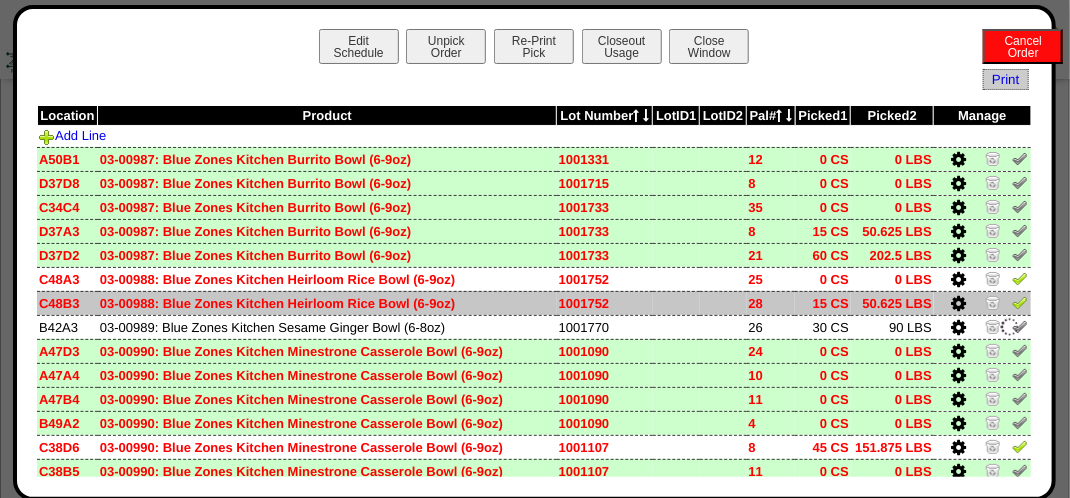 click at bounding box center (1020, 302) 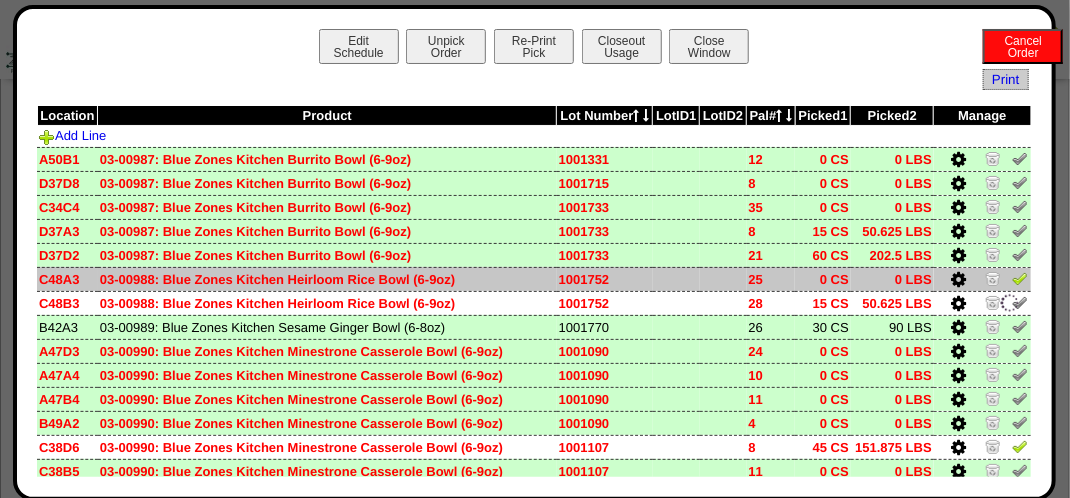 click at bounding box center (1020, 278) 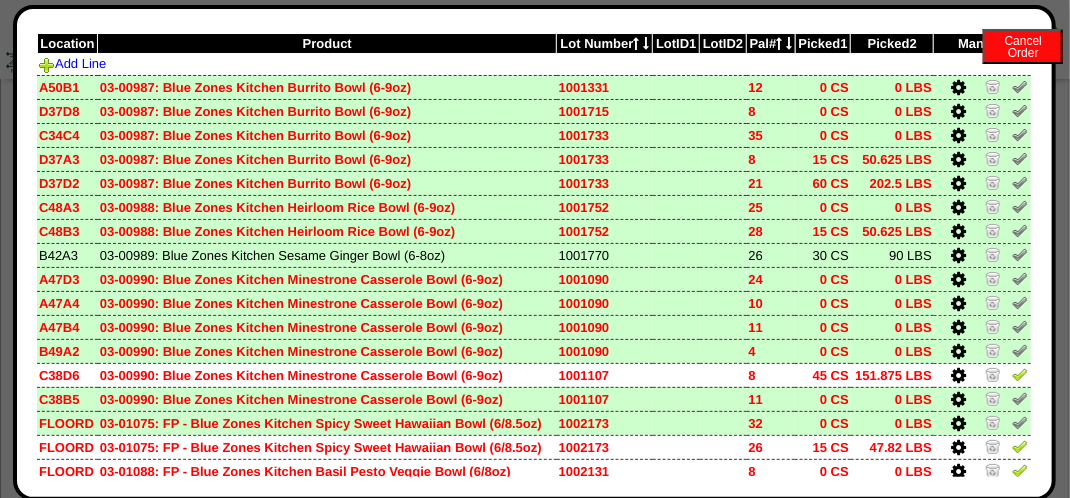 scroll, scrollTop: 200, scrollLeft: 0, axis: vertical 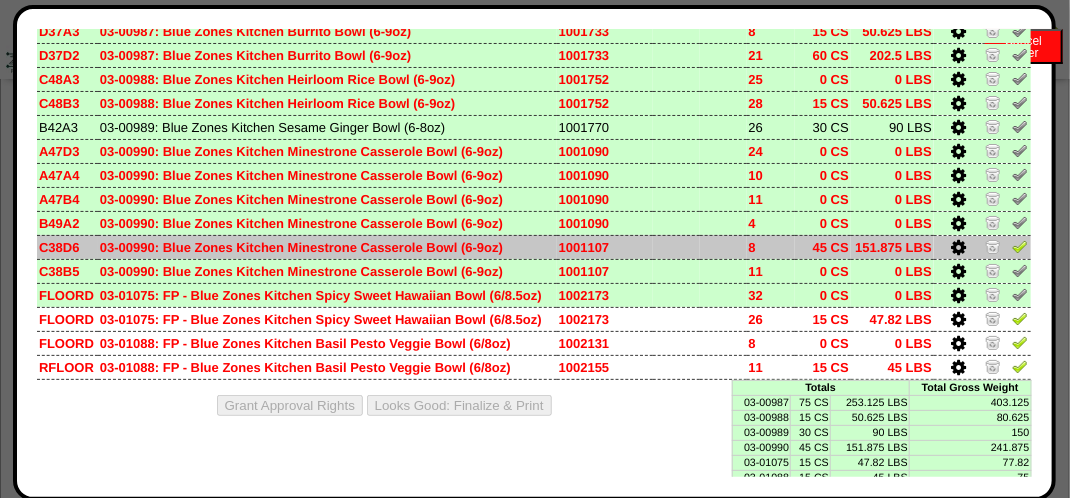 click at bounding box center [1020, 246] 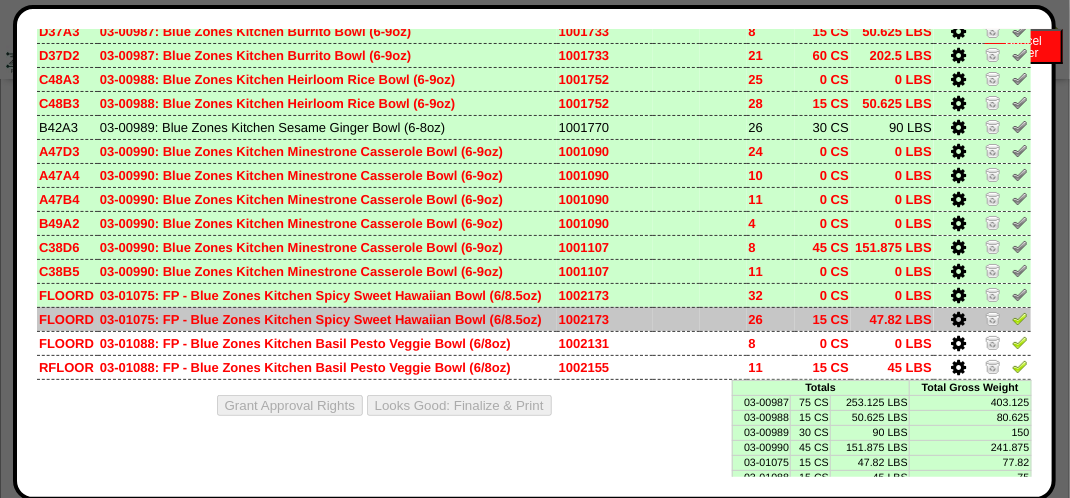 click at bounding box center (982, 319) 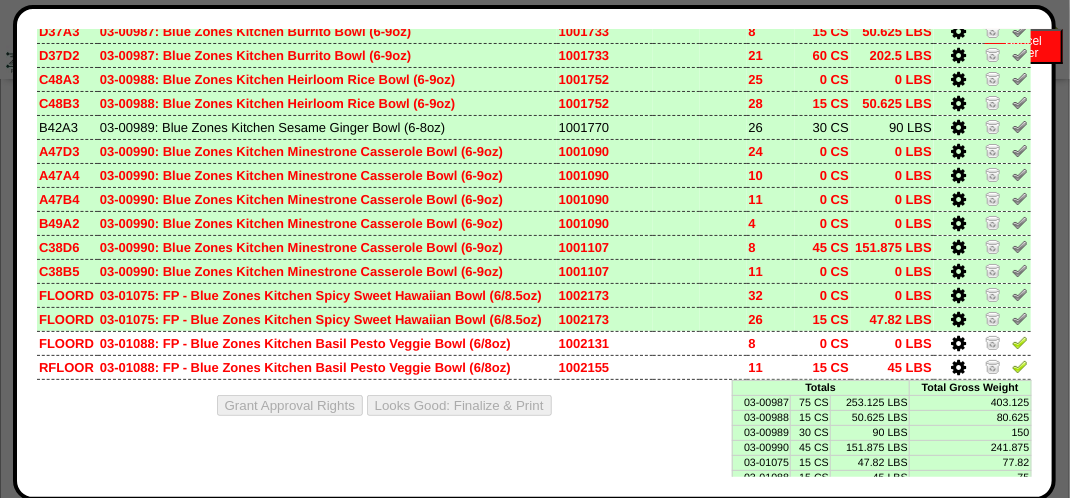 scroll, scrollTop: 208, scrollLeft: 0, axis: vertical 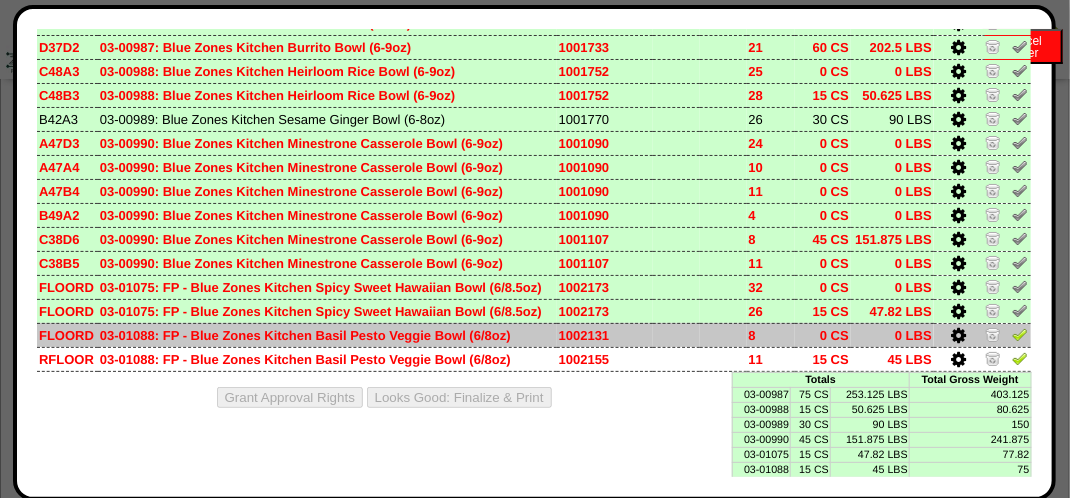 click at bounding box center (1020, 334) 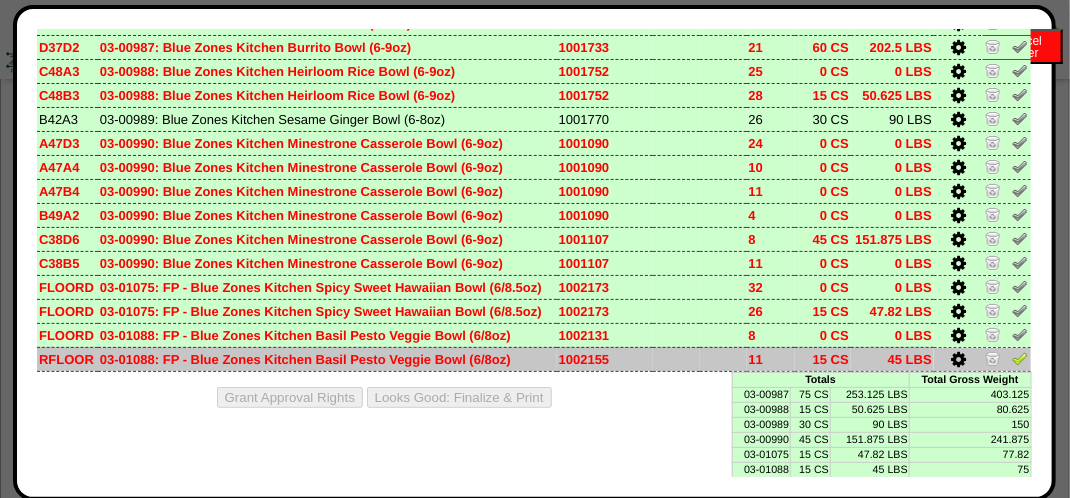 click at bounding box center [1020, 358] 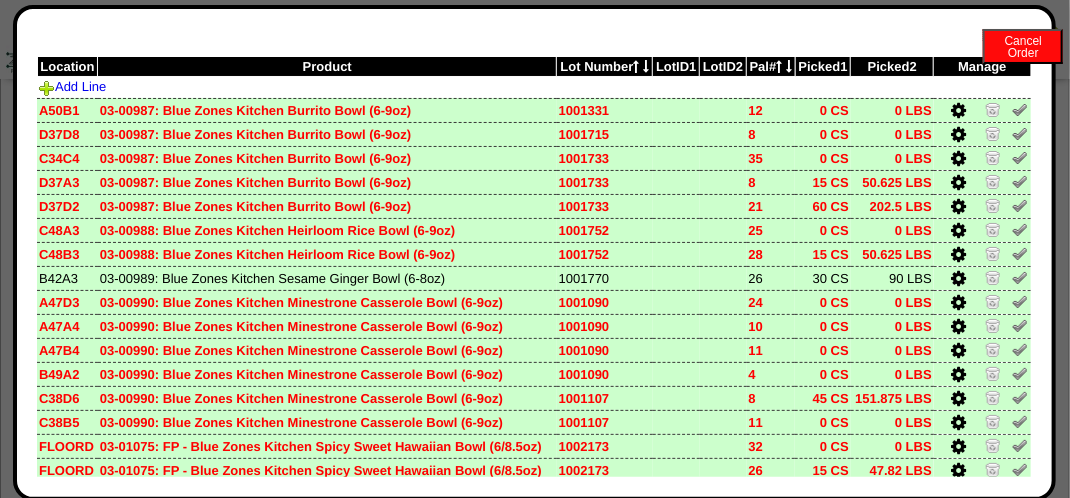 scroll, scrollTop: 0, scrollLeft: 0, axis: both 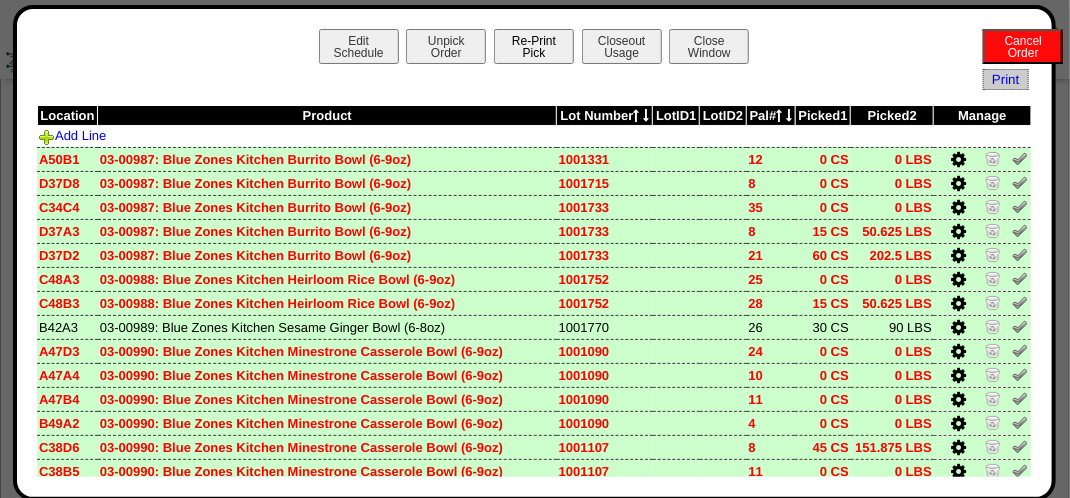 click on "Re-Print Pick" at bounding box center [534, 46] 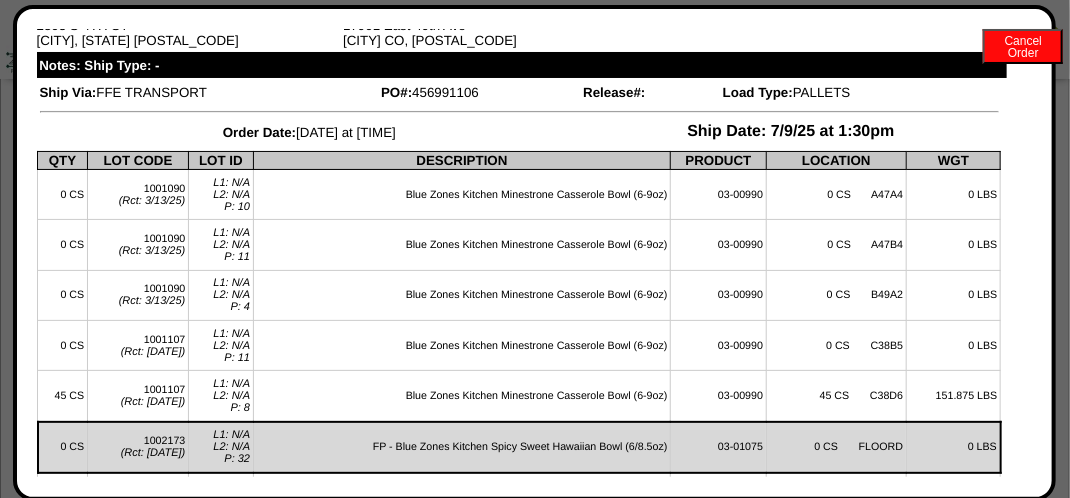 scroll, scrollTop: 1145, scrollLeft: 0, axis: vertical 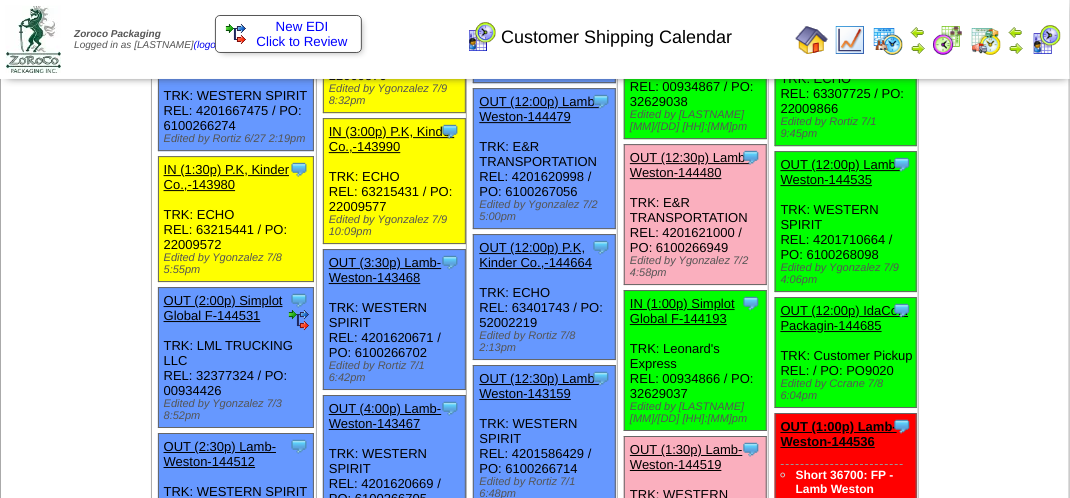 click at bounding box center [1046, 40] 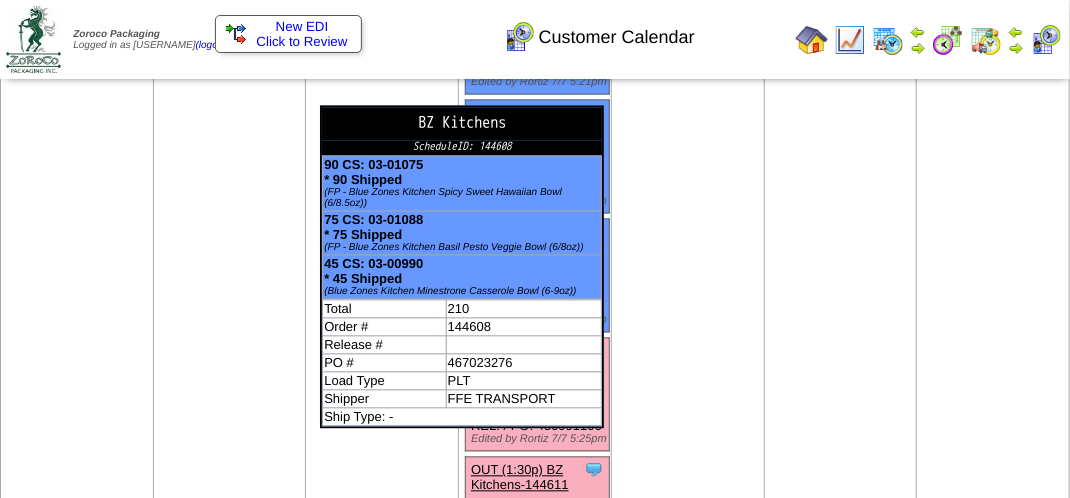 scroll, scrollTop: 1400, scrollLeft: 0, axis: vertical 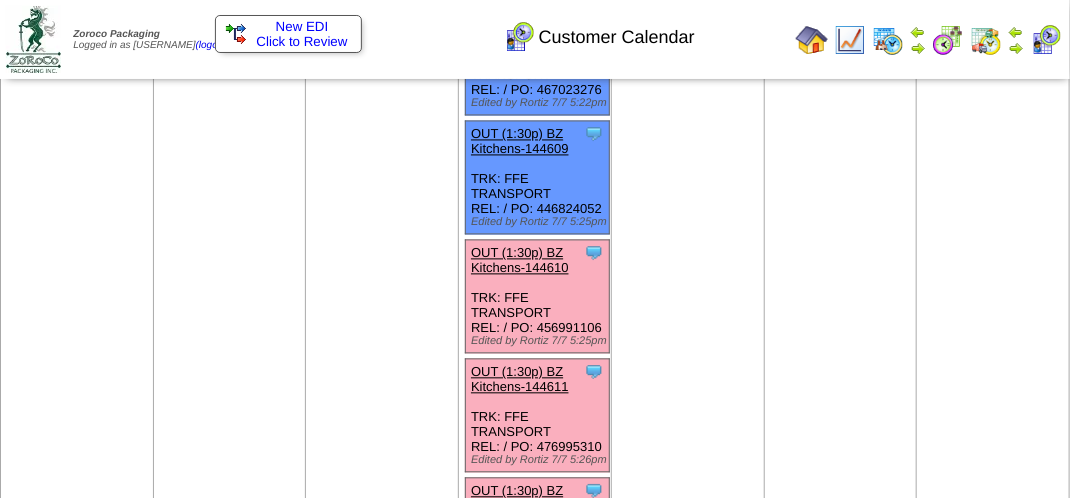 click on "OUT
(1:30p)
BZ Kitchens-144610" at bounding box center [520, 260] 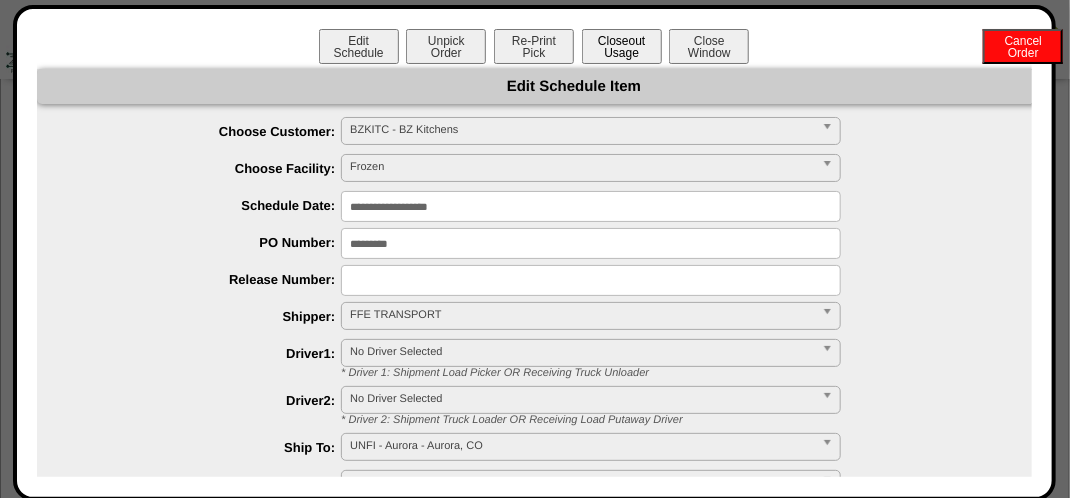 click on "Closeout Usage" at bounding box center (622, 46) 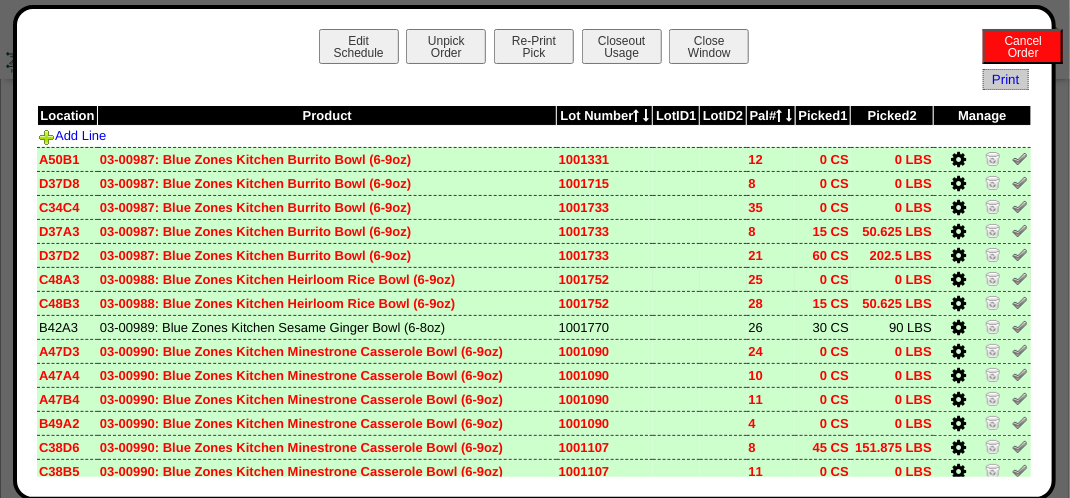 click at bounding box center (959, 280) 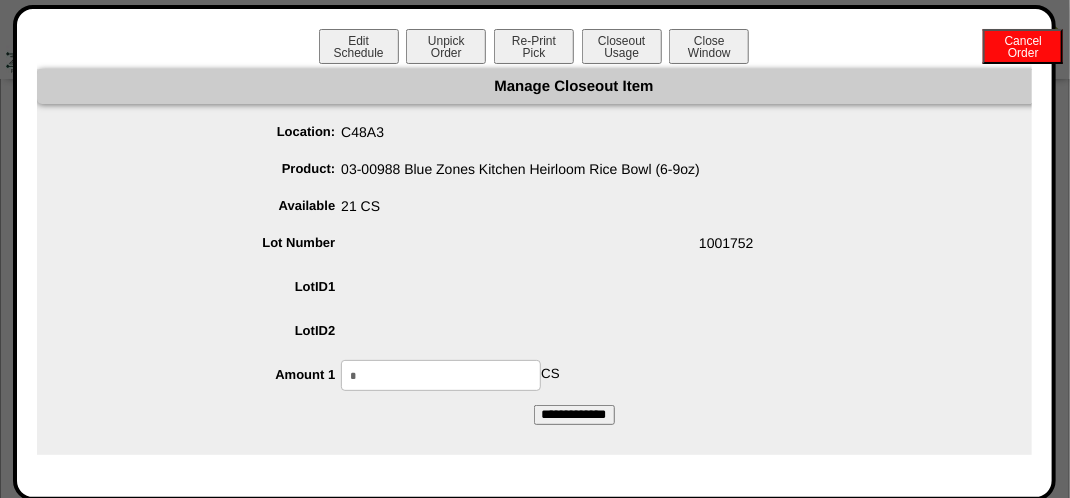 click on "*" at bounding box center [441, 375] 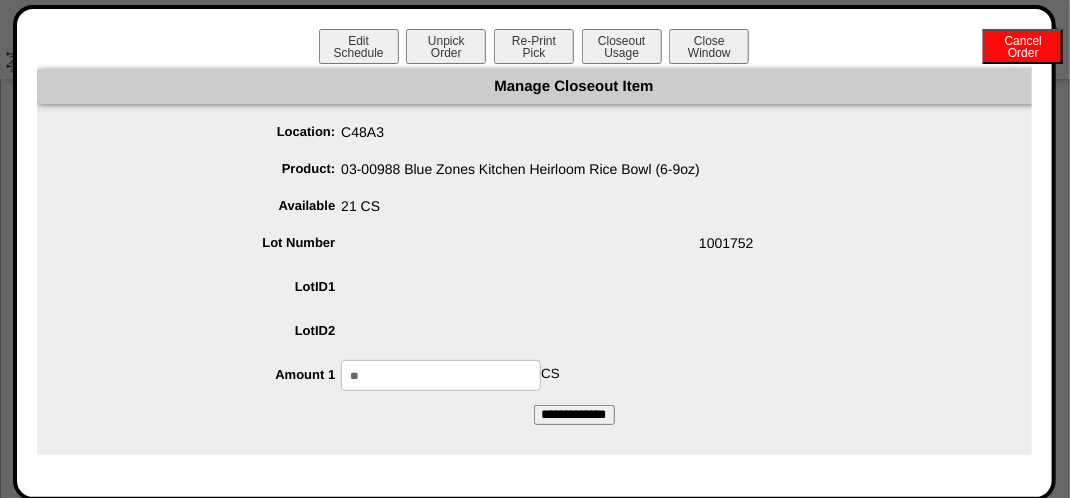 type on "**" 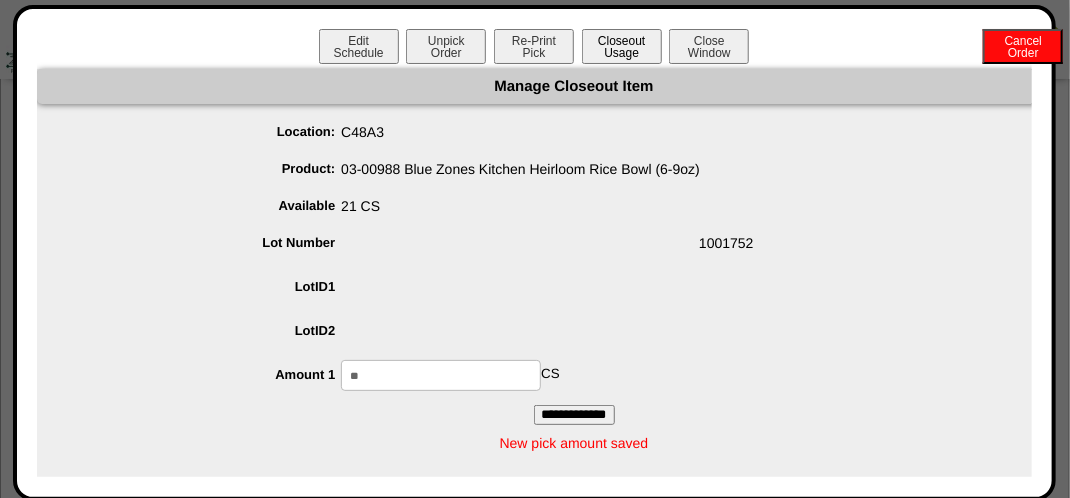 click on "Closeout Usage" at bounding box center (622, 46) 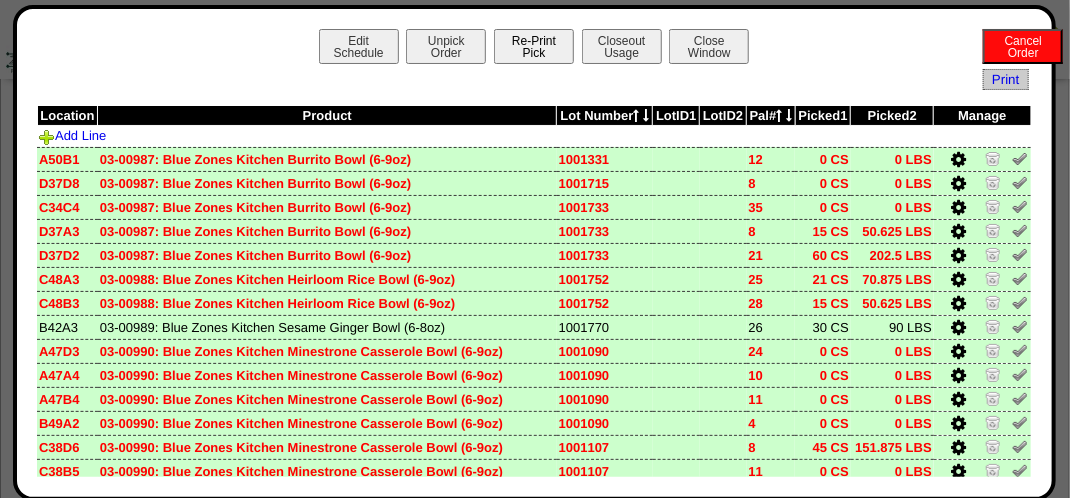 drag, startPoint x: 540, startPoint y: 67, endPoint x: 542, endPoint y: 57, distance: 10.198039 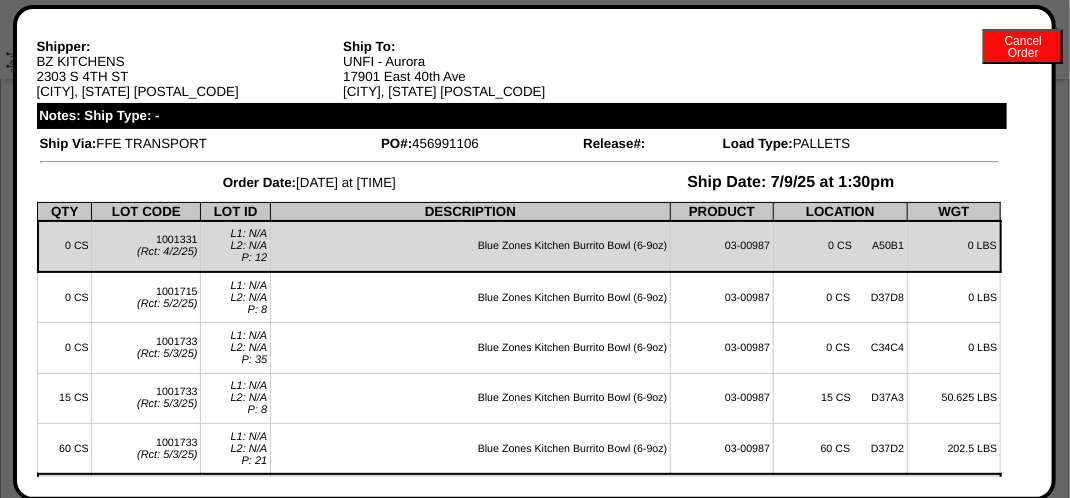 scroll, scrollTop: 0, scrollLeft: 0, axis: both 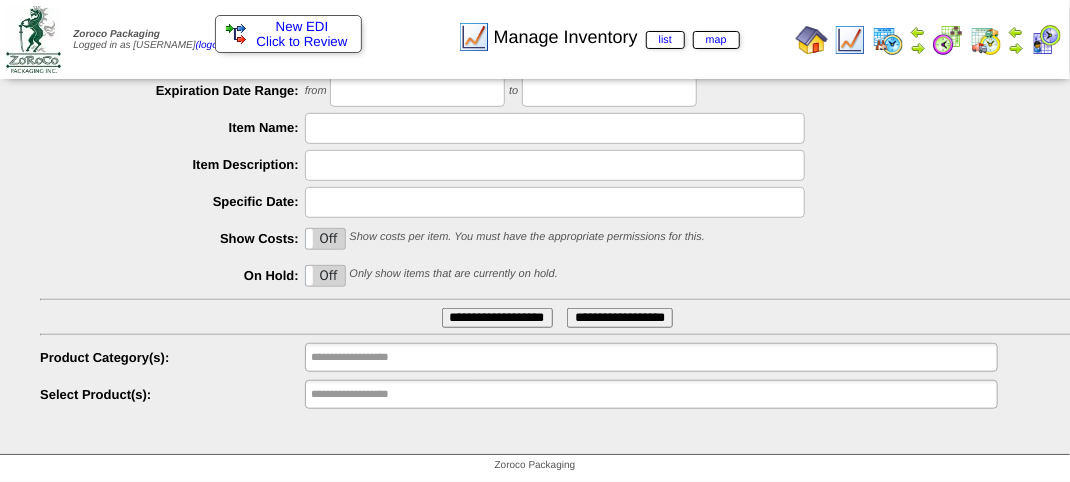 click on "**********" at bounding box center [497, 318] 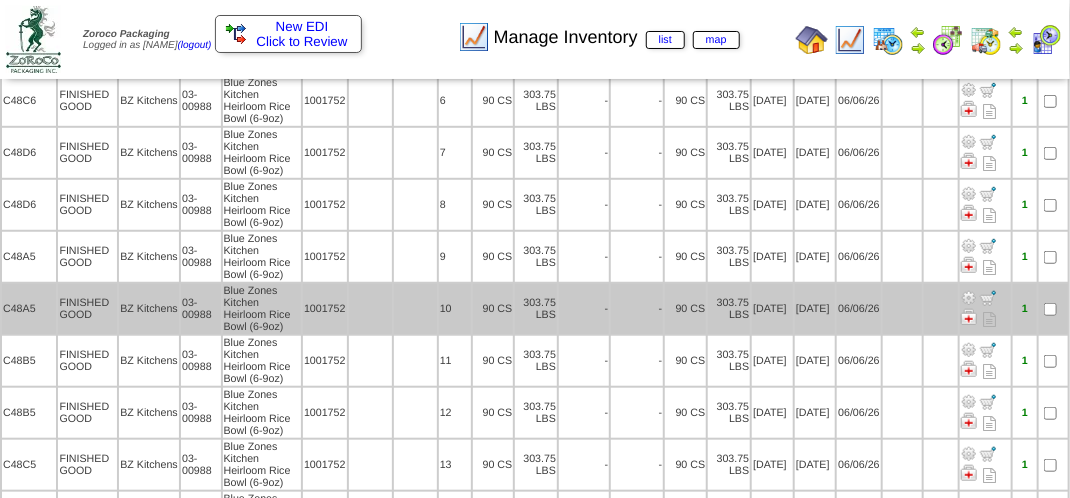 scroll, scrollTop: 300, scrollLeft: 0, axis: vertical 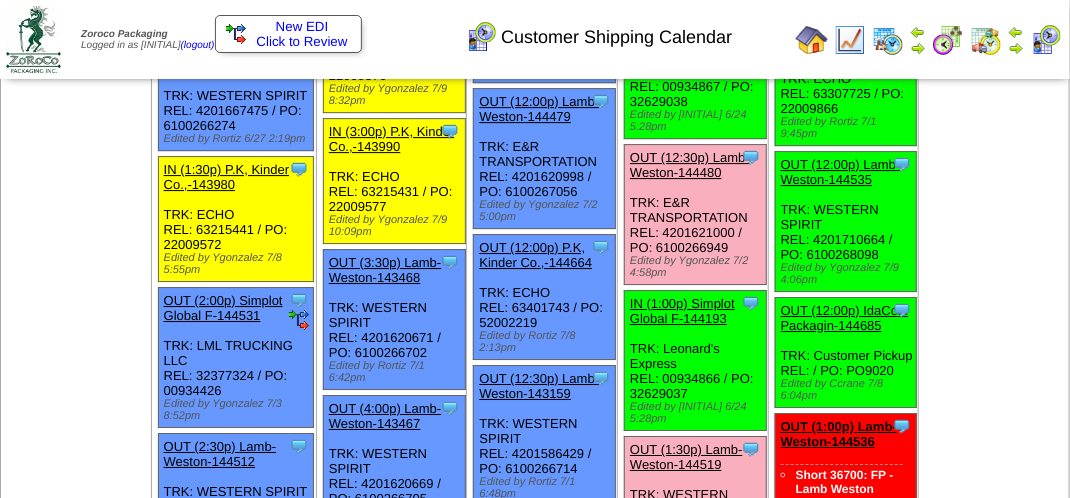 click at bounding box center (1046, 40) 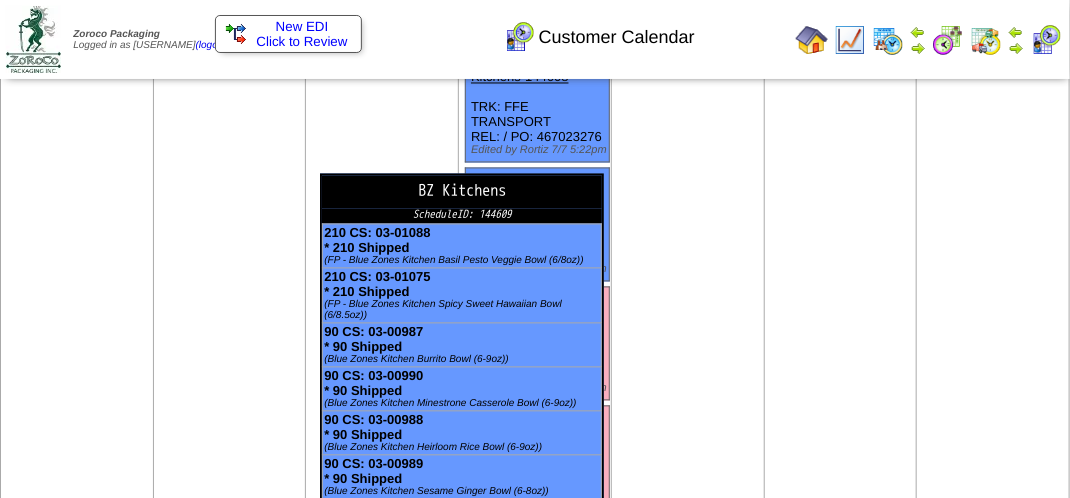 scroll, scrollTop: 1400, scrollLeft: 0, axis: vertical 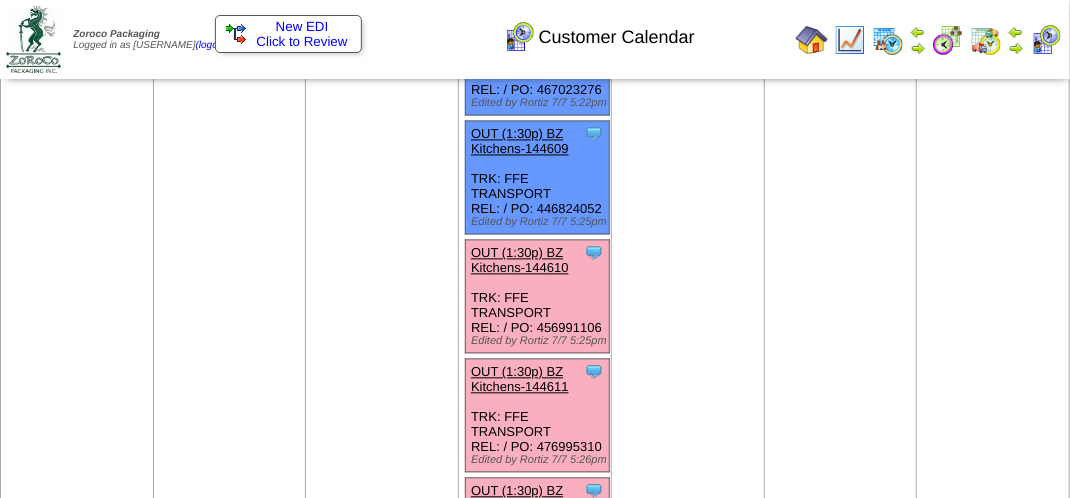 click on "OUT
(1:30p)
BZ Kitchens-144610" at bounding box center [520, 260] 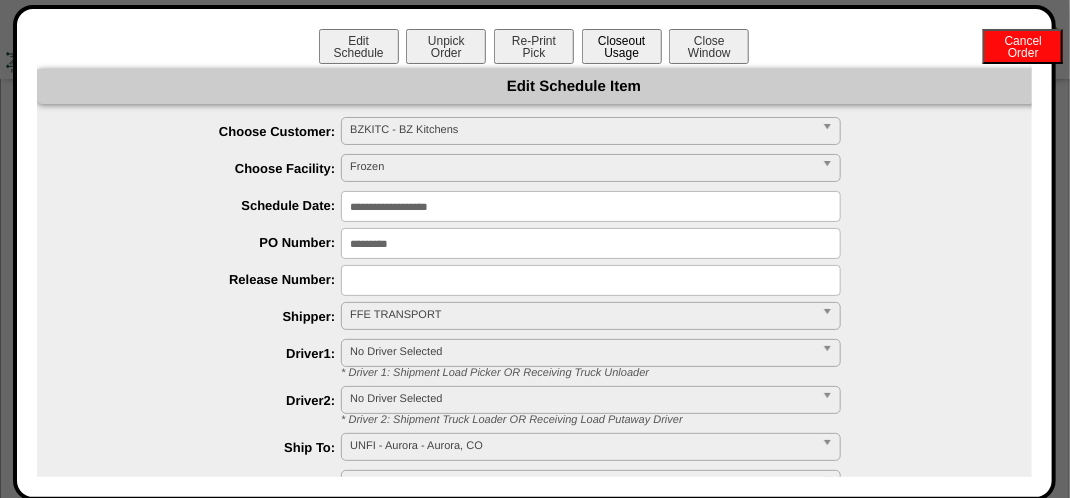 click on "Closeout Usage" at bounding box center (622, 46) 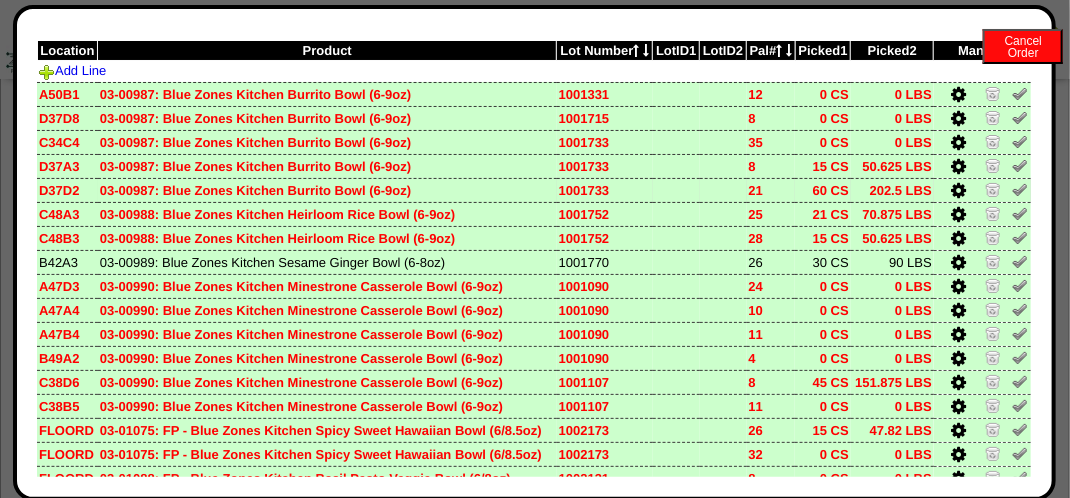 scroll, scrollTop: 100, scrollLeft: 0, axis: vertical 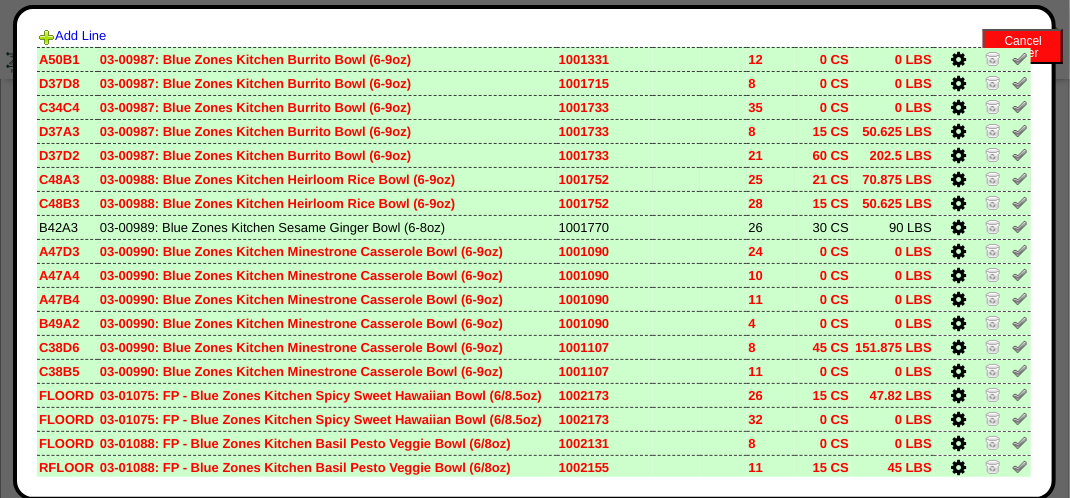 click at bounding box center (959, 180) 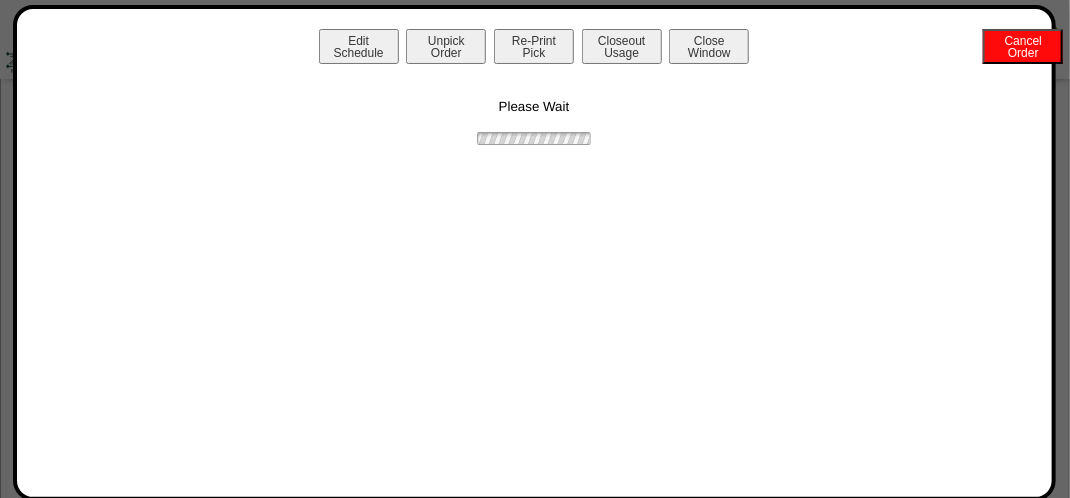 scroll, scrollTop: 0, scrollLeft: 0, axis: both 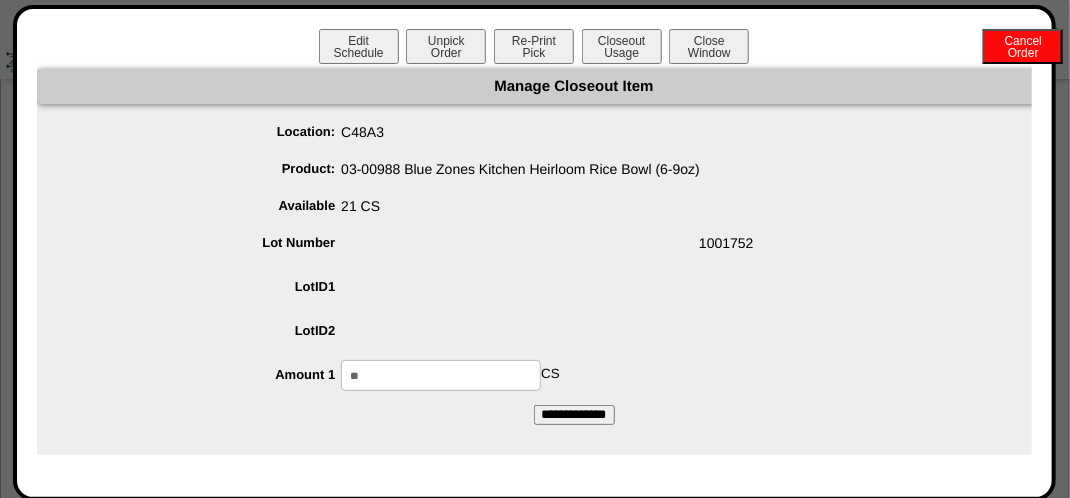 click on "**" at bounding box center [441, 375] 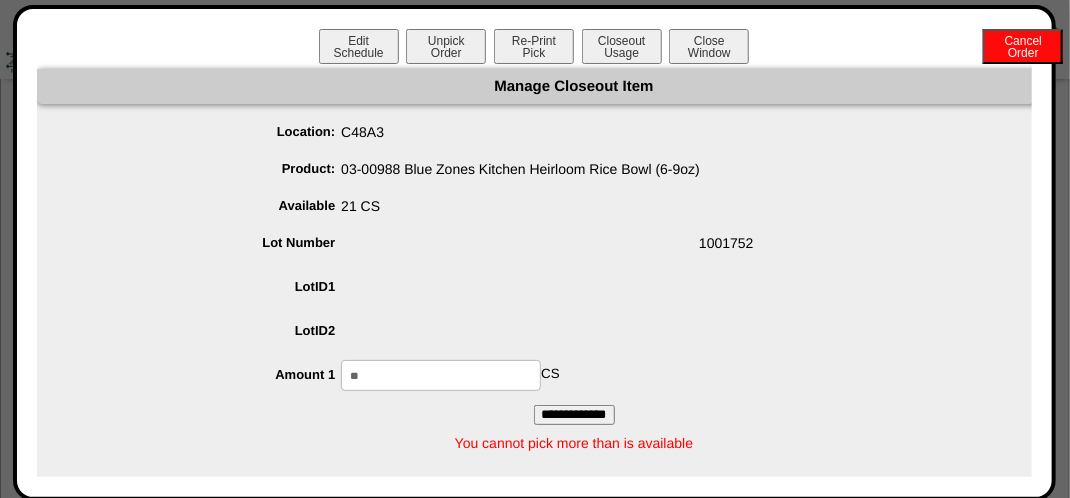 click on "**" at bounding box center [441, 375] 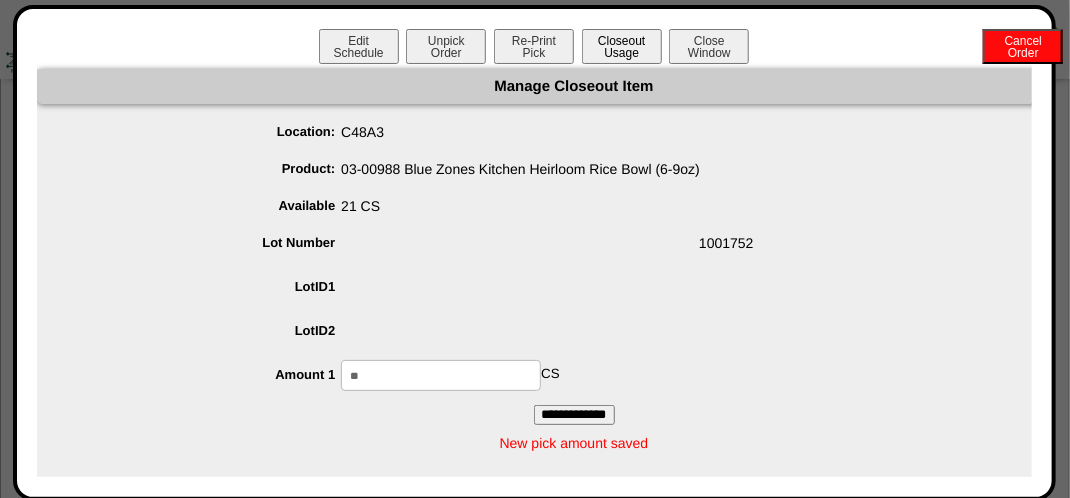click on "Closeout Usage" at bounding box center [622, 46] 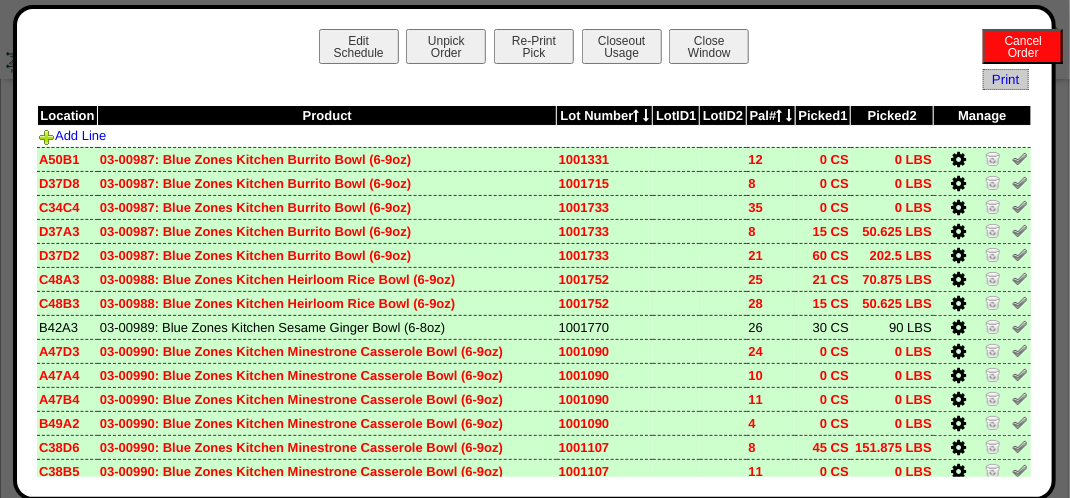 click at bounding box center (959, 304) 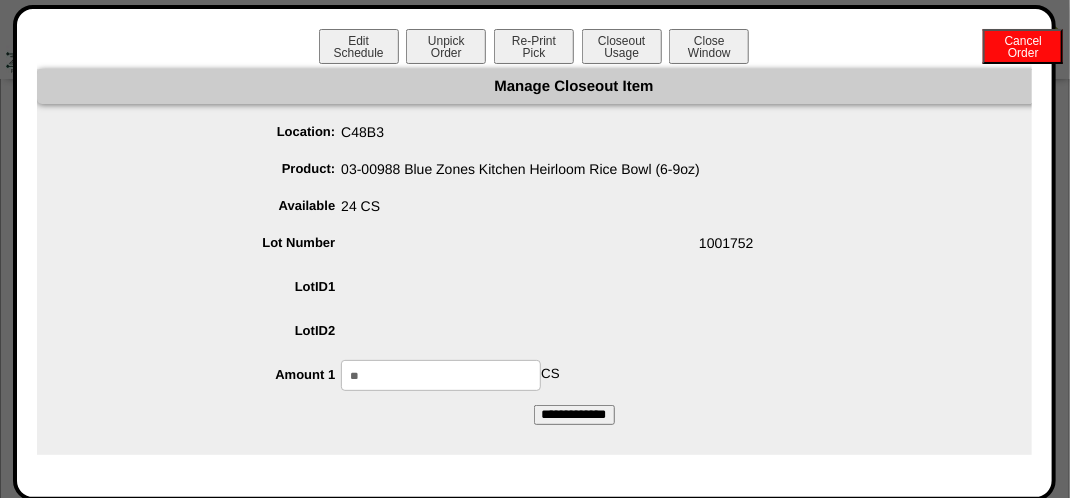 click on "**" at bounding box center [441, 375] 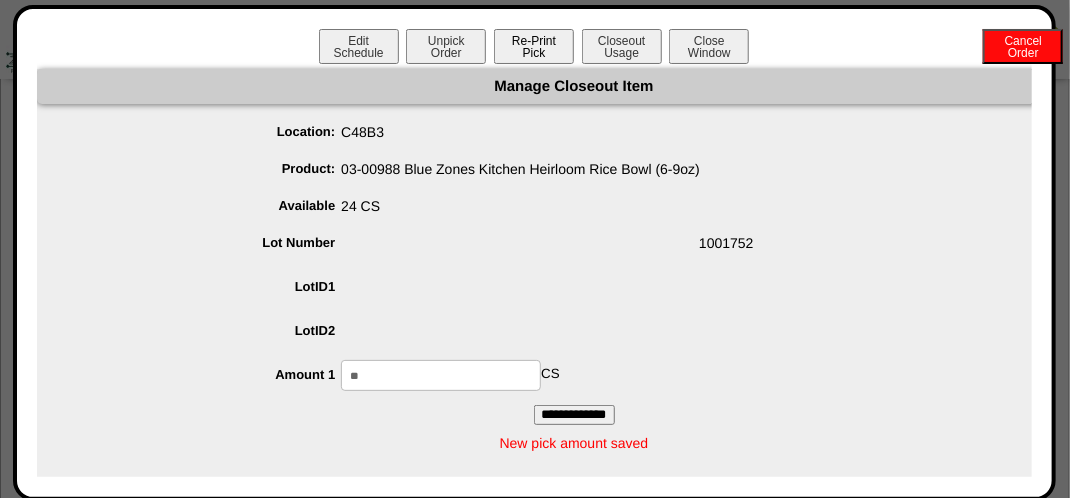 click on "Re-Print Pick" at bounding box center (534, 46) 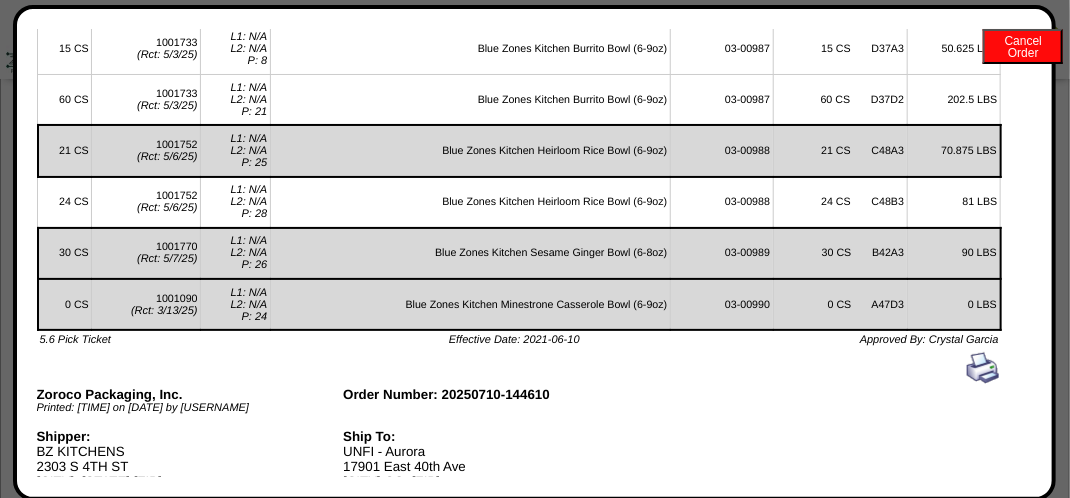 scroll, scrollTop: 345, scrollLeft: 0, axis: vertical 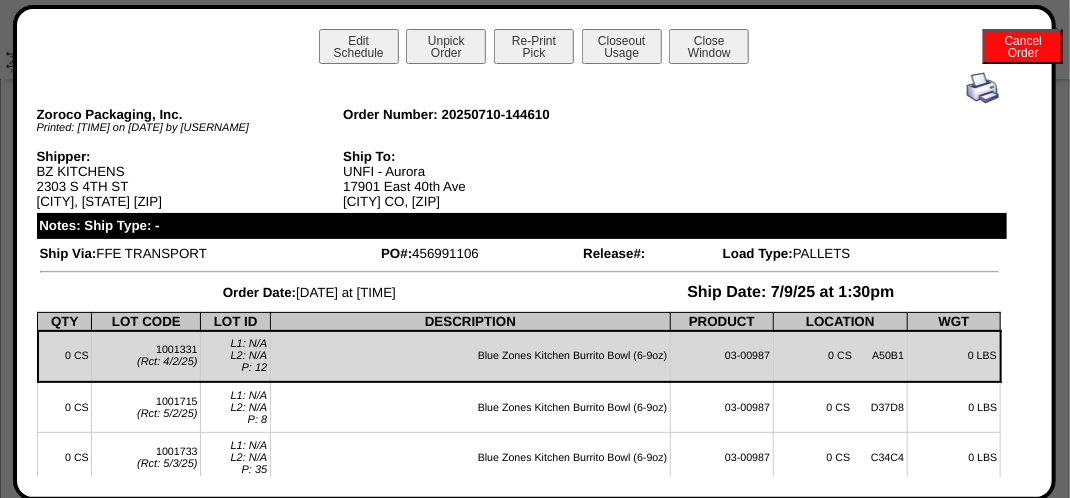 click at bounding box center (983, 88) 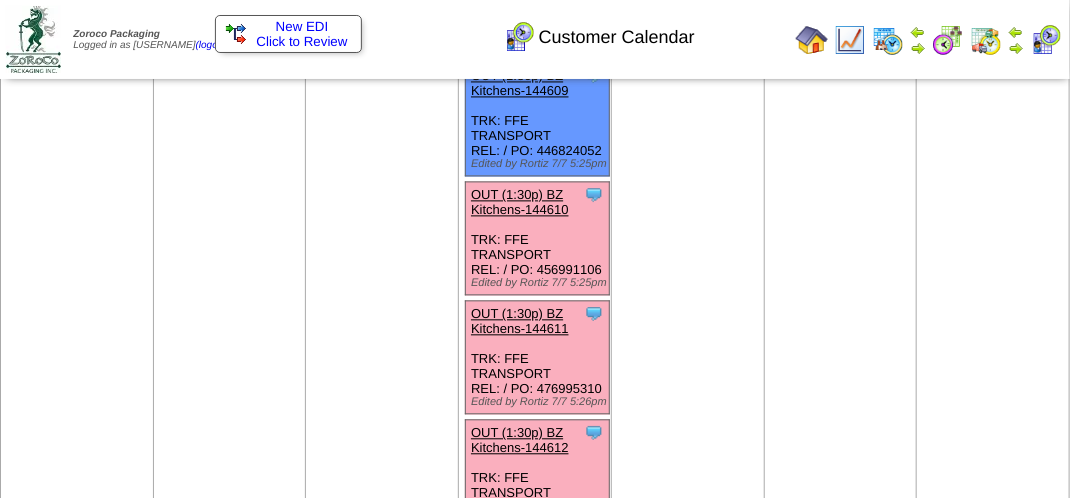 scroll, scrollTop: 1600, scrollLeft: 0, axis: vertical 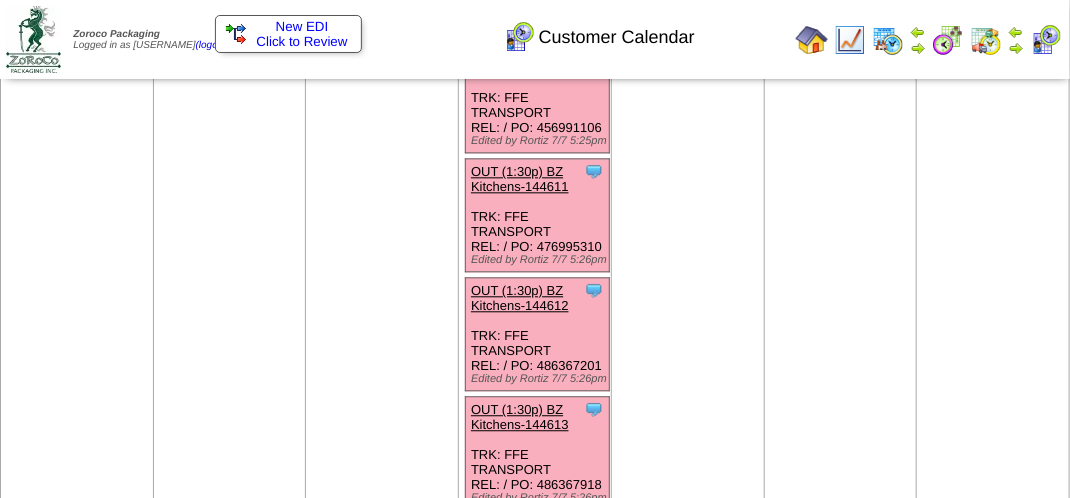 click on "Clone Item
OUT
(1:30p)
BZ Kitchens-144610
BZ Kitchens
ScheduleID: 144610
75 CS:
03-00987
(Blue Zones Kitchen Burrito Bowl (6-9oz))
45 CS:
03-00990
225" at bounding box center (538, 96) 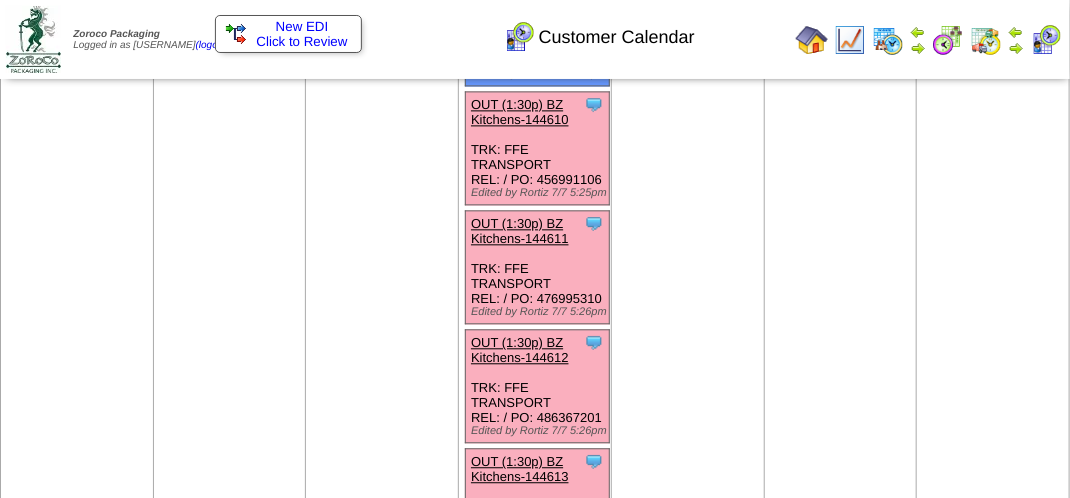 scroll, scrollTop: 1500, scrollLeft: 0, axis: vertical 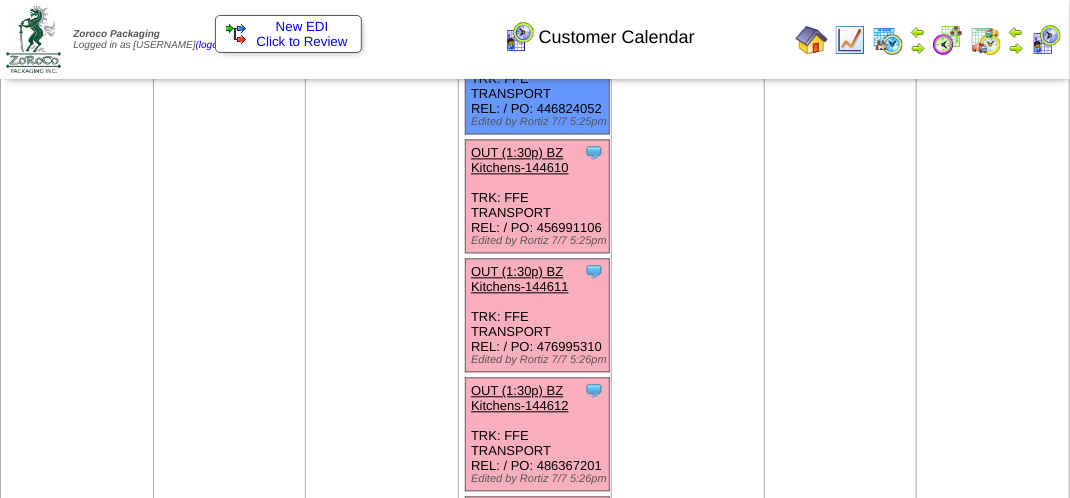 click on "OUT
(1:30p)
BZ Kitchens-144610" at bounding box center (520, 160) 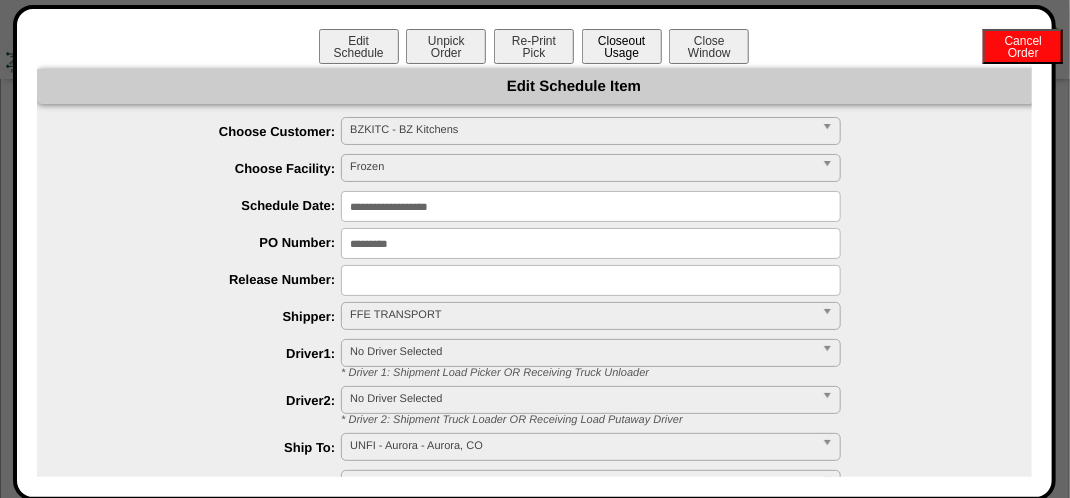 click on "Closeout Usage" at bounding box center [622, 46] 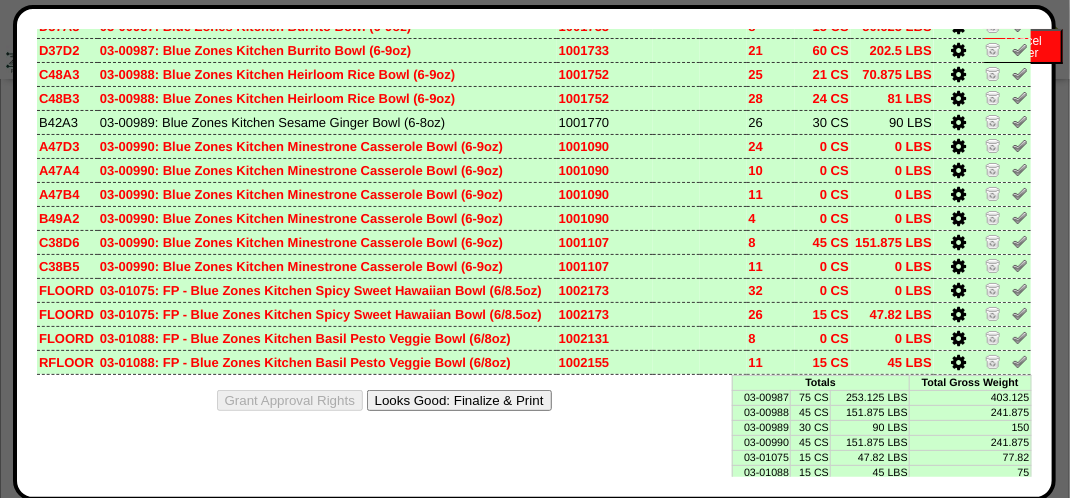 scroll, scrollTop: 208, scrollLeft: 0, axis: vertical 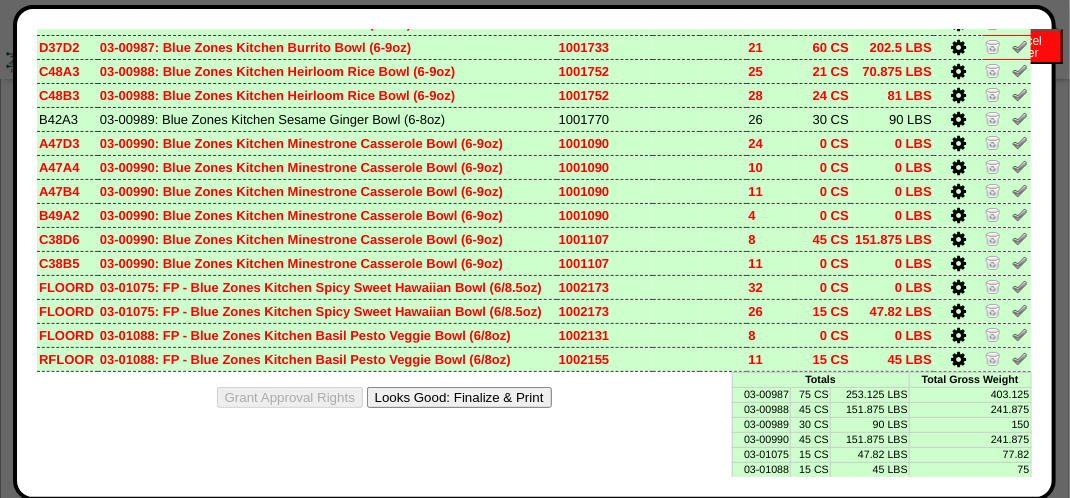 click on "Looks Good: Finalize & Print" at bounding box center [459, 397] 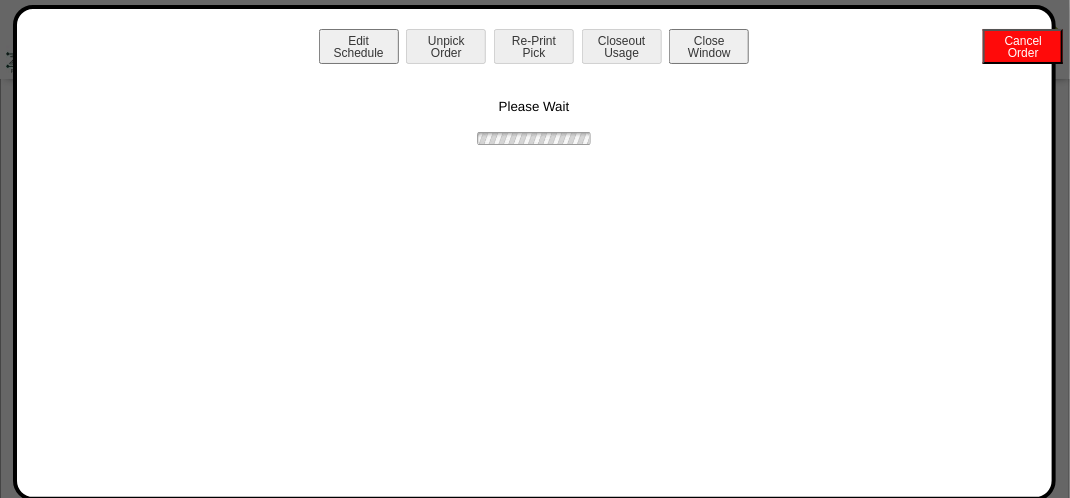 scroll, scrollTop: 0, scrollLeft: 0, axis: both 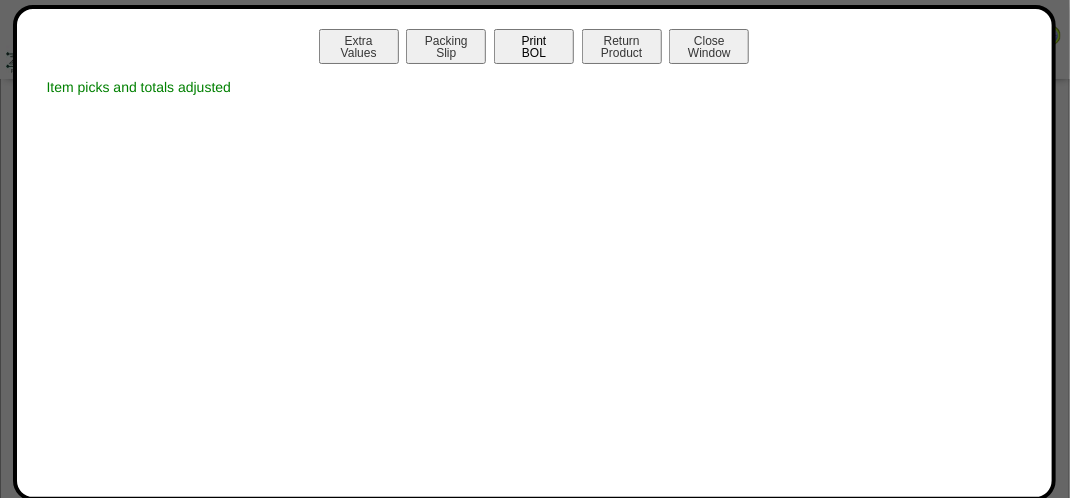 click on "Print BOL" at bounding box center [534, 46] 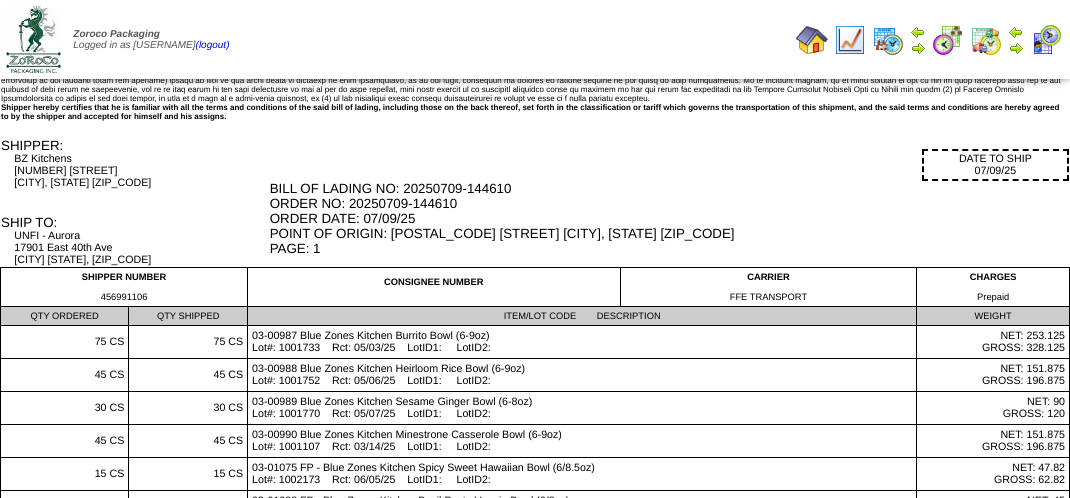 scroll, scrollTop: 0, scrollLeft: 0, axis: both 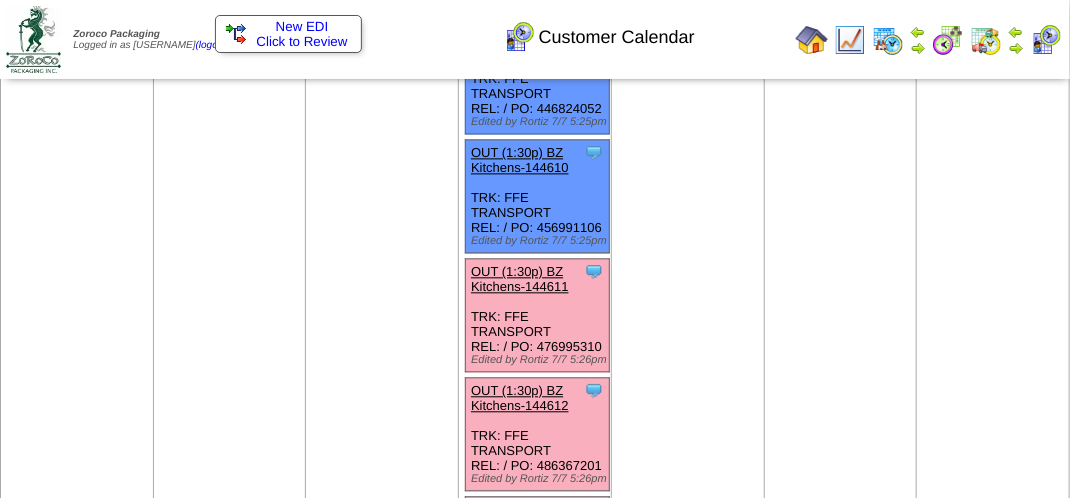 click on "OUT
(1:30p)
BZ Kitchens-144611" at bounding box center [520, 279] 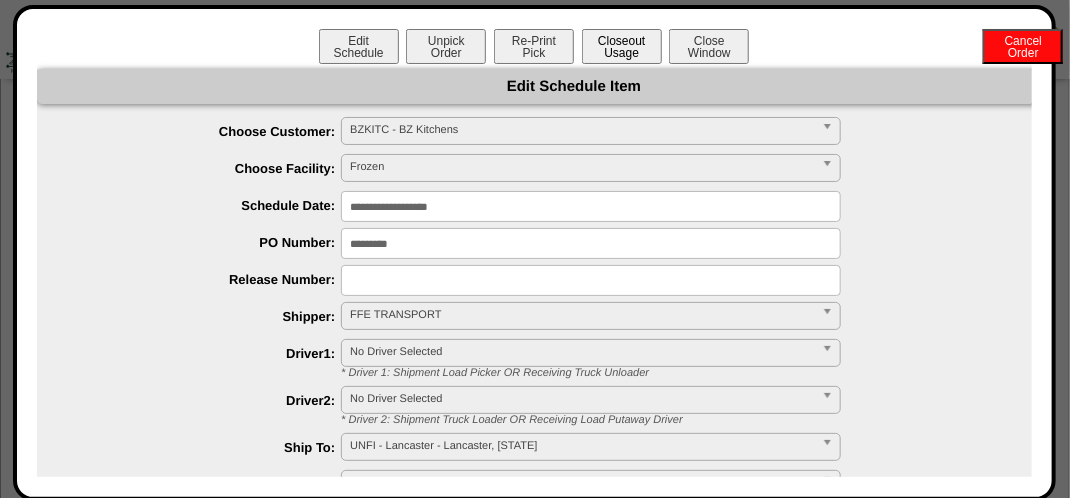 click on "Closeout Usage" at bounding box center [622, 46] 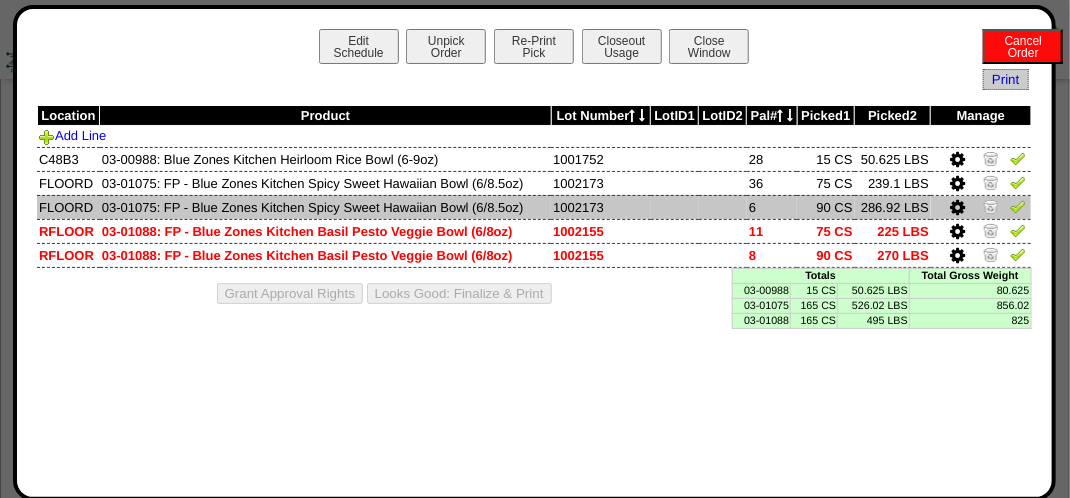 click at bounding box center (957, 208) 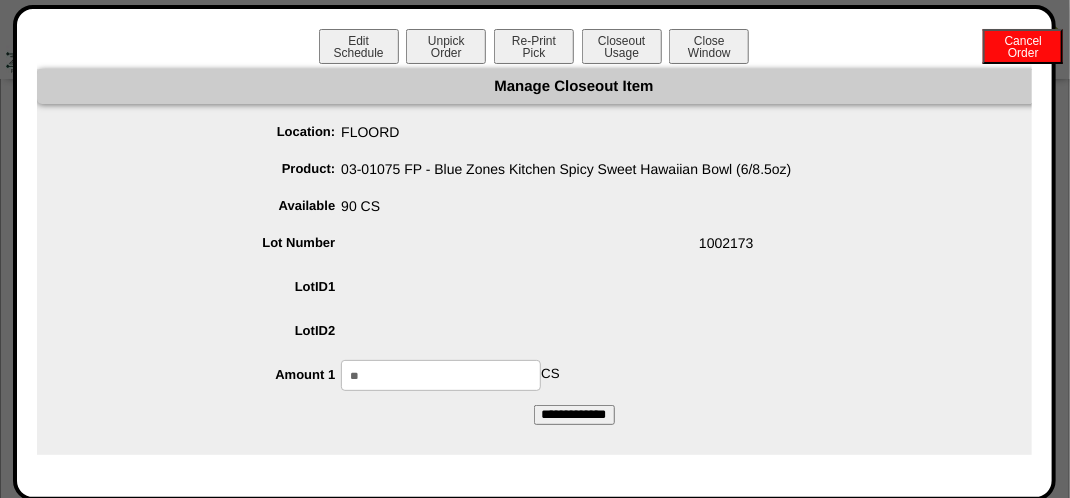 drag, startPoint x: 454, startPoint y: 379, endPoint x: 468, endPoint y: 366, distance: 19.104973 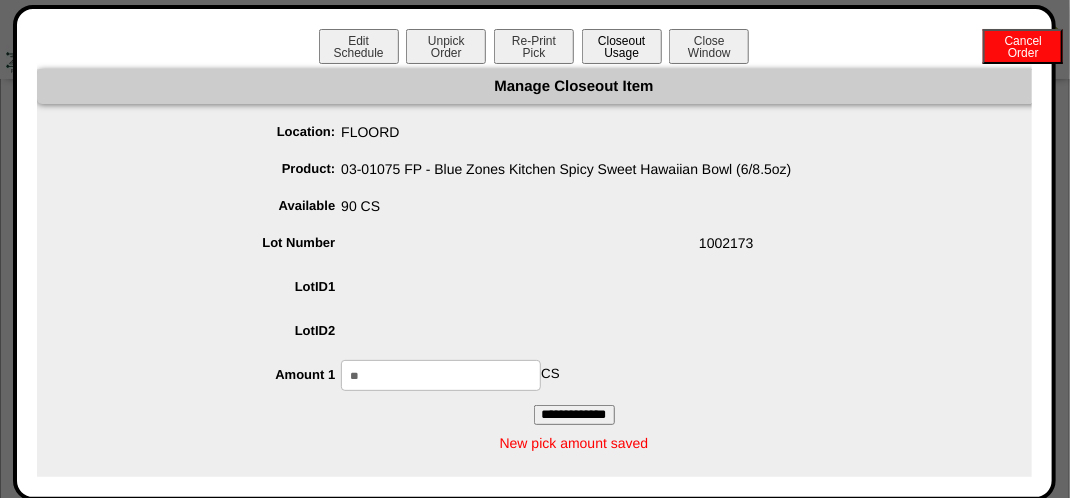 click on "Closeout Usage" at bounding box center (622, 46) 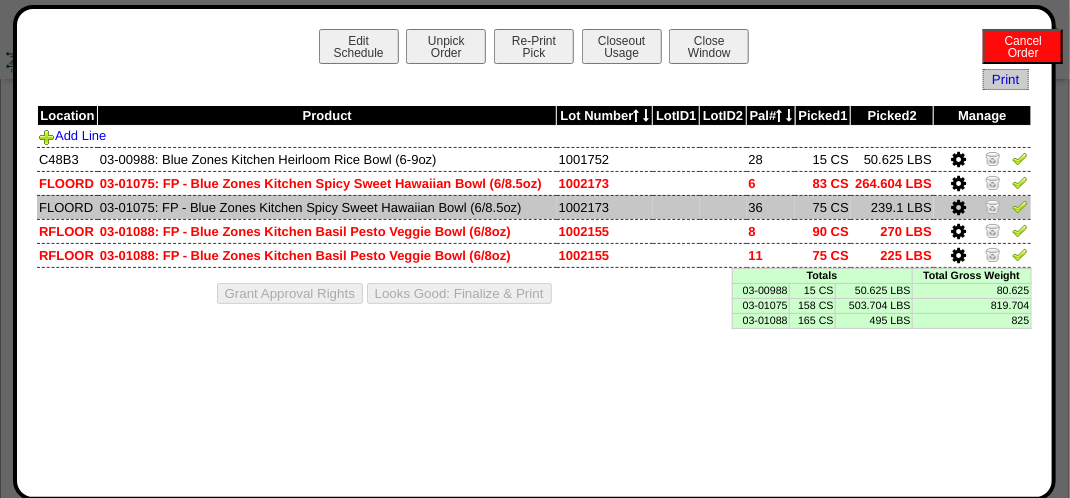 click at bounding box center [959, 208] 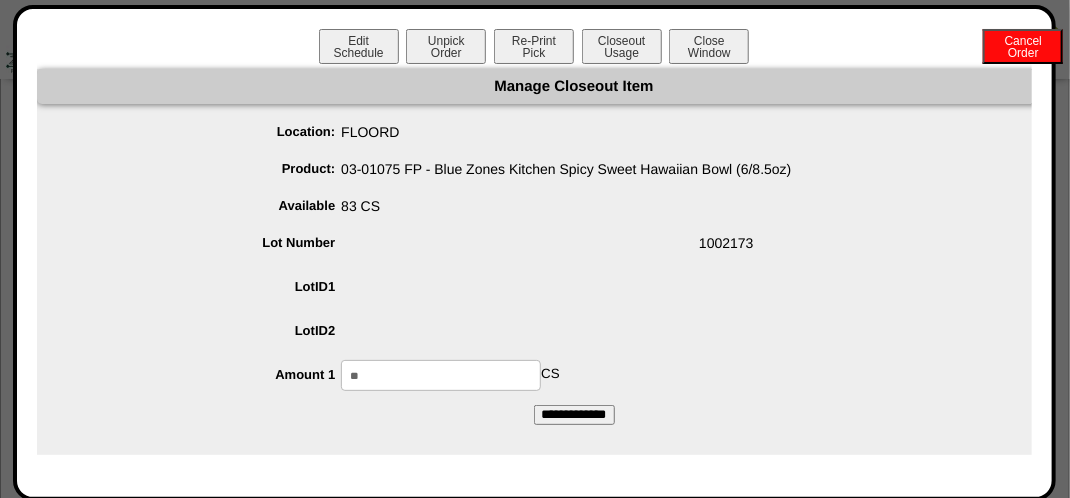 drag, startPoint x: 451, startPoint y: 378, endPoint x: 453, endPoint y: 329, distance: 49.0408 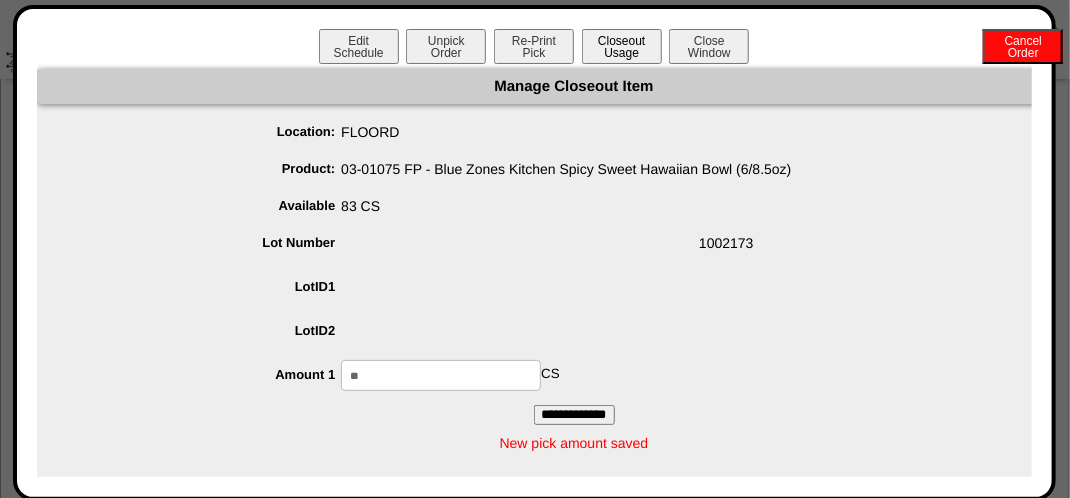 click on "Closeout Usage" at bounding box center [622, 46] 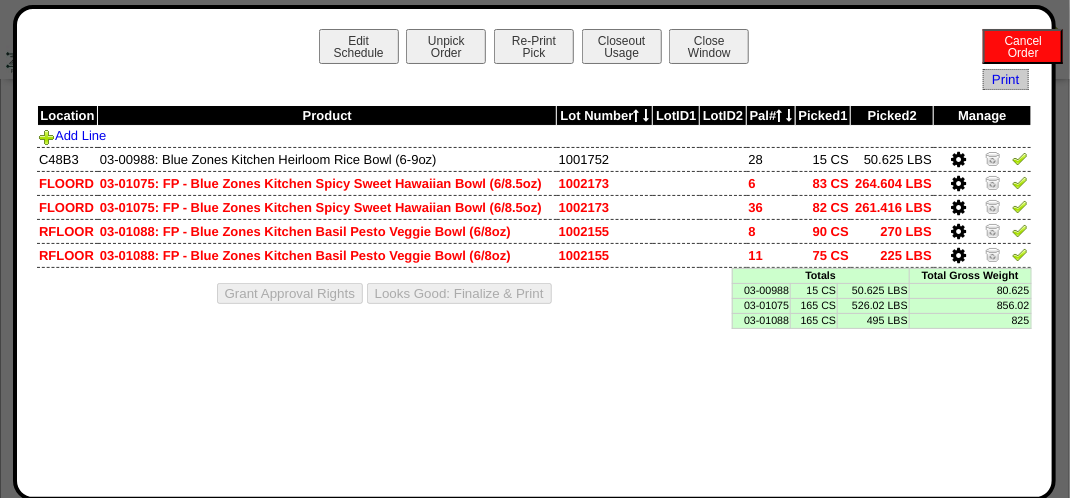click at bounding box center (959, 208) 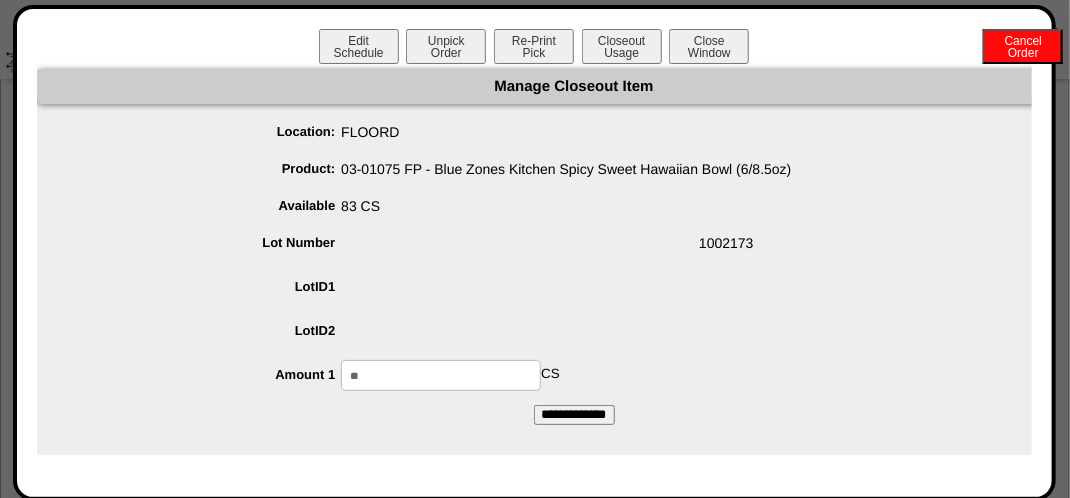 click on "**" at bounding box center [441, 375] 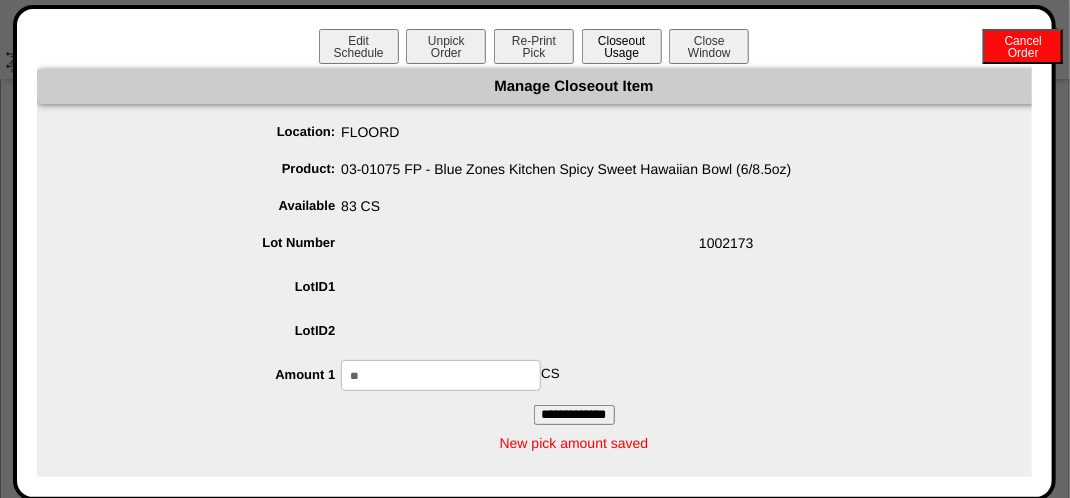 click on "Closeout Usage" at bounding box center (622, 46) 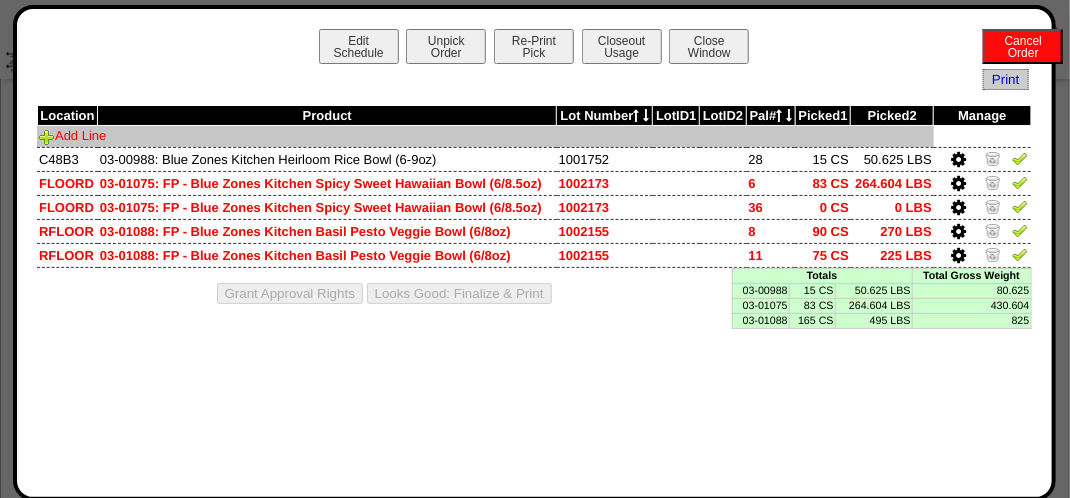 click on "Add Line" at bounding box center (72, 135) 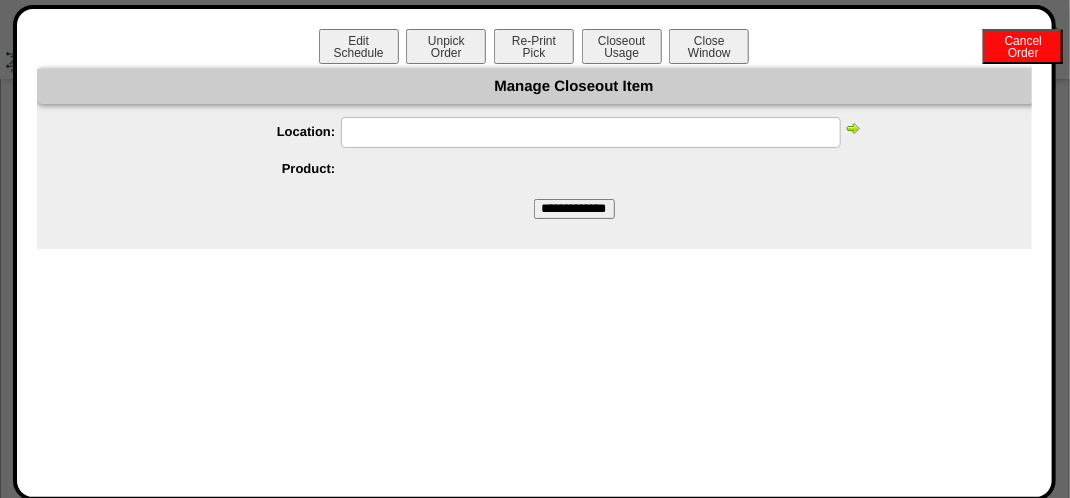 click at bounding box center [591, 132] 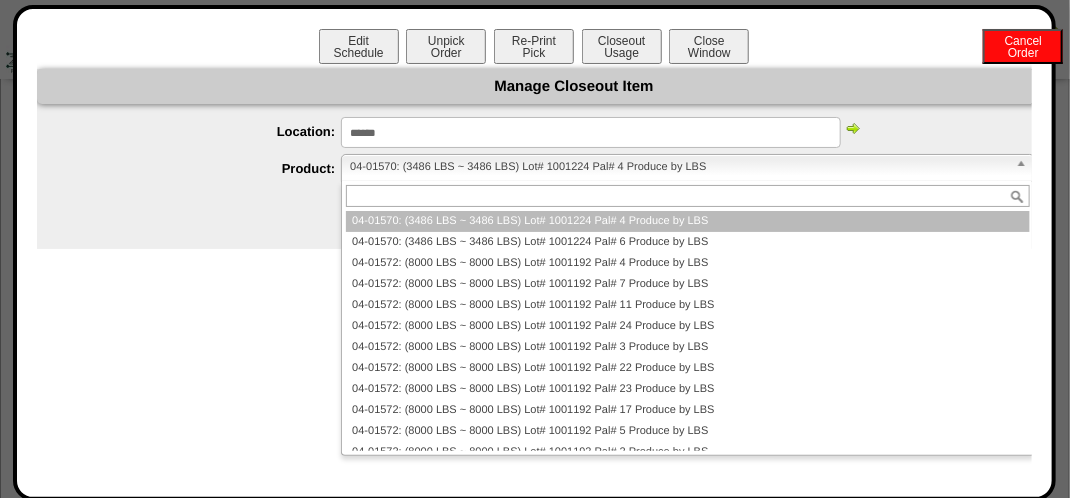 click on "04-01570: (3486 LBS ~ 3486 LBS) Lot# 1001224 Pal# 4 Produce by LBS" at bounding box center (678, 167) 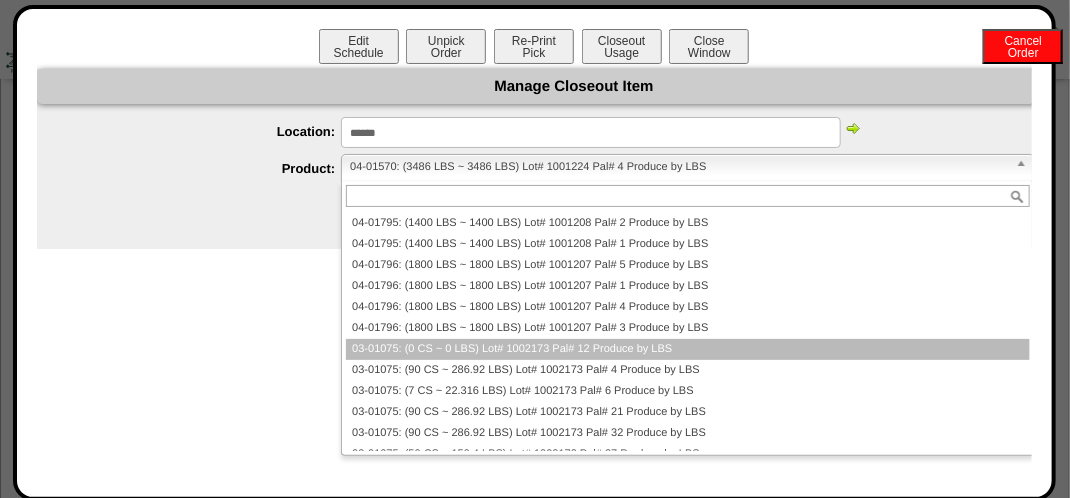 scroll, scrollTop: 1400, scrollLeft: 0, axis: vertical 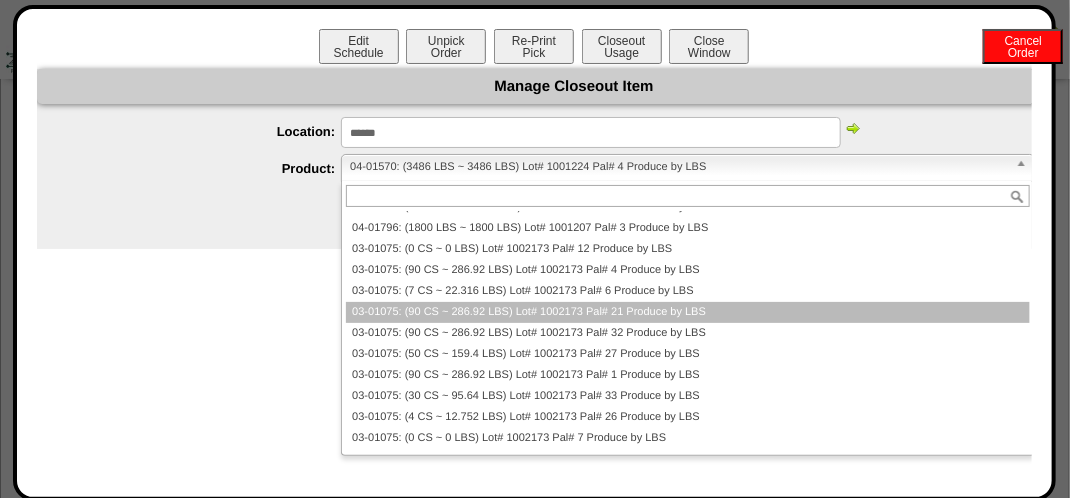 click on "03-01075: (90 CS ~ 286.92 LBS) Lot# 1002173 Pal# 21 Produce by LBS" at bounding box center [687, 312] 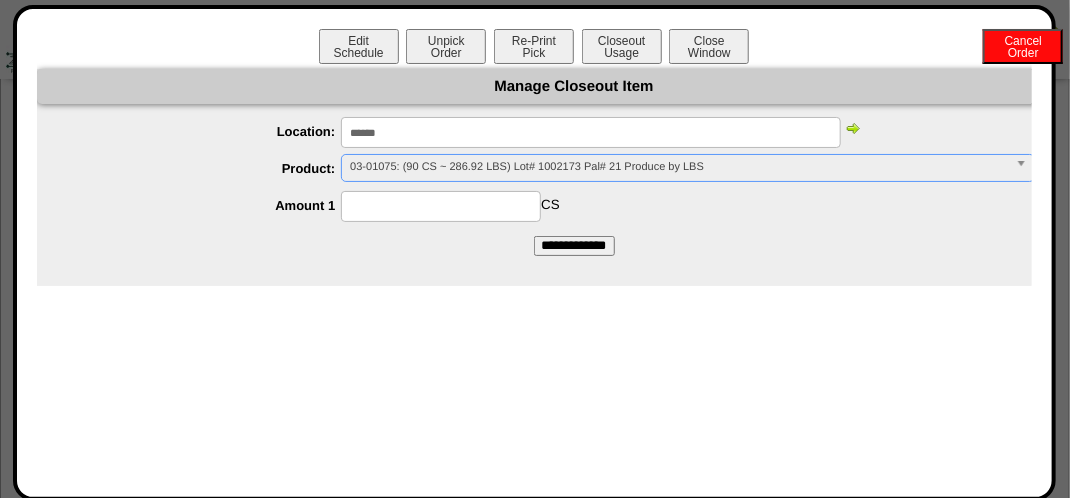 click at bounding box center (441, 206) 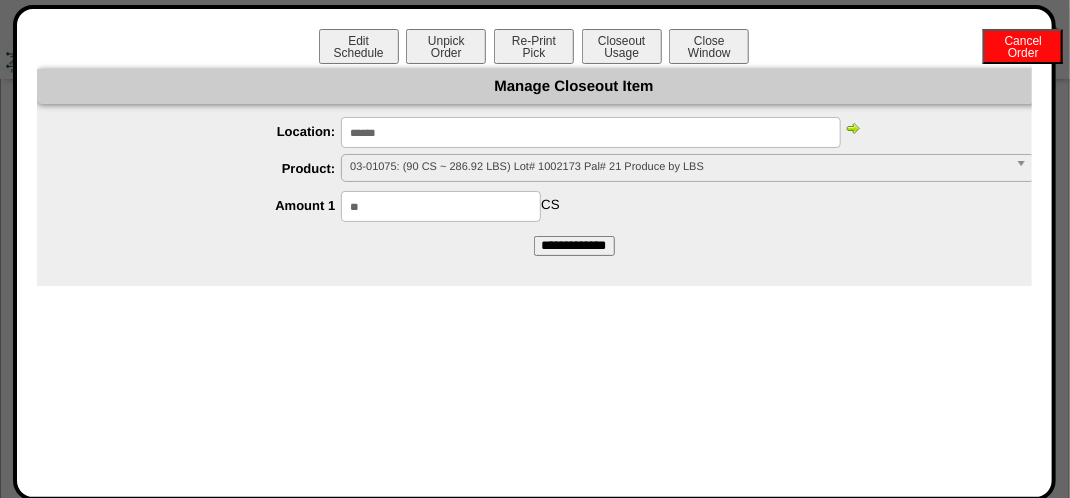 type on "**" 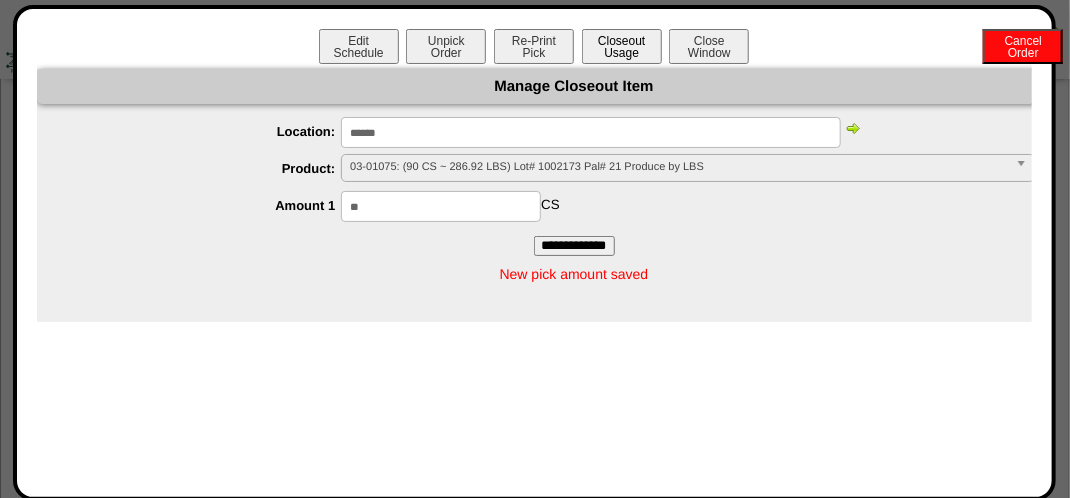 click on "Closeout Usage" at bounding box center (622, 46) 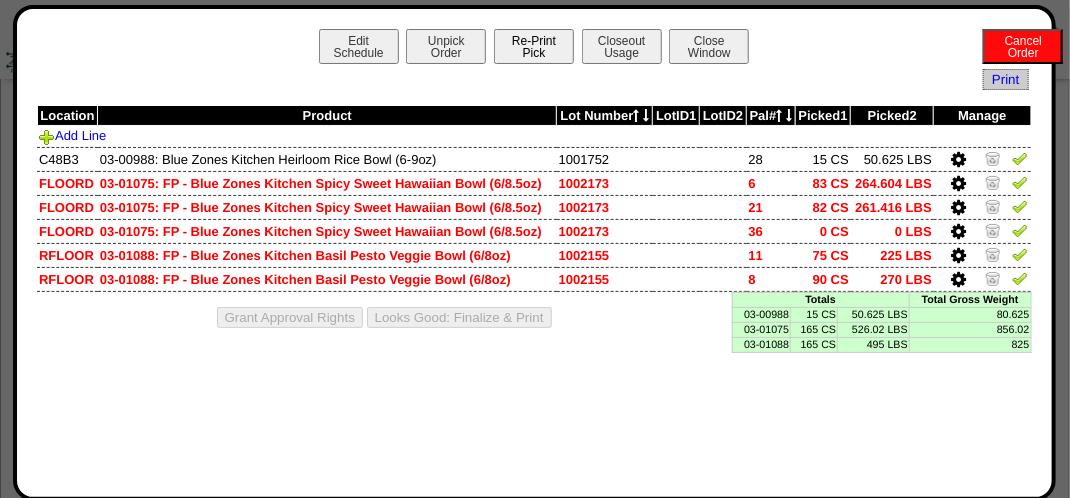 click on "Re-Print Pick" at bounding box center (534, 46) 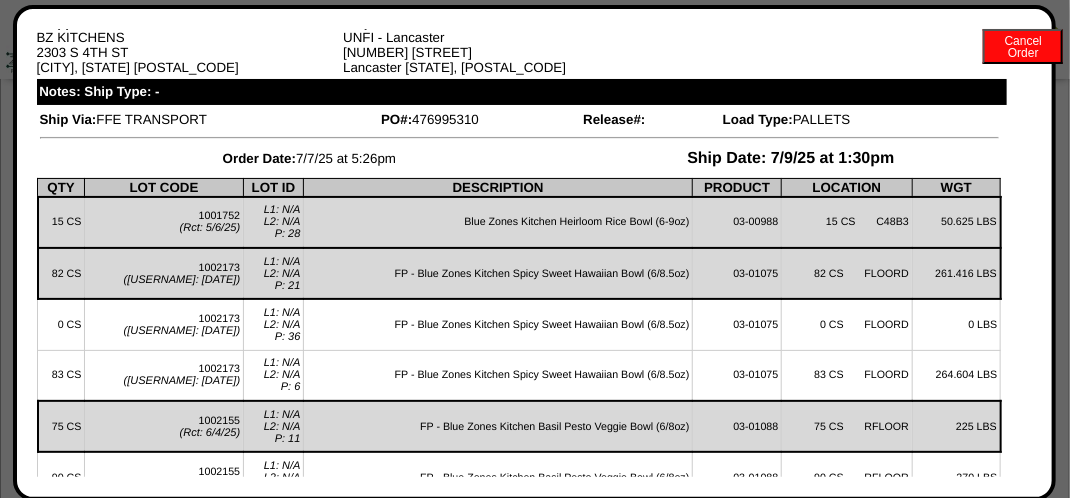 scroll, scrollTop: 0, scrollLeft: 0, axis: both 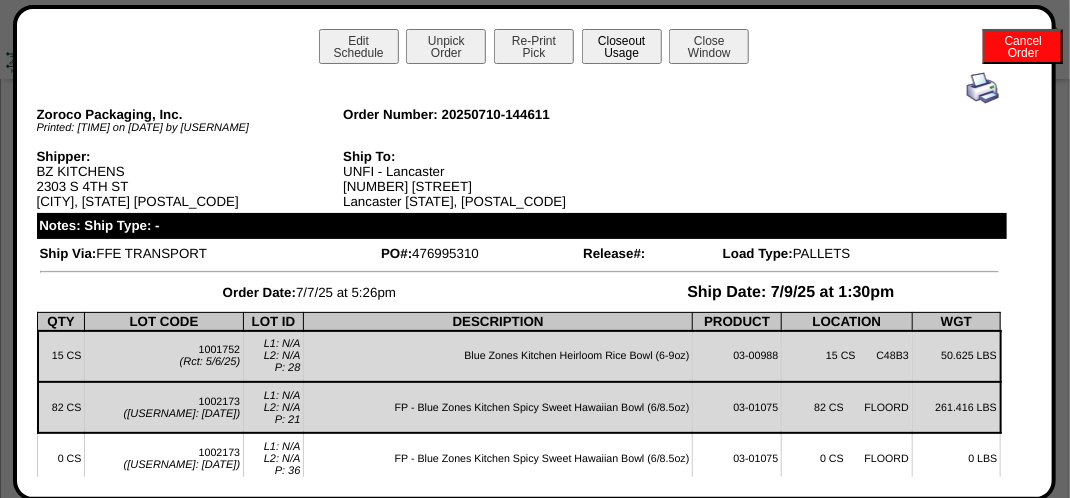 click on "Closeout Usage" at bounding box center [622, 46] 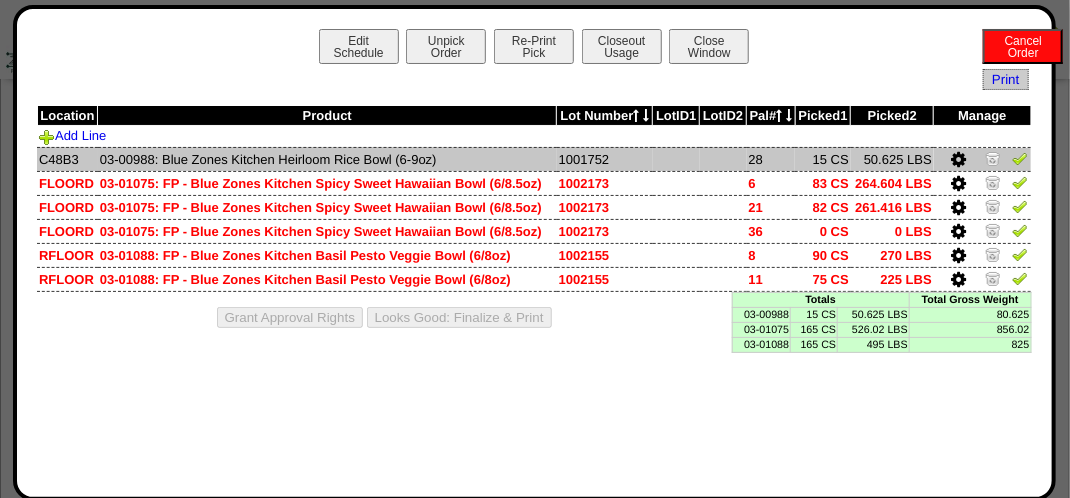 click at bounding box center (1020, 158) 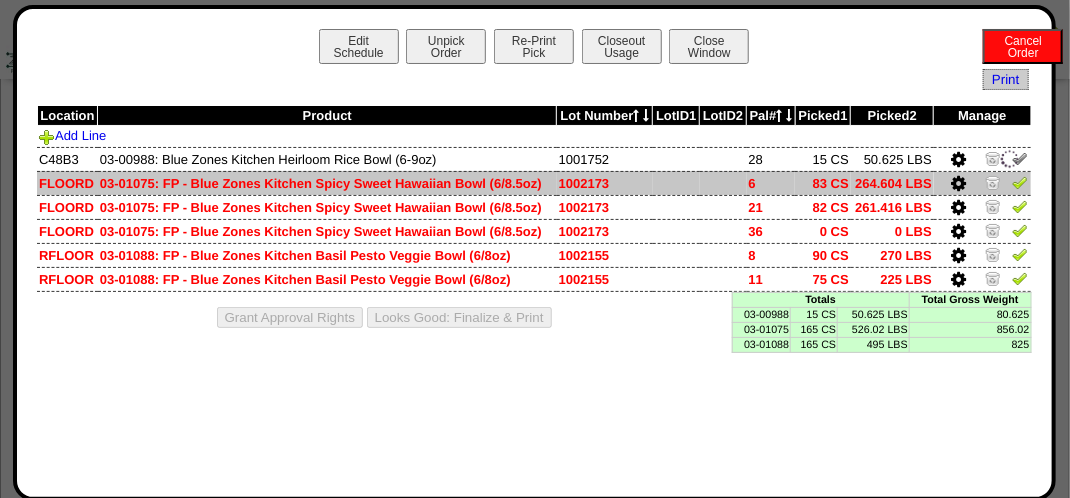 click at bounding box center (1020, 182) 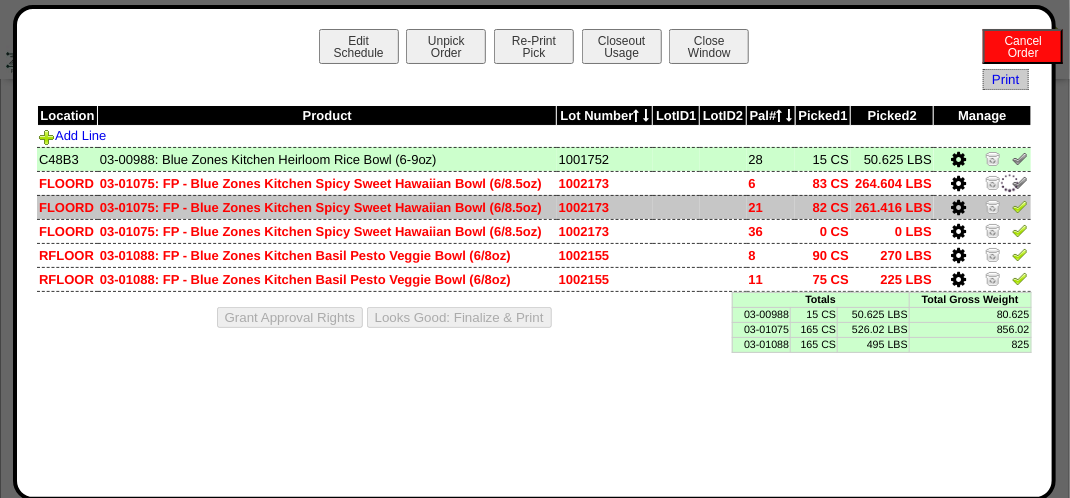 click at bounding box center [1020, 206] 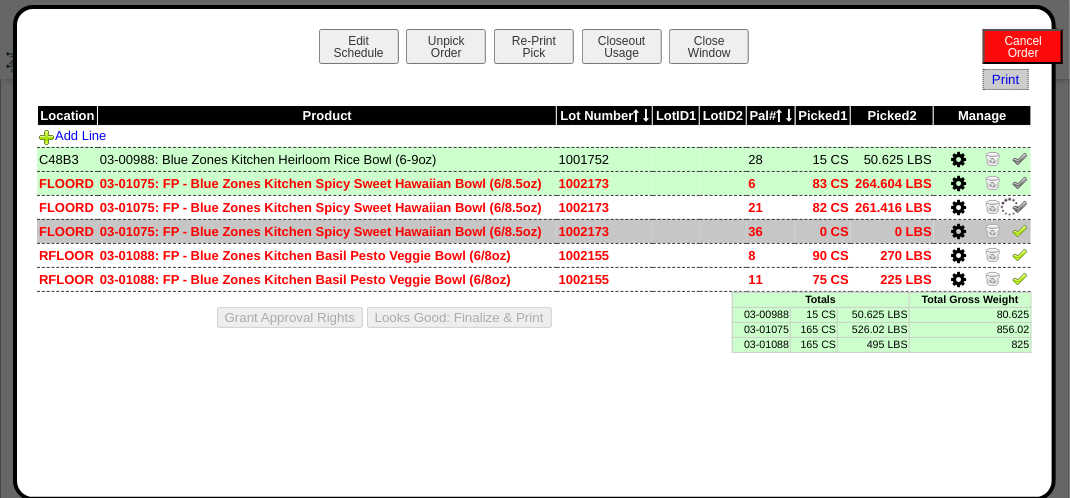click at bounding box center [1020, 230] 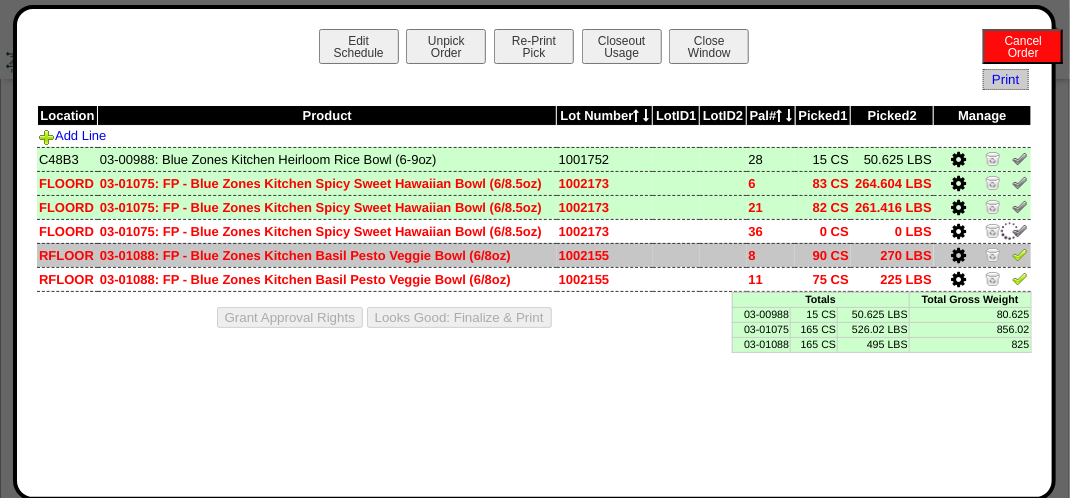 click at bounding box center [1020, 254] 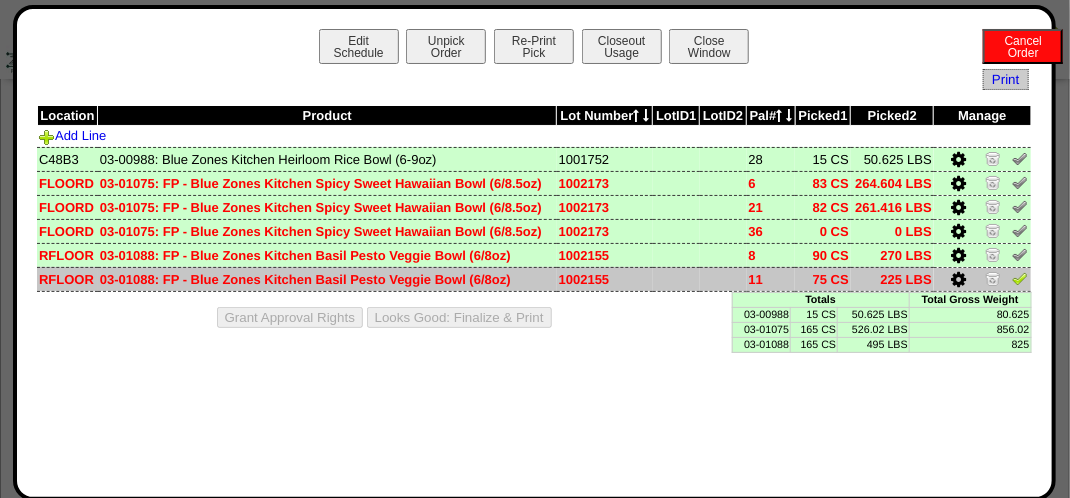 click at bounding box center (1020, 278) 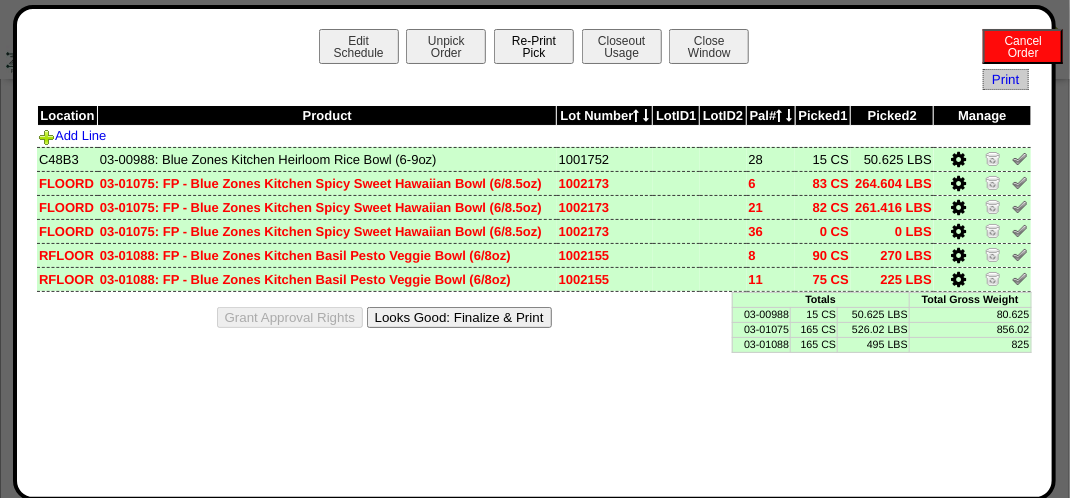 click on "Re-Print Pick" at bounding box center (534, 46) 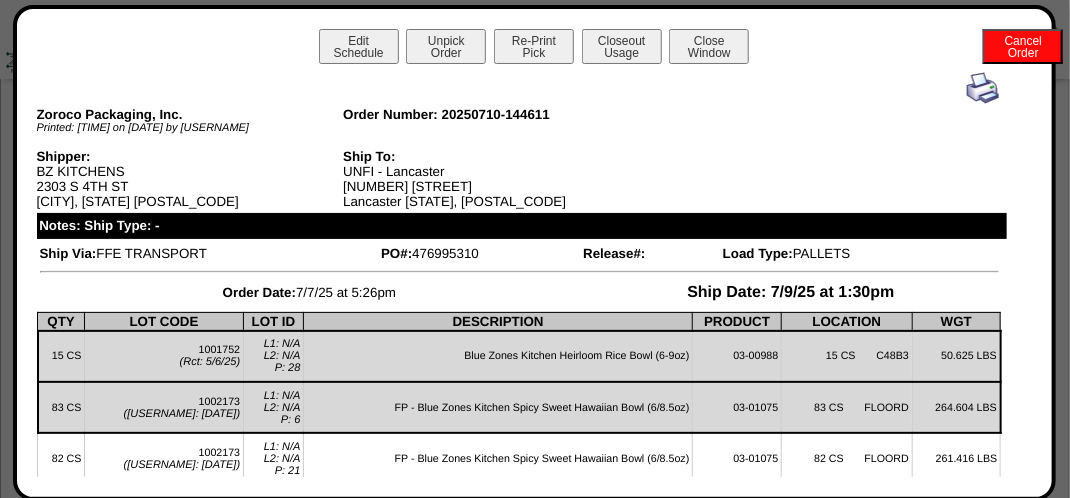 click at bounding box center (983, 88) 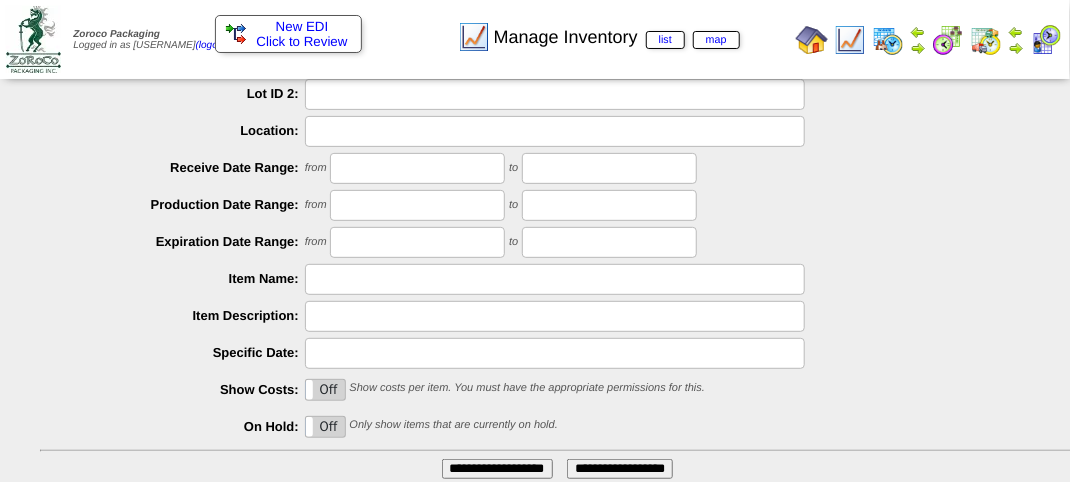 scroll, scrollTop: 351, scrollLeft: 0, axis: vertical 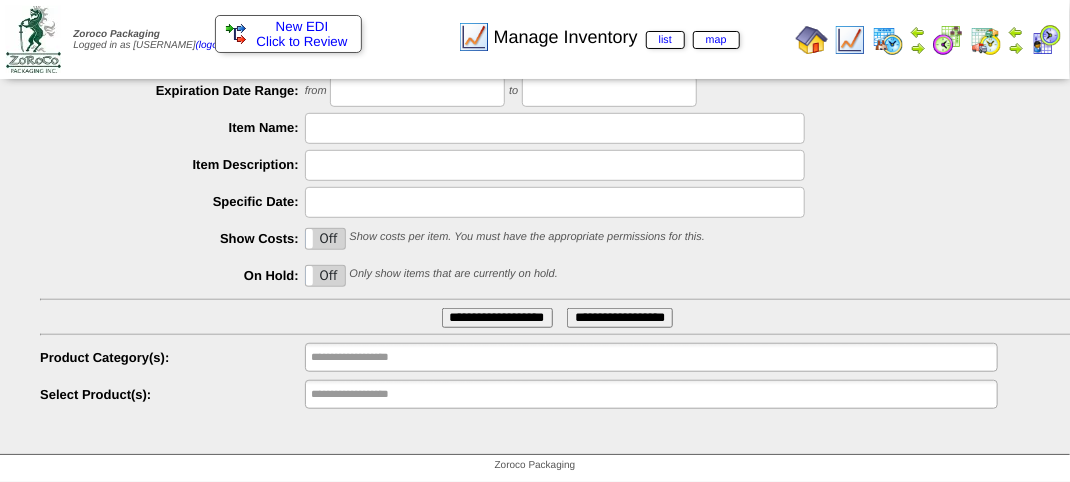 click on "**********" at bounding box center [497, 318] 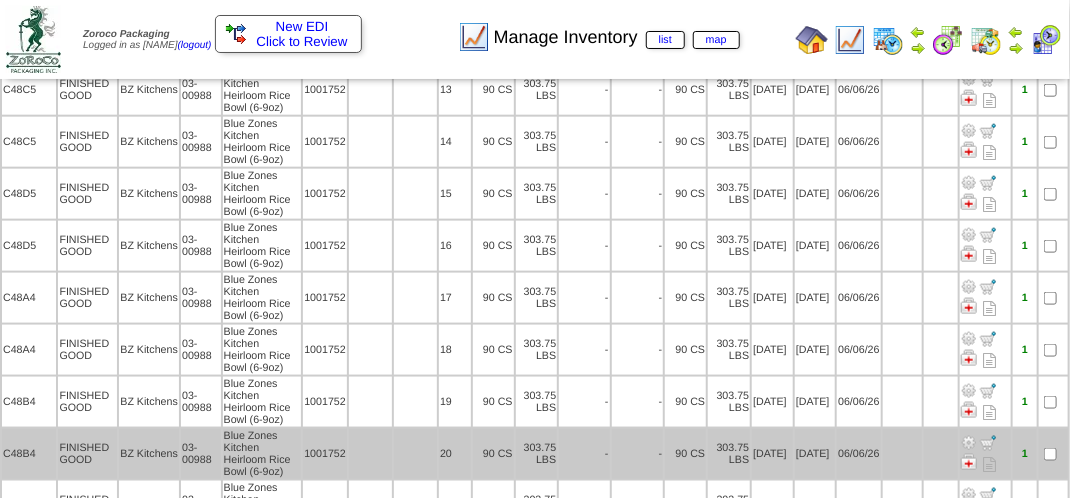 scroll, scrollTop: 740, scrollLeft: 0, axis: vertical 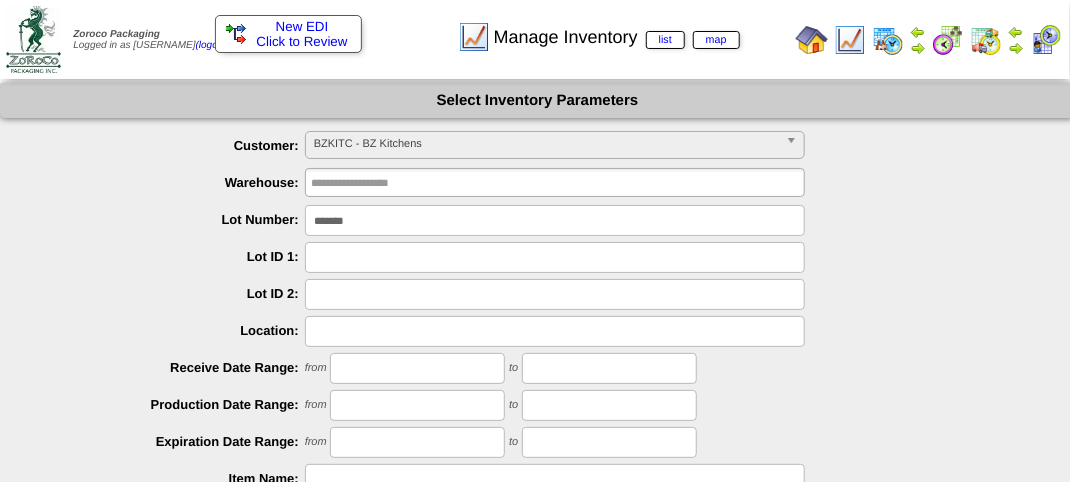 click on "*******" at bounding box center [555, 220] 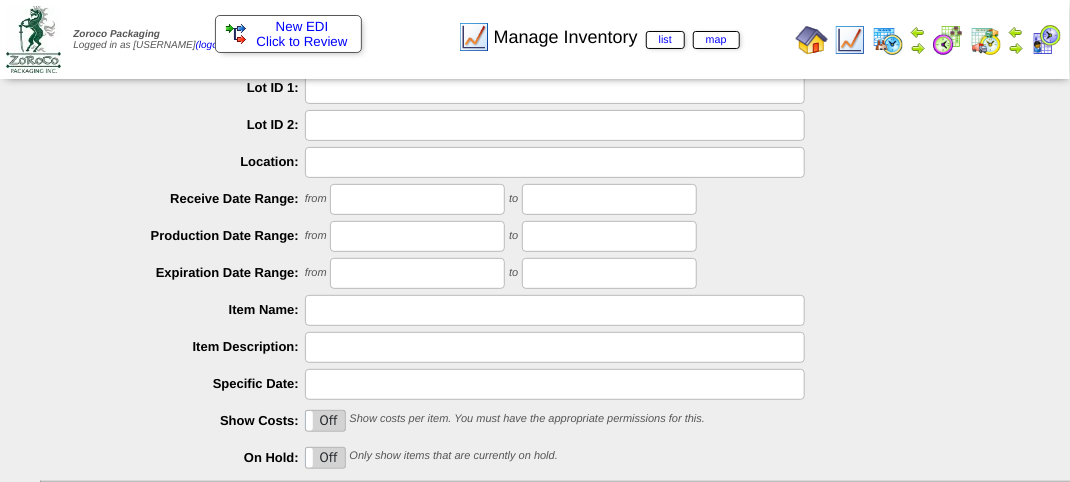 scroll, scrollTop: 300, scrollLeft: 0, axis: vertical 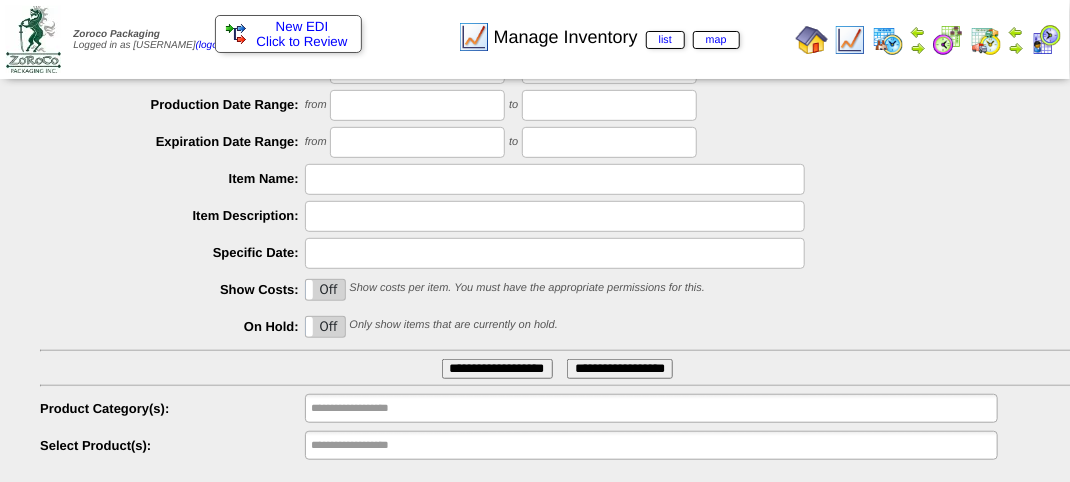 type on "*******" 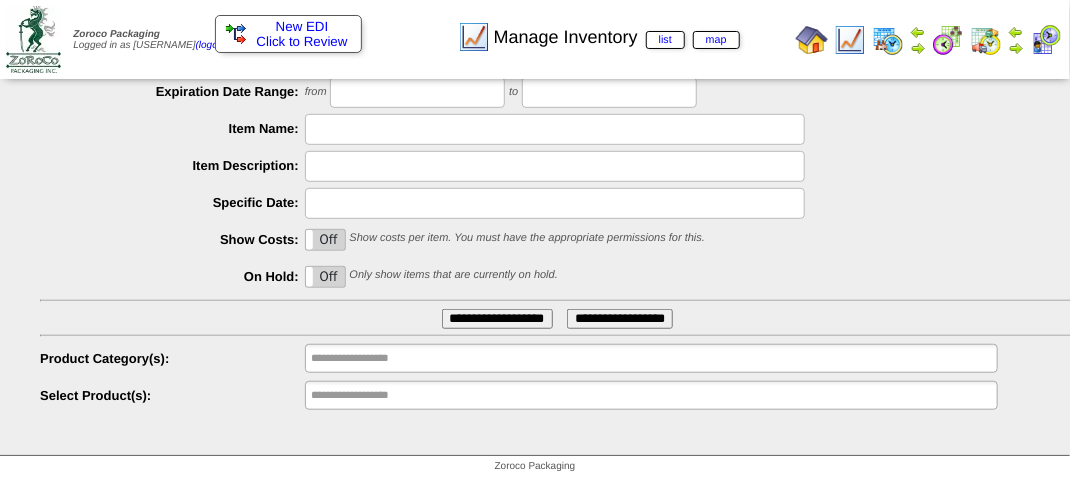 scroll, scrollTop: 351, scrollLeft: 0, axis: vertical 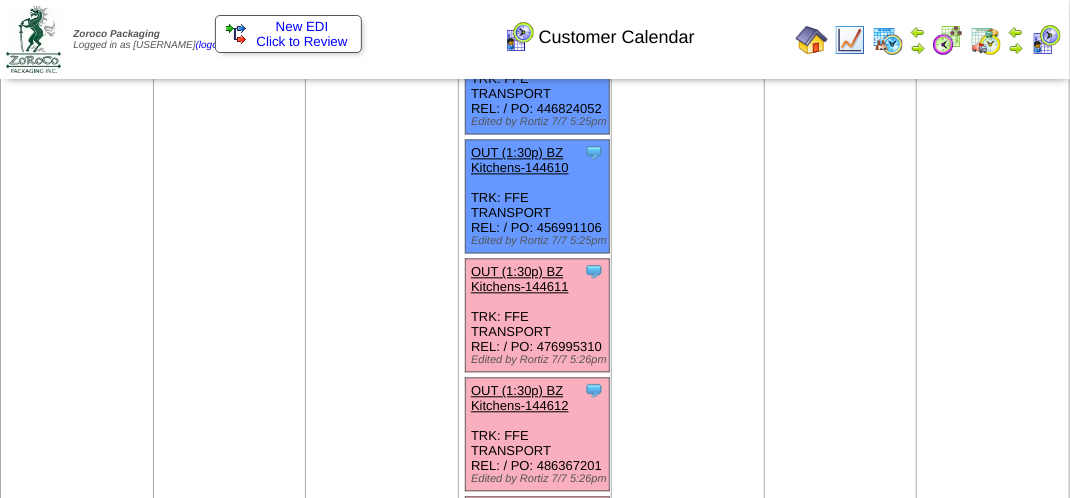 click on "OUT
(1:30p)
BZ Kitchens-144611" at bounding box center [520, 279] 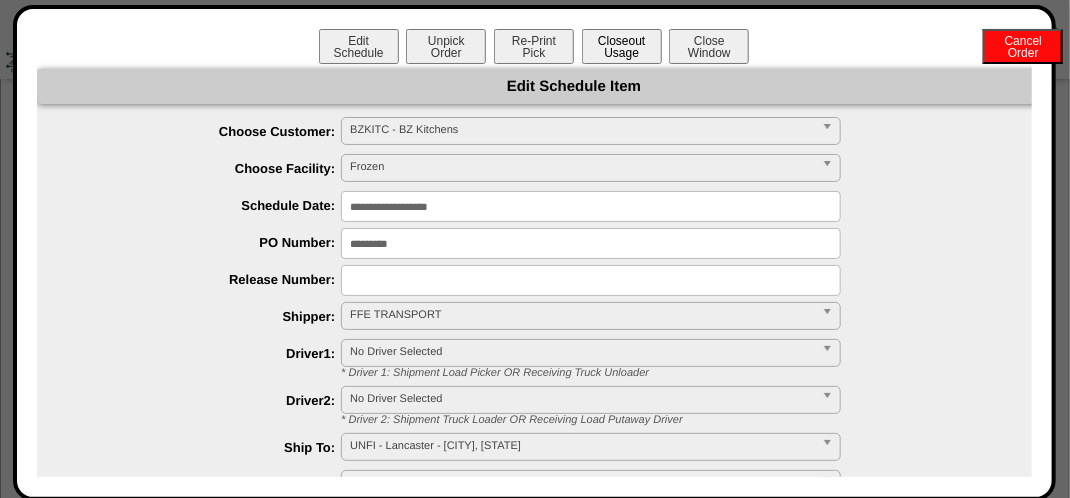 click on "Closeout Usage" at bounding box center (622, 46) 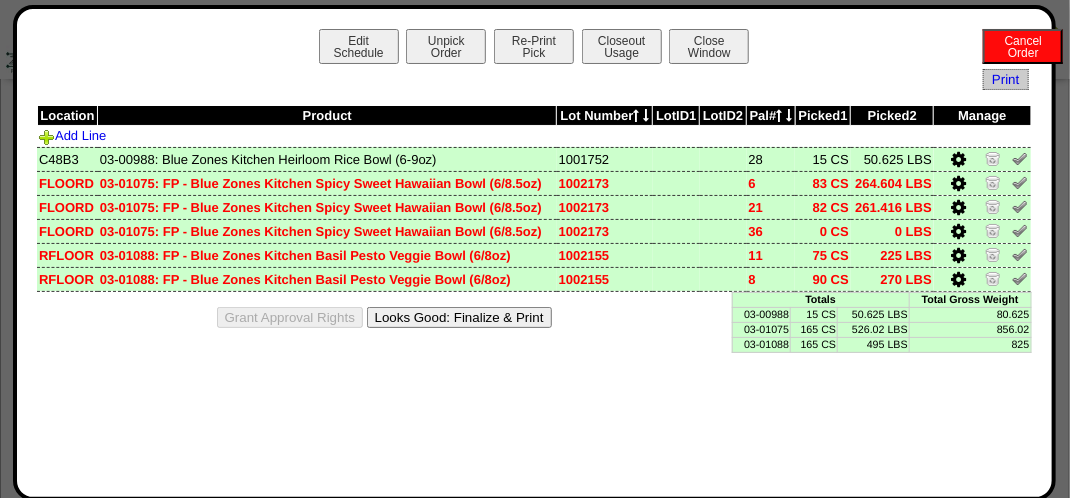 drag, startPoint x: 542, startPoint y: 314, endPoint x: 618, endPoint y: 174, distance: 159.29846 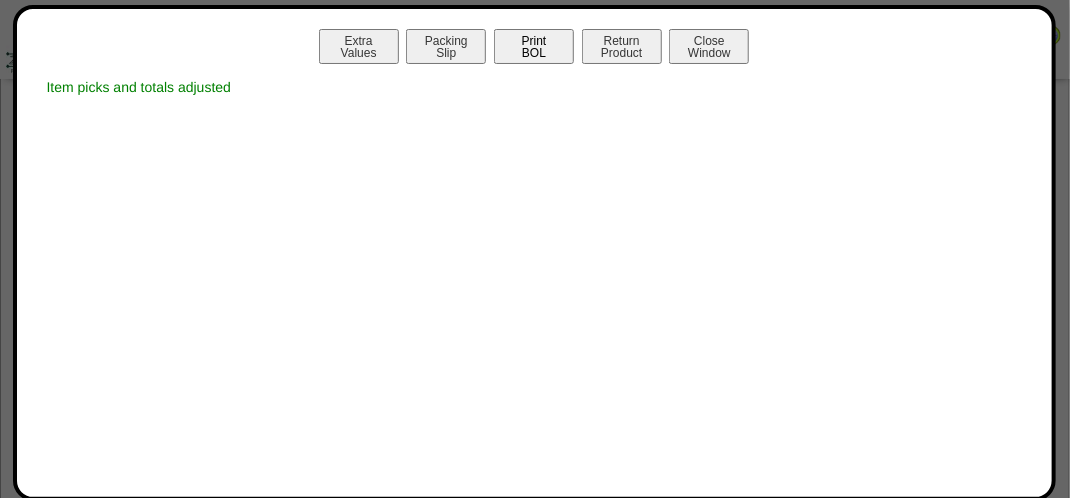 click on "Print BOL" at bounding box center [534, 46] 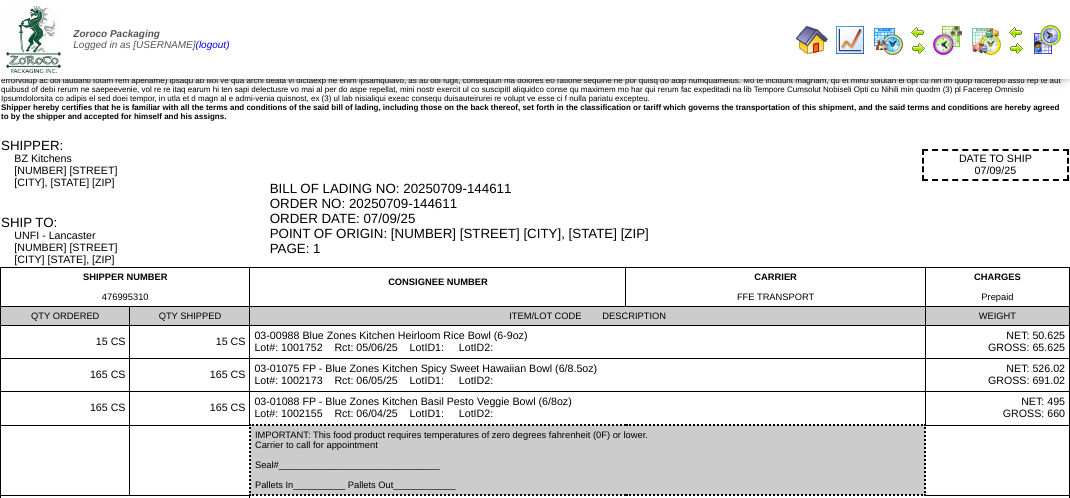 scroll, scrollTop: 0, scrollLeft: 0, axis: both 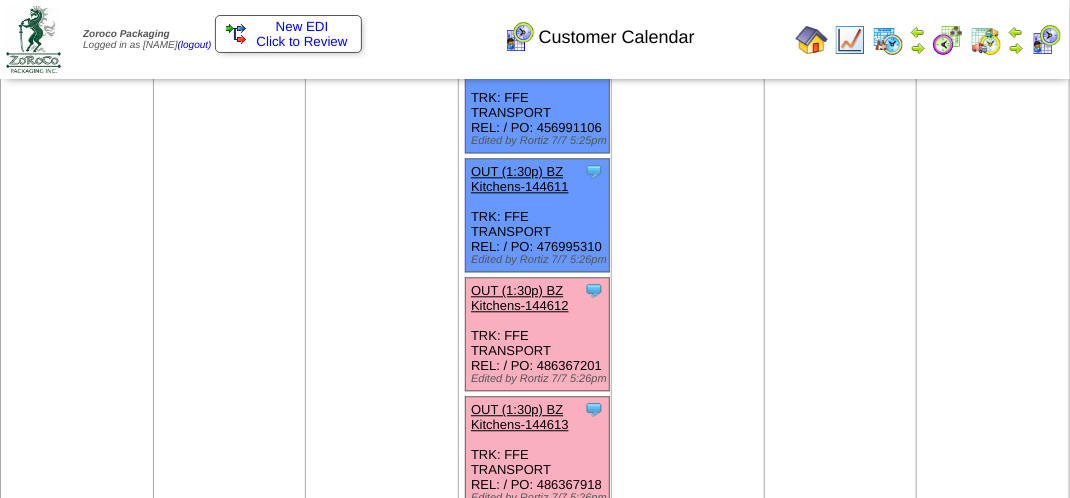 click on "OUT
(1:30p)
BZ Kitchens-144612" at bounding box center [520, 298] 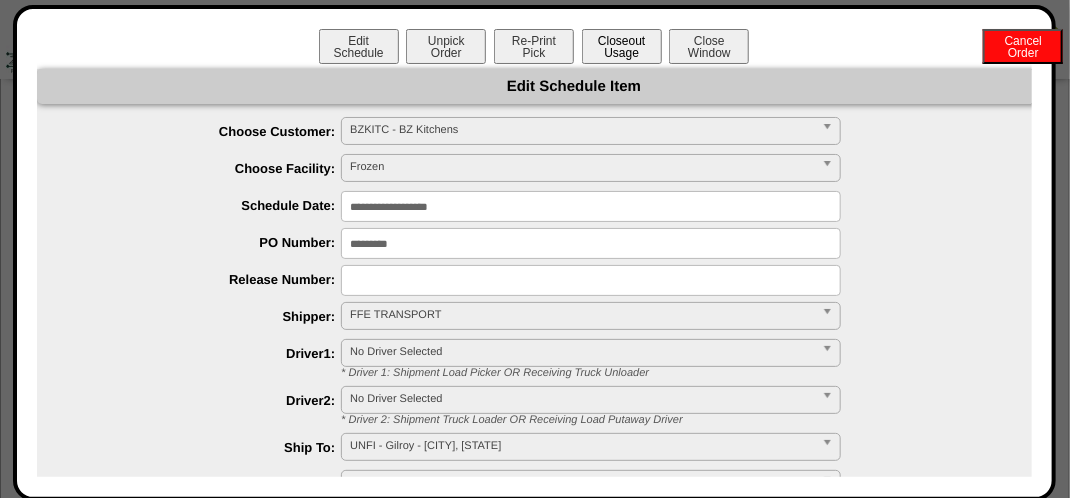 click on "Closeout Usage" at bounding box center (622, 46) 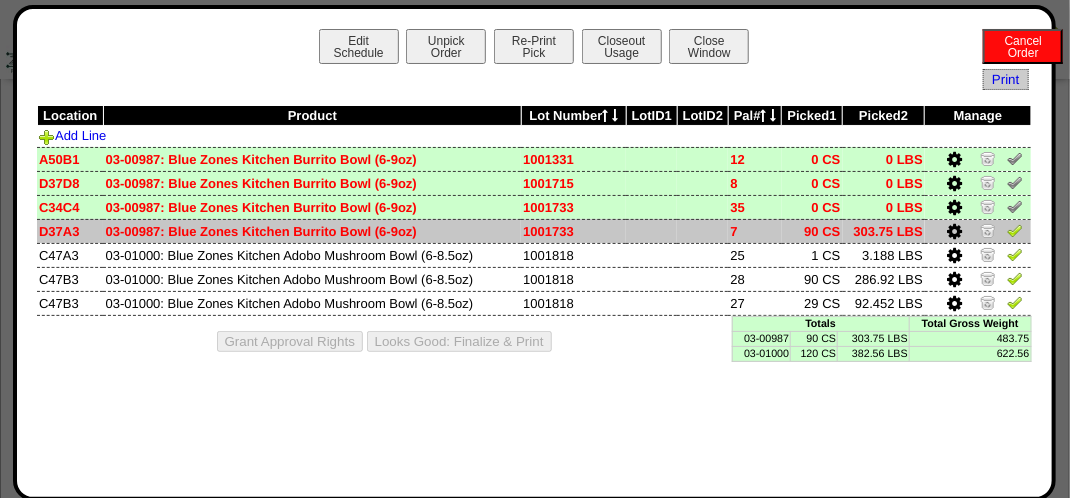 click at bounding box center [954, 232] 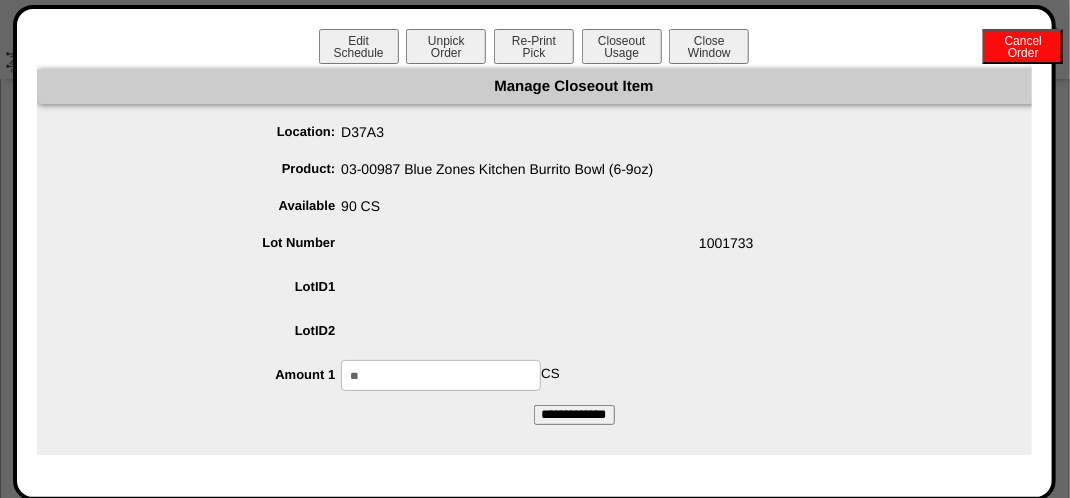 drag, startPoint x: 463, startPoint y: 376, endPoint x: 470, endPoint y: 365, distance: 13.038404 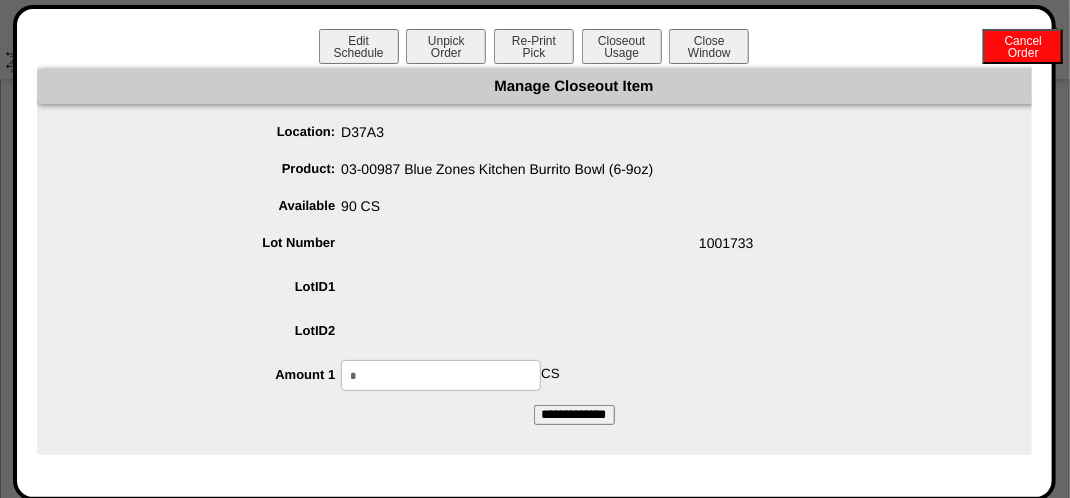 type on "*" 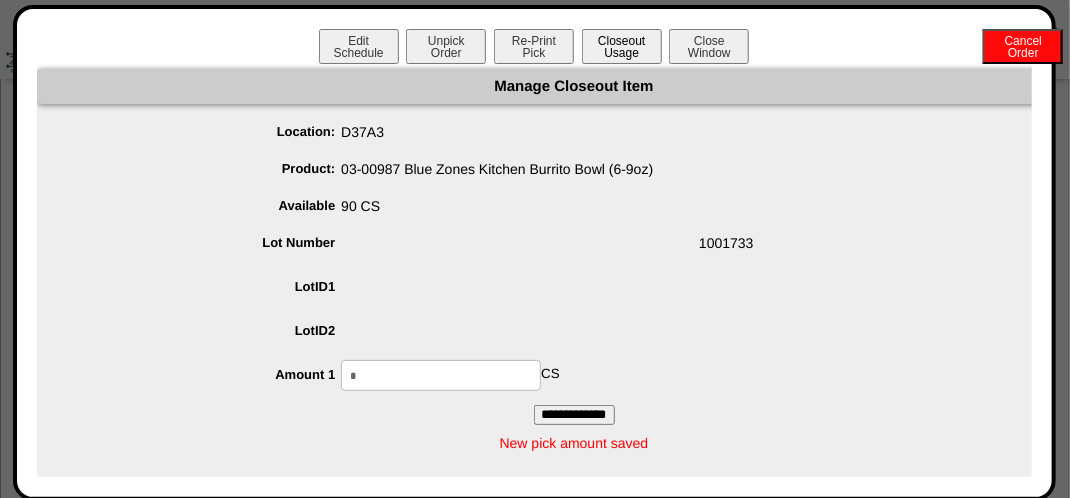 click on "Closeout Usage" at bounding box center (622, 46) 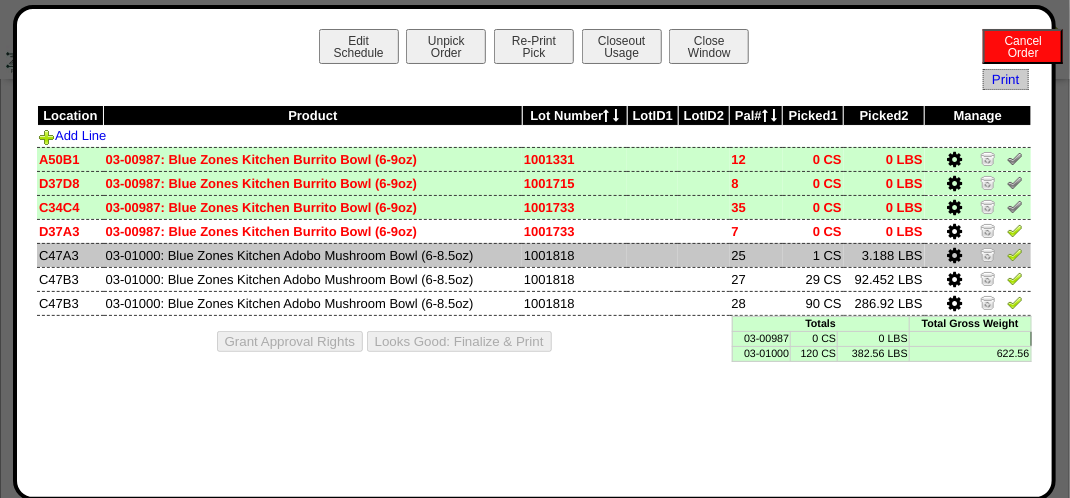 click at bounding box center (954, 256) 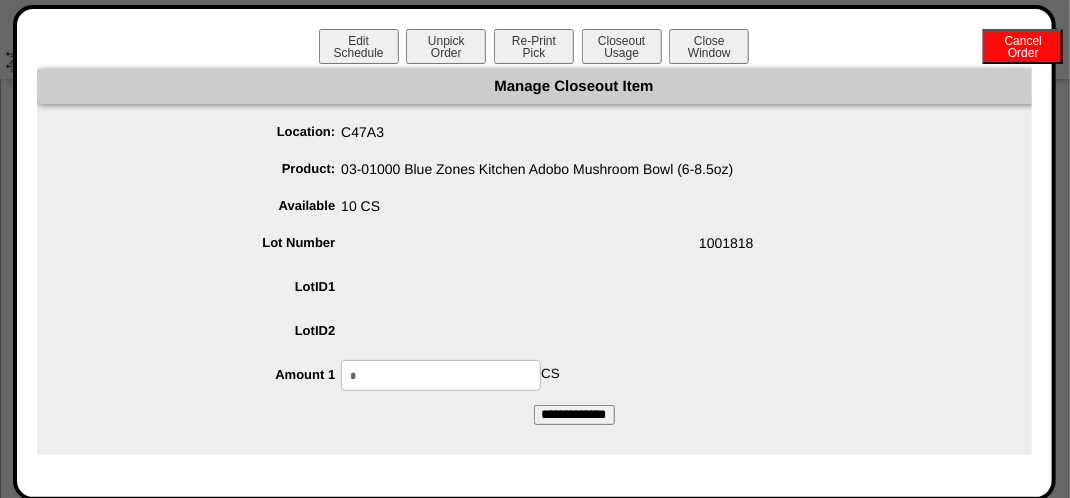click on "*" at bounding box center (441, 375) 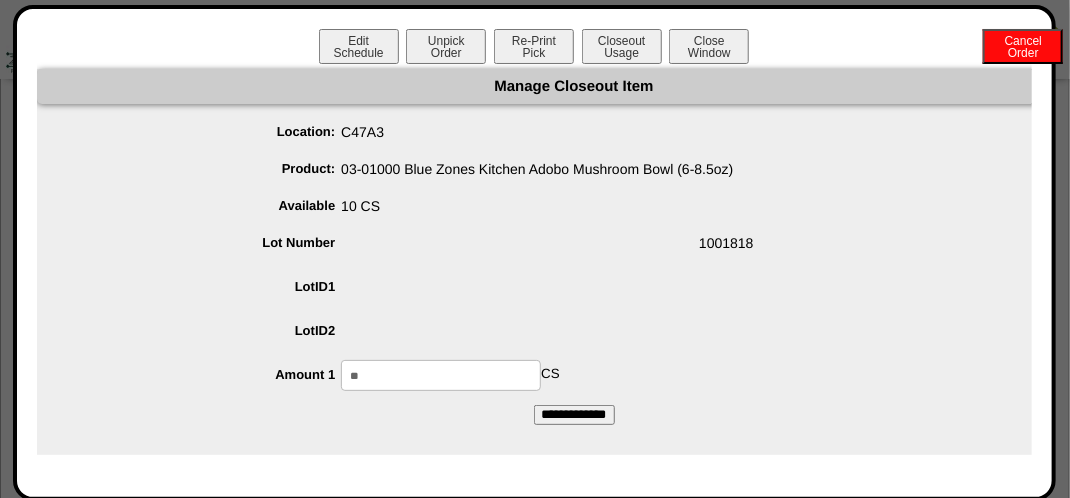 type on "**" 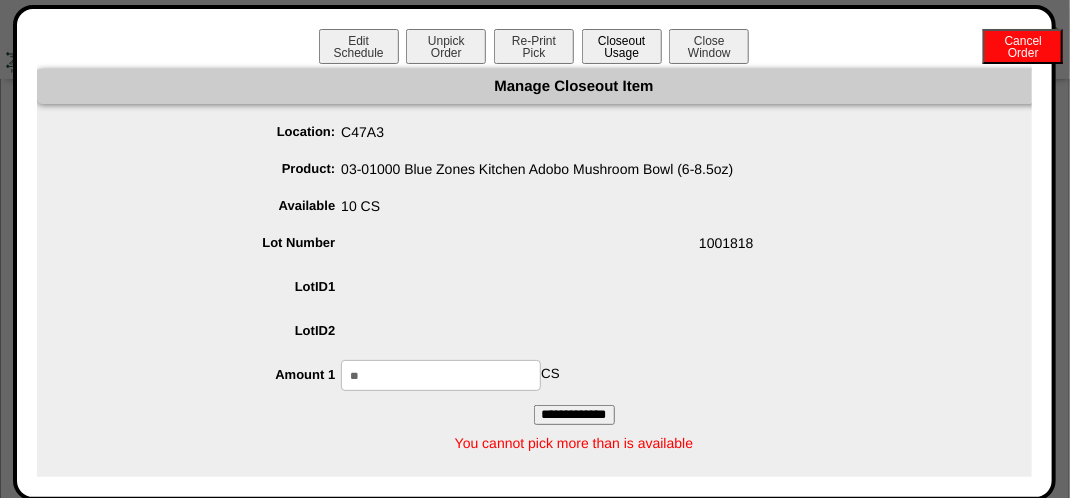 click on "Closeout Usage" at bounding box center [622, 46] 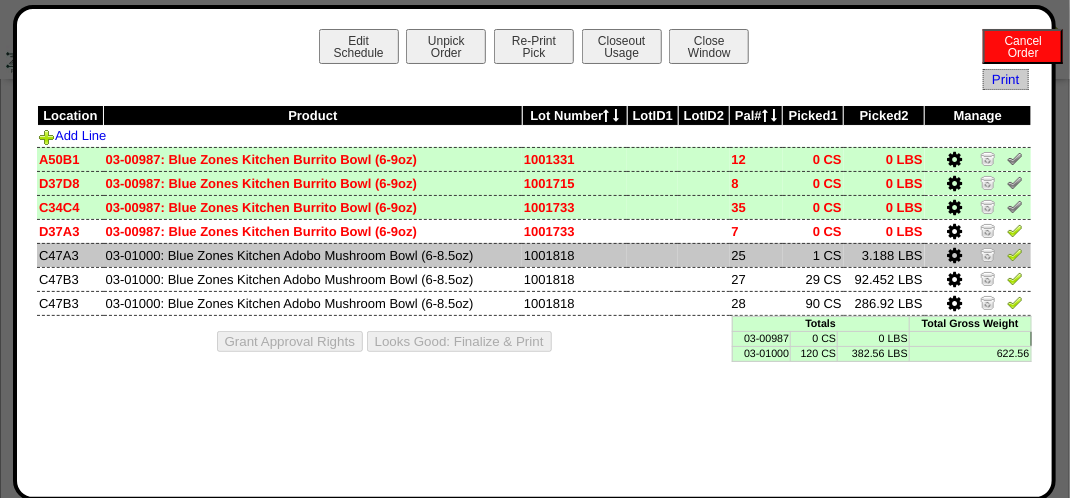click at bounding box center (954, 256) 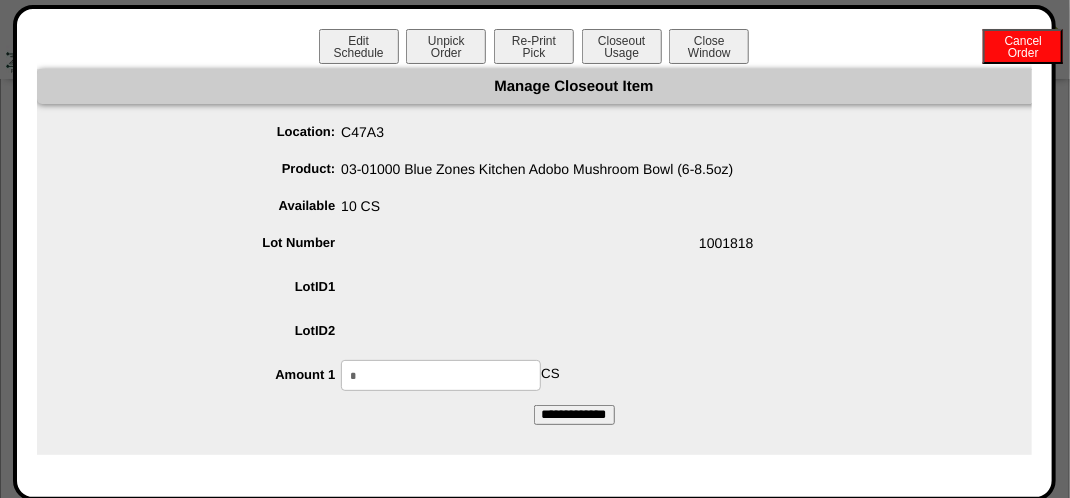 click on "Location:
C47A3
Product:
03-01000 Blue Zones Kitchen Adobo Mushroom Bowl (6-8.5oz)
Available
10 CS
Lot Number
1001818
LotID1
LotID2
Amount 1
*  CS" at bounding box center [574, 254] 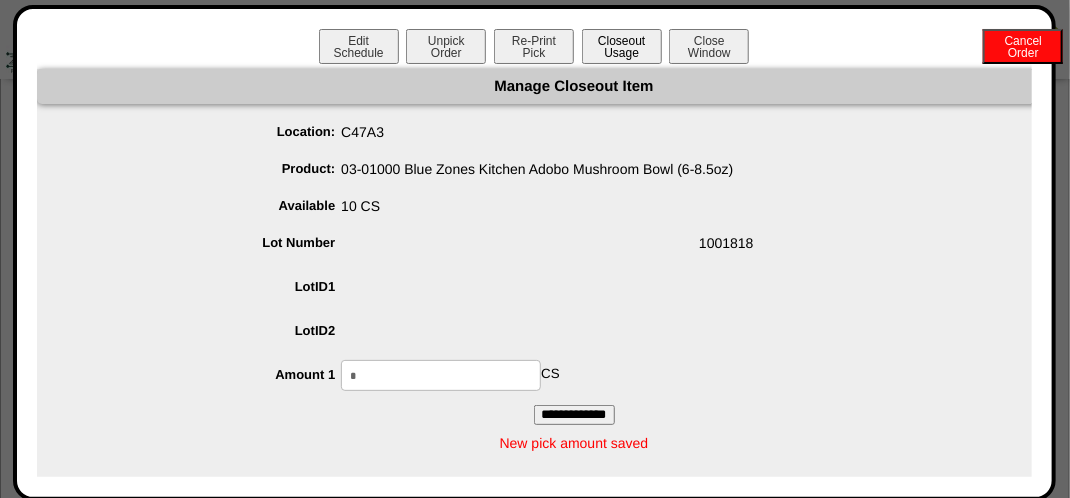 click on "Closeout Usage" at bounding box center (622, 46) 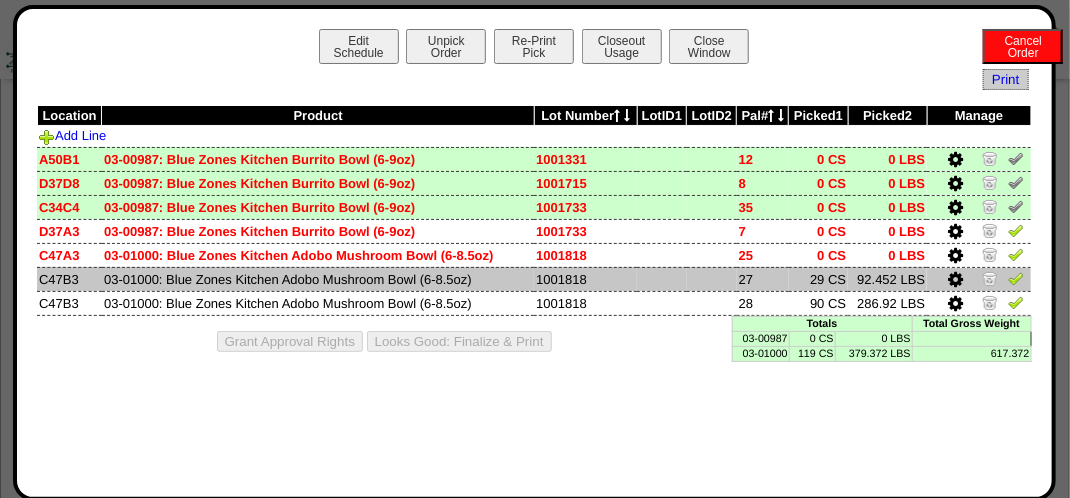 click at bounding box center (957, 281) 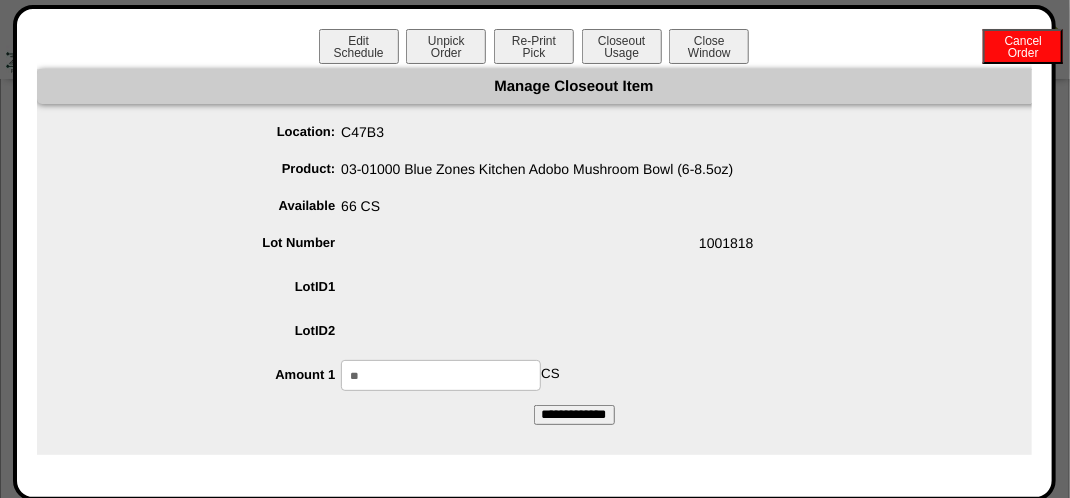 click on "**" at bounding box center [441, 375] 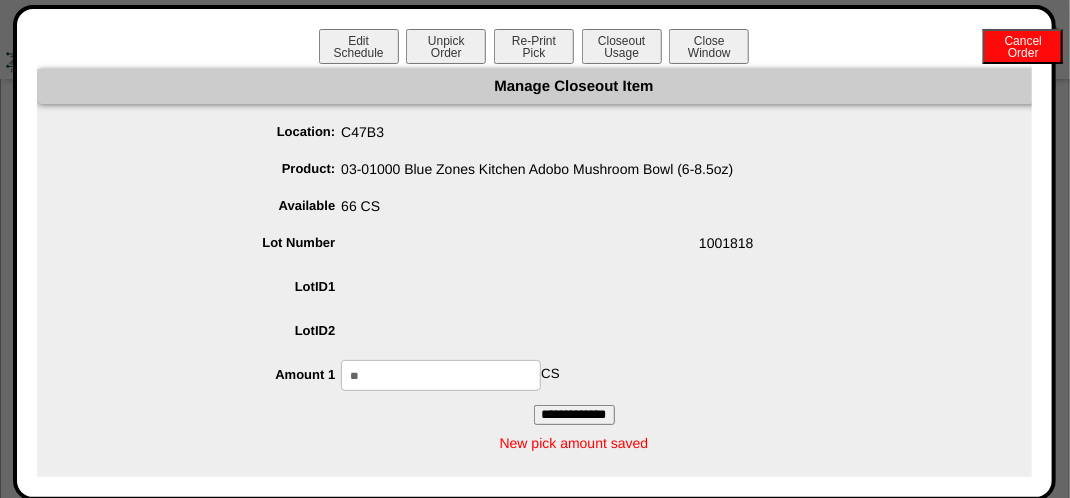 click on "Edit Schedule
Unpick Order
Re-Print Pick
Closeout Usage
Cancel Order
Close Window
Manage Closeout Item
Location:
C47B3
Product:
03-01000 Blue Zones Kitchen Adobo Mushroom Bowl (6-8.5oz)
Available
66 CS" at bounding box center [534, 253] 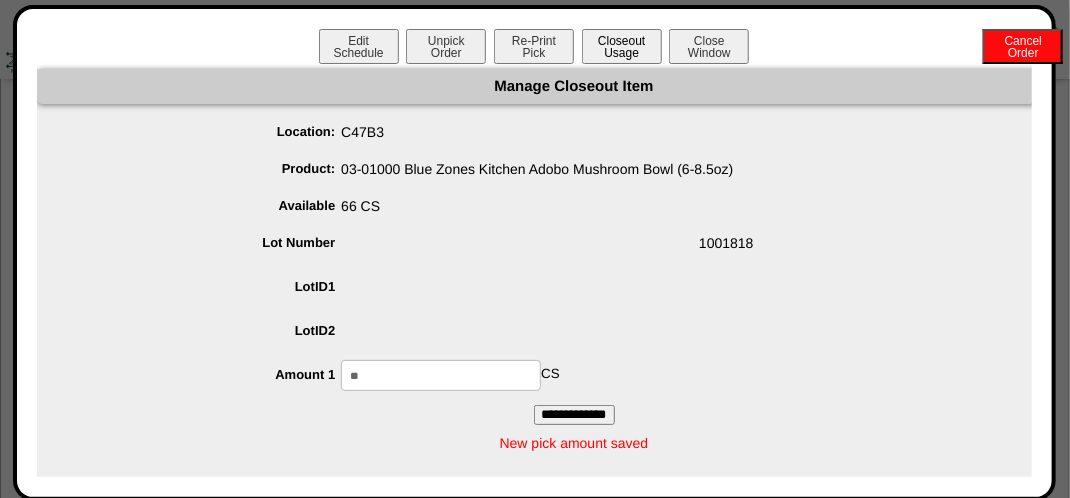 click on "Closeout Usage" at bounding box center [622, 46] 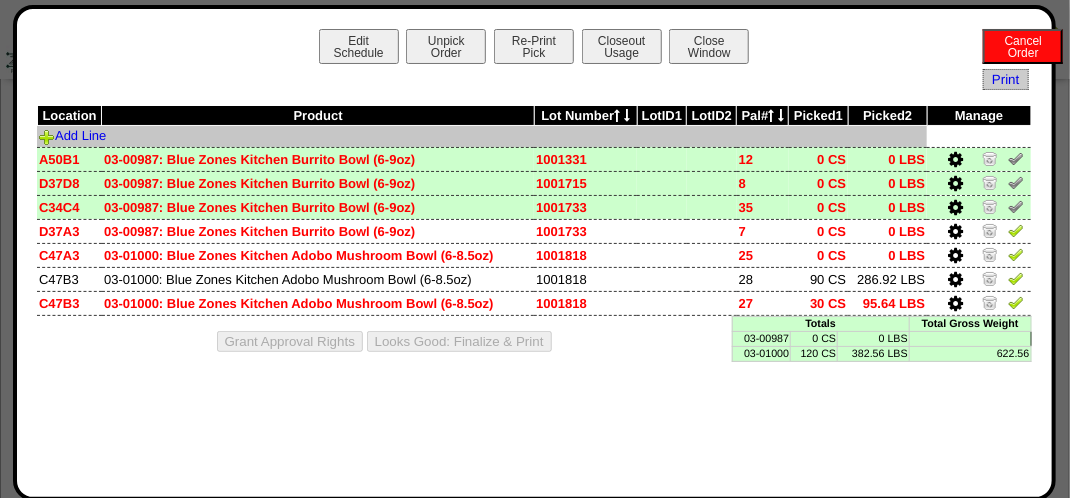 click on "Add Line" at bounding box center (482, 137) 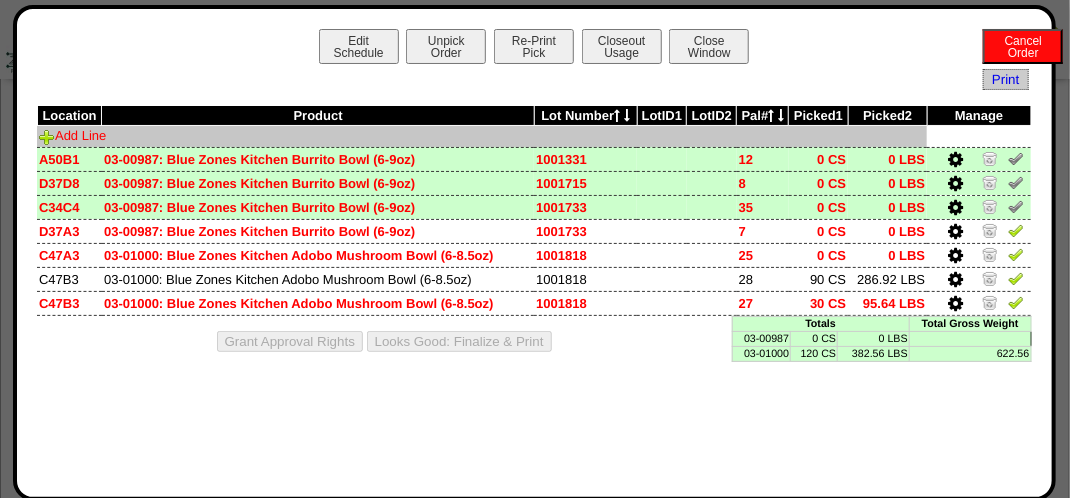 click on "Add Line" at bounding box center [72, 135] 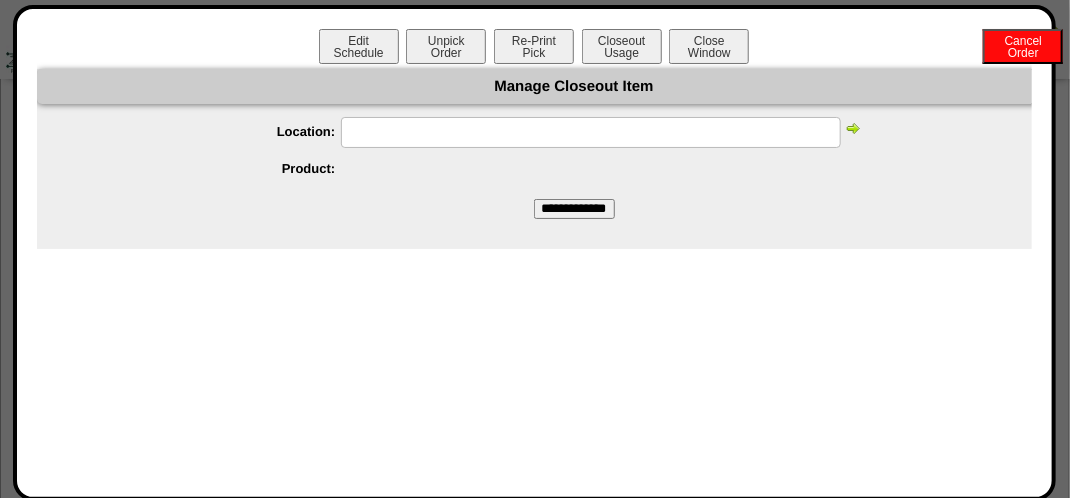 click at bounding box center (591, 132) 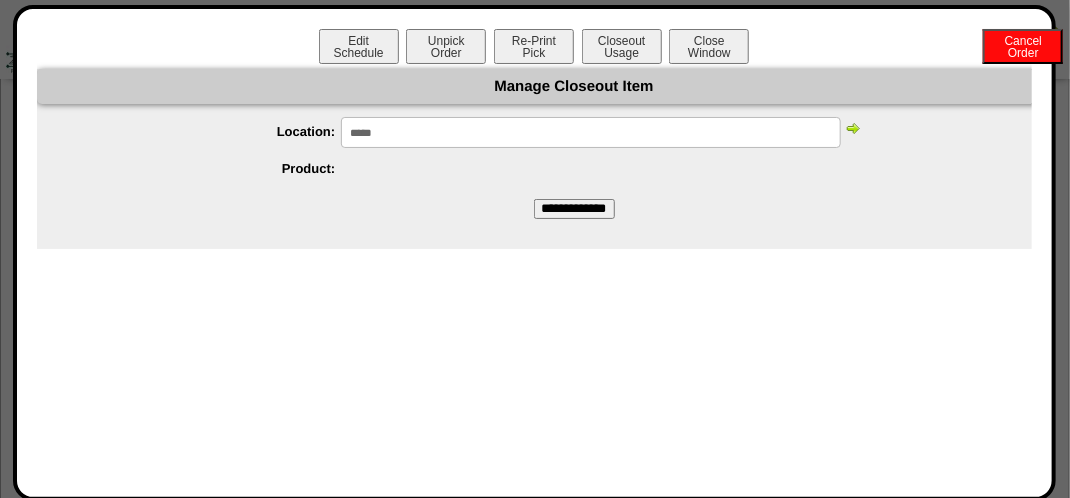type on "*****" 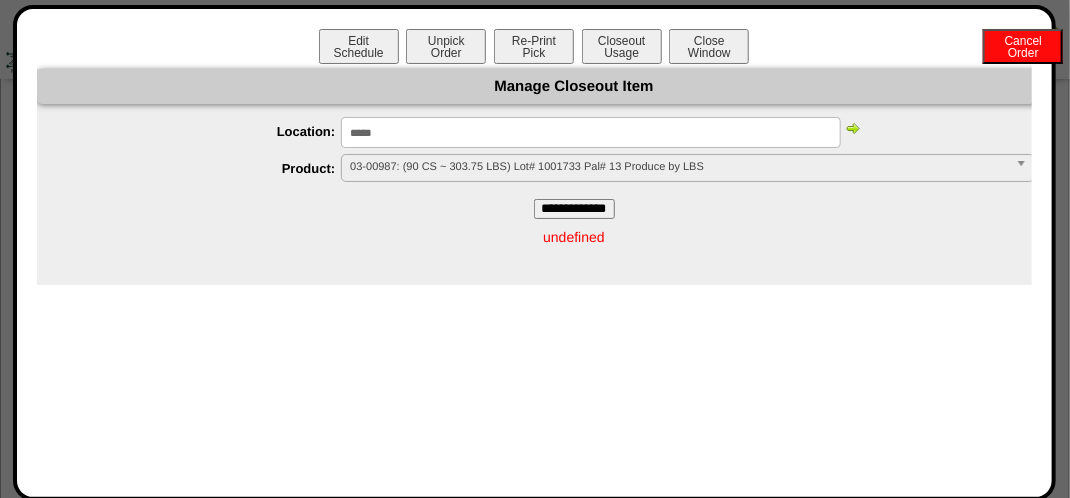 click on "03-00987: (90 CS ~ 303.75 LBS) Lot# 1001733 Pal# 13 Produce by LBS" at bounding box center [678, 167] 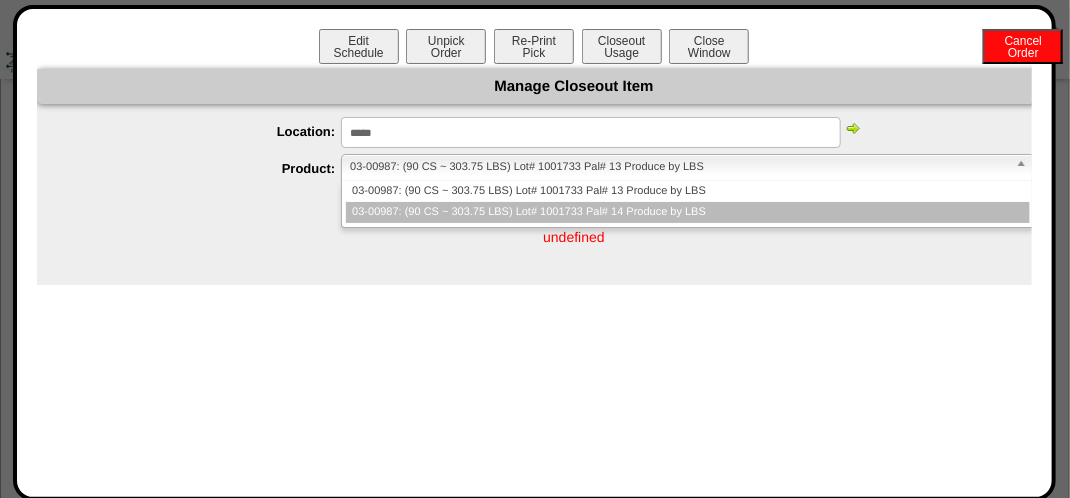 click on "03-00987: (90 CS ~ 303.75 LBS) Lot# 1001733 Pal# 14 Produce by LBS" at bounding box center (687, 212) 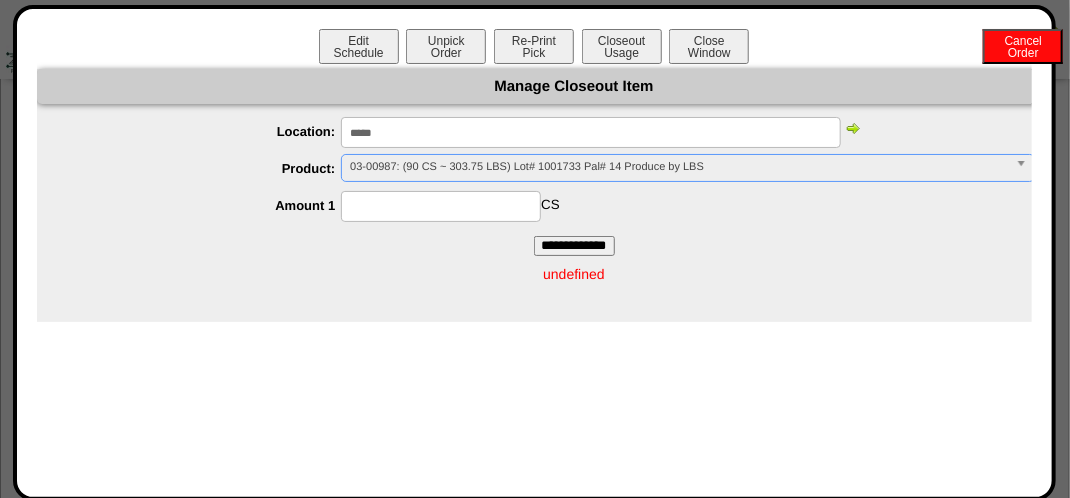 click at bounding box center (441, 206) 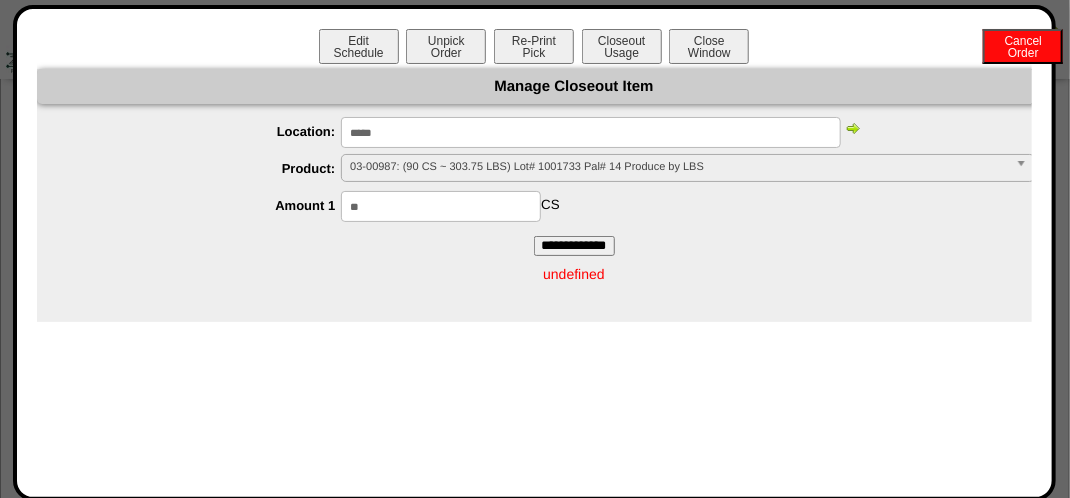 type on "**" 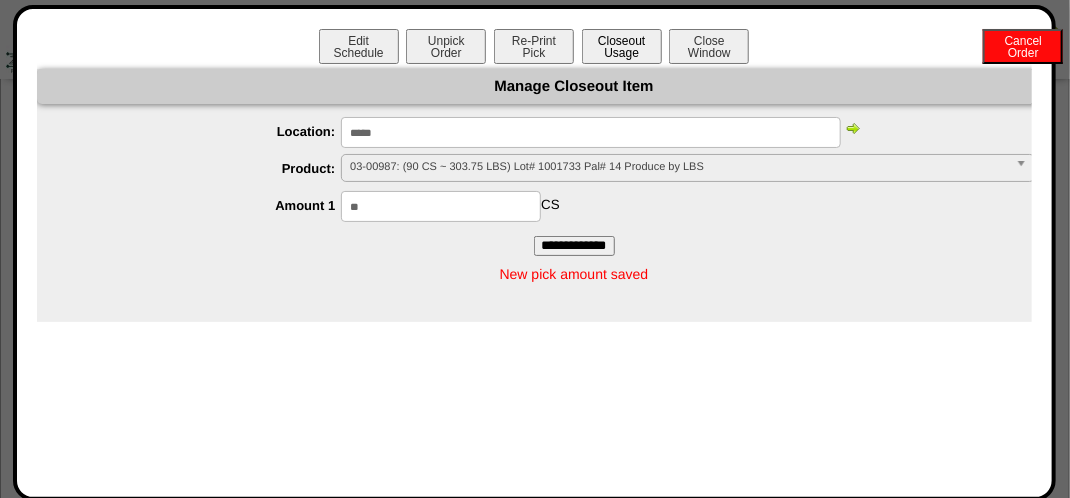 click on "Closeout Usage" at bounding box center (622, 46) 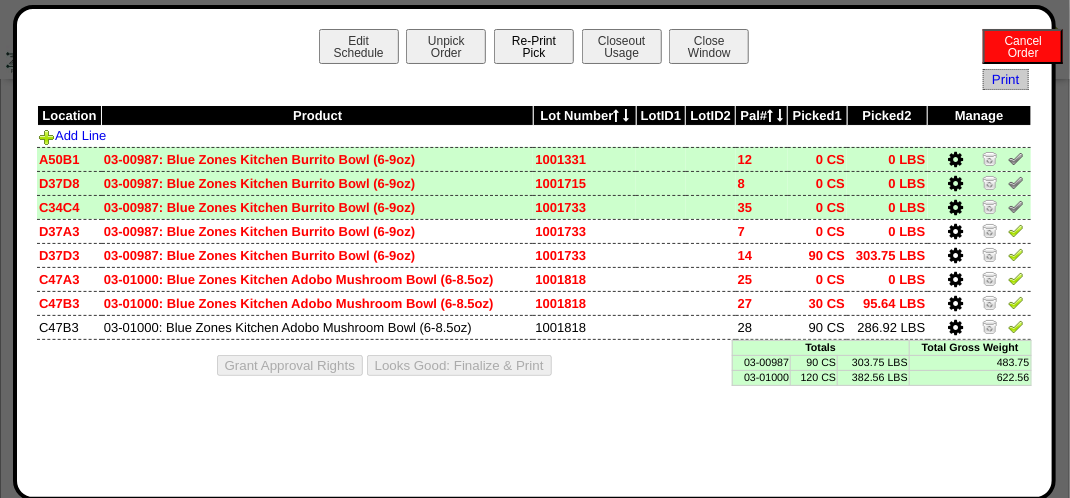click on "Re-Print Pick" at bounding box center [534, 46] 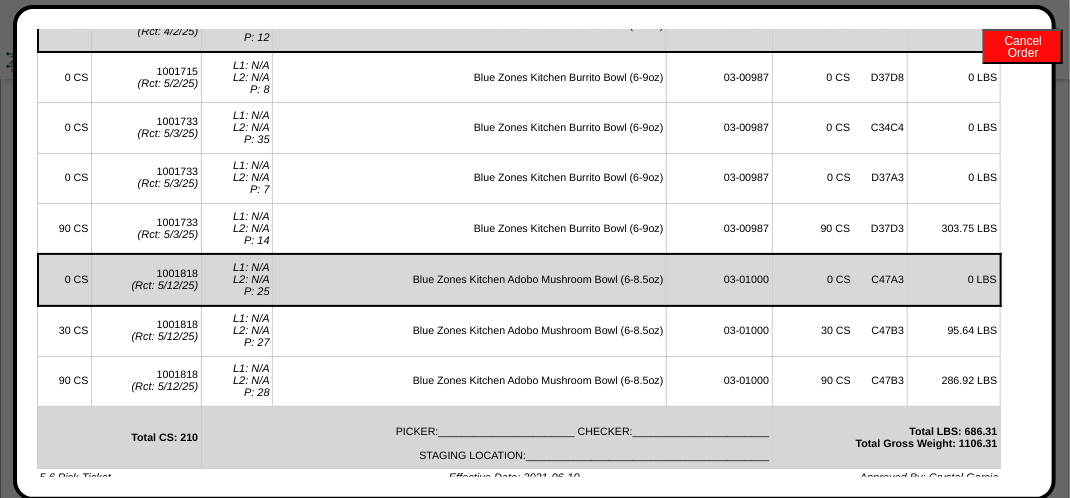 scroll, scrollTop: 347, scrollLeft: 0, axis: vertical 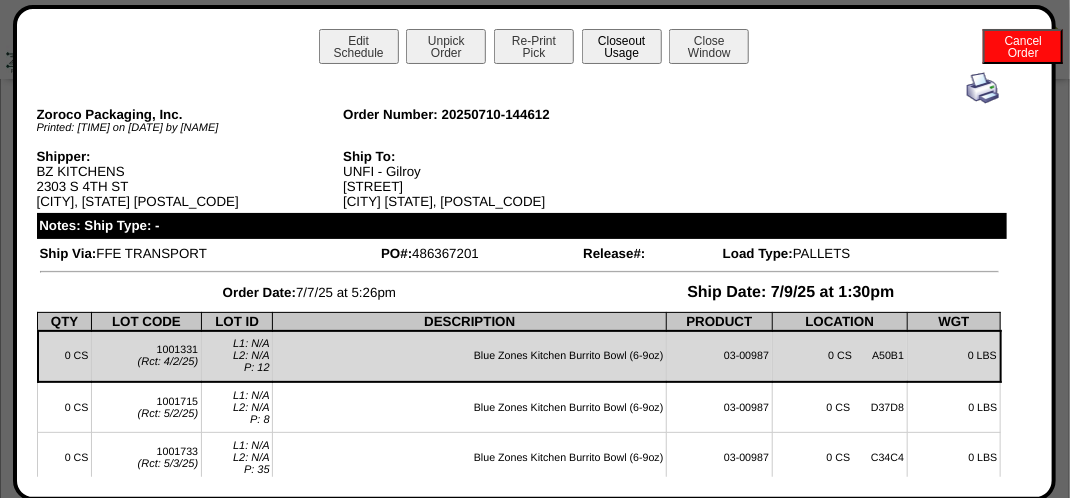 click on "Closeout Usage" at bounding box center (622, 46) 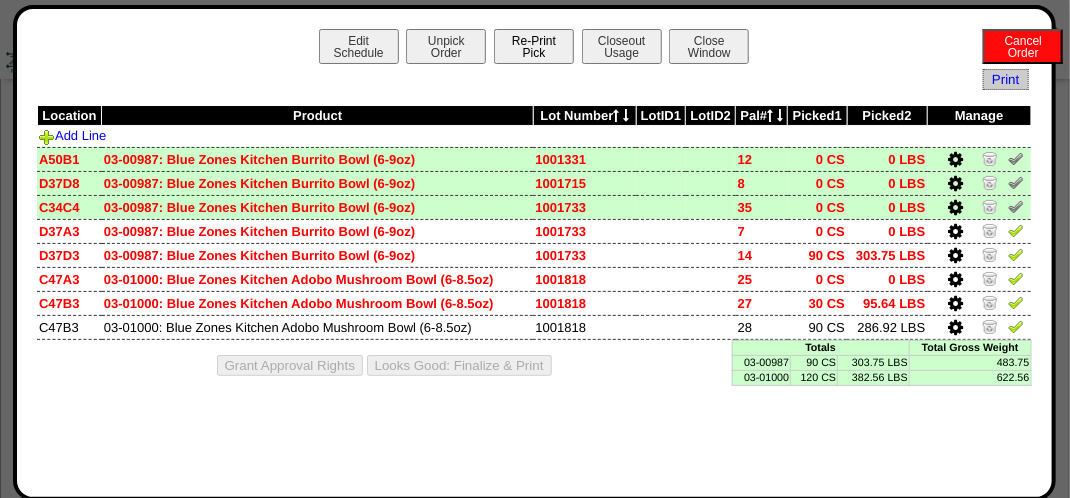 click on "Re-Print Pick" at bounding box center (534, 46) 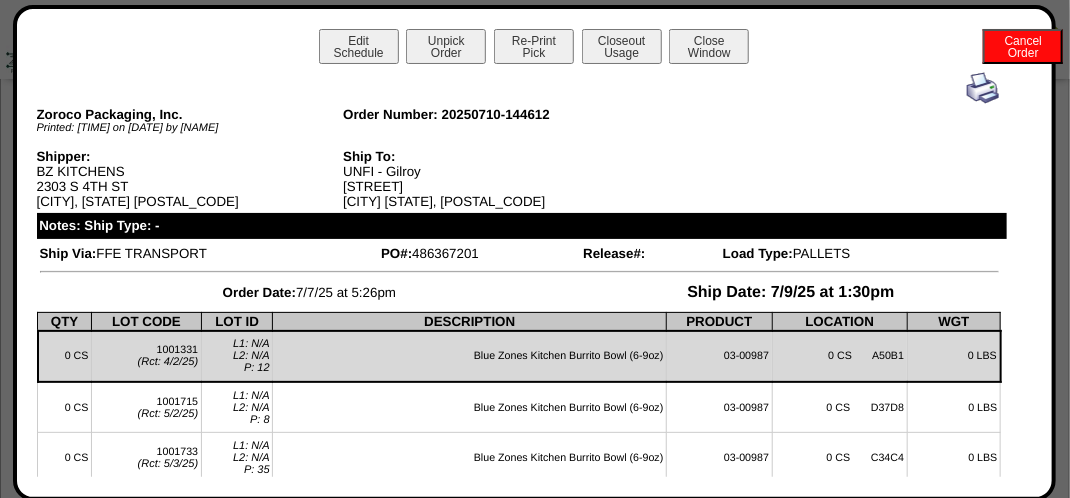 click at bounding box center [983, 88] 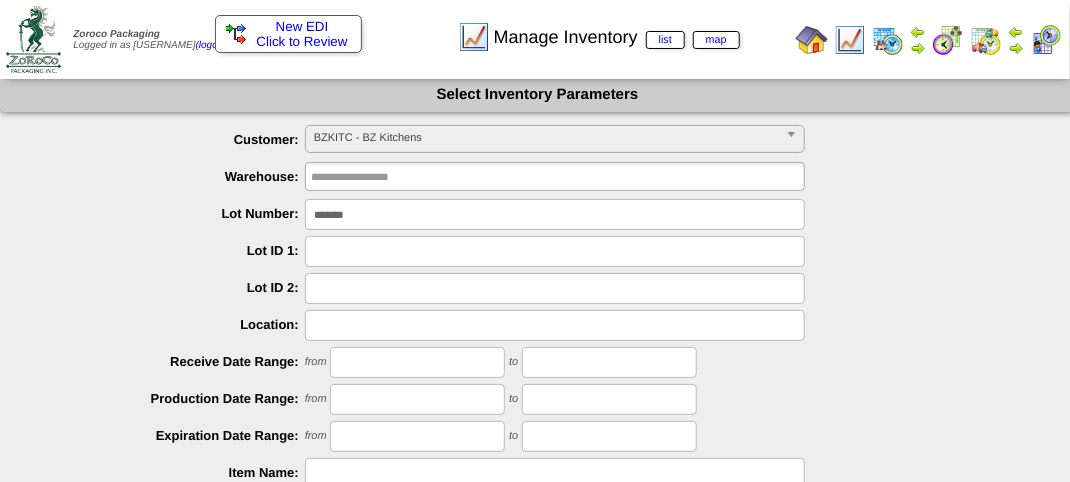 scroll, scrollTop: 0, scrollLeft: 0, axis: both 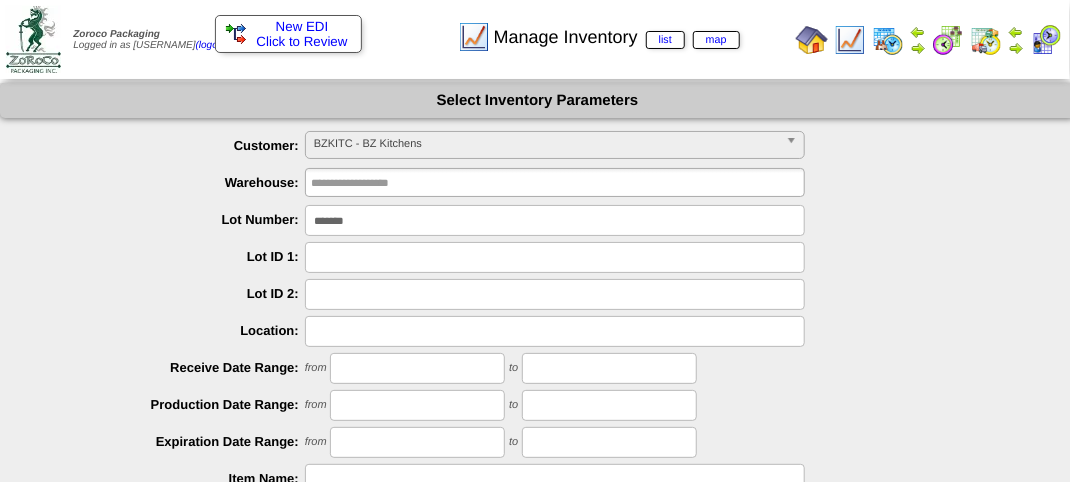 click on "*******" at bounding box center [555, 220] 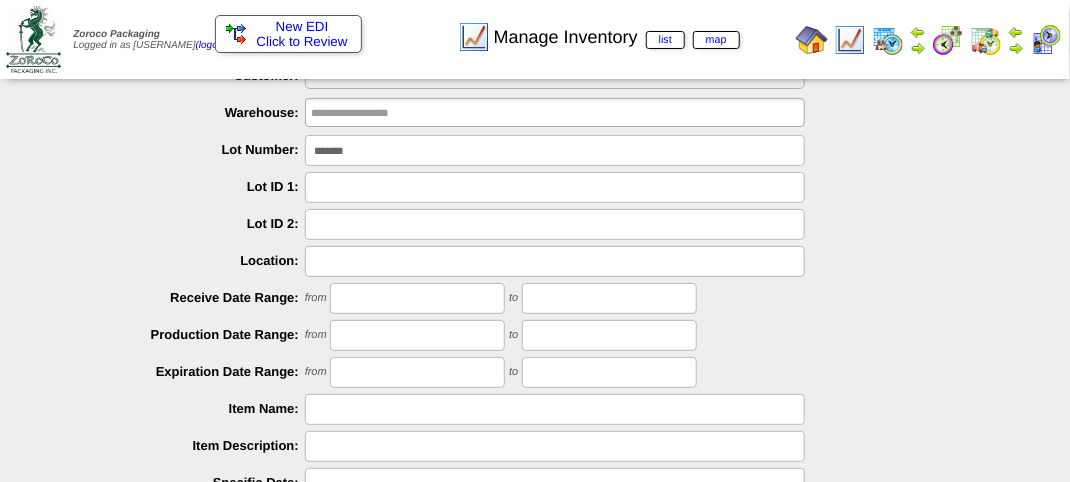 scroll, scrollTop: 300, scrollLeft: 0, axis: vertical 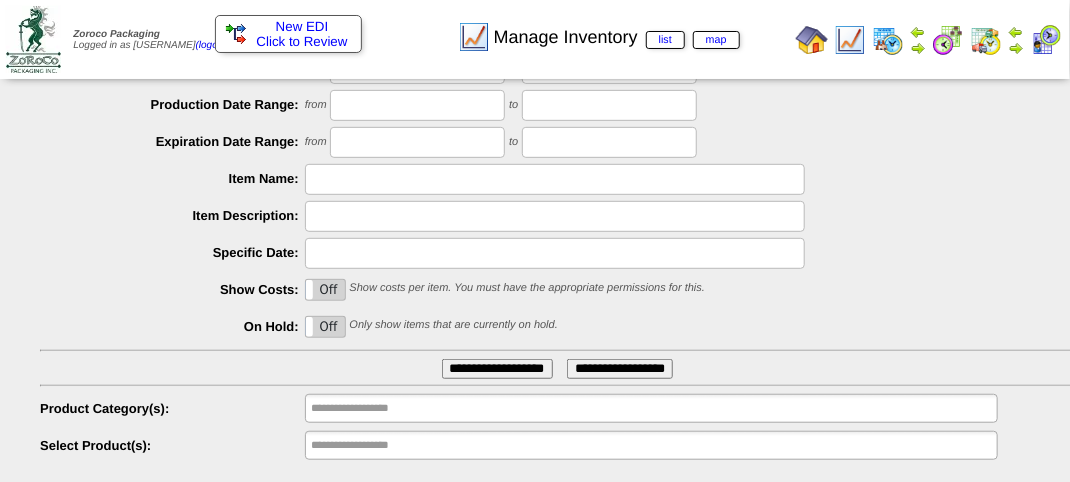 type on "*******" 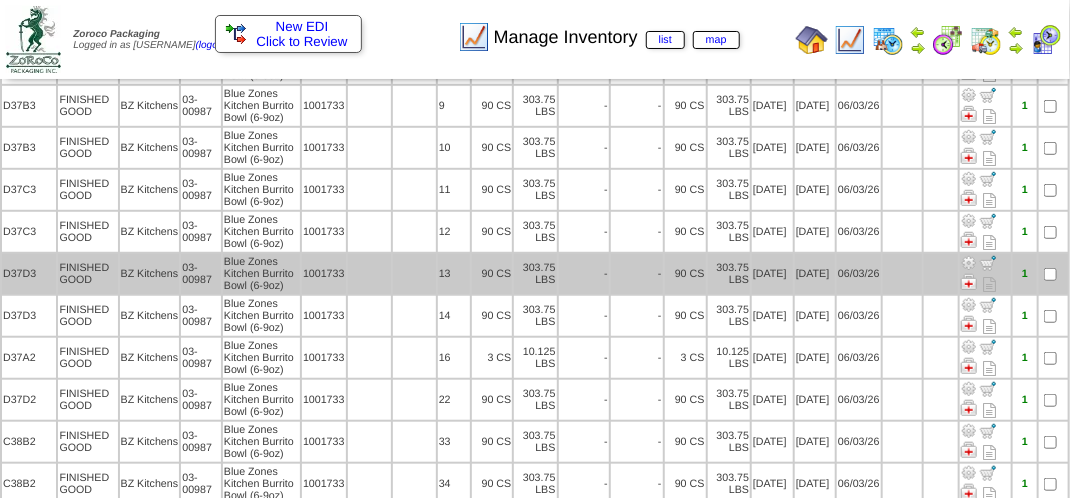 scroll, scrollTop: 500, scrollLeft: 0, axis: vertical 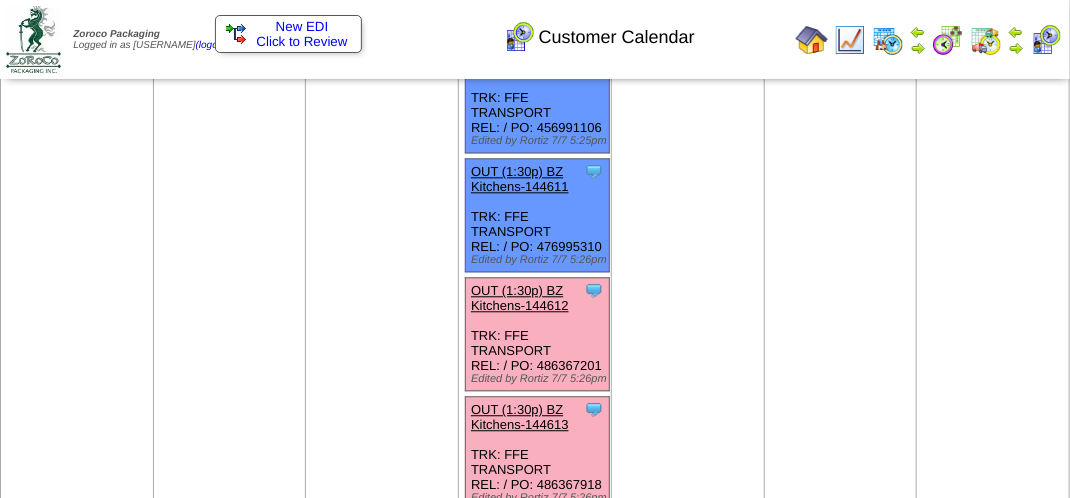 click on "OUT
(1:30p)
BZ Kitchens-144612" at bounding box center [520, 298] 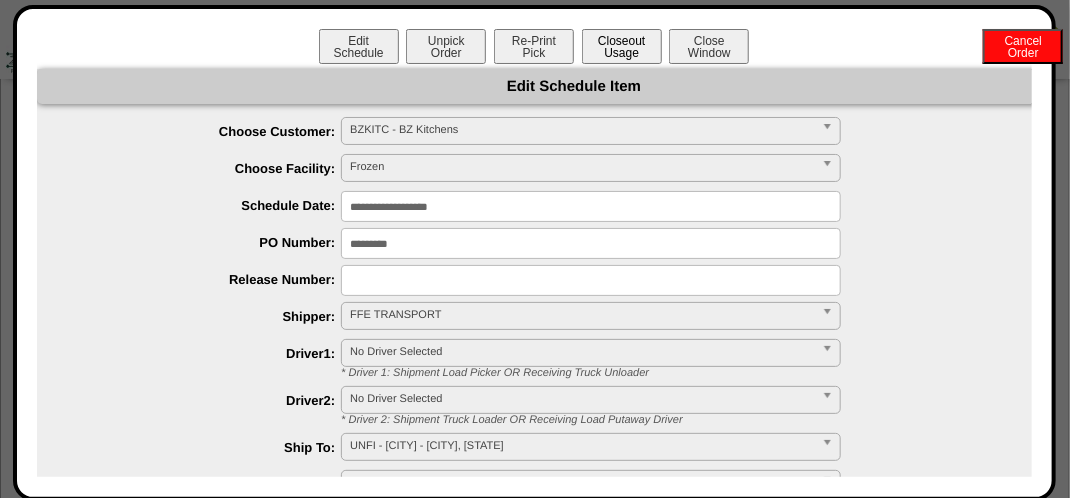 click on "Closeout Usage" at bounding box center [622, 46] 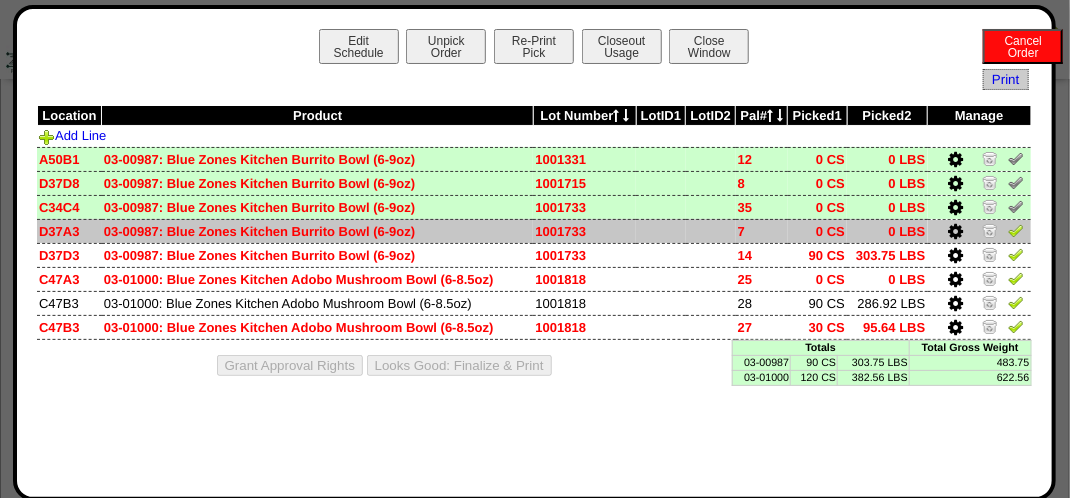 click at bounding box center (1016, 230) 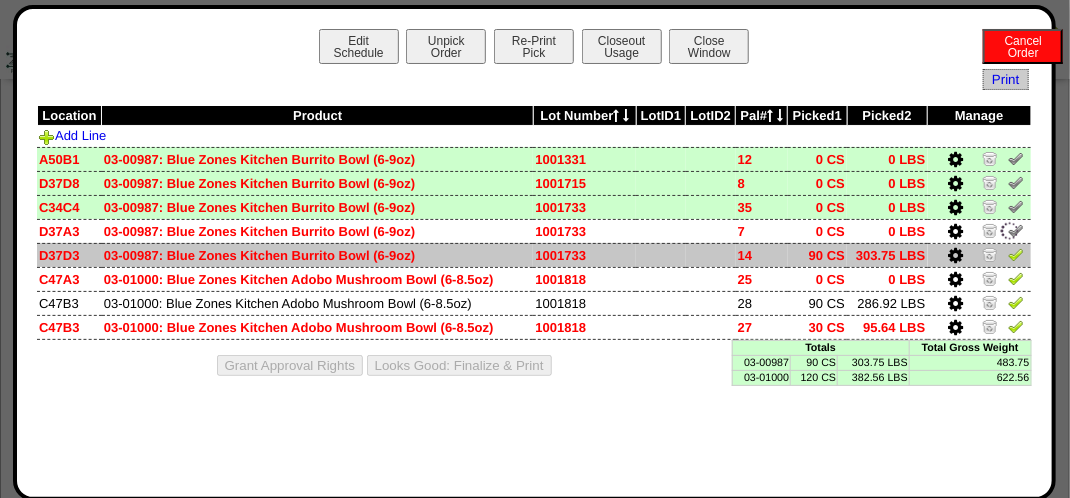click at bounding box center (1016, 254) 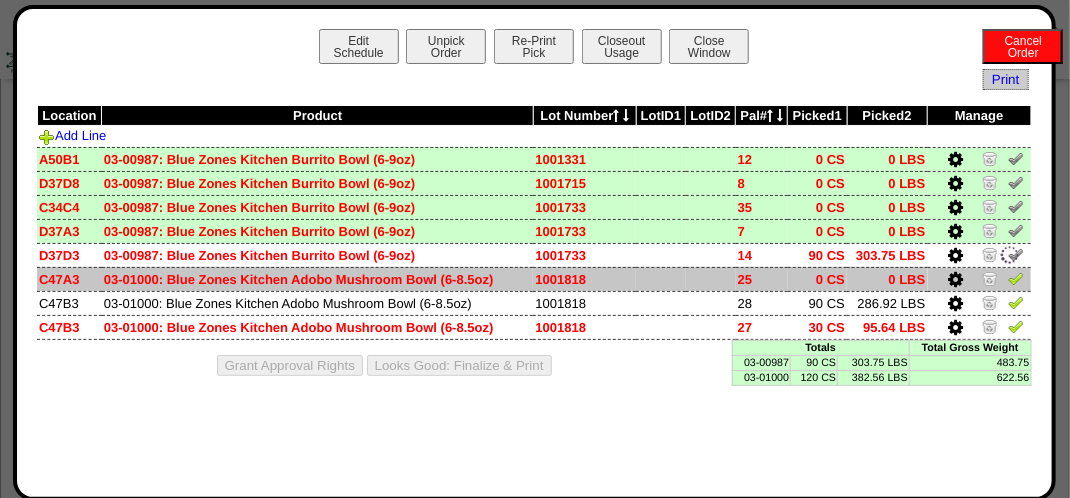 drag, startPoint x: 1019, startPoint y: 273, endPoint x: 1019, endPoint y: 286, distance: 13 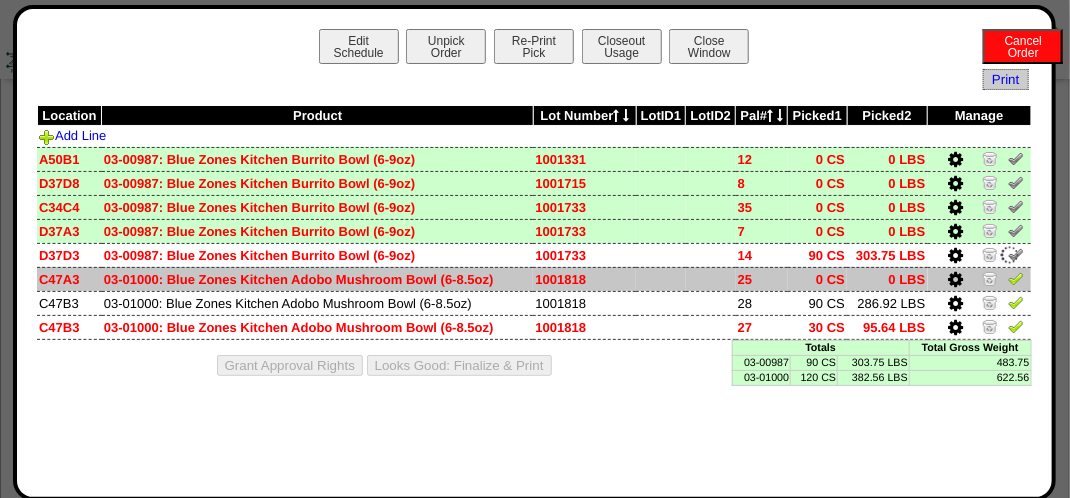 click at bounding box center (1016, 278) 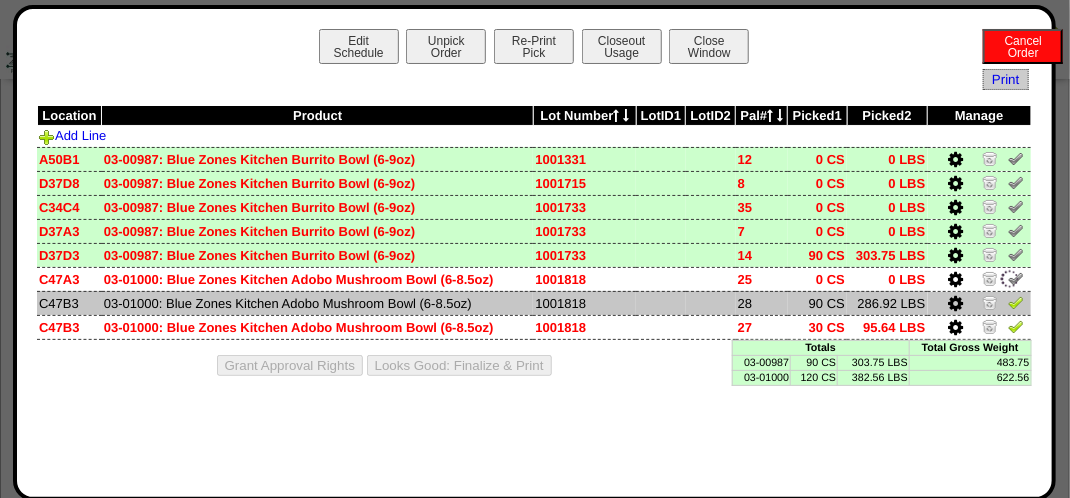 click at bounding box center [1016, 302] 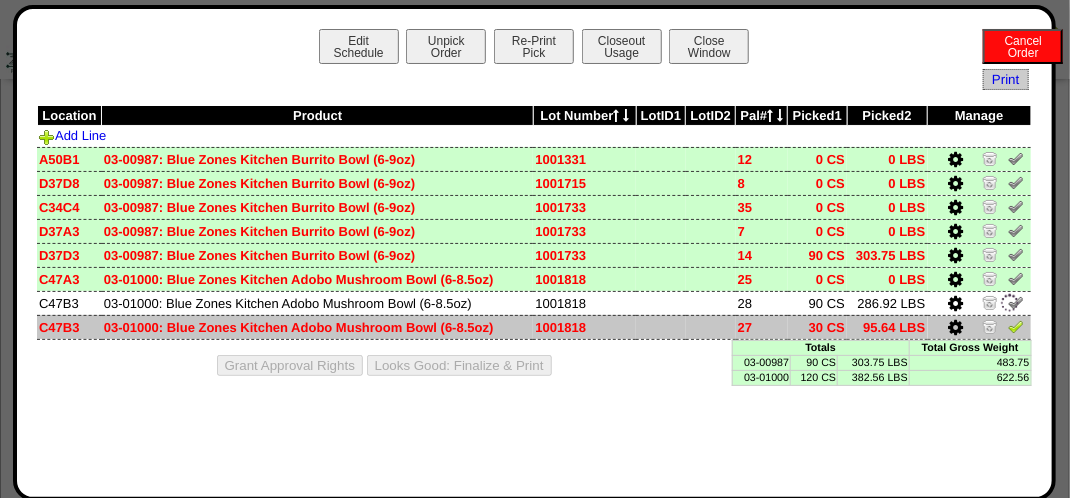 click at bounding box center [1016, 326] 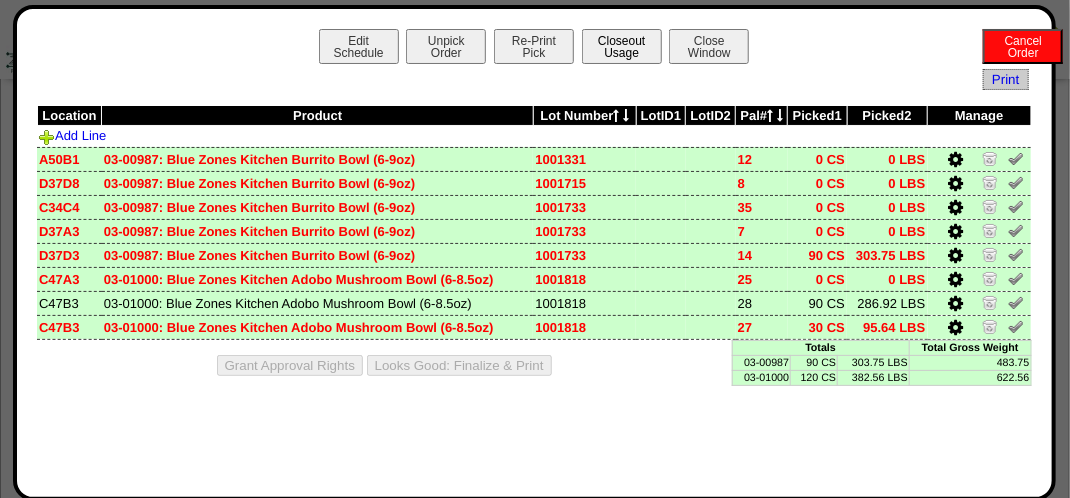 drag, startPoint x: 622, startPoint y: 40, endPoint x: 636, endPoint y: 47, distance: 15.652476 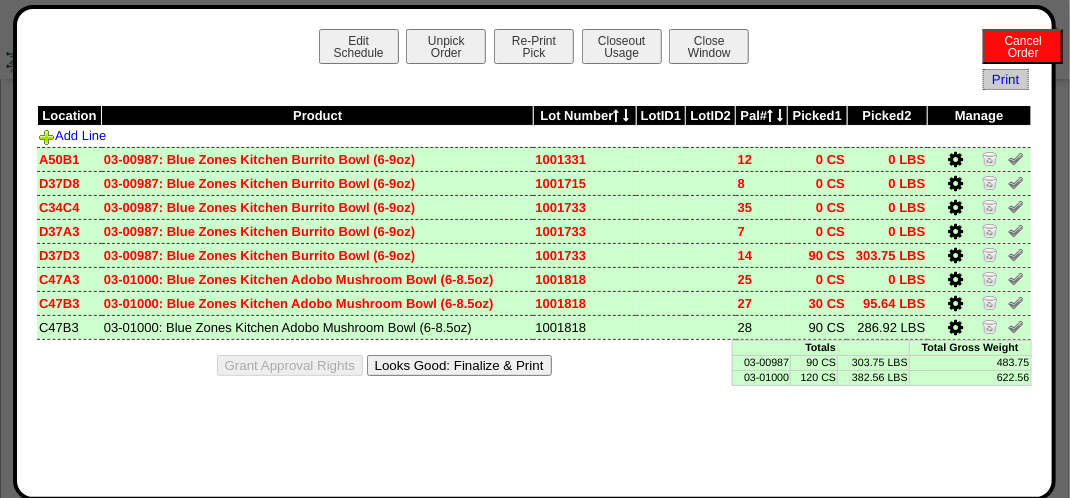 click on "Grant Approval Rights
Looks Good: Finalize & Print" at bounding box center (534, 365) 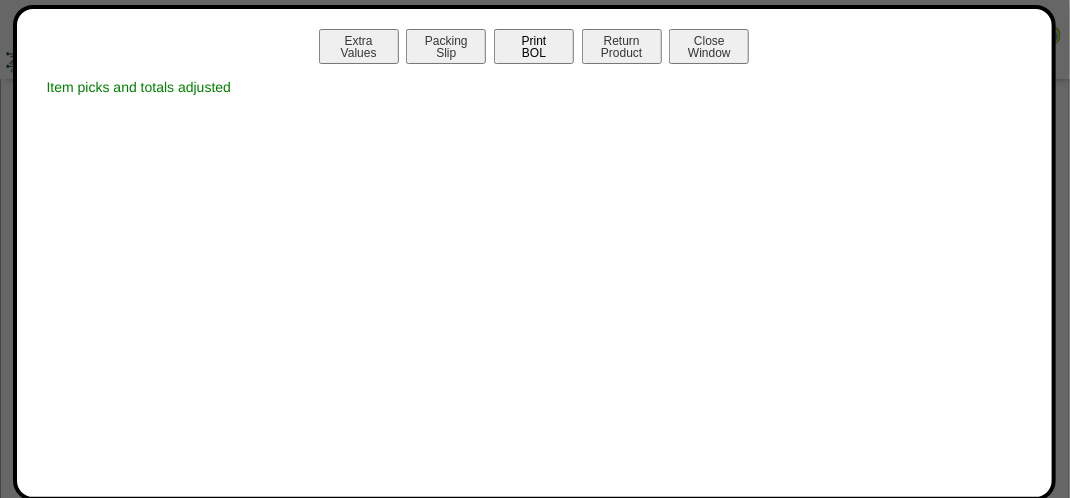 click on "Print BOL" at bounding box center (534, 46) 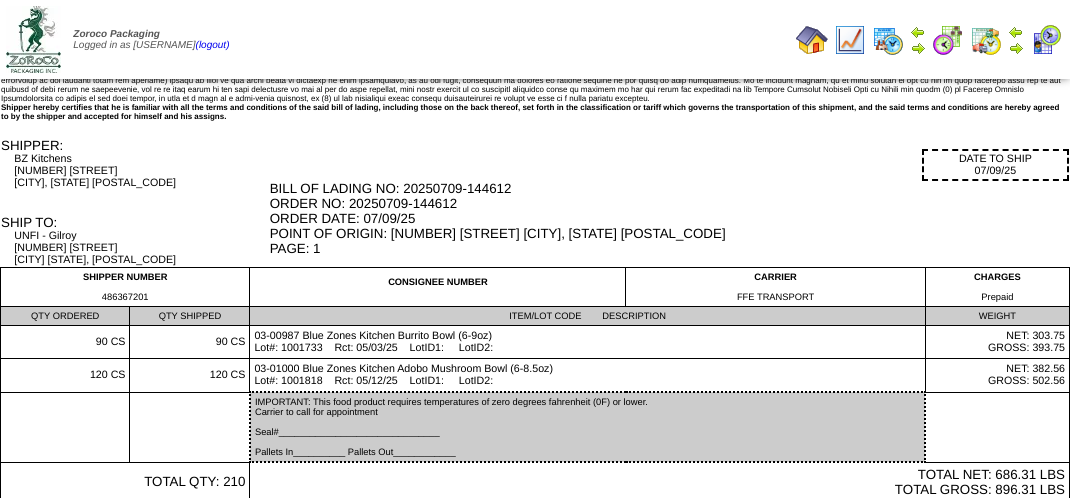 scroll, scrollTop: 0, scrollLeft: 0, axis: both 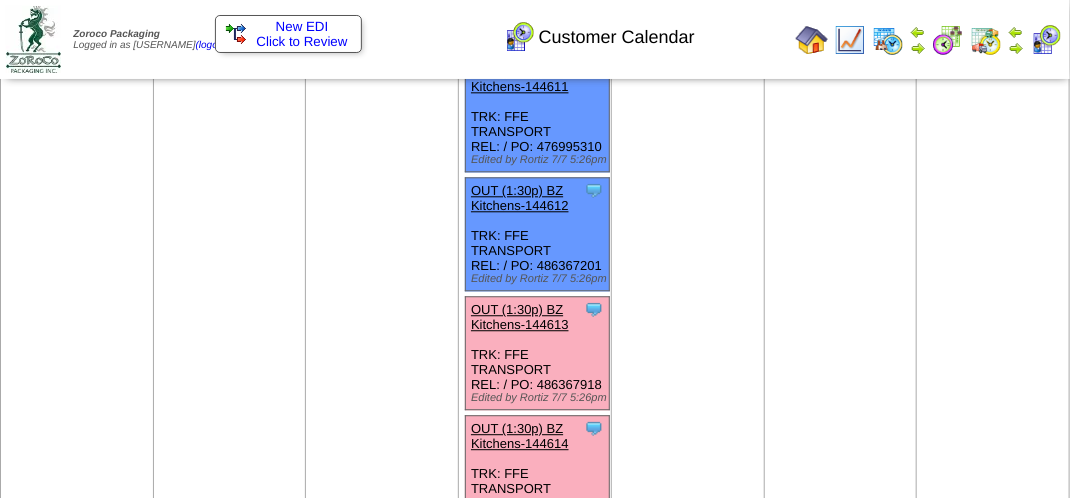 click on "Clone Item
OUT
(9:30a)
BZ Kitchens-144380
BZ Kitchens
ScheduleID: 144380
105 CS:
03-00989
* 105
Shipped" at bounding box center (535, -492) 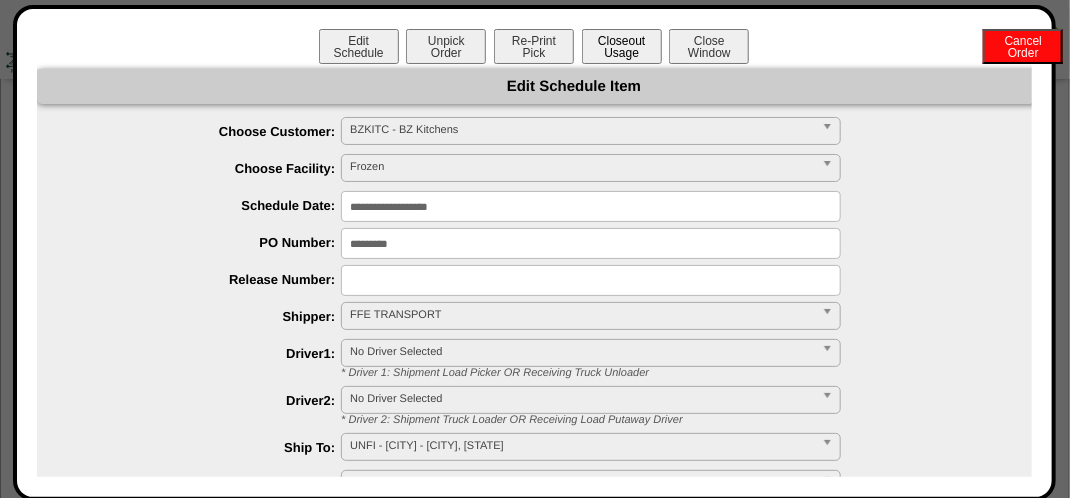 click on "Closeout Usage" at bounding box center [622, 46] 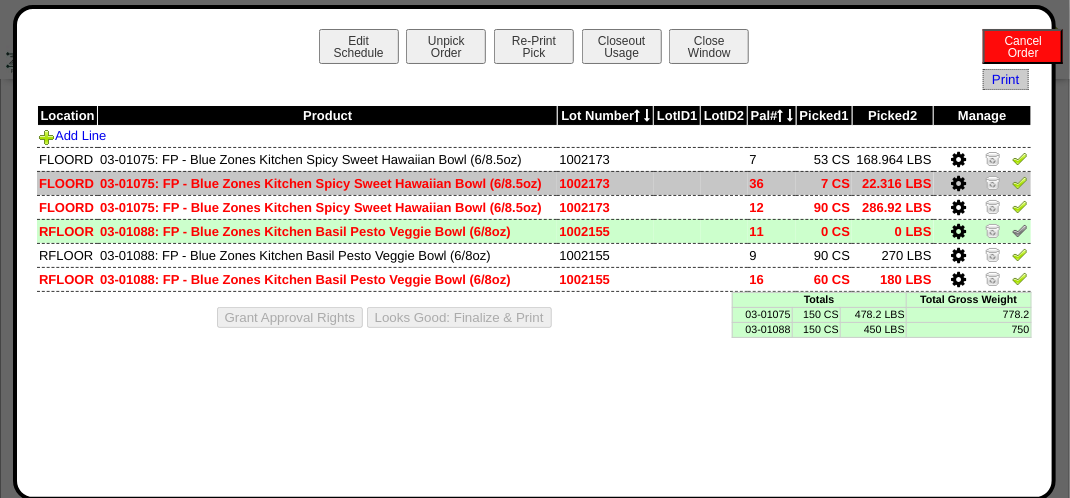 click at bounding box center [959, 184] 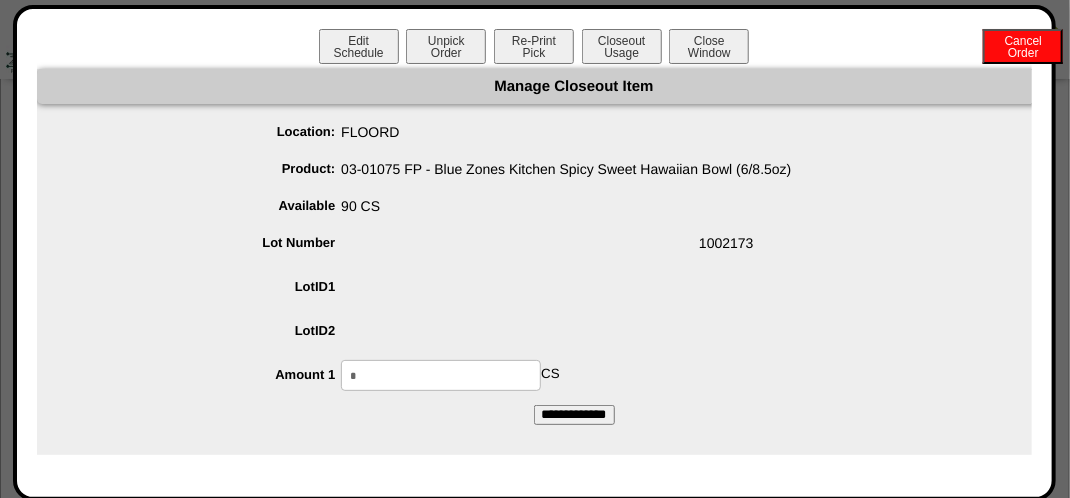click on "*" at bounding box center [441, 375] 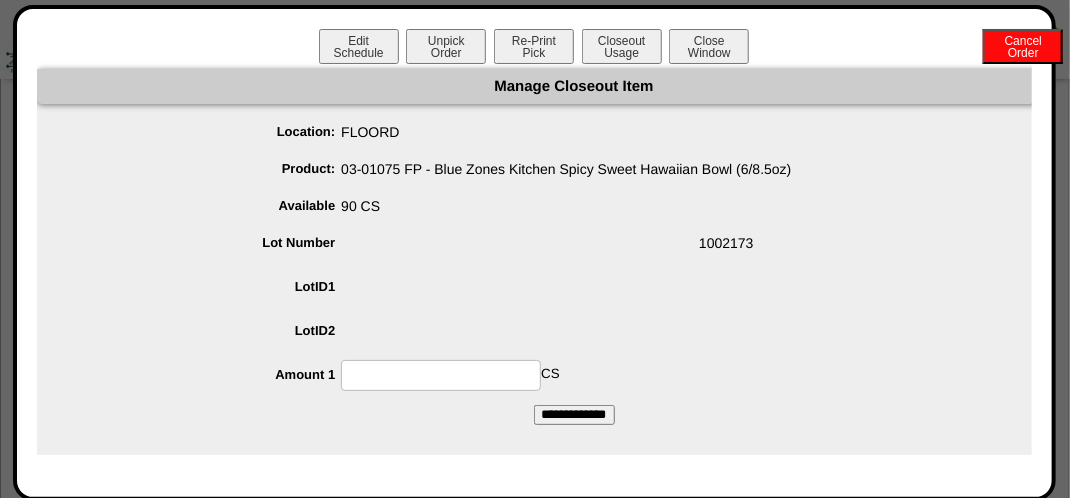 type 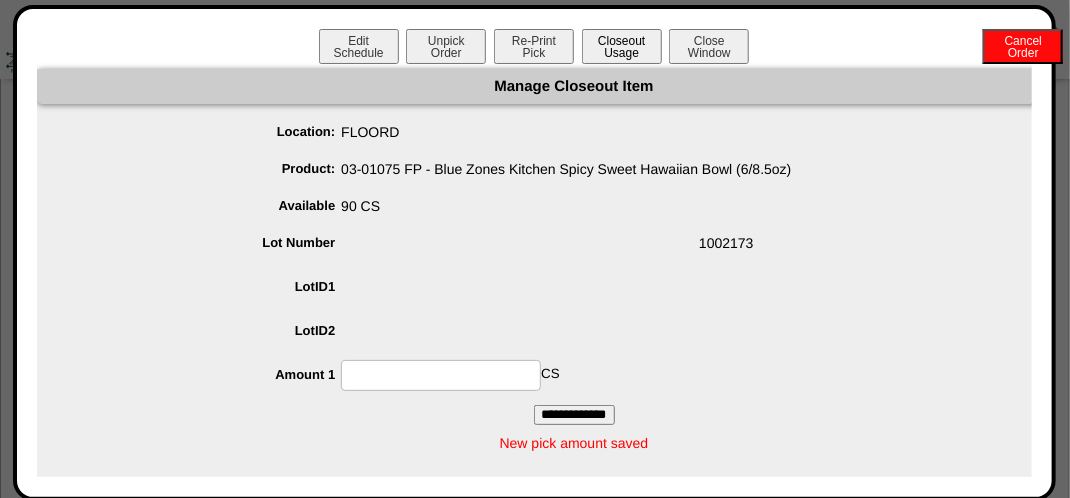 click on "Closeout Usage" at bounding box center [622, 46] 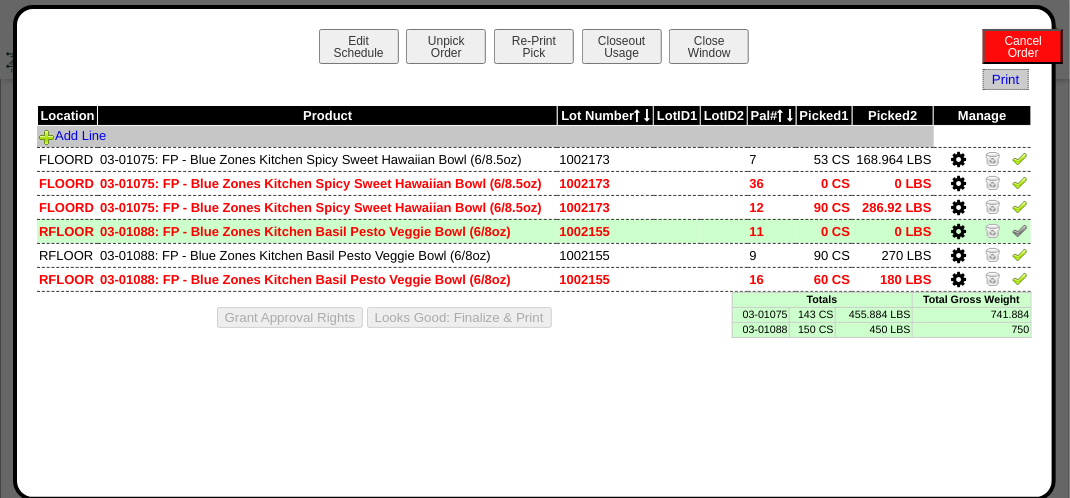 click on "Add Line" at bounding box center (485, 137) 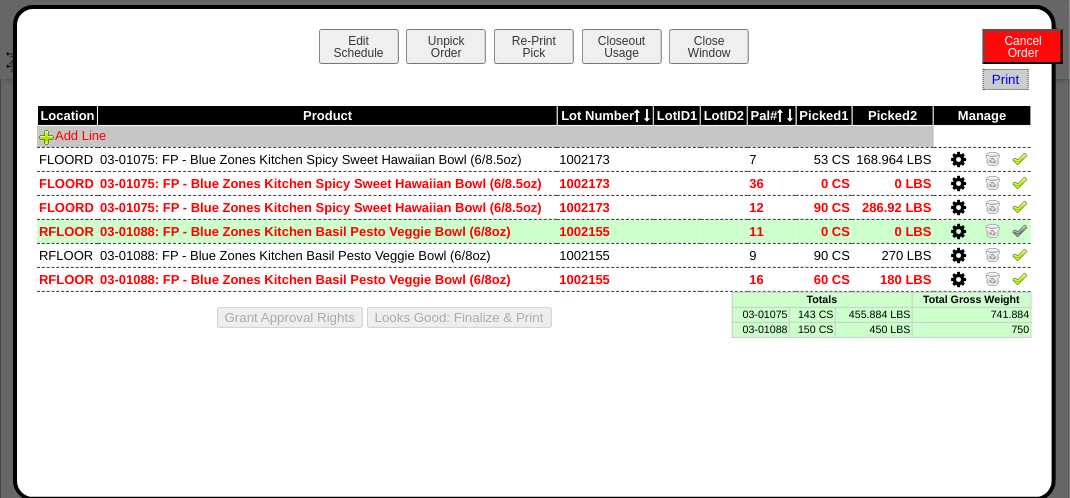 click on "Add Line" at bounding box center [72, 135] 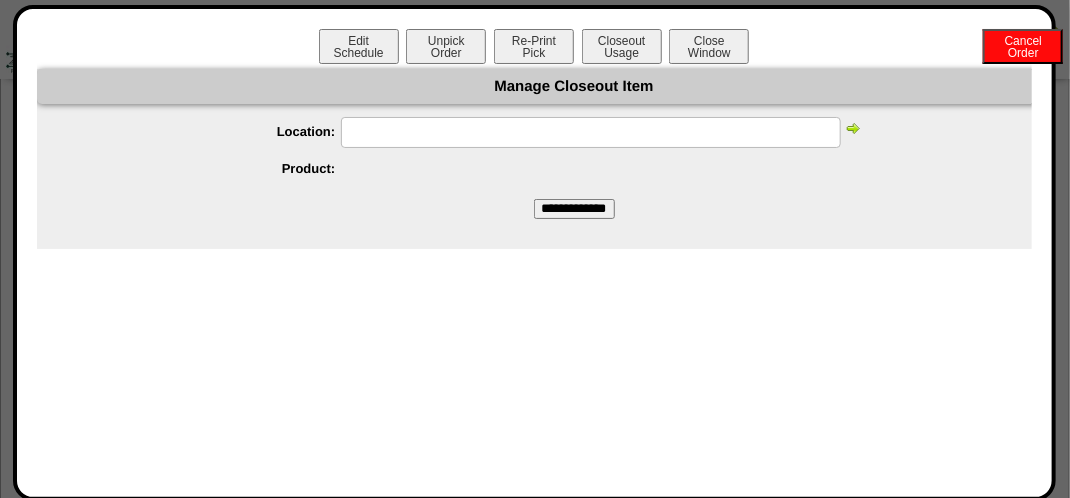 click at bounding box center (591, 132) 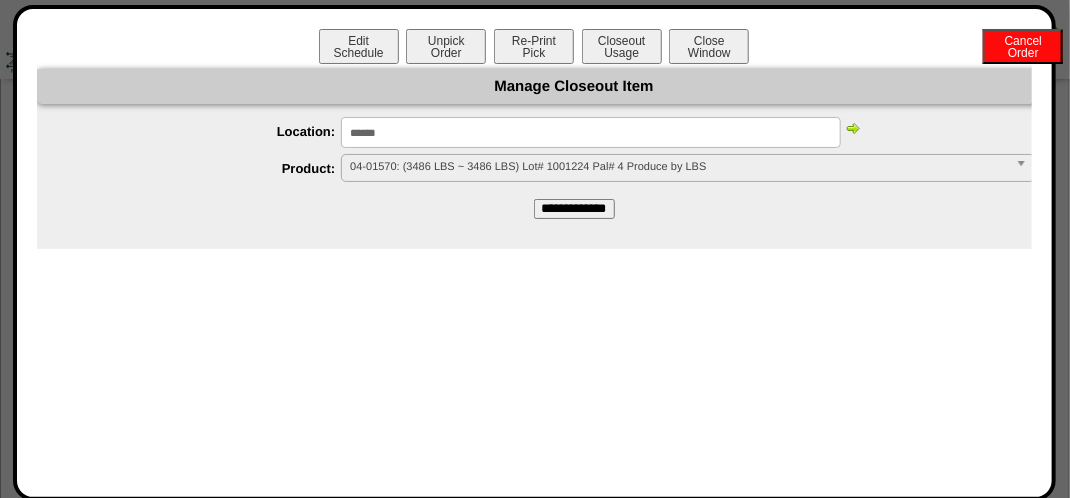 click at bounding box center [853, 128] 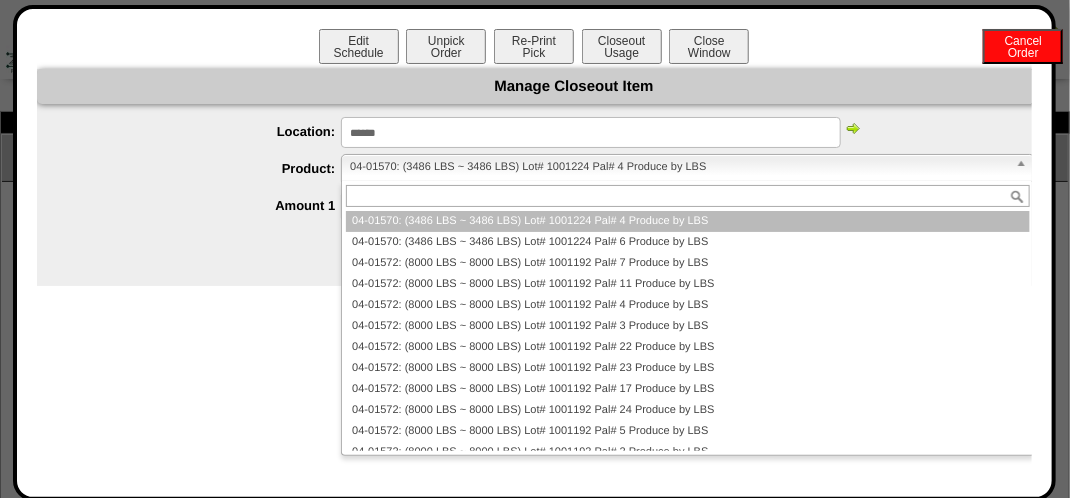 click on "04-01570: (3486 LBS ~ 3486 LBS) Lot# 1001224 Pal# 4 Produce by LBS" at bounding box center (678, 167) 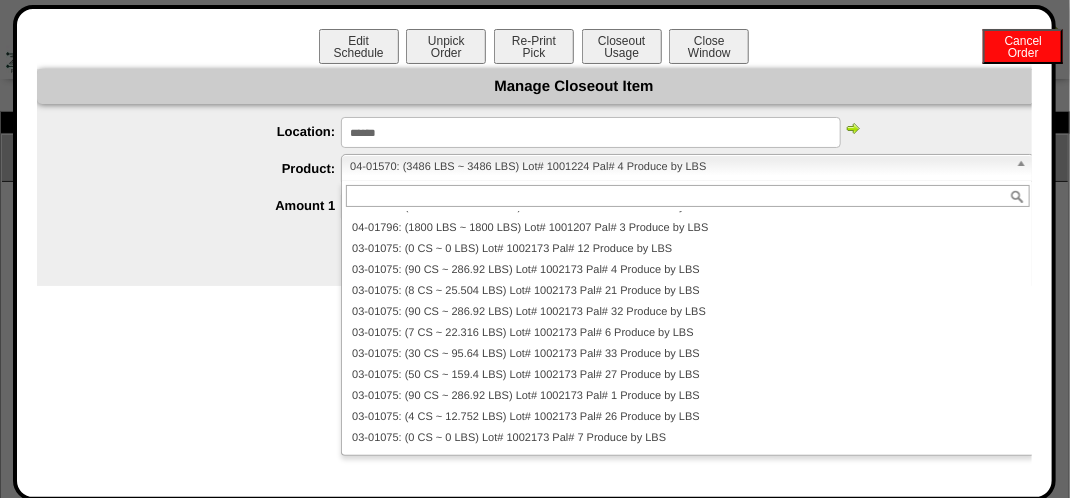scroll, scrollTop: 1482, scrollLeft: 0, axis: vertical 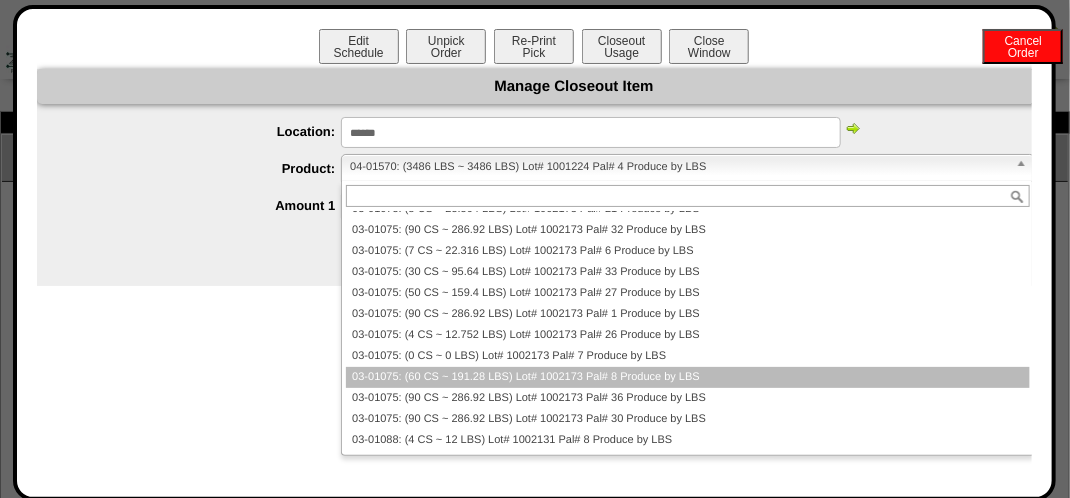click on "03-01075: (60 CS ~ 191.28 LBS) Lot# 1002173 Pal# 8 Produce by LBS" at bounding box center [687, 377] 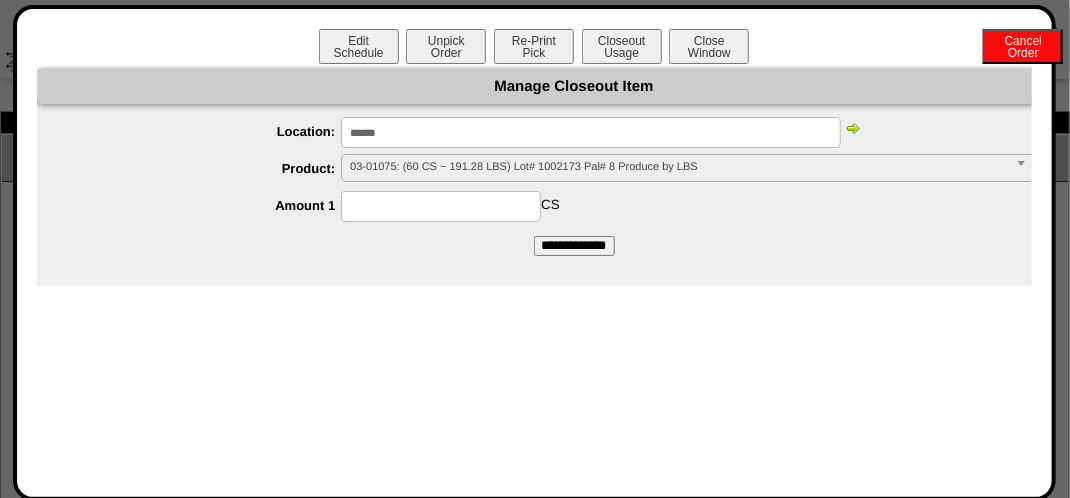 click at bounding box center [441, 206] 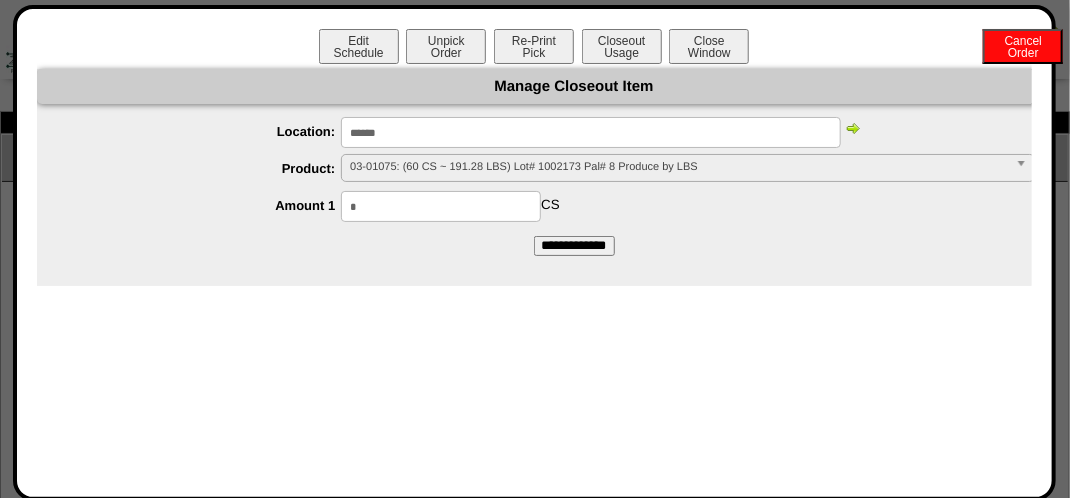type on "*" 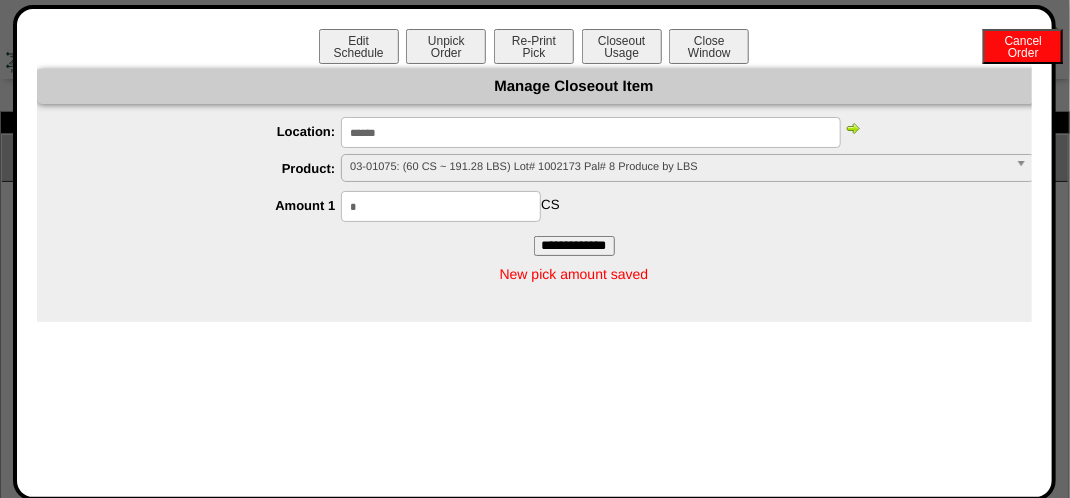 click on "New pick amount saved" at bounding box center (574, 274) 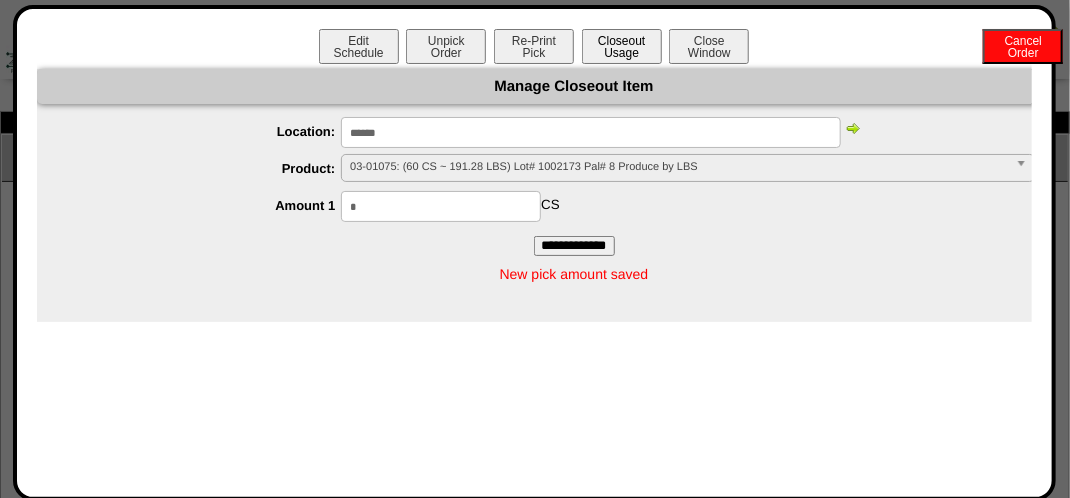 click on "Closeout Usage" at bounding box center [622, 46] 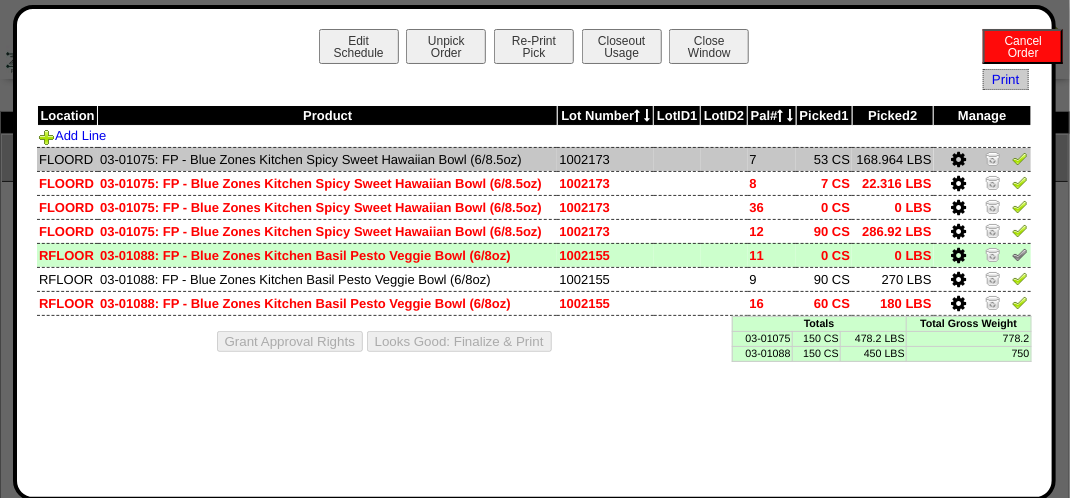 click at bounding box center (1020, 158) 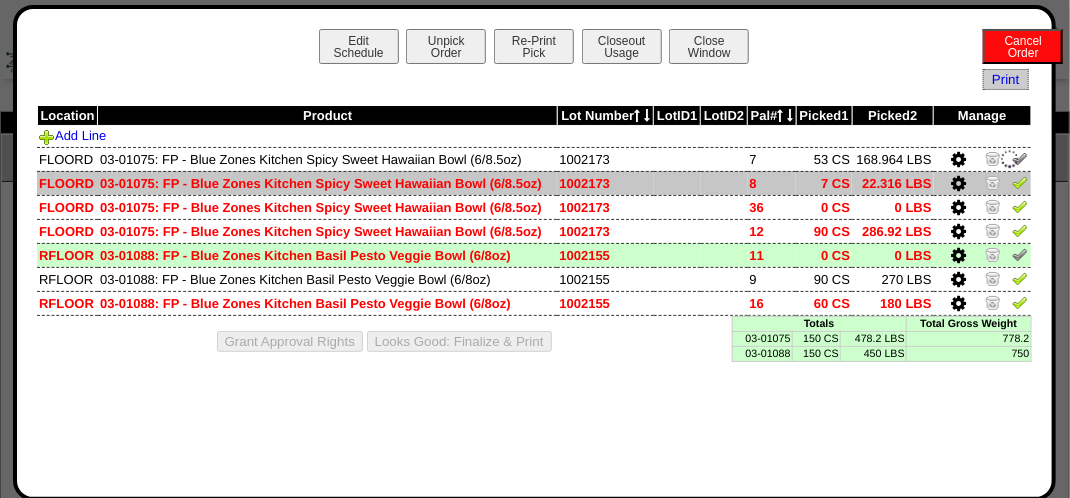 click at bounding box center [1020, 182] 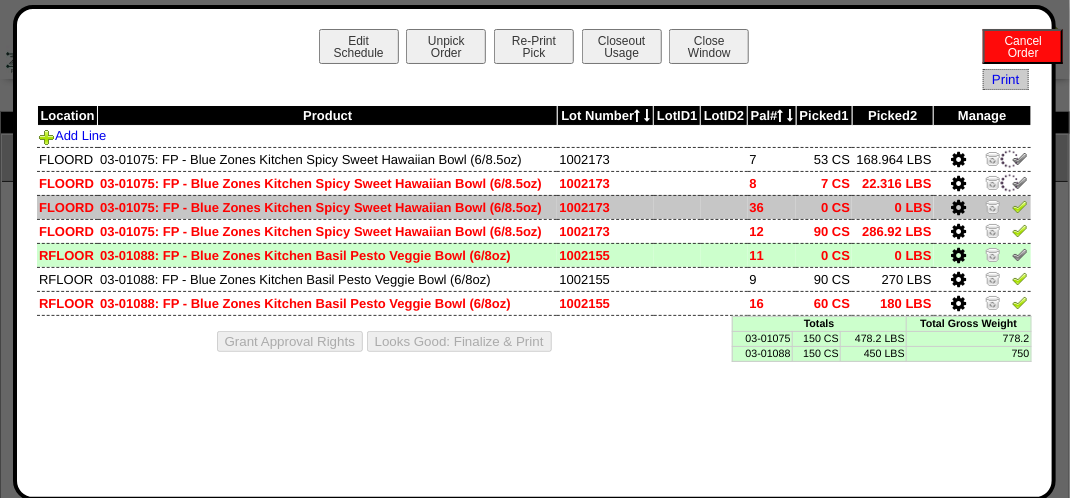 click at bounding box center [1020, 206] 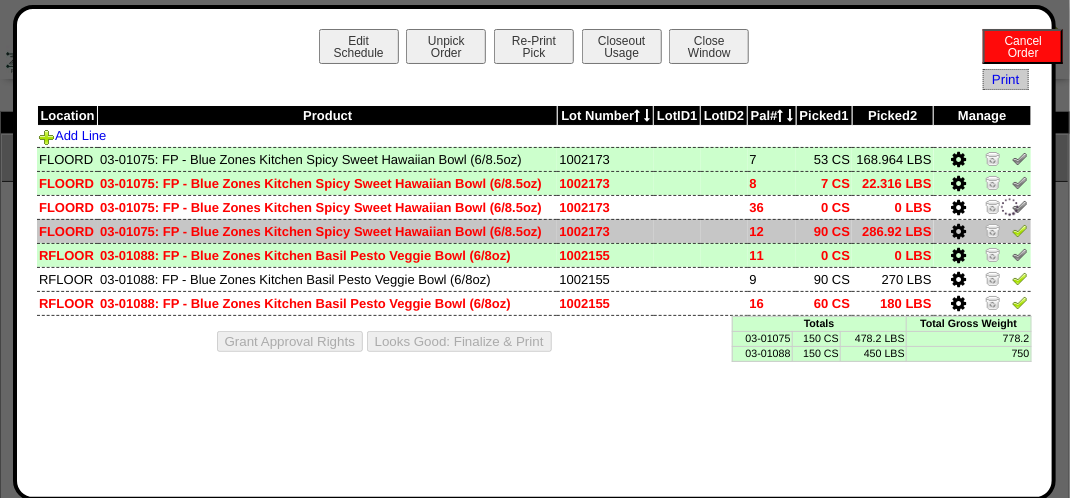 click at bounding box center (1020, 230) 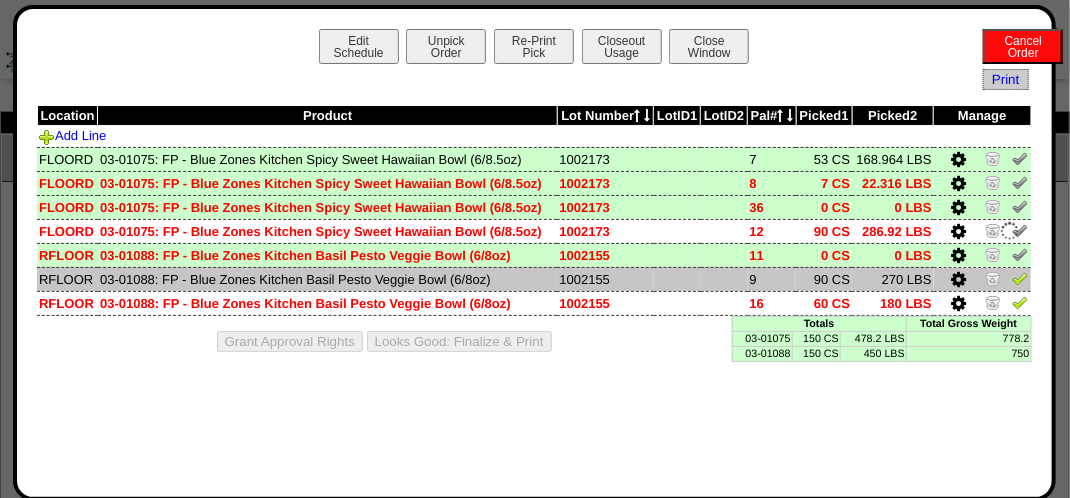 drag, startPoint x: 1022, startPoint y: 274, endPoint x: 1012, endPoint y: 286, distance: 15.6205 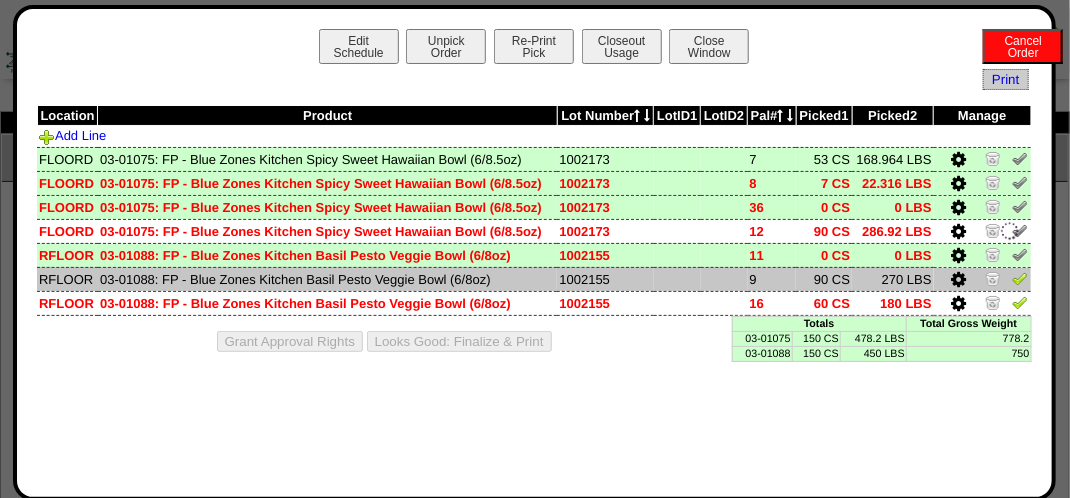 click at bounding box center (1020, 278) 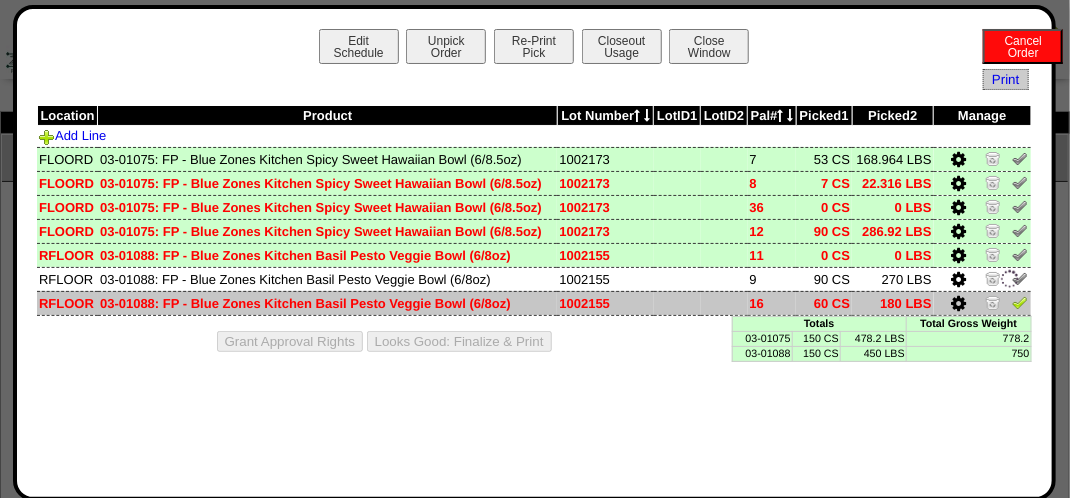 click at bounding box center (1020, 302) 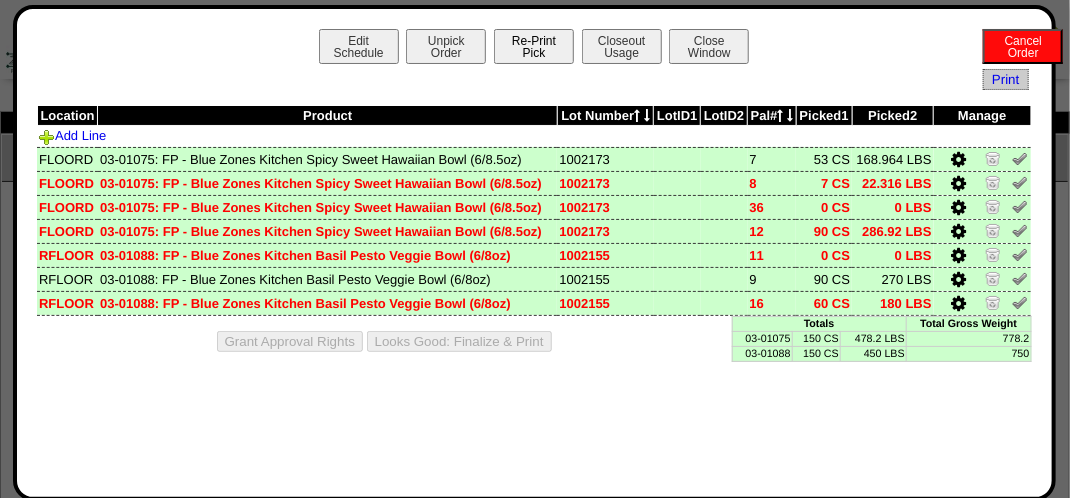 click on "Re-Print Pick" at bounding box center [534, 46] 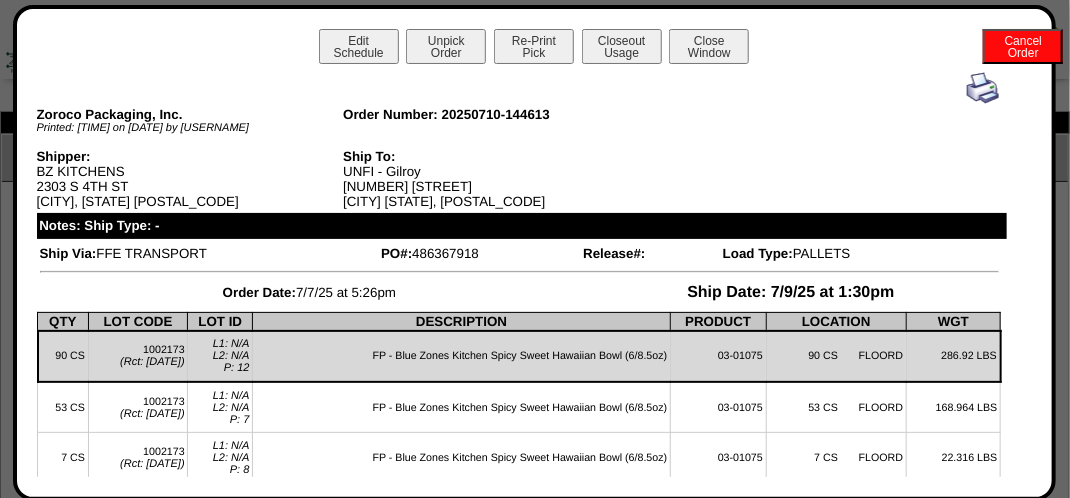 click at bounding box center [519, 88] 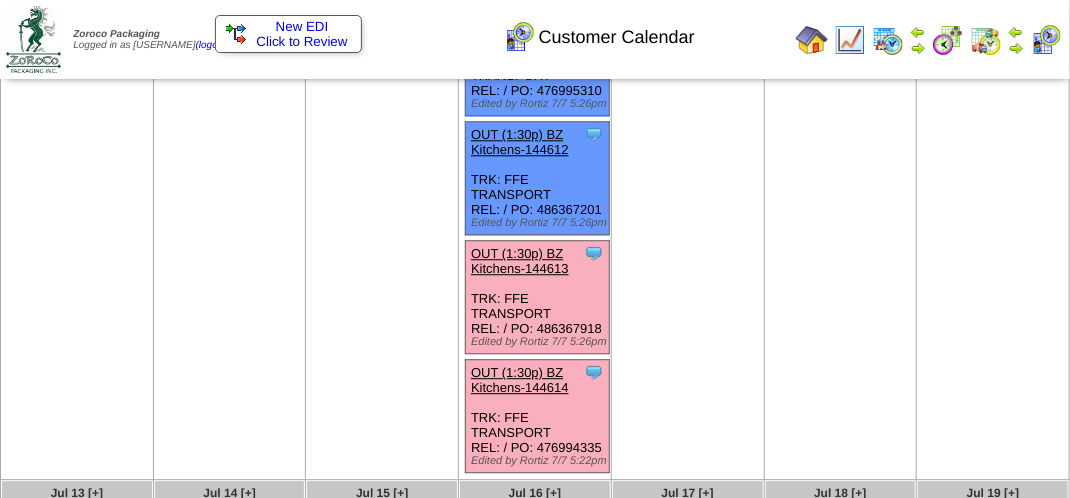 scroll, scrollTop: 1800, scrollLeft: 0, axis: vertical 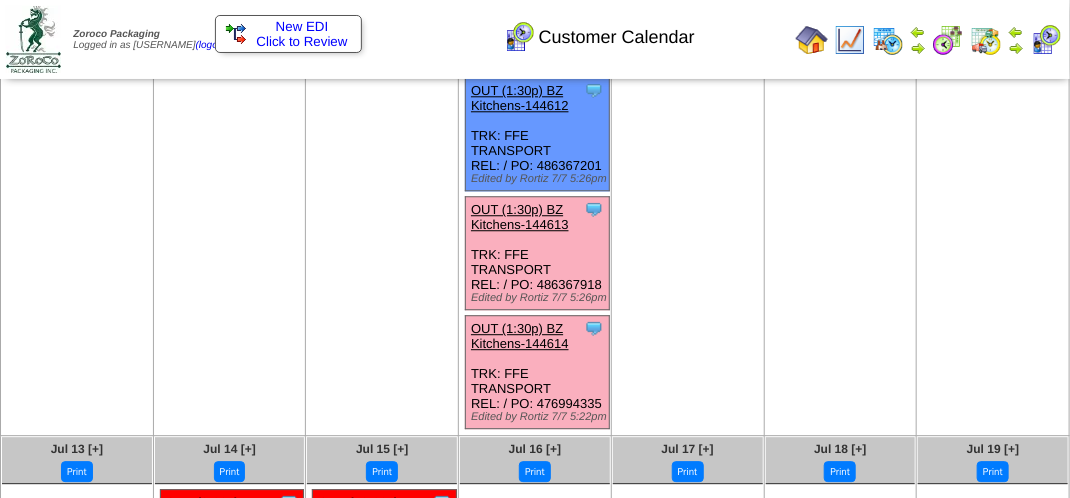 click on "OUT
(1:30p)
BZ Kitchens-144613" at bounding box center [520, 217] 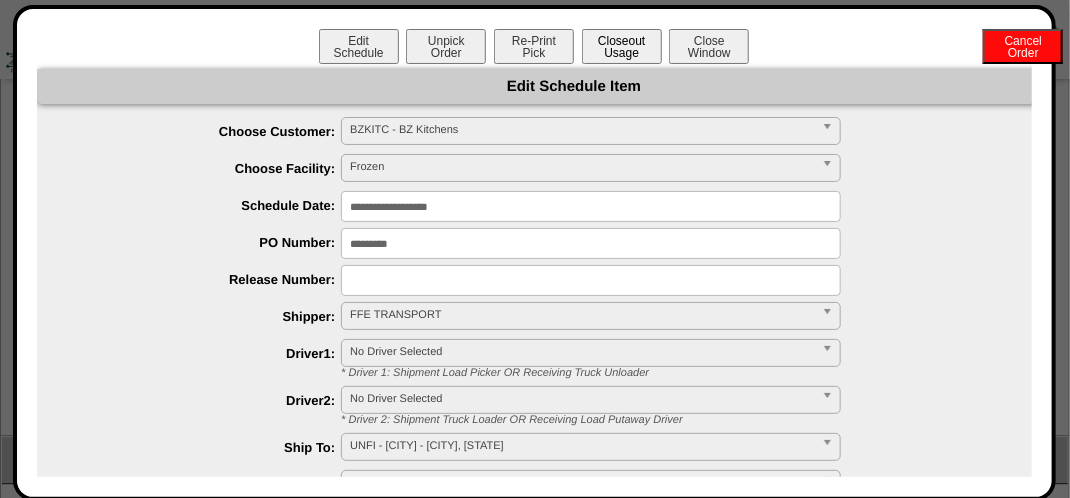 click on "Closeout Usage" at bounding box center [622, 46] 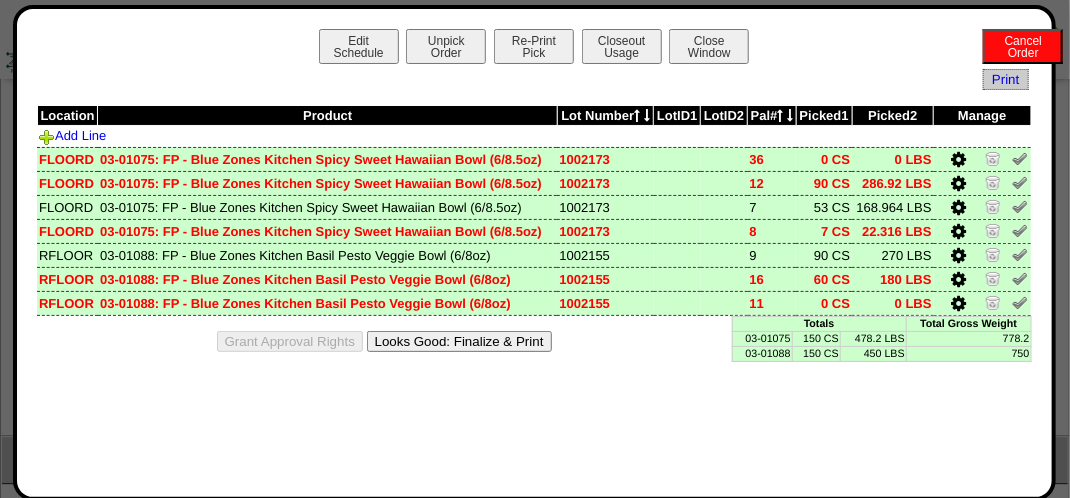 click on "Looks Good: Finalize & Print" at bounding box center [459, 341] 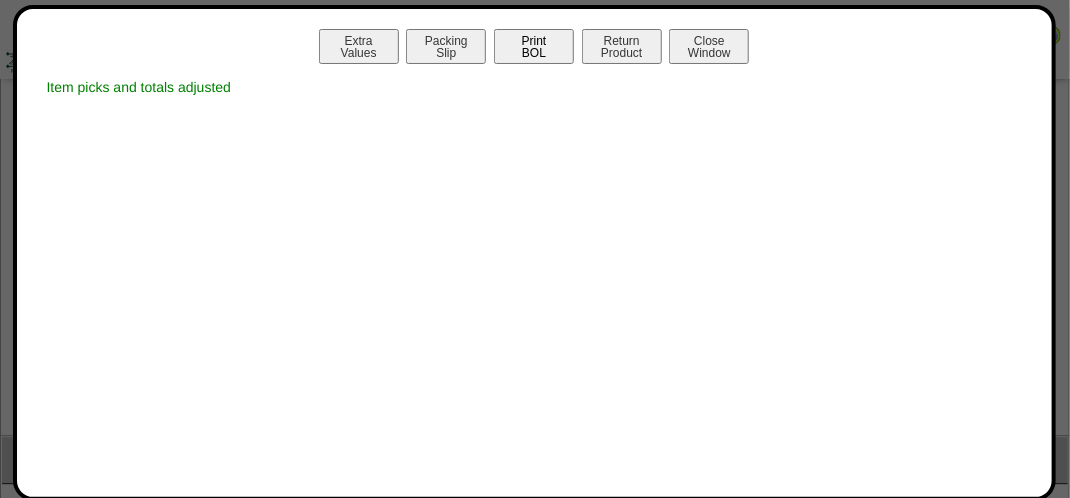 click on "Print BOL" at bounding box center [534, 46] 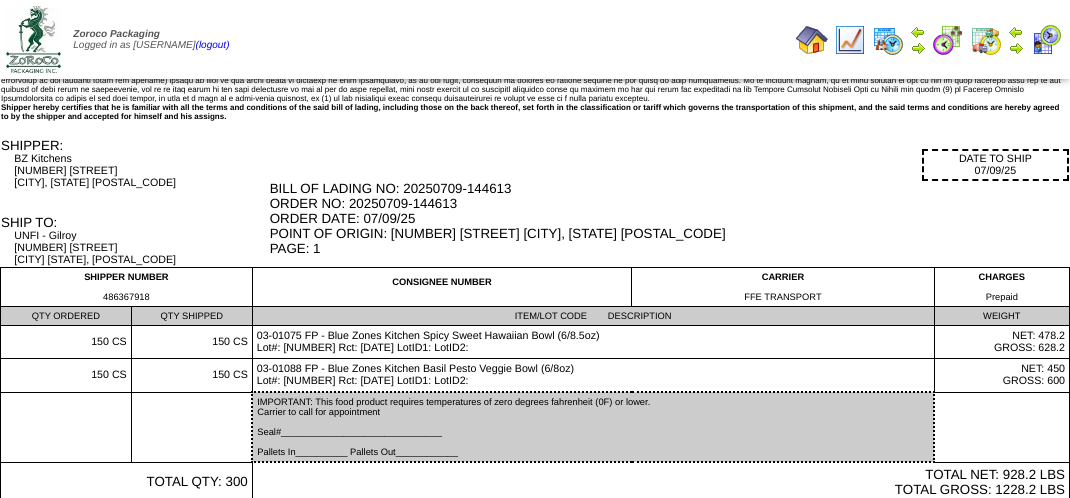 scroll, scrollTop: 0, scrollLeft: 0, axis: both 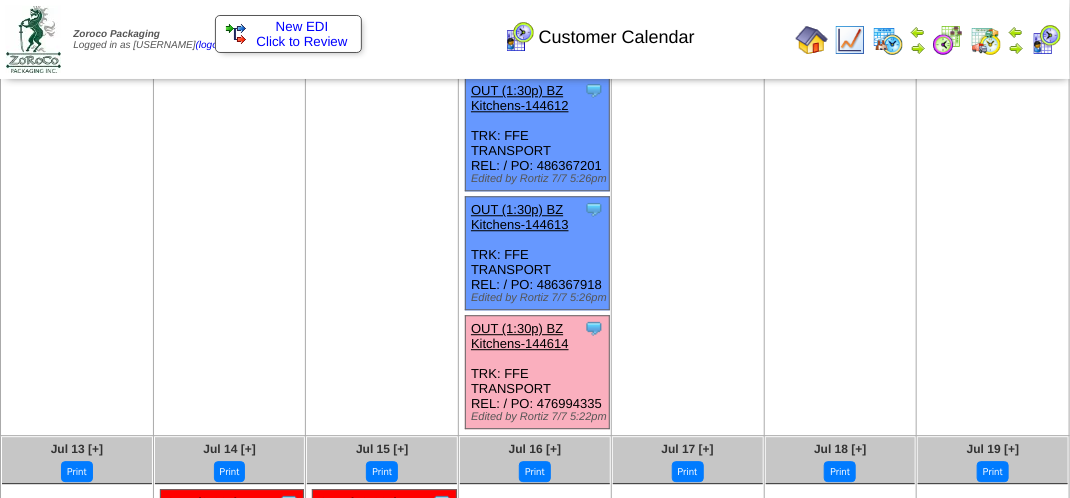 click on "OUT
(1:30p)
BZ Kitchens-144614" at bounding box center [520, 336] 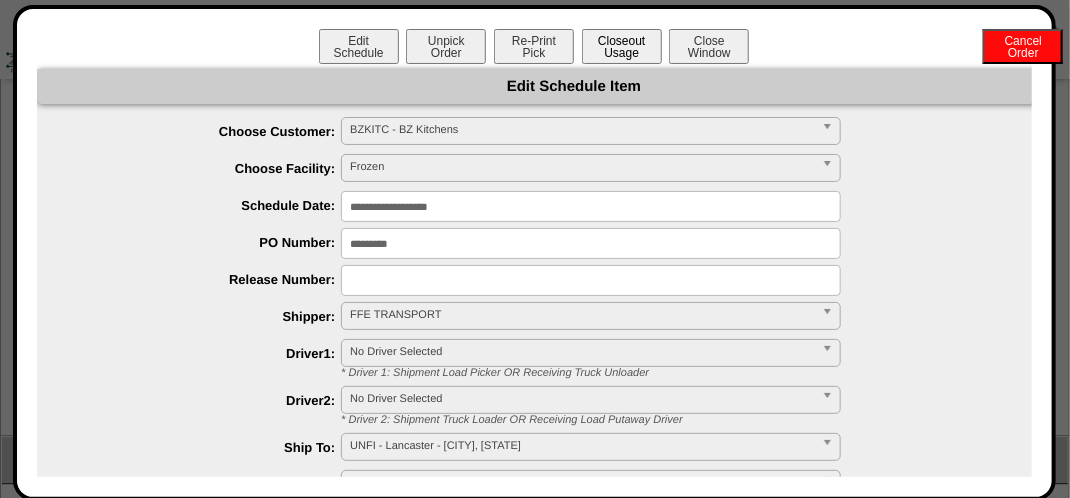 click on "Closeout Usage" at bounding box center (622, 46) 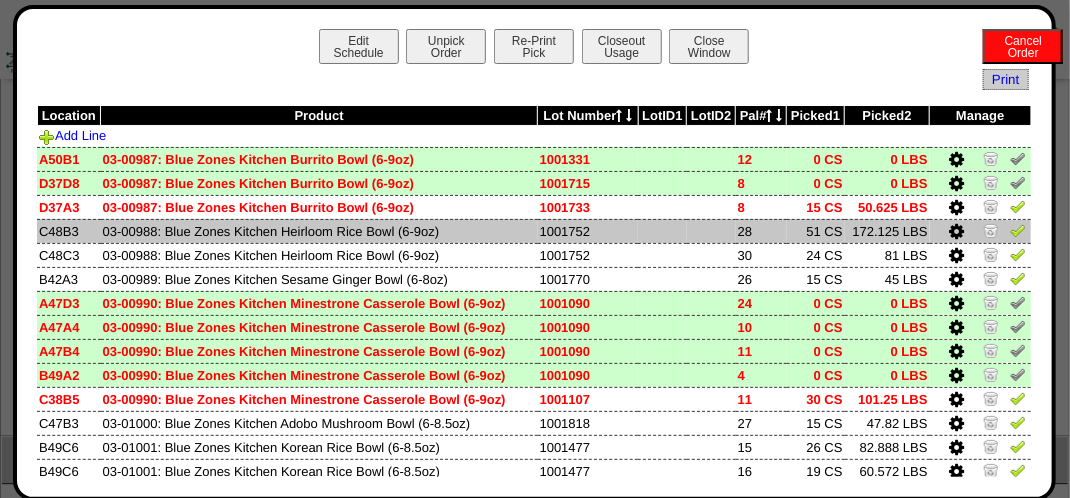 click at bounding box center (957, 232) 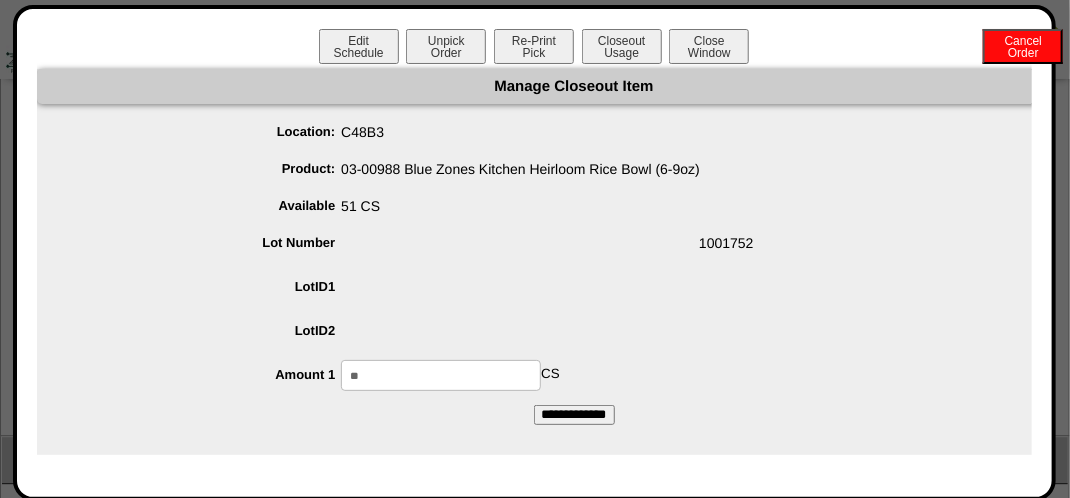 drag, startPoint x: 508, startPoint y: 382, endPoint x: 524, endPoint y: 336, distance: 48.703182 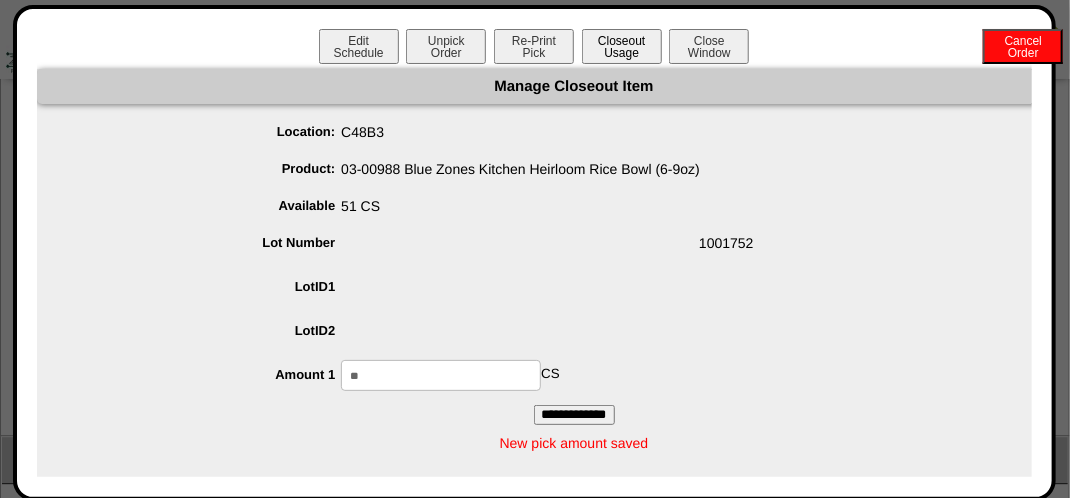 click on "Closeout Usage" at bounding box center [622, 46] 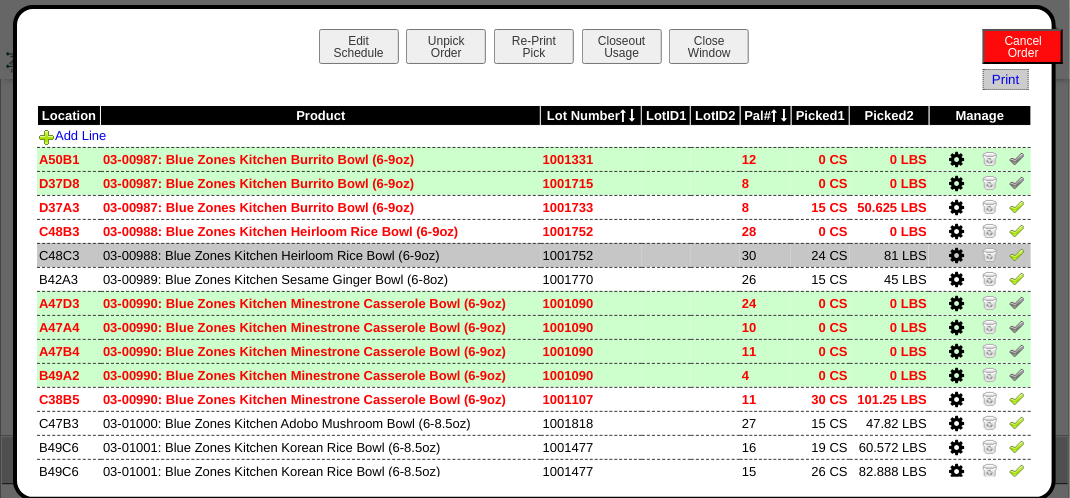 click at bounding box center [980, 255] 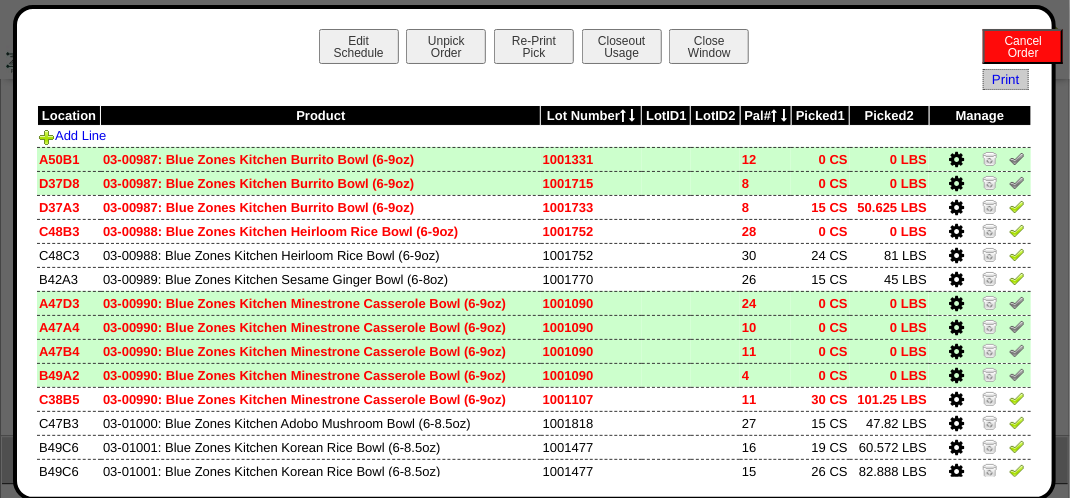 click at bounding box center [956, 256] 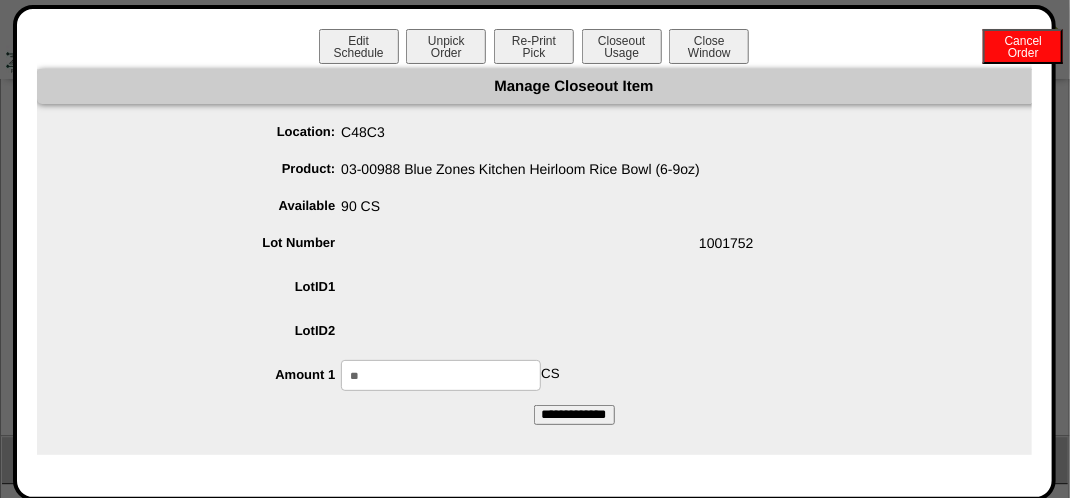 click on "**" at bounding box center (441, 375) 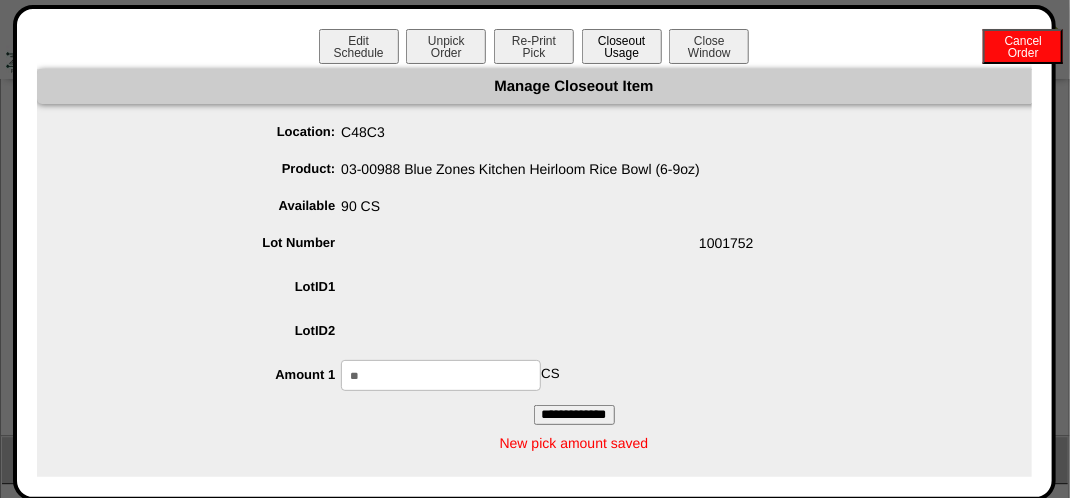 click on "Closeout Usage" at bounding box center [622, 46] 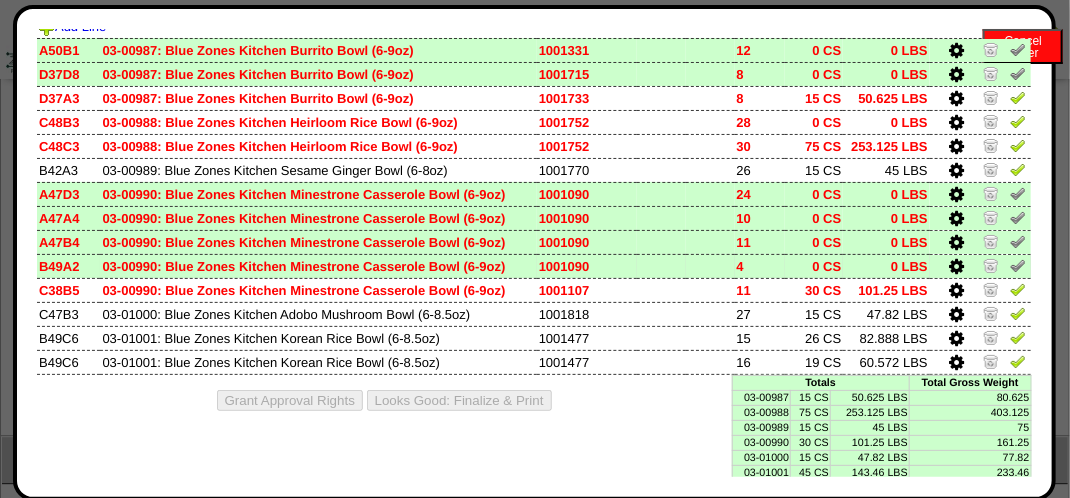 scroll, scrollTop: 112, scrollLeft: 0, axis: vertical 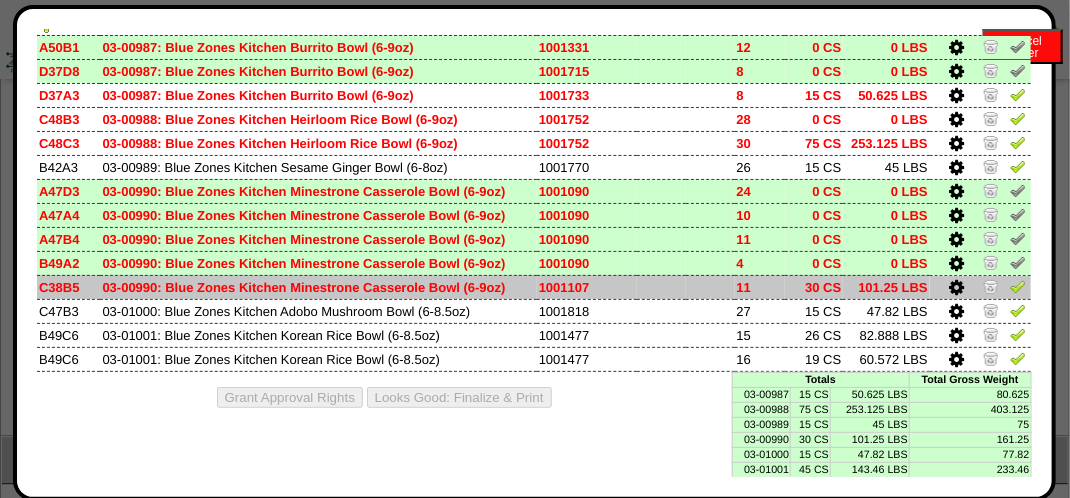 click at bounding box center [957, 288] 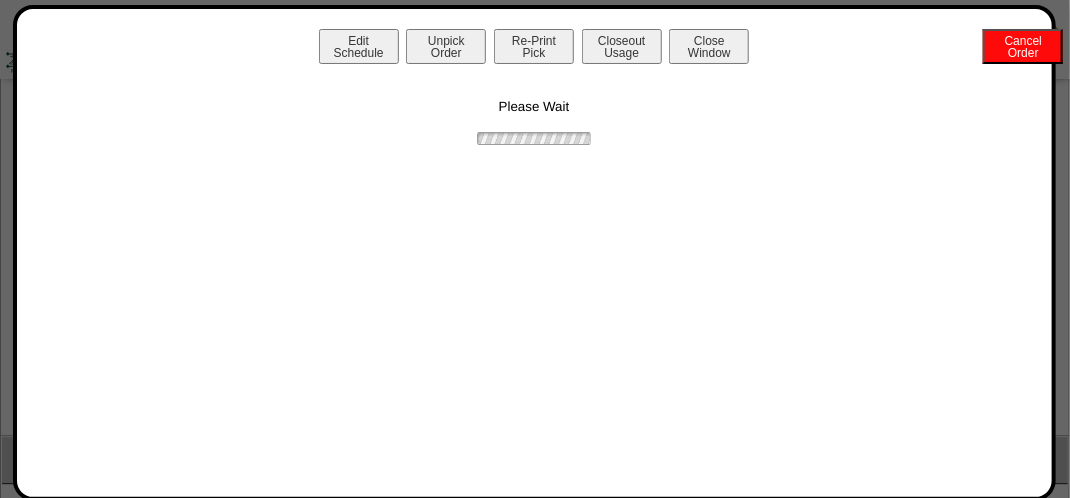 scroll, scrollTop: 0, scrollLeft: 0, axis: both 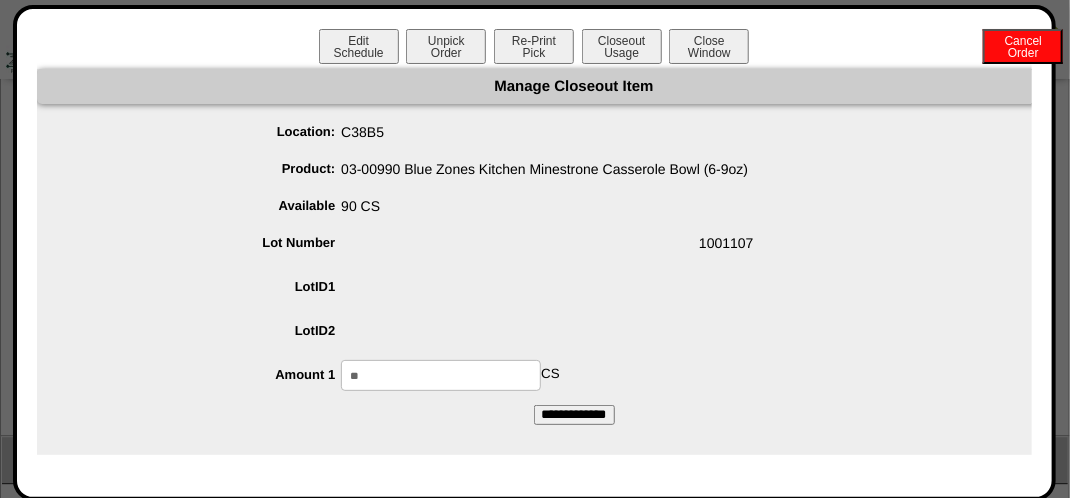 click on "**" at bounding box center (441, 375) 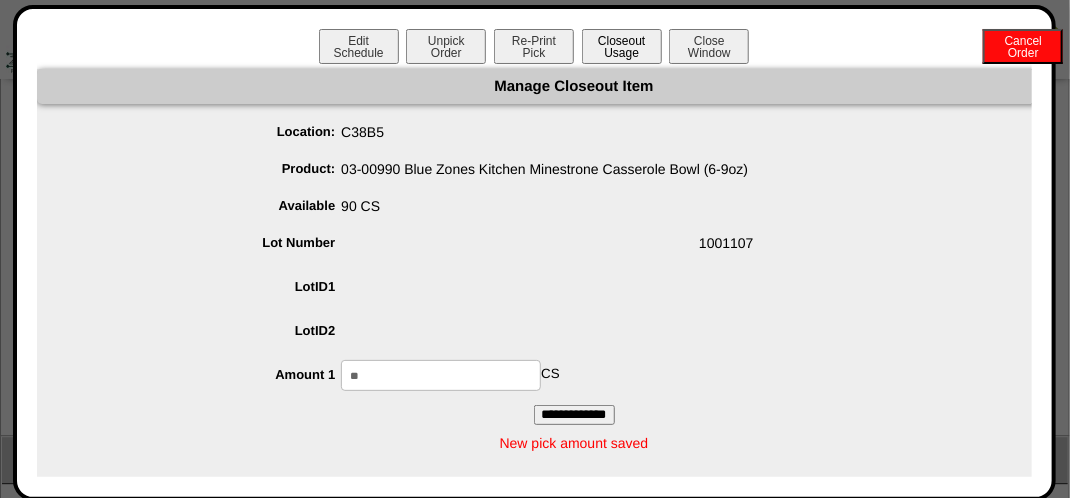 click on "Closeout Usage" at bounding box center [622, 46] 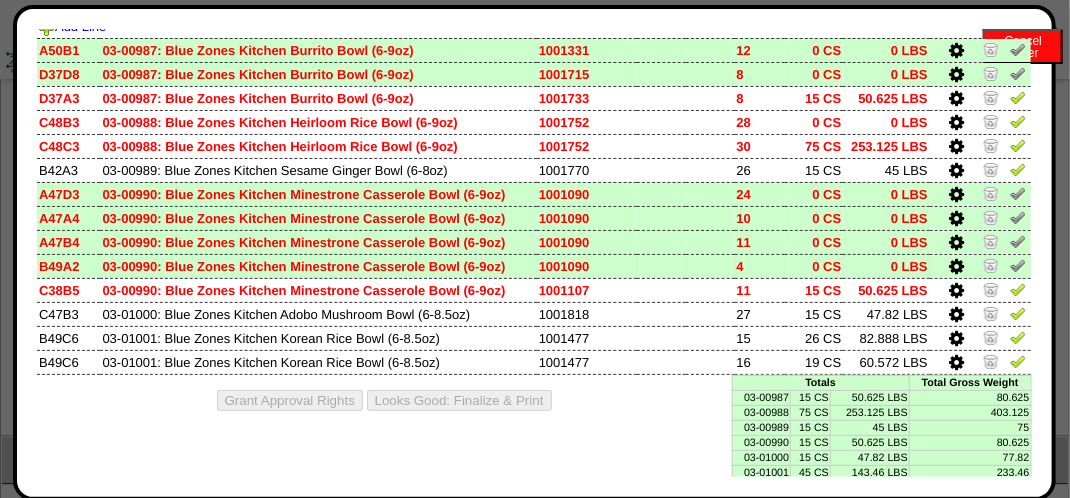 scroll, scrollTop: 112, scrollLeft: 0, axis: vertical 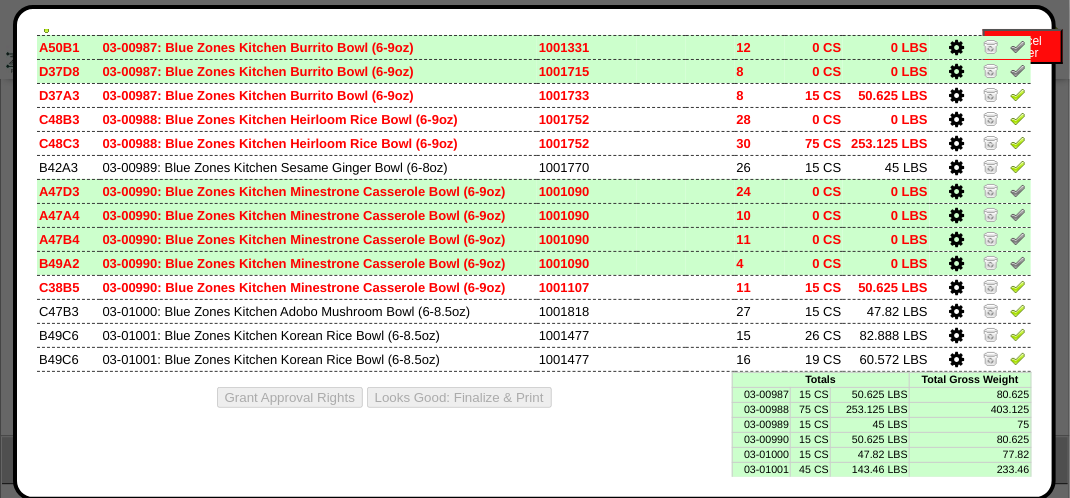 click at bounding box center (957, 336) 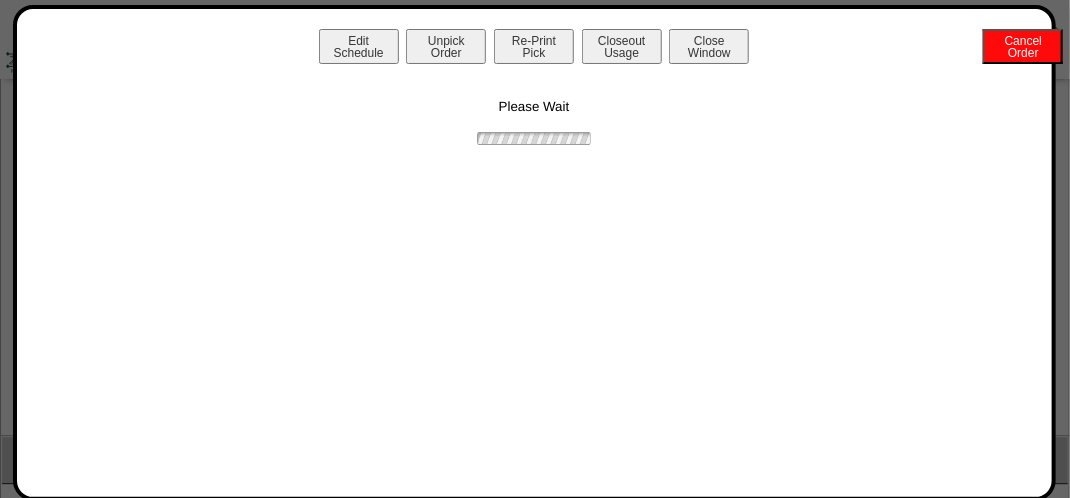 scroll, scrollTop: 0, scrollLeft: 0, axis: both 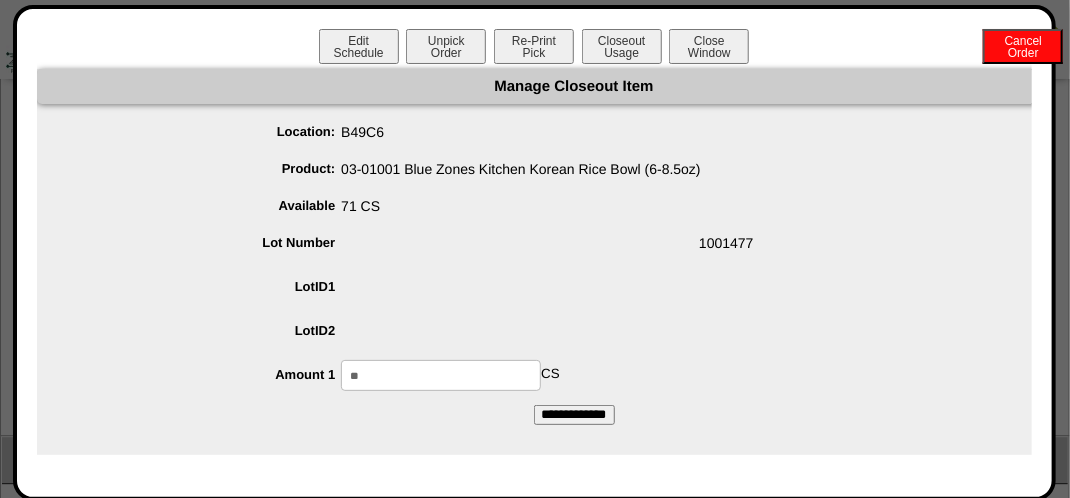 click on "**" at bounding box center (441, 375) 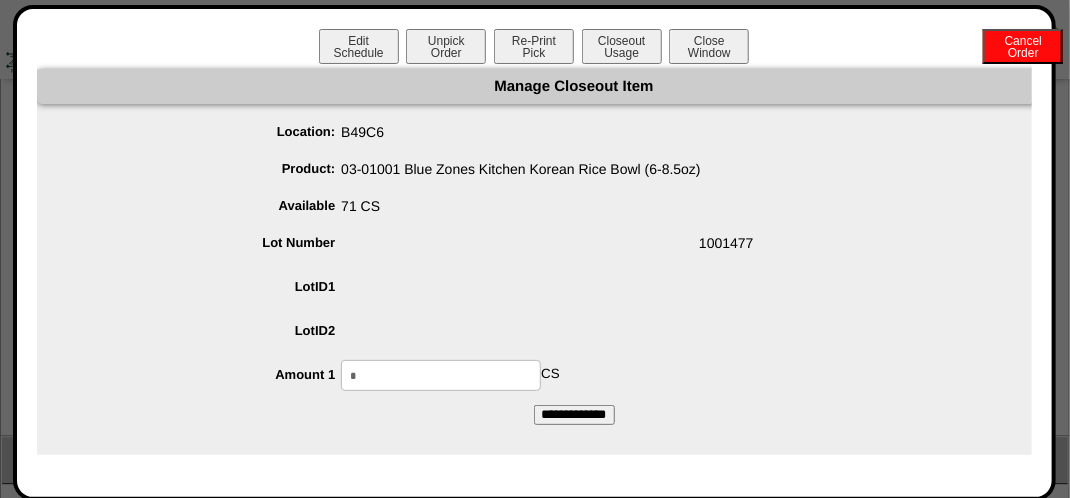 type on "*" 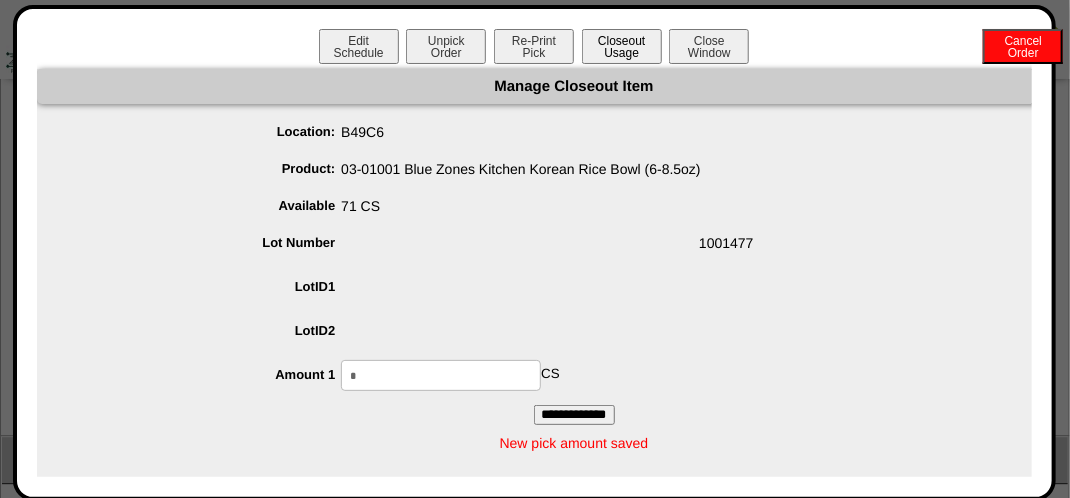 click on "Closeout Usage" at bounding box center [622, 46] 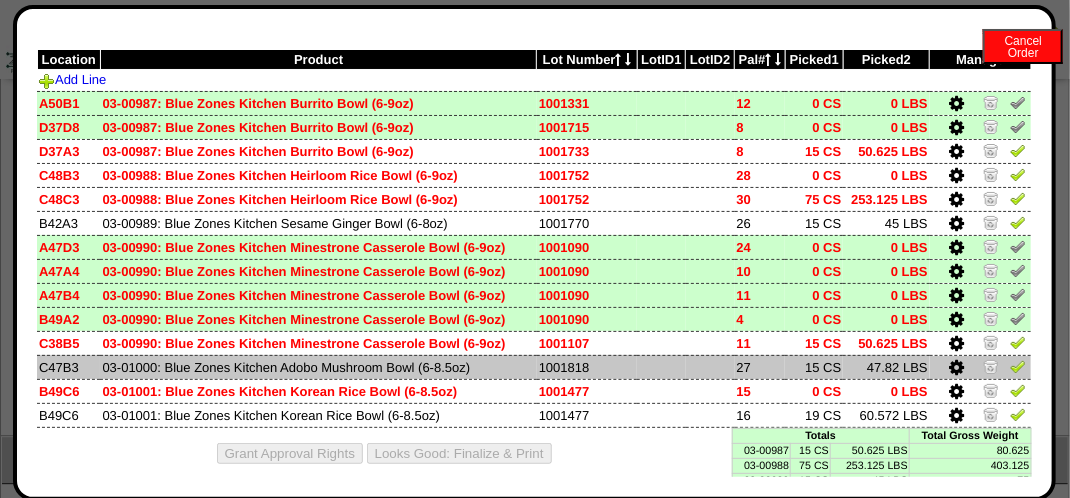scroll, scrollTop: 112, scrollLeft: 0, axis: vertical 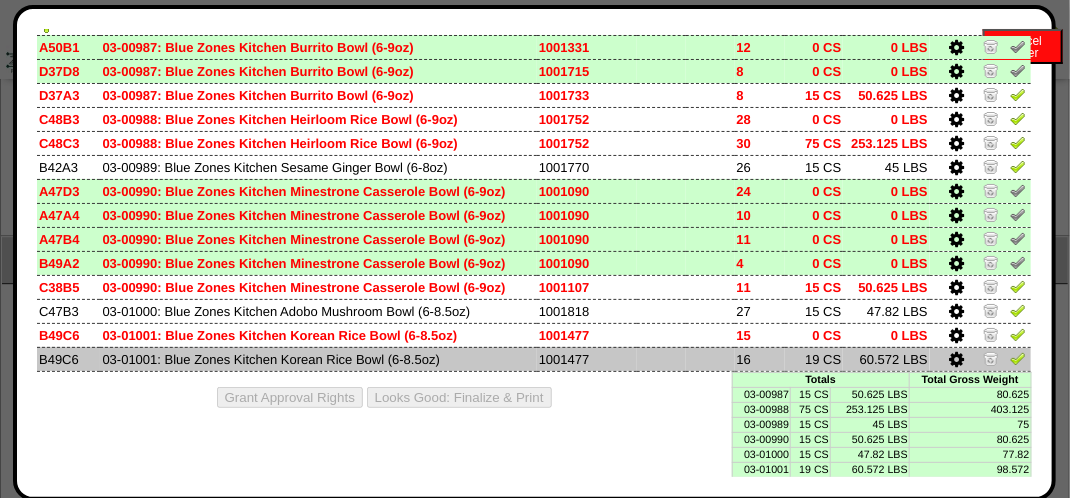 click at bounding box center [980, 359] 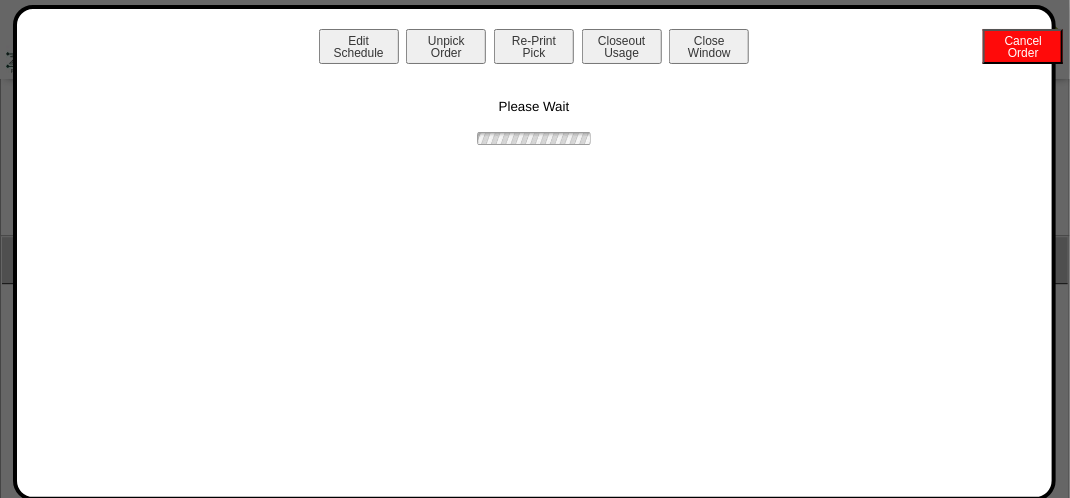 scroll, scrollTop: 0, scrollLeft: 0, axis: both 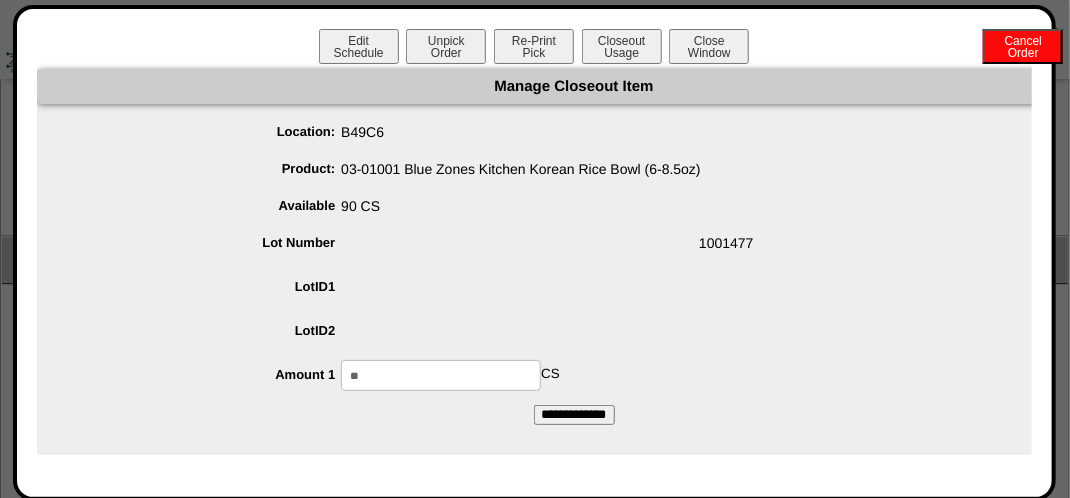 click on "**" at bounding box center (441, 375) 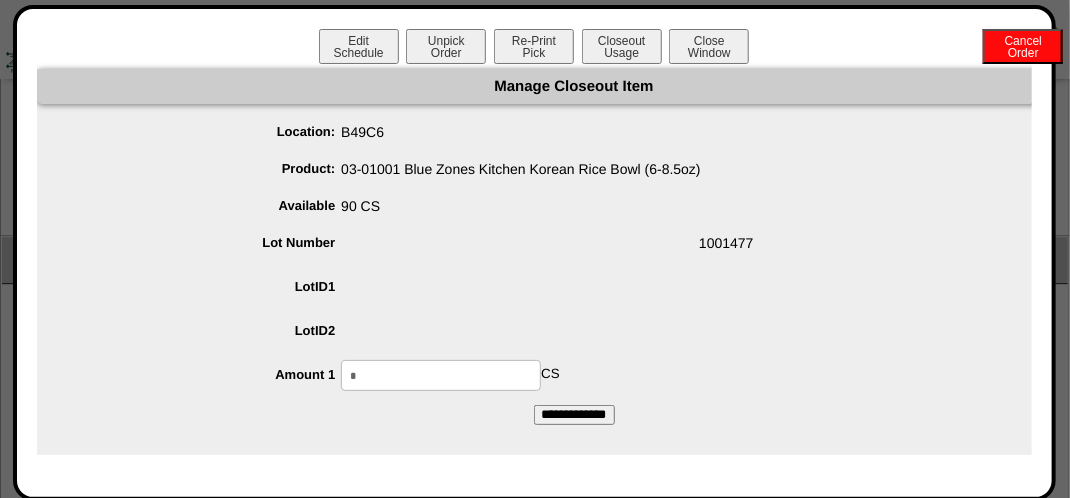 type on "*" 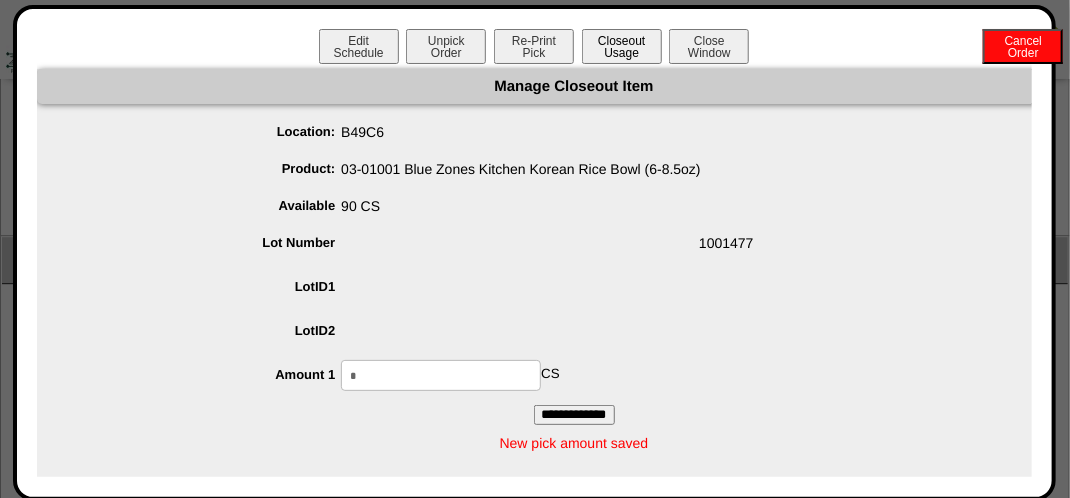 click on "Closeout Usage" at bounding box center [622, 46] 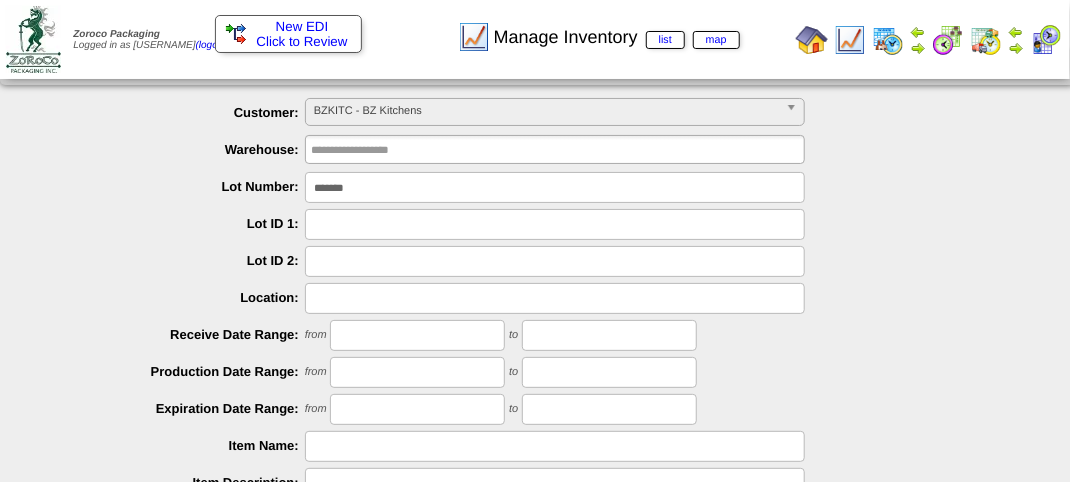 scroll, scrollTop: 0, scrollLeft: 0, axis: both 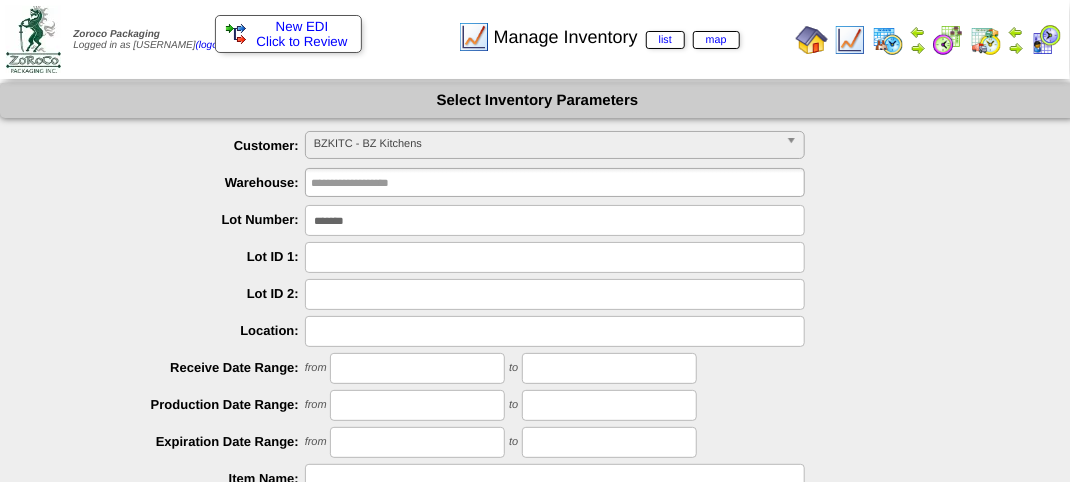 click on "*******" at bounding box center (555, 220) 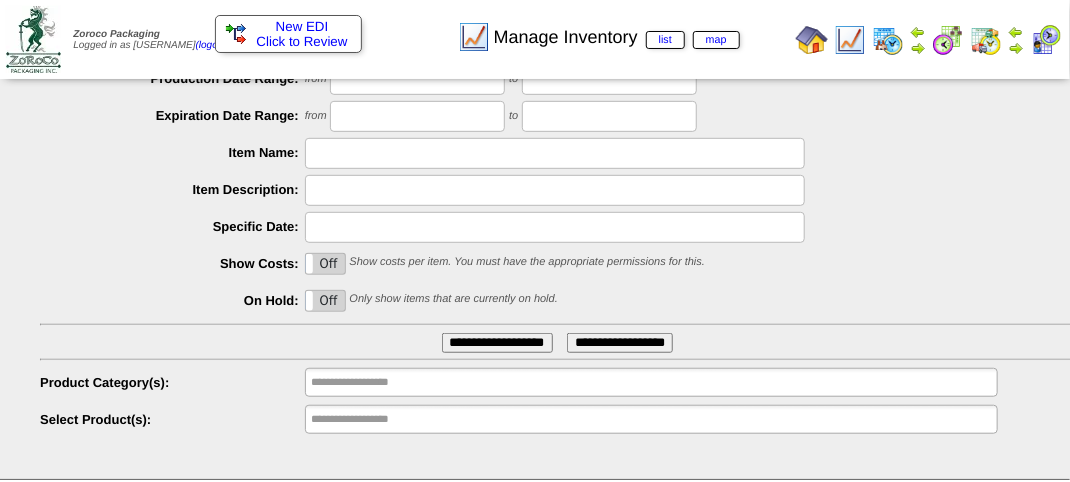 scroll, scrollTop: 351, scrollLeft: 0, axis: vertical 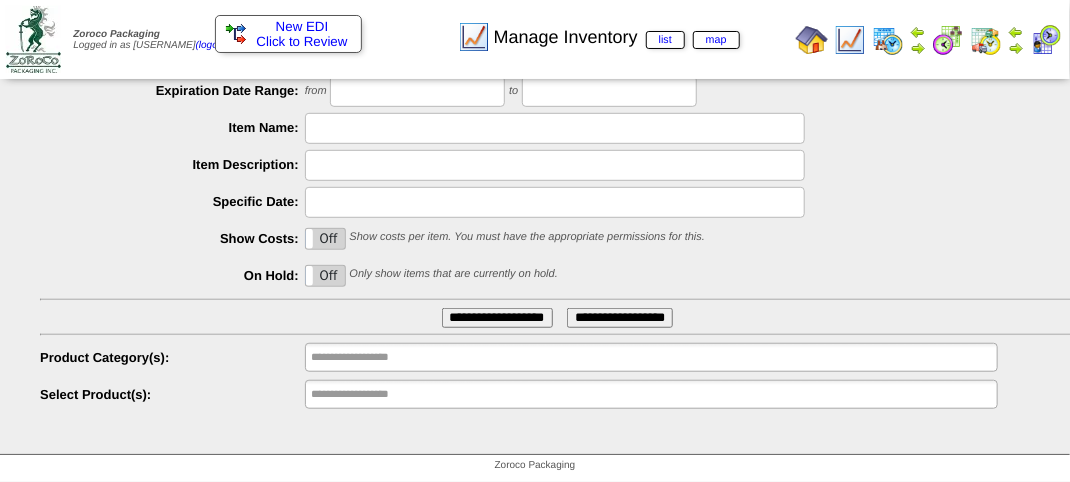 type on "*******" 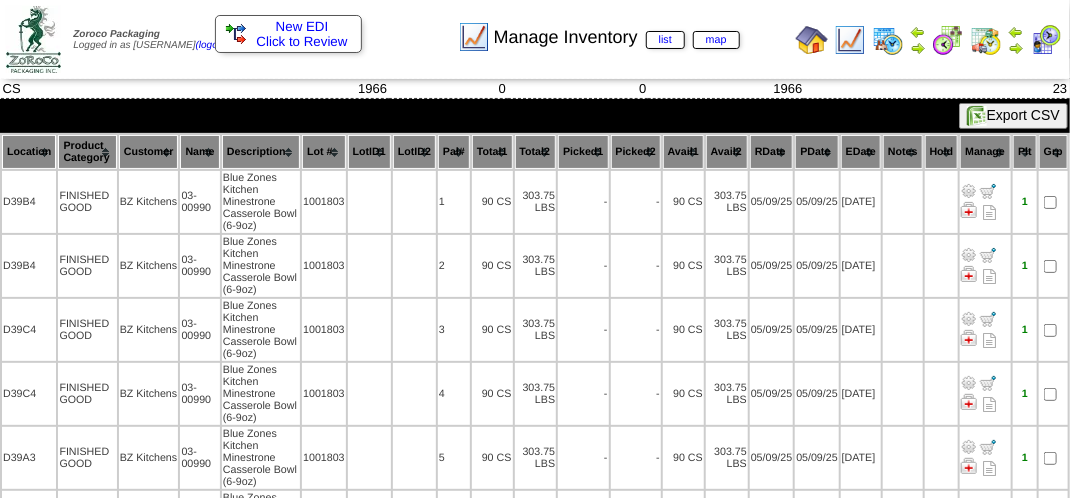 scroll, scrollTop: 0, scrollLeft: 0, axis: both 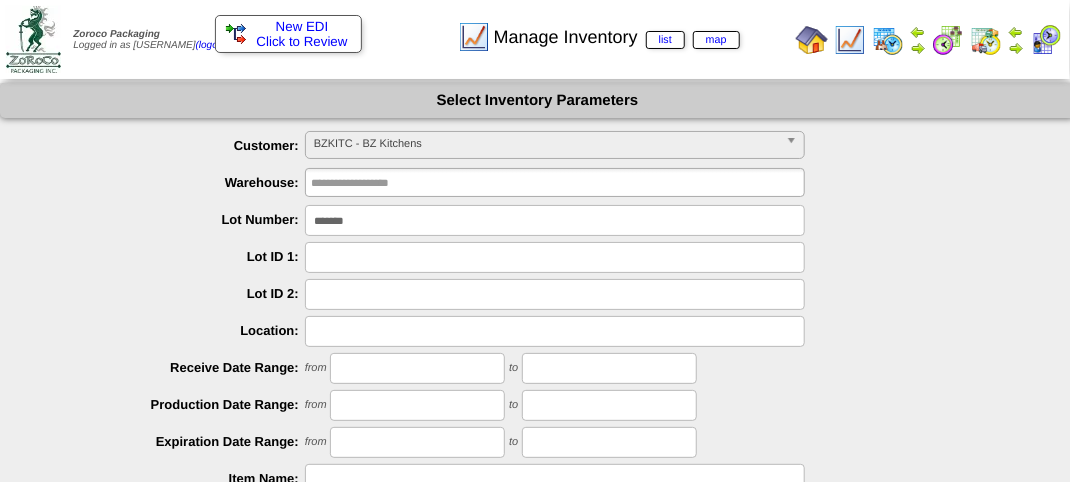 click on "*******" at bounding box center [555, 220] 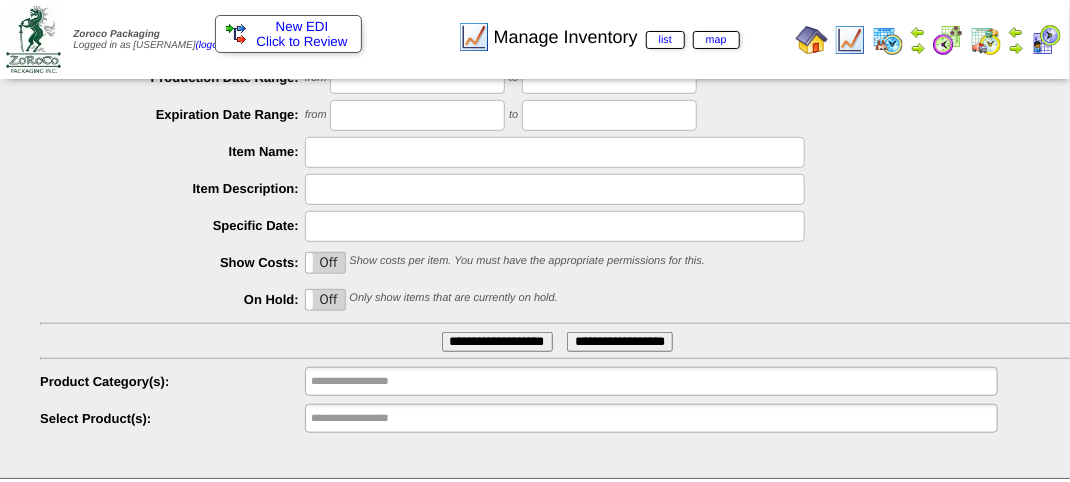scroll, scrollTop: 351, scrollLeft: 0, axis: vertical 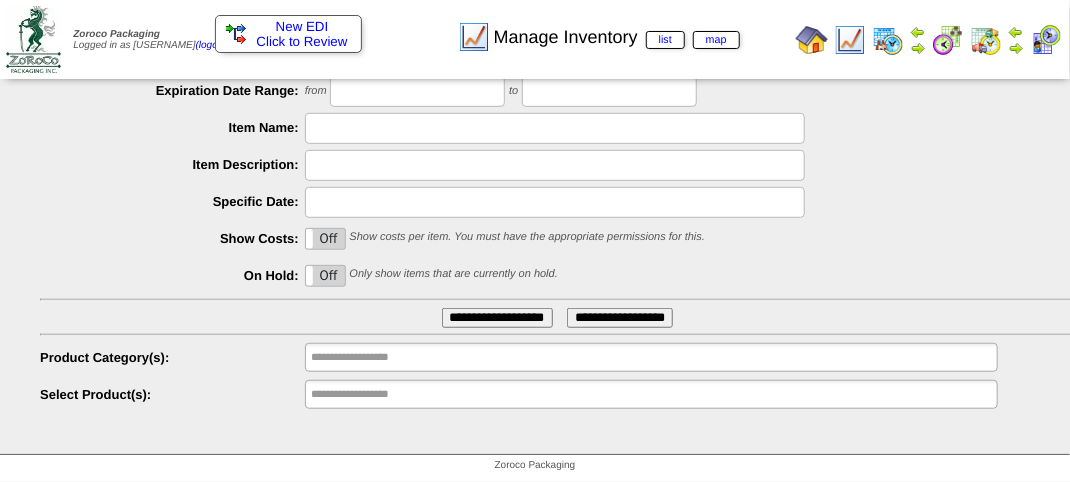 type on "*******" 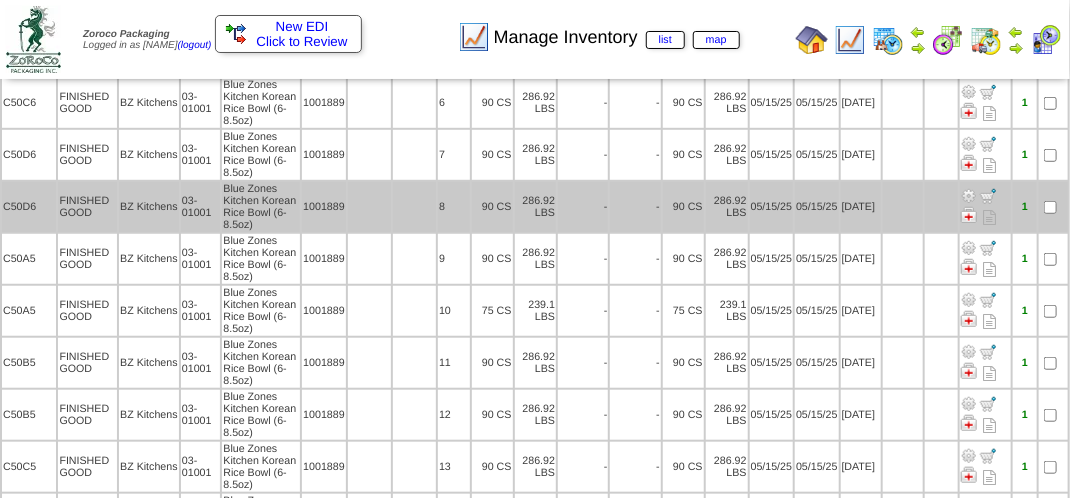 scroll, scrollTop: 400, scrollLeft: 0, axis: vertical 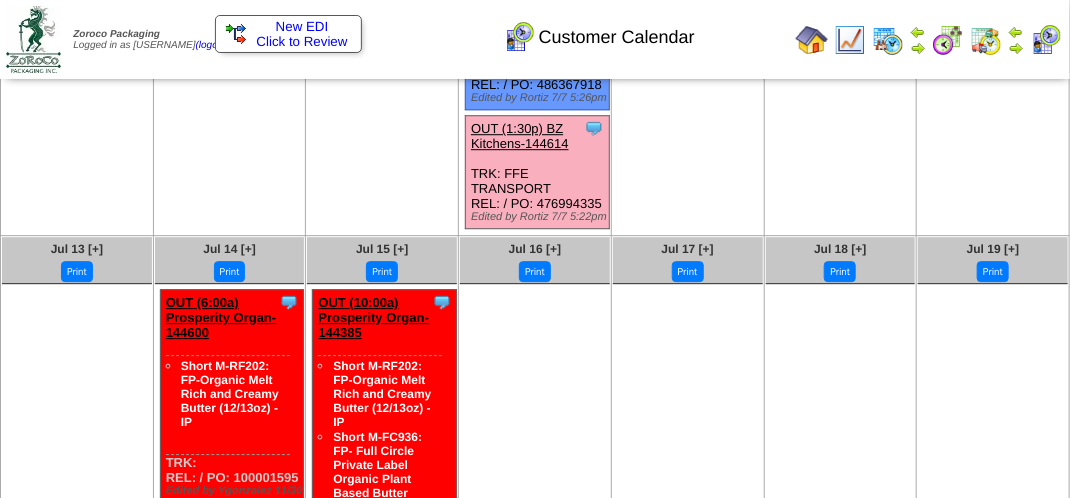click on "OUT
(1:30p)
BZ Kitchens-144614" at bounding box center (520, 136) 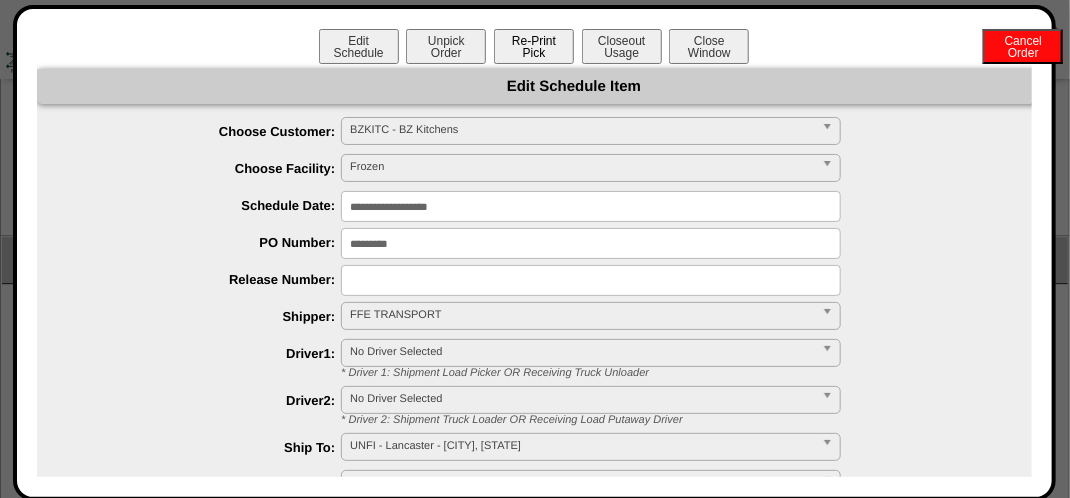 click on "Re-Print Pick" at bounding box center [534, 46] 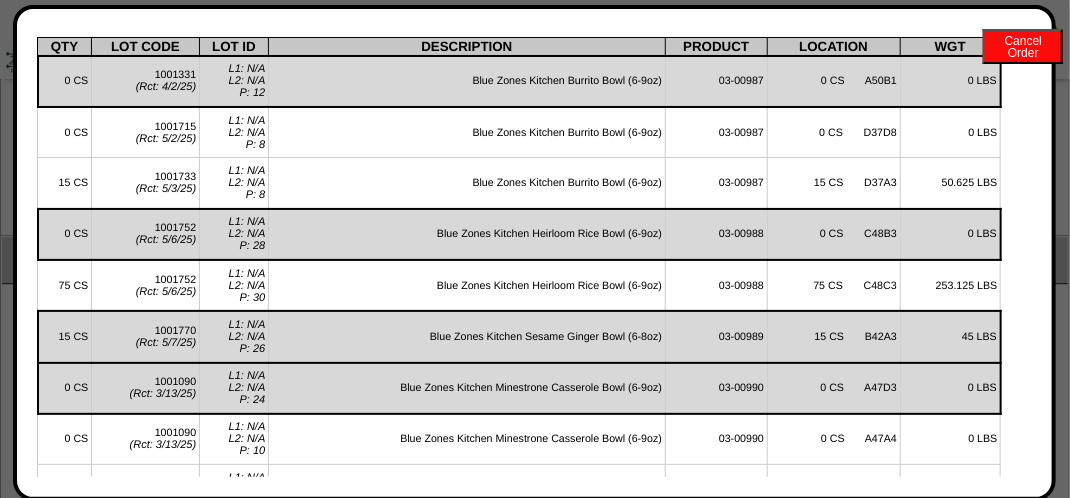 scroll, scrollTop: 144, scrollLeft: 0, axis: vertical 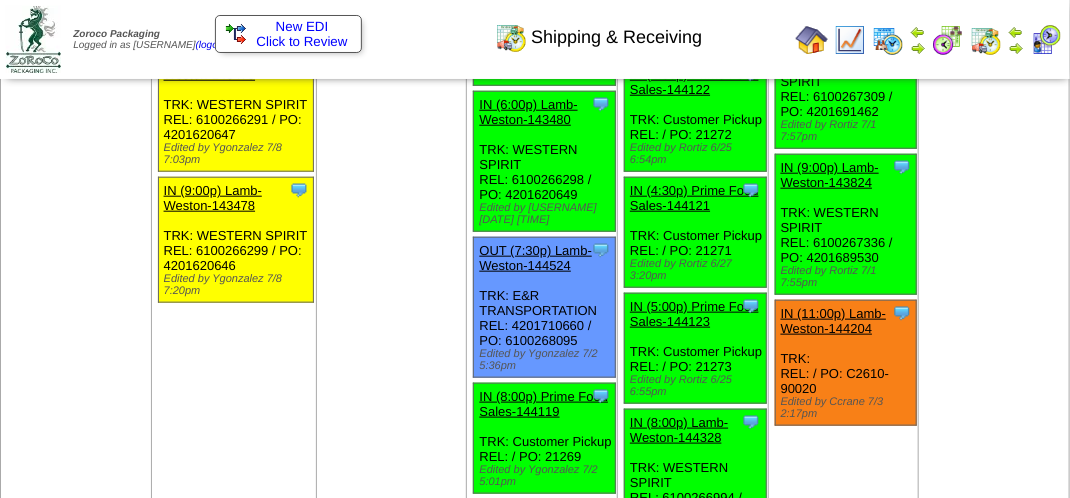 click at bounding box center [1046, 40] 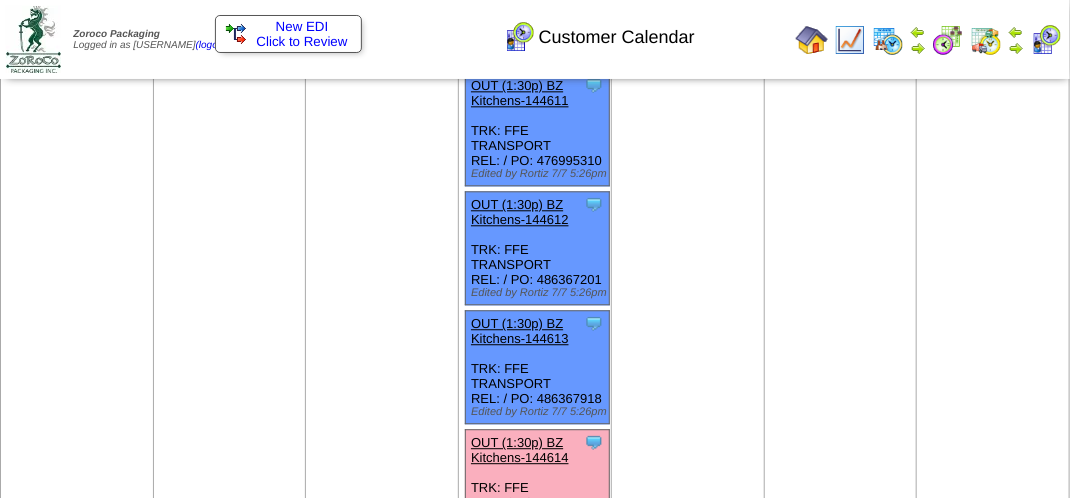 scroll, scrollTop: 1800, scrollLeft: 0, axis: vertical 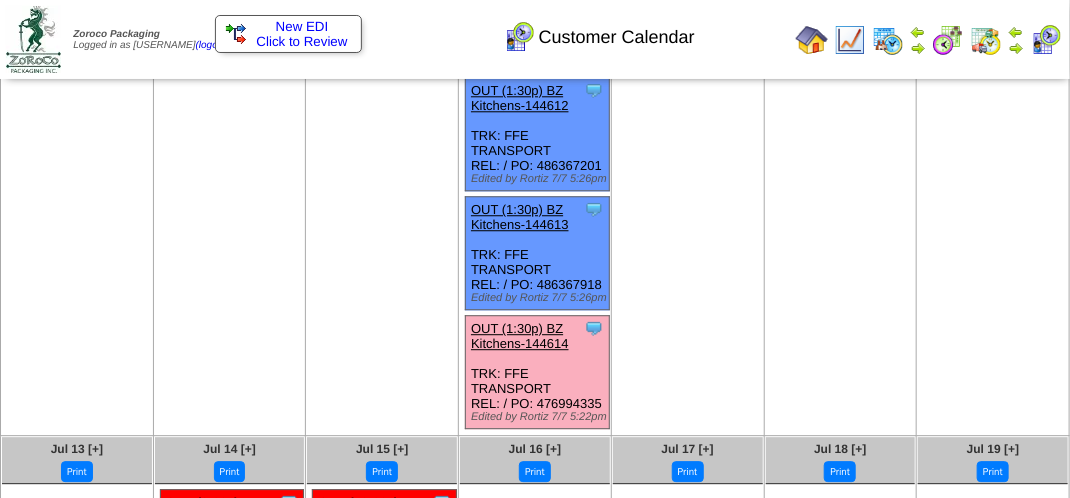 click on "OUT
(1:30p)
BZ Kitchens-144614" at bounding box center (520, 336) 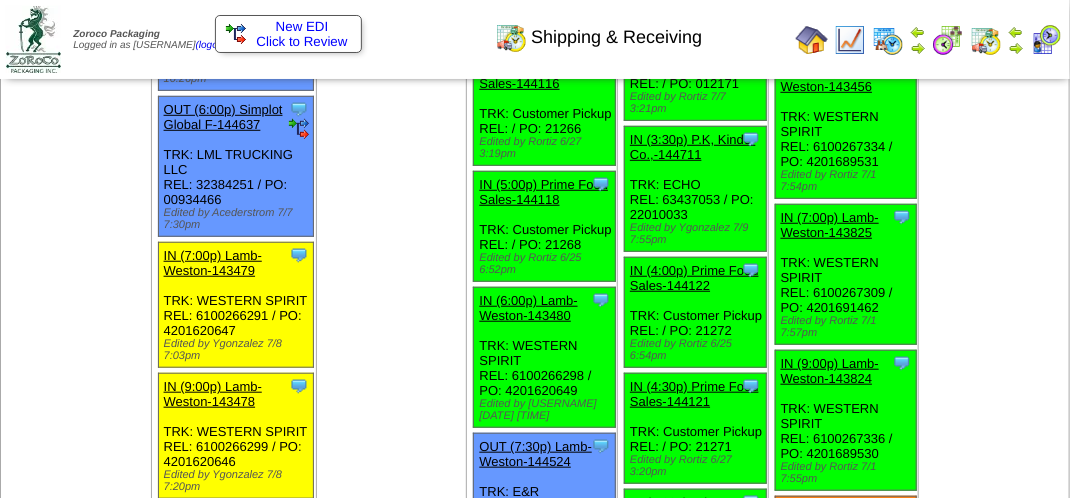 scroll, scrollTop: 3100, scrollLeft: 0, axis: vertical 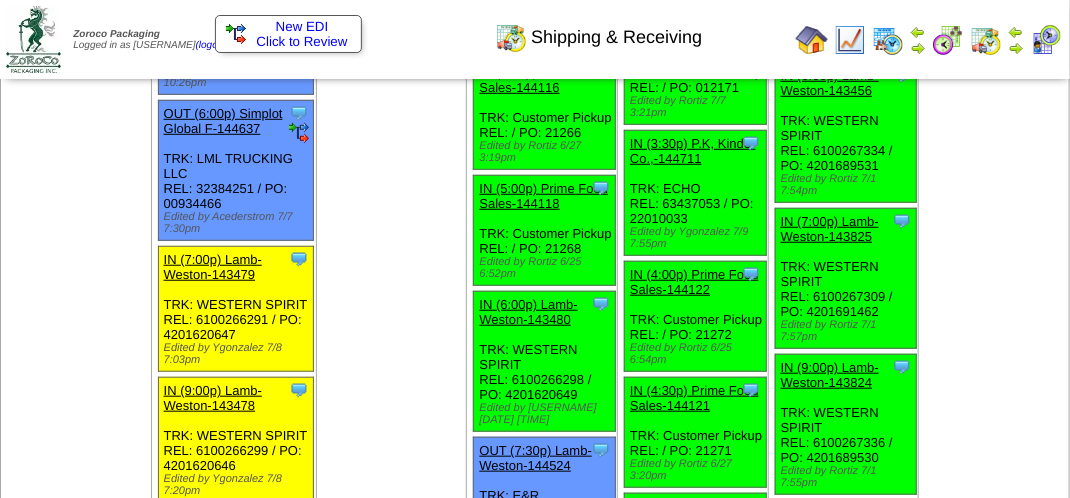 click at bounding box center (1046, 40) 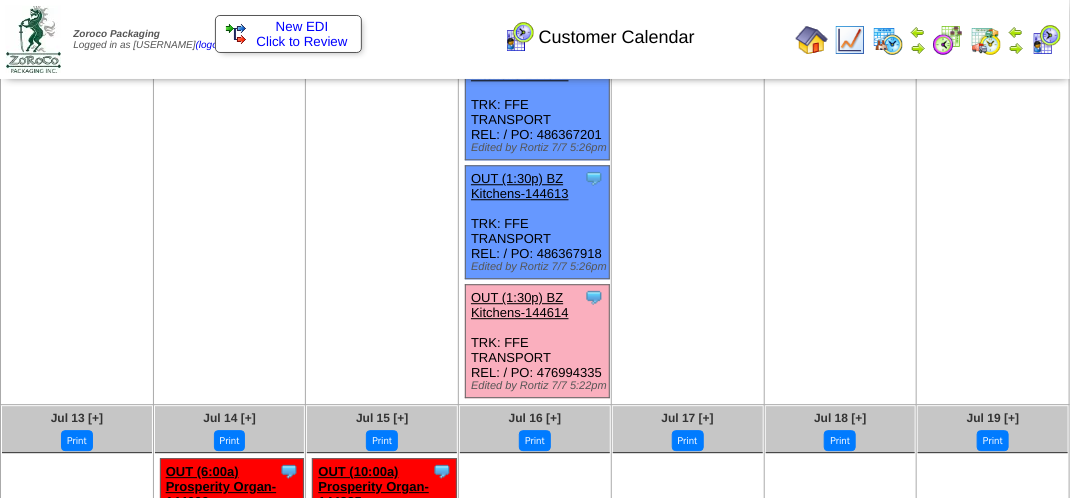 scroll, scrollTop: 2000, scrollLeft: 0, axis: vertical 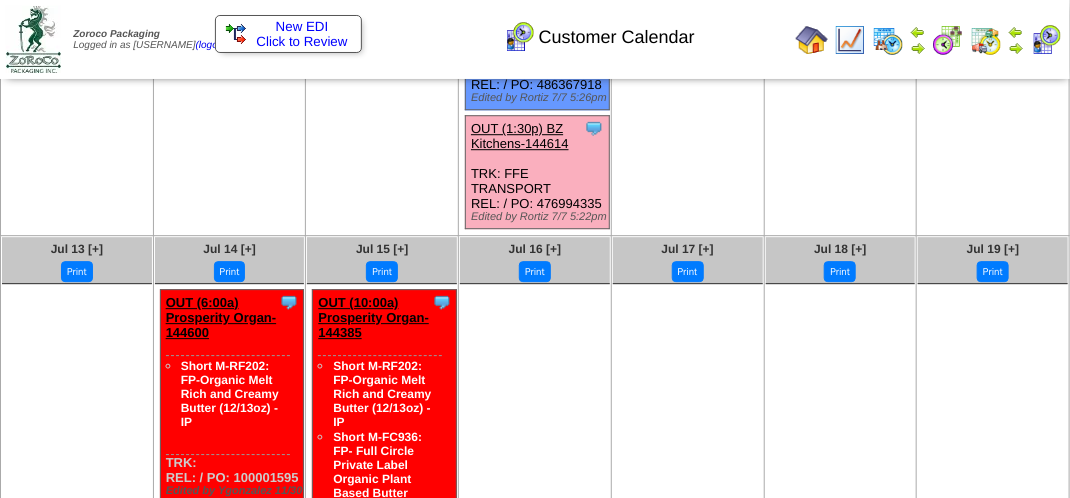 click on "OUT
(1:30p)
BZ Kitchens-144614" at bounding box center (520, 136) 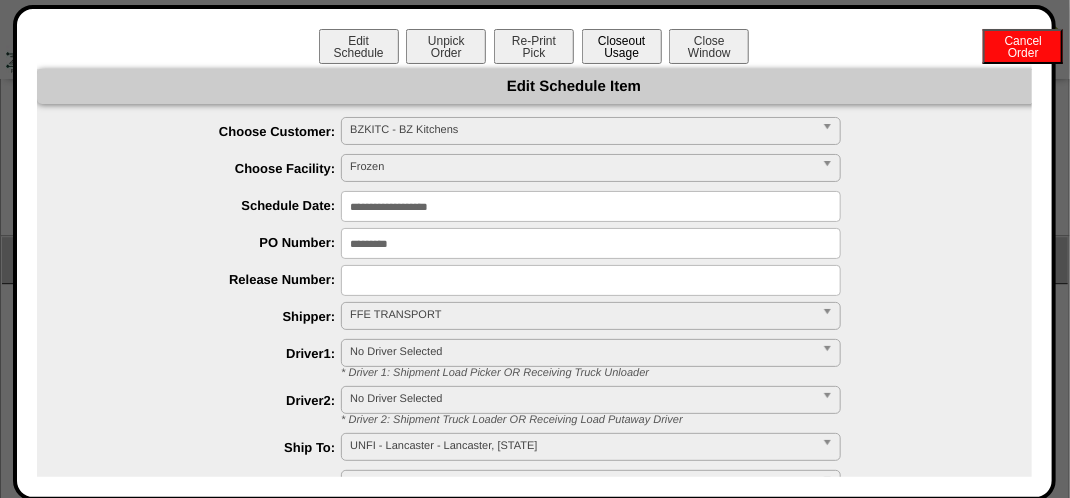 click on "Closeout Usage" at bounding box center [622, 46] 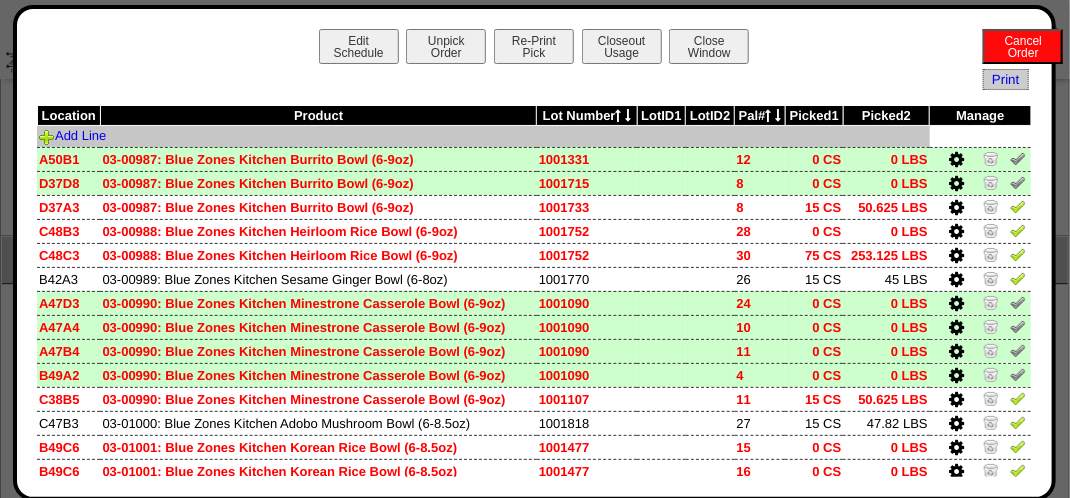 click on "Add Line" at bounding box center (483, 137) 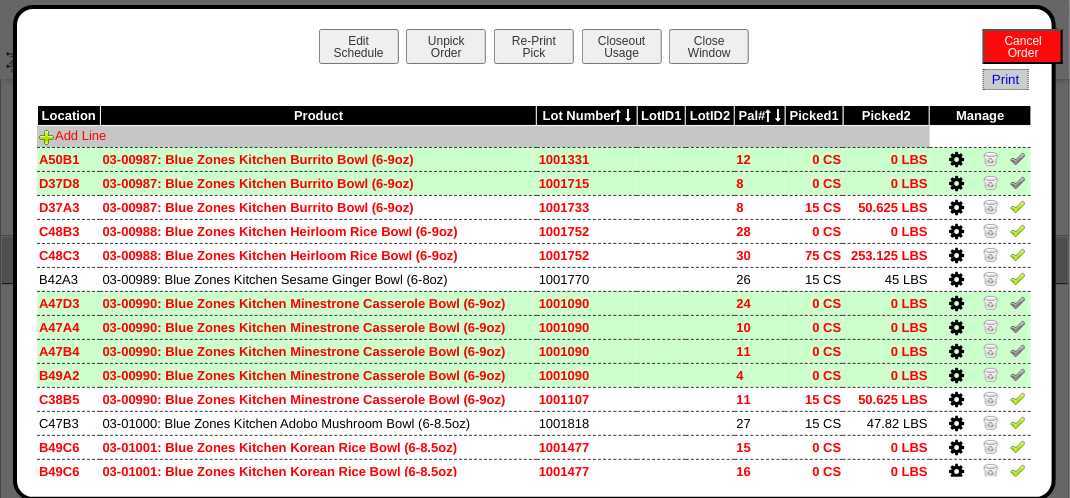 click on "Add Line" at bounding box center [72, 135] 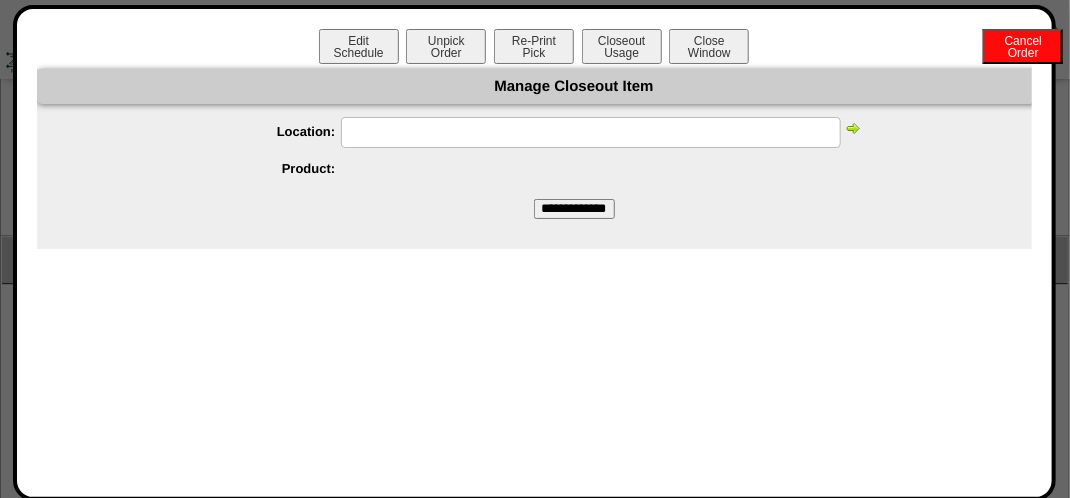 click at bounding box center [591, 132] 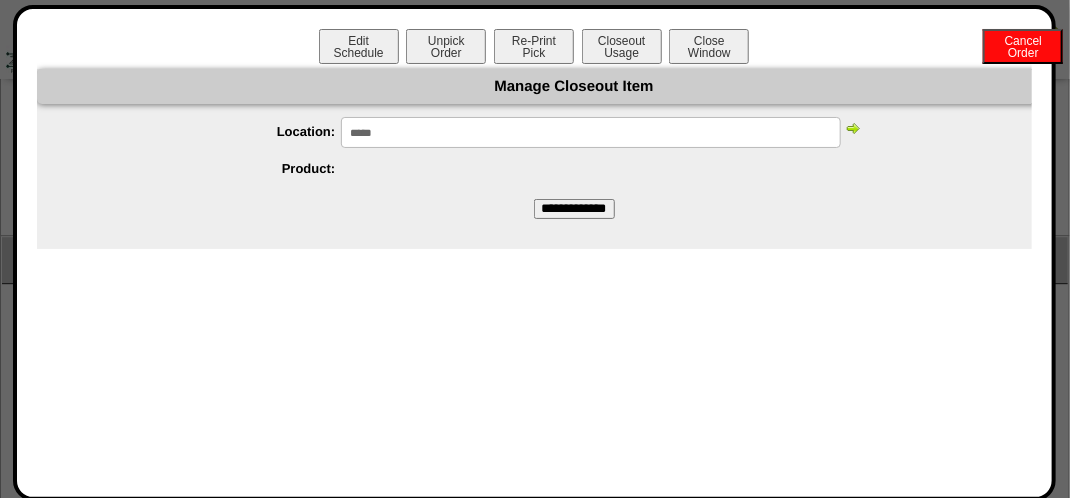 type on "*****" 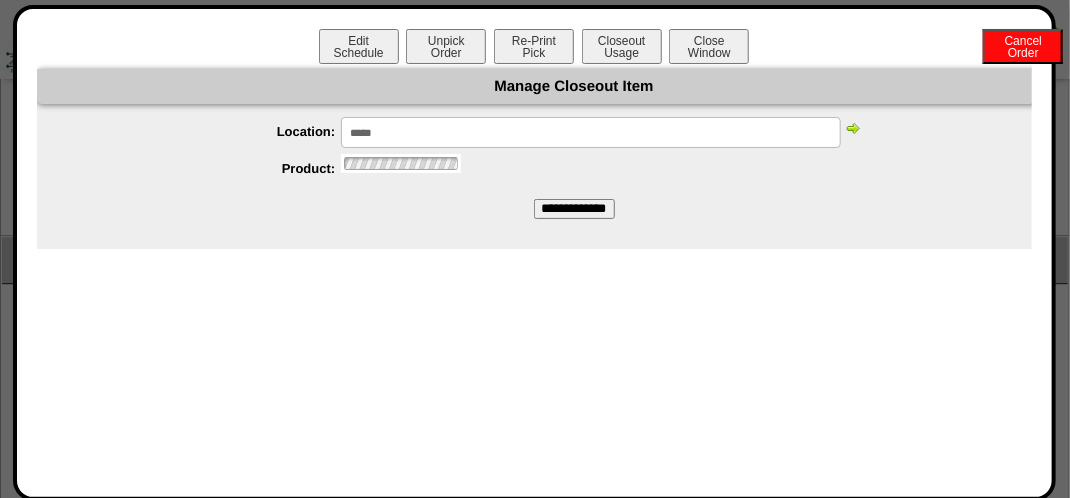 click at bounding box center [853, 128] 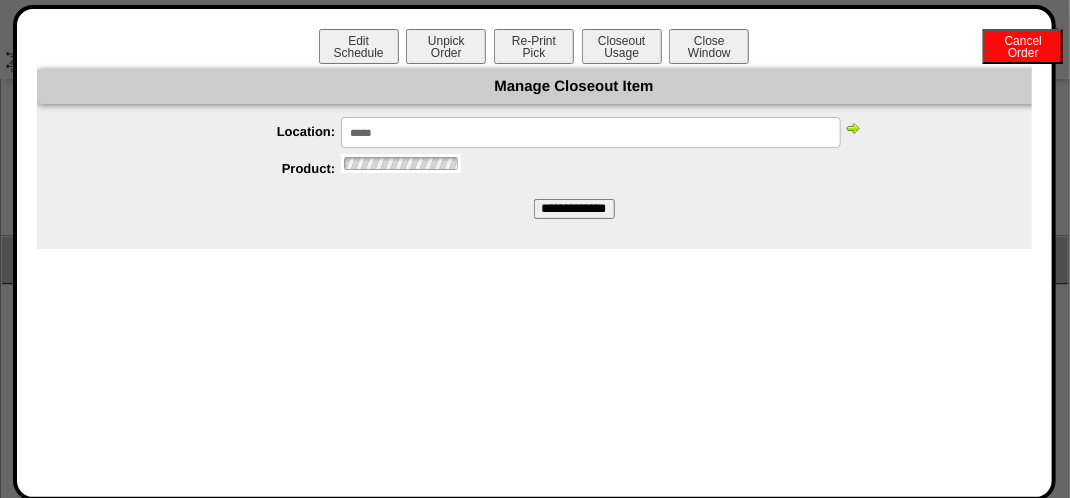 scroll, scrollTop: 0, scrollLeft: 0, axis: both 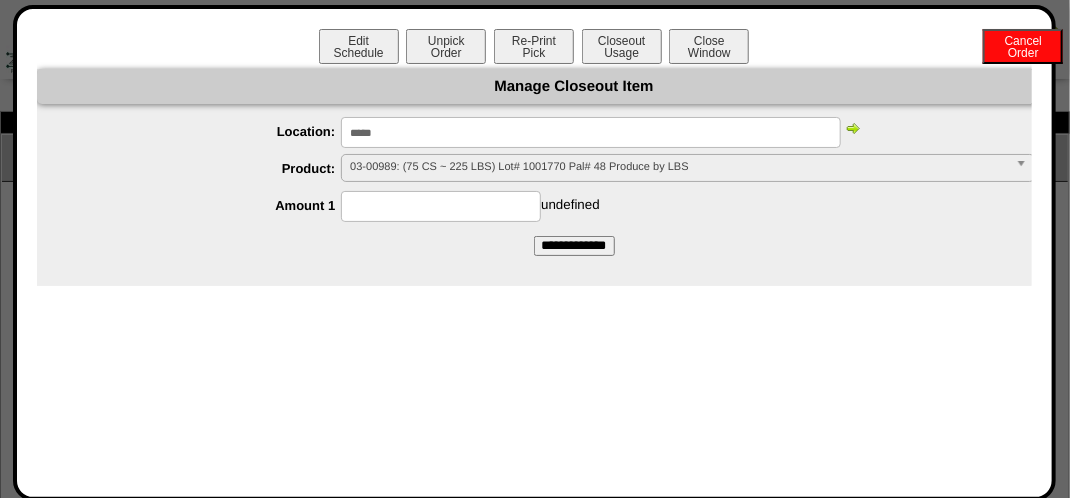 click at bounding box center (441, 206) 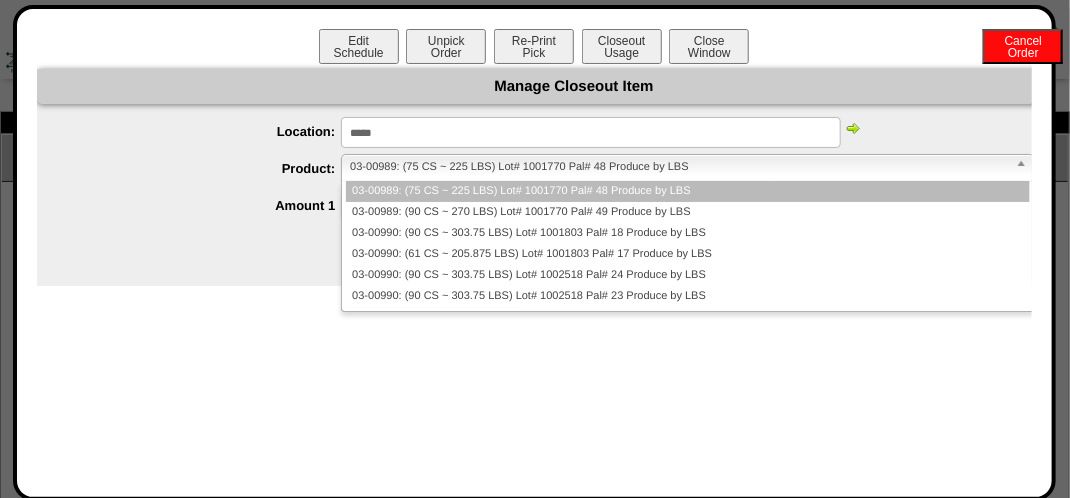 click on "03-00989: (75 CS ~ 225 LBS) Lot# 1001770 Pal# 48 Produce by LBS" at bounding box center (678, 167) 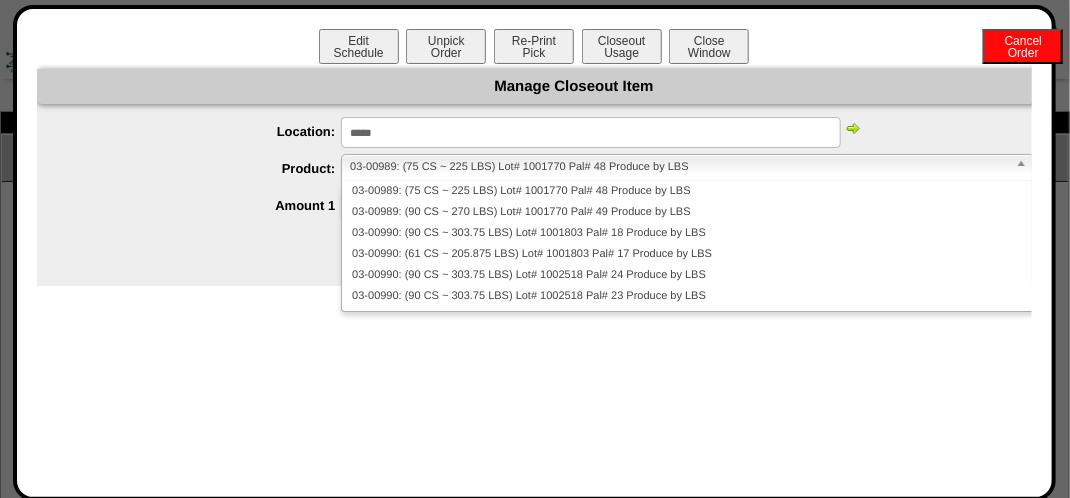 click on "*****" at bounding box center [591, 132] 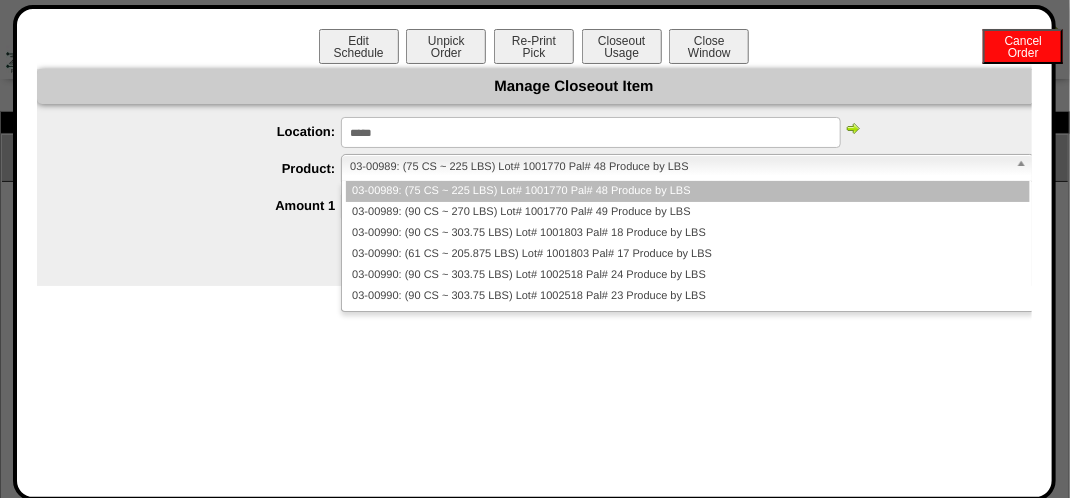 click on "03-00989: (75 CS ~ 225 LBS) Lot# 1001770 Pal# 48 Produce by LBS" at bounding box center [678, 167] 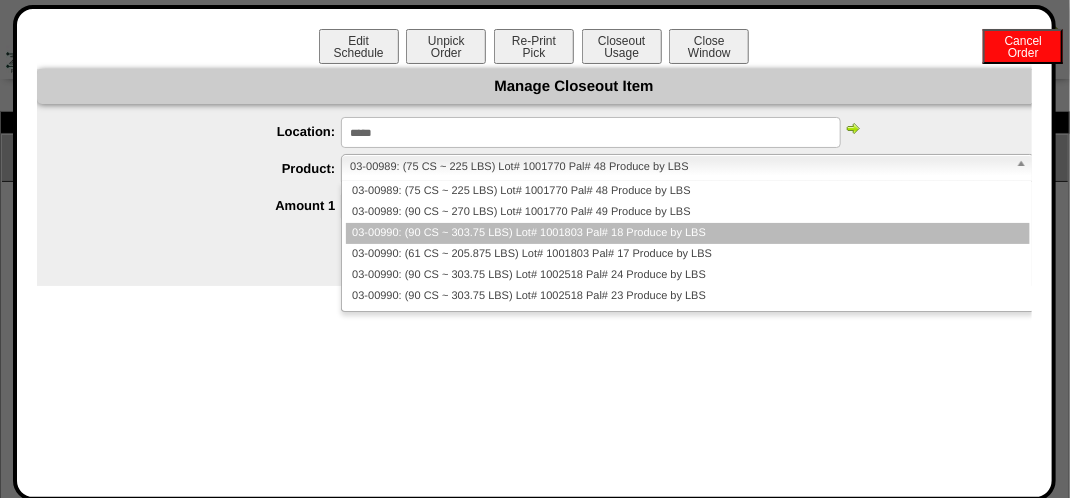 click on "03-00990: (90 CS ~ 303.75 LBS) Lot# 1001803 Pal# 18 Produce by LBS" at bounding box center (687, 233) 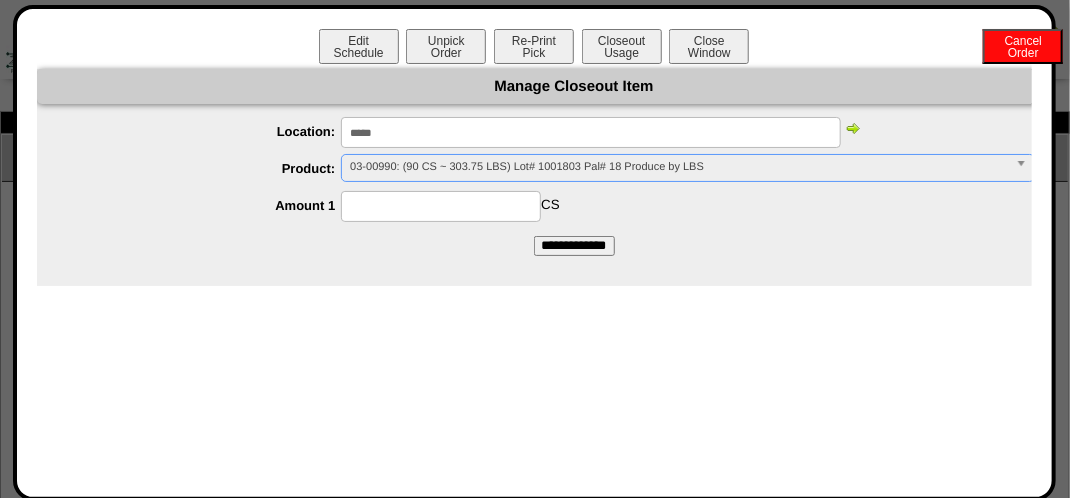click at bounding box center (441, 206) 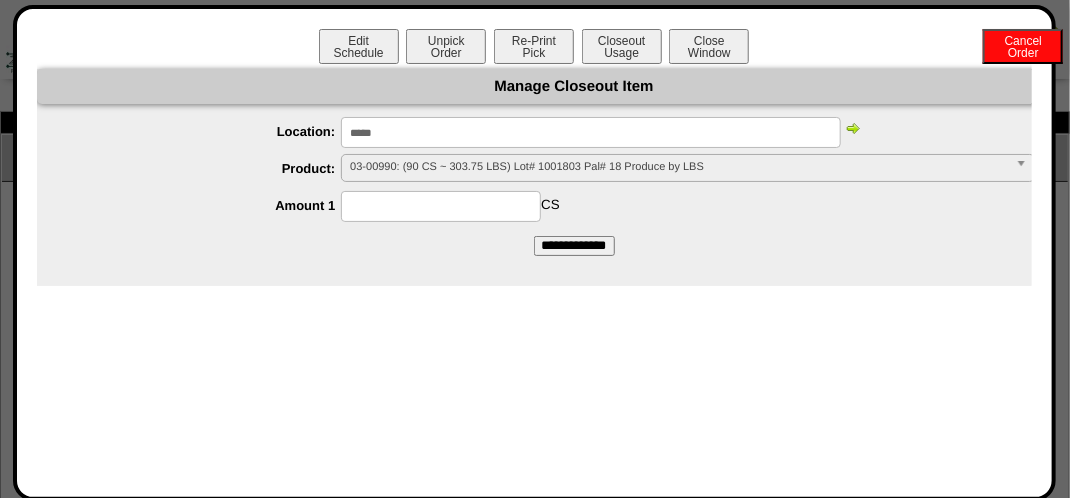 type on "*" 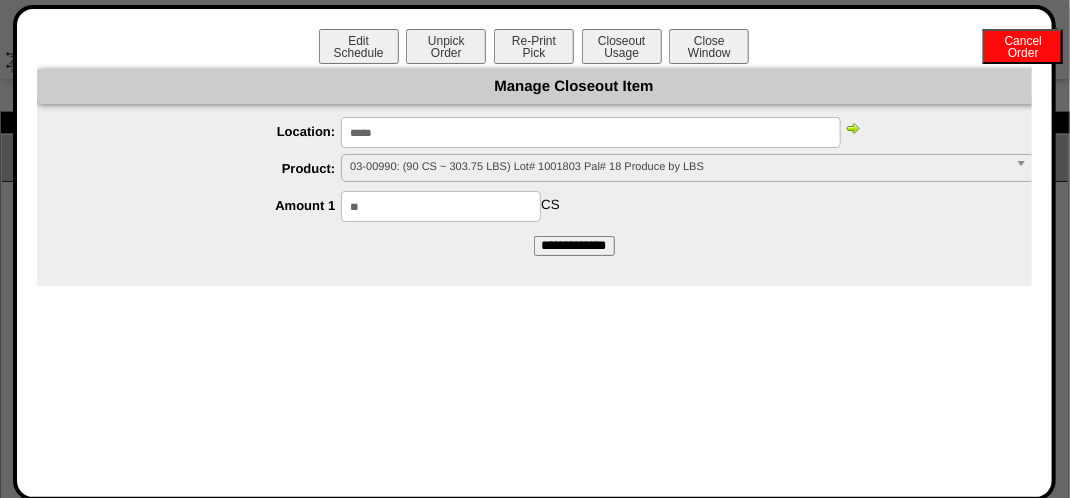 type on "**" 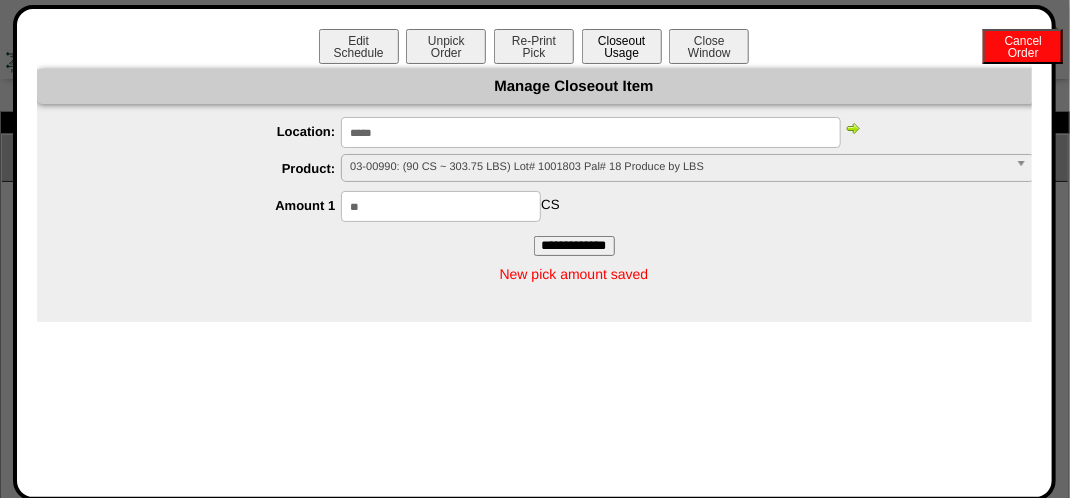 click on "Closeout Usage" at bounding box center [622, 46] 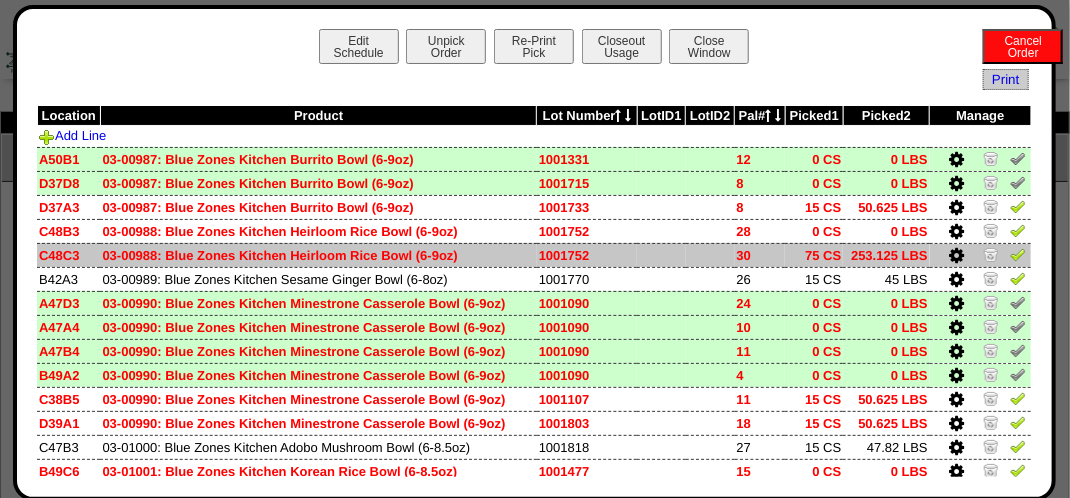 scroll, scrollTop: 136, scrollLeft: 0, axis: vertical 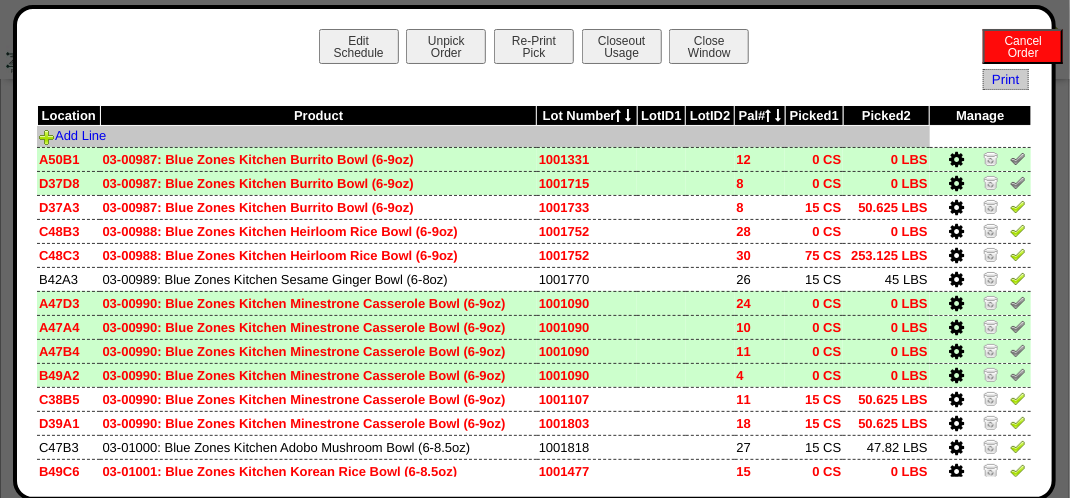 click on "Add Line" at bounding box center [483, 137] 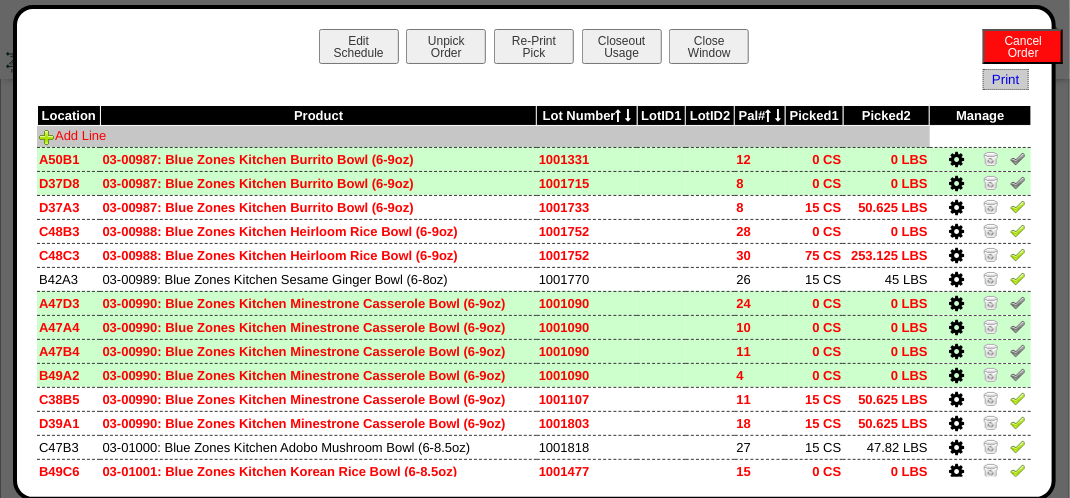 click on "Add Line" at bounding box center (72, 135) 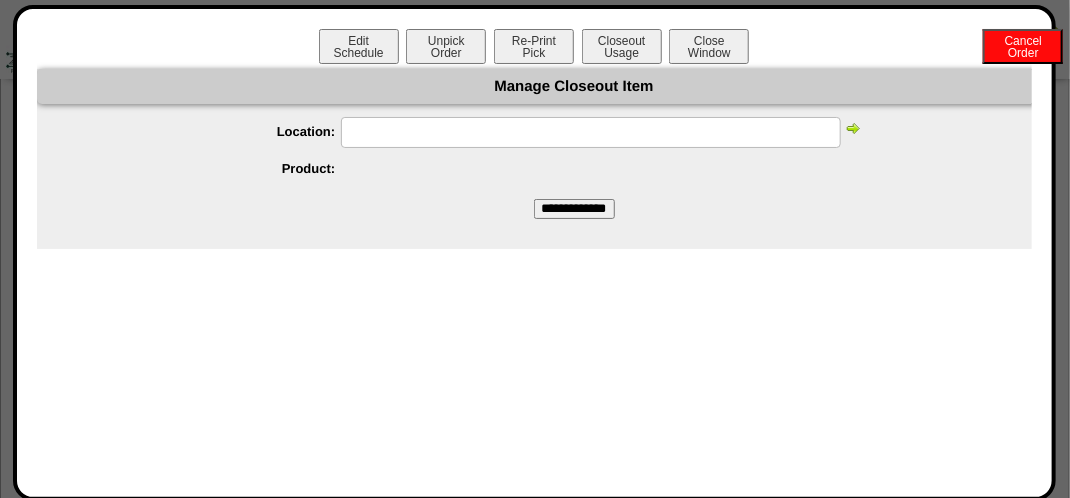 click at bounding box center (591, 132) 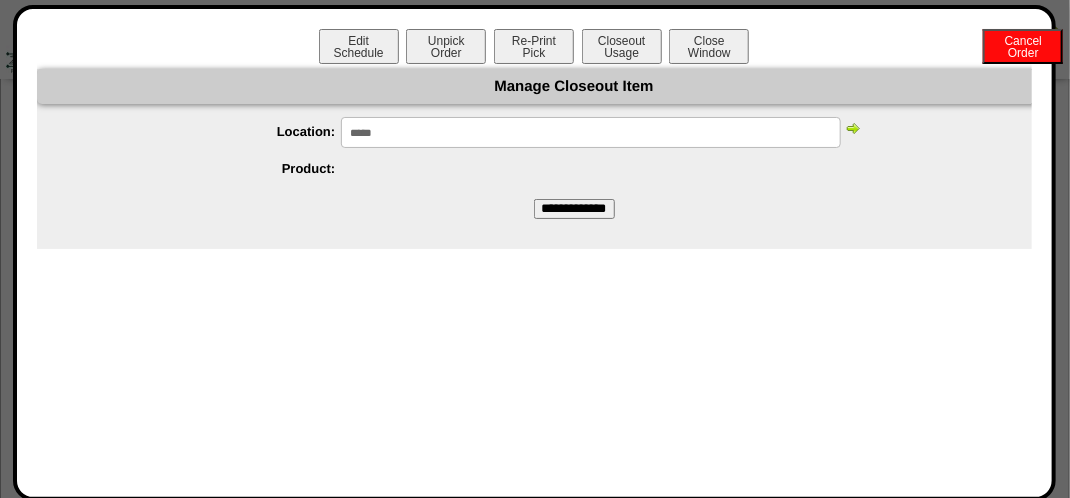 type on "*****" 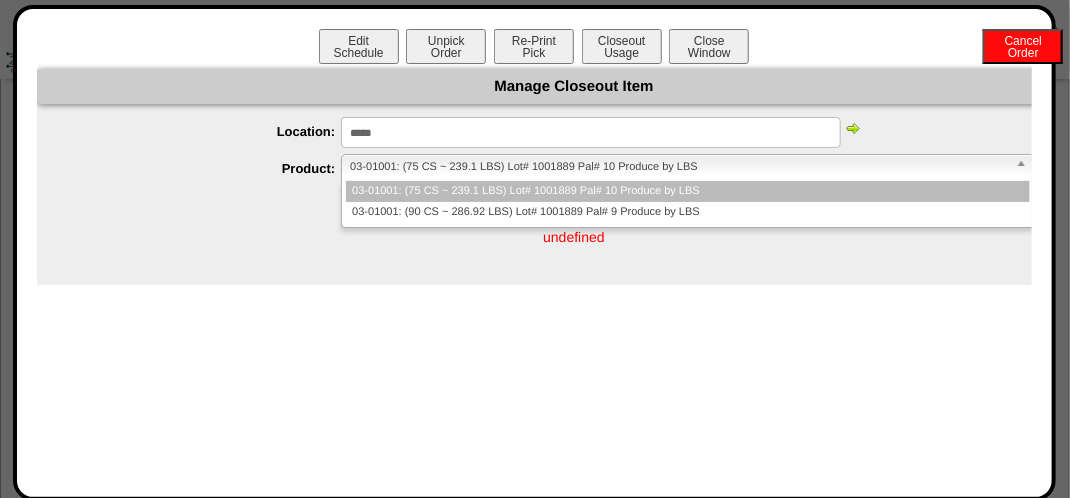 click on "03-01001: (75 CS ~ 239.1 LBS) Lot# 1001889 Pal# 10 Produce by LBS" at bounding box center (678, 167) 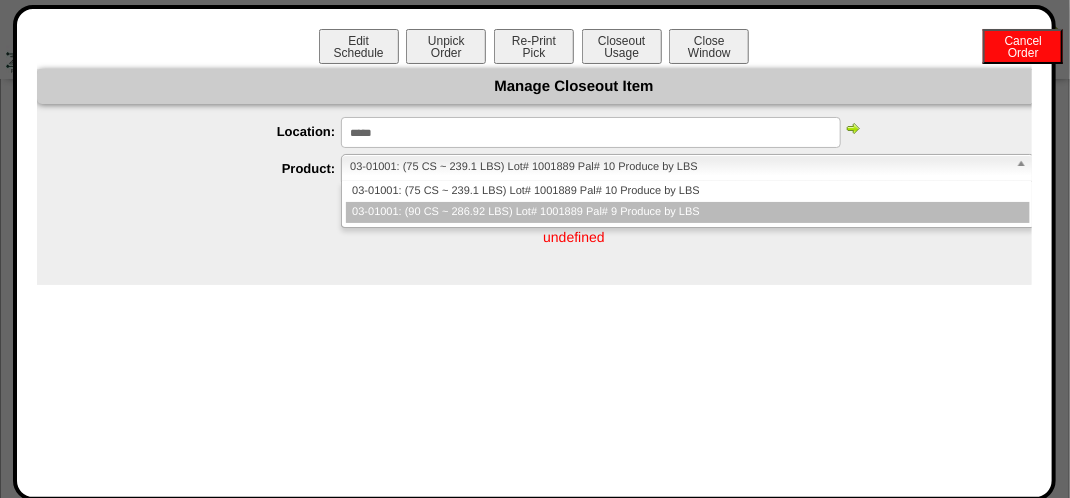 click on "03-01001: (90 CS ~ 286.92 LBS) Lot# 1001889 Pal# 9 Produce by LBS" at bounding box center (687, 212) 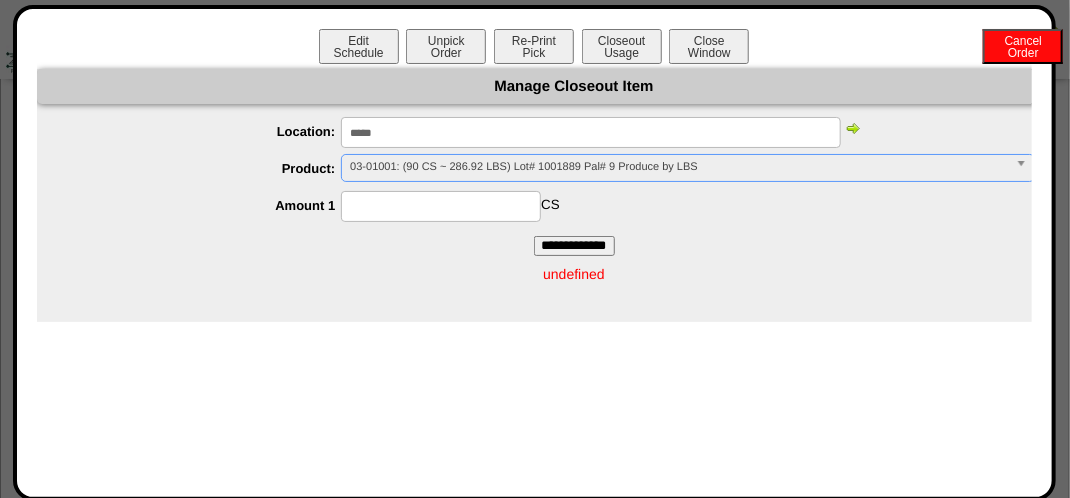 click at bounding box center [441, 206] 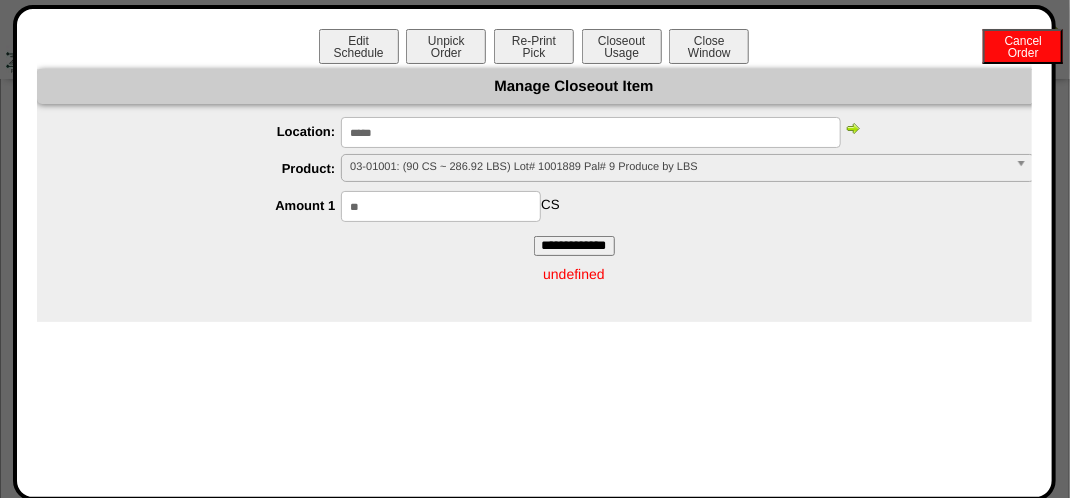 type on "**" 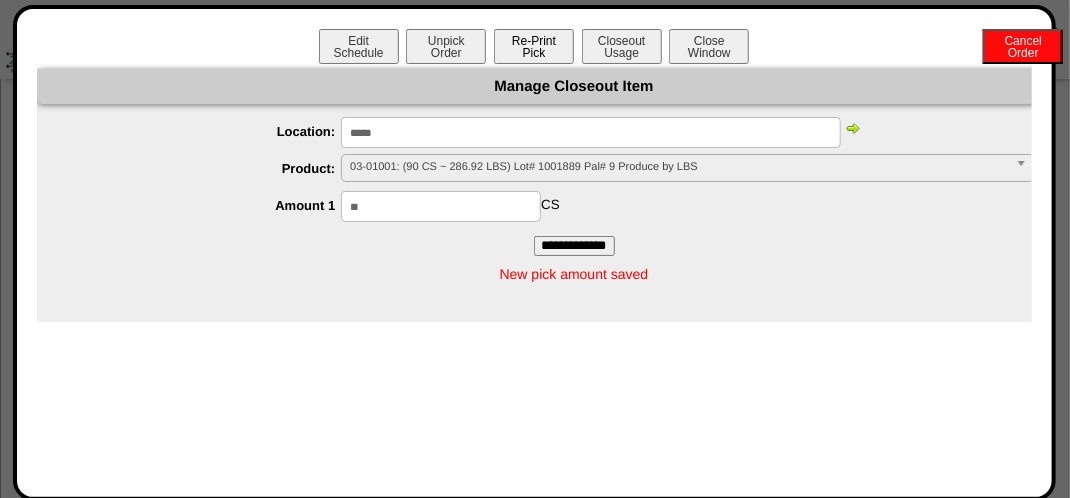 click on "Re-Print Pick" at bounding box center (534, 46) 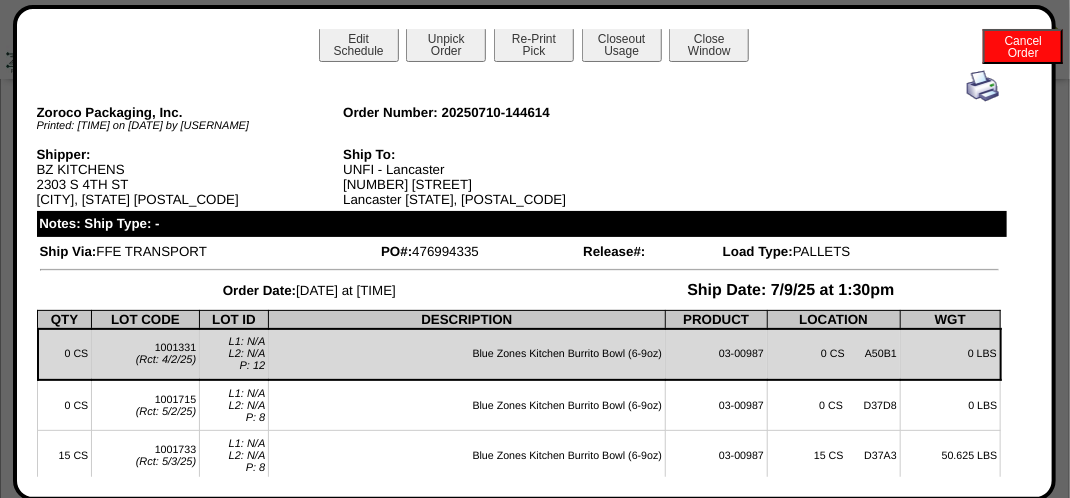 scroll, scrollTop: 0, scrollLeft: 0, axis: both 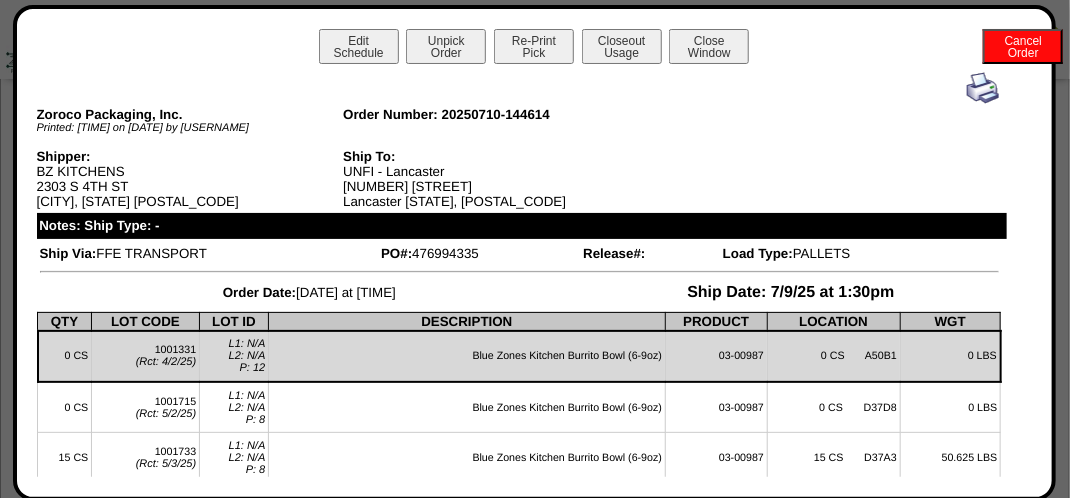 drag, startPoint x: 959, startPoint y: 78, endPoint x: 972, endPoint y: 78, distance: 13 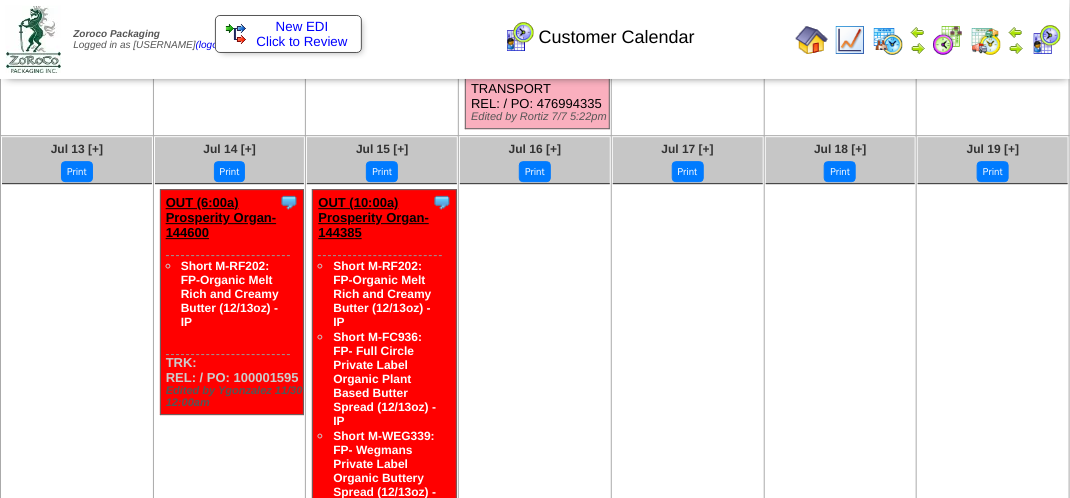 scroll, scrollTop: 2000, scrollLeft: 0, axis: vertical 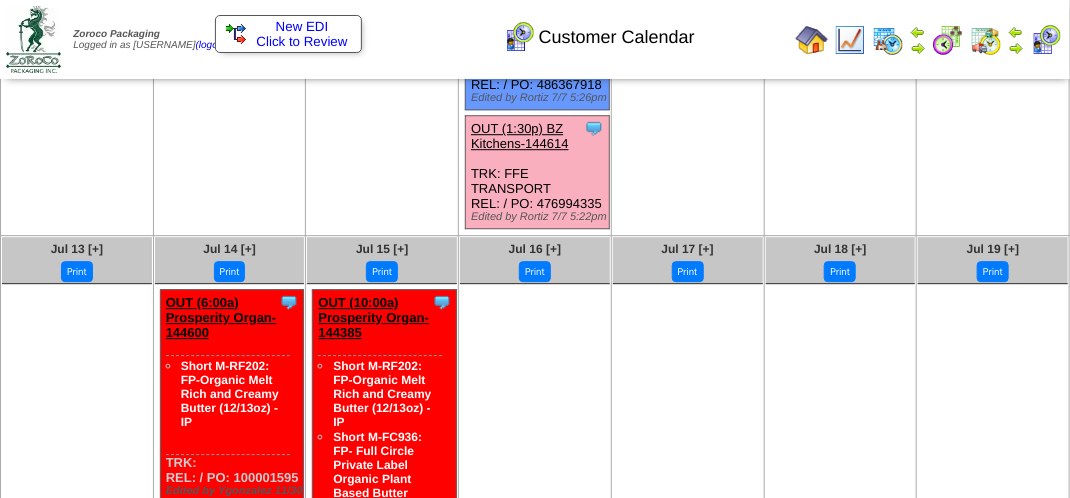 click on "OUT
(1:30p)
BZ Kitchens-144614" at bounding box center [520, 136] 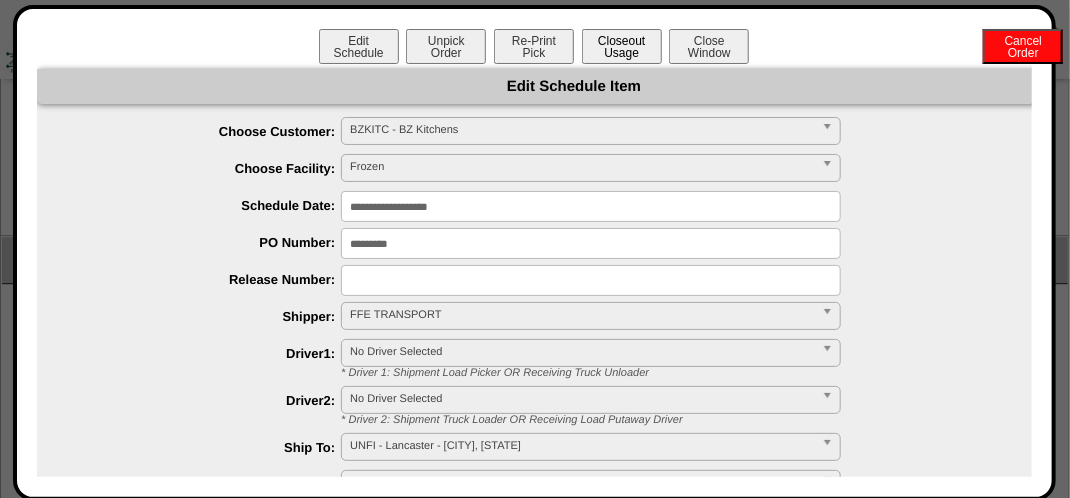 click on "Closeout Usage" at bounding box center (622, 46) 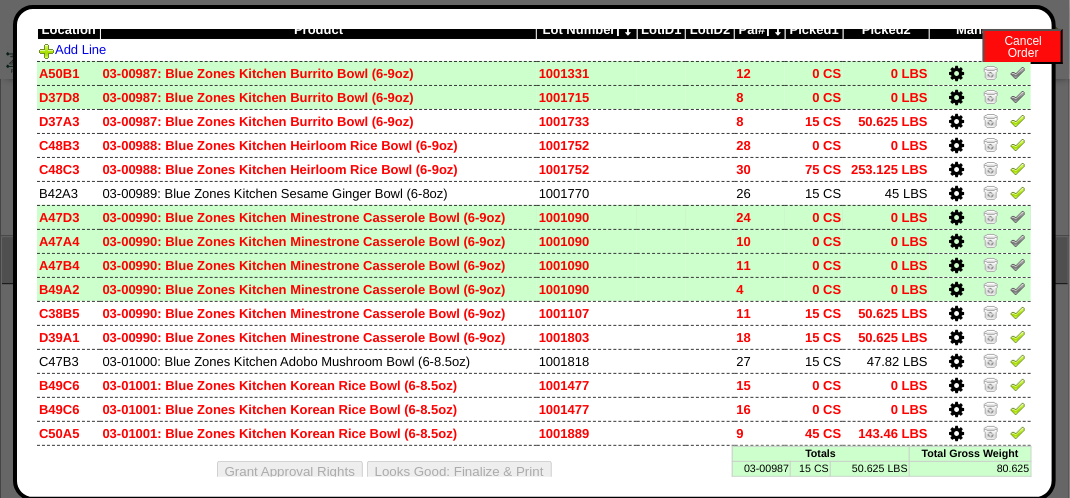 scroll, scrollTop: 160, scrollLeft: 0, axis: vertical 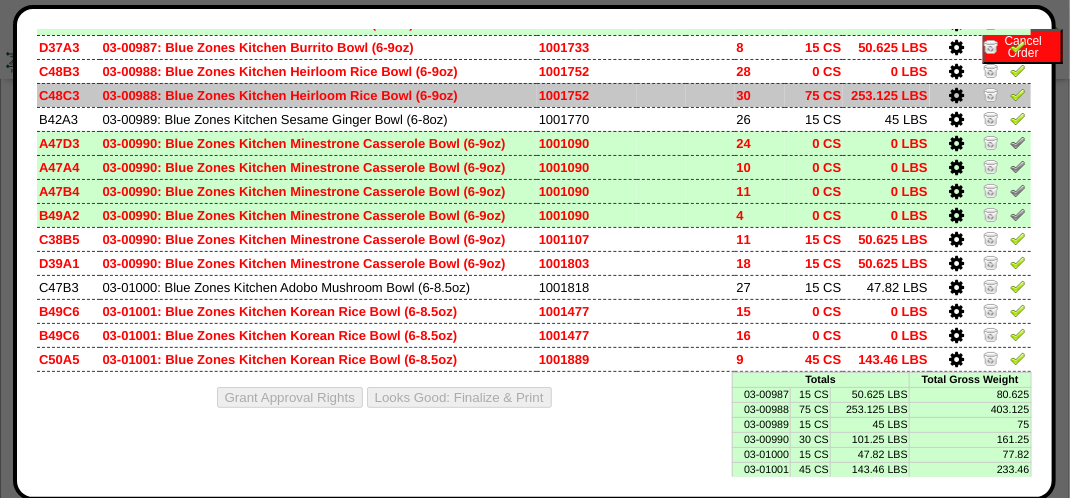click at bounding box center [1018, 94] 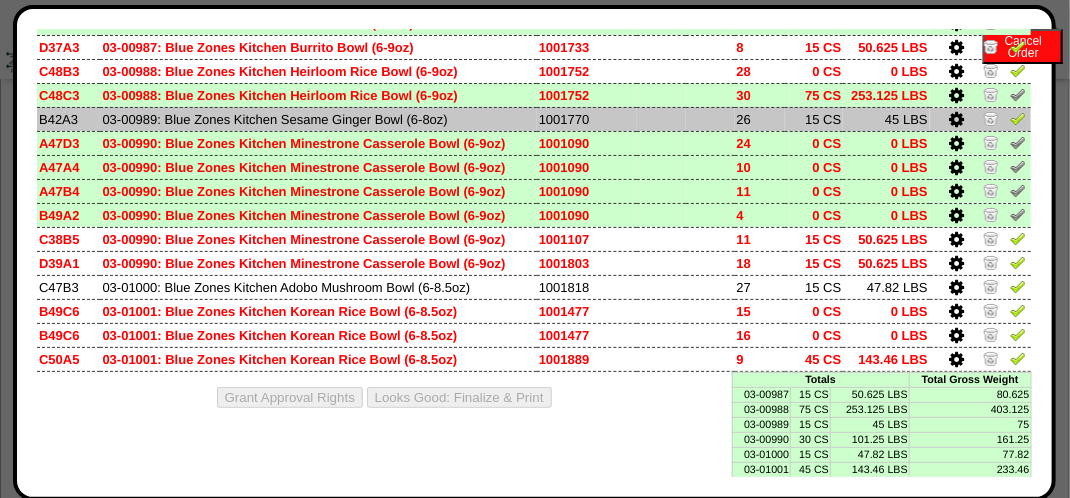 click at bounding box center [1018, 118] 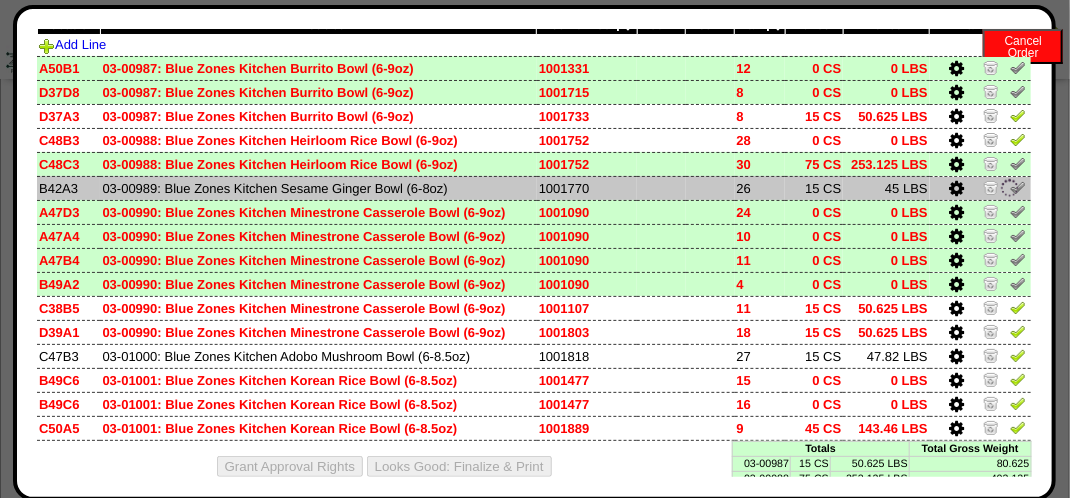 scroll, scrollTop: 60, scrollLeft: 0, axis: vertical 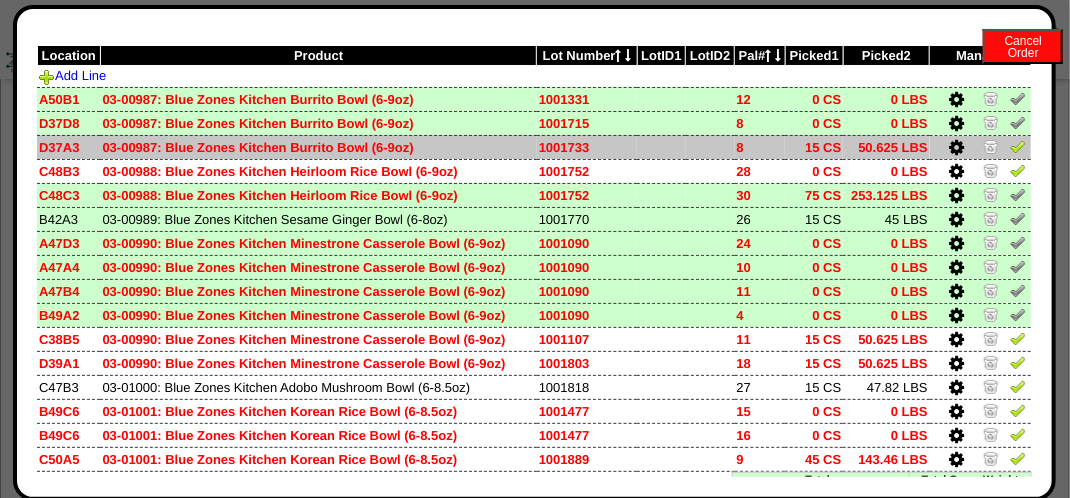 drag, startPoint x: 999, startPoint y: 145, endPoint x: 1004, endPoint y: 158, distance: 13.928389 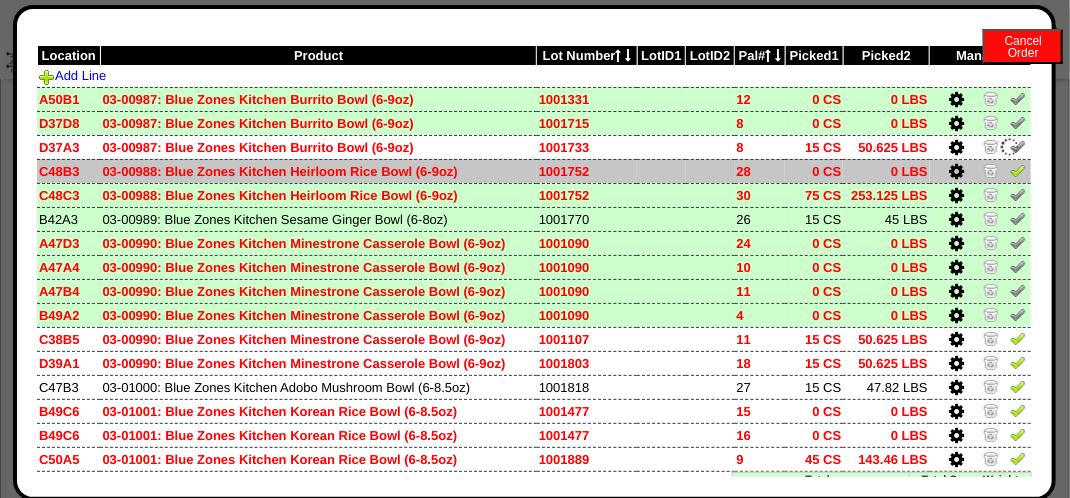 click at bounding box center [1018, 170] 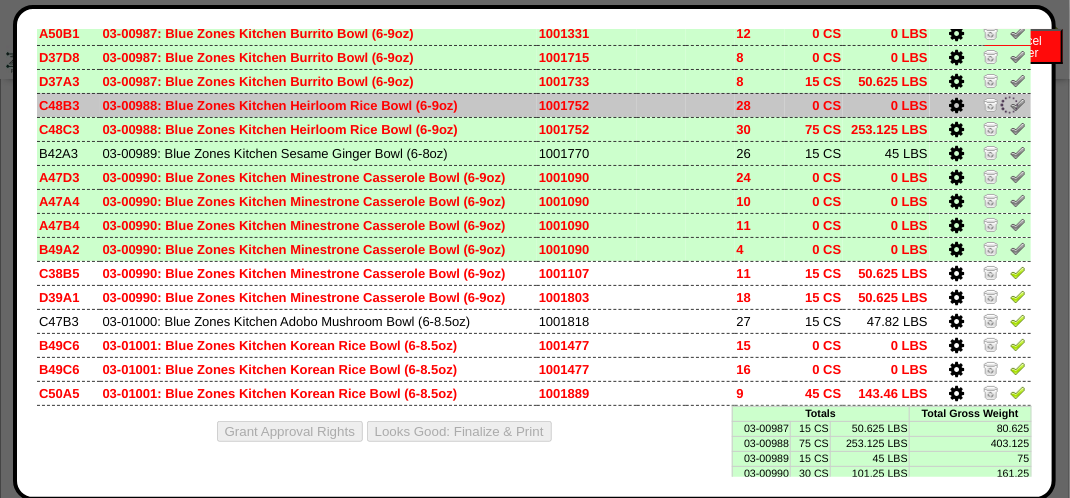 scroll, scrollTop: 160, scrollLeft: 0, axis: vertical 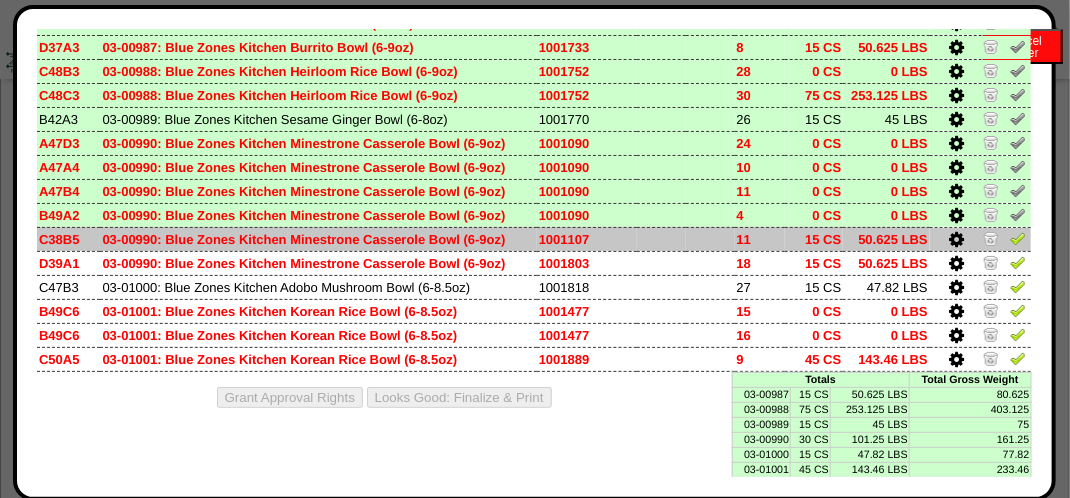 click at bounding box center (1018, 238) 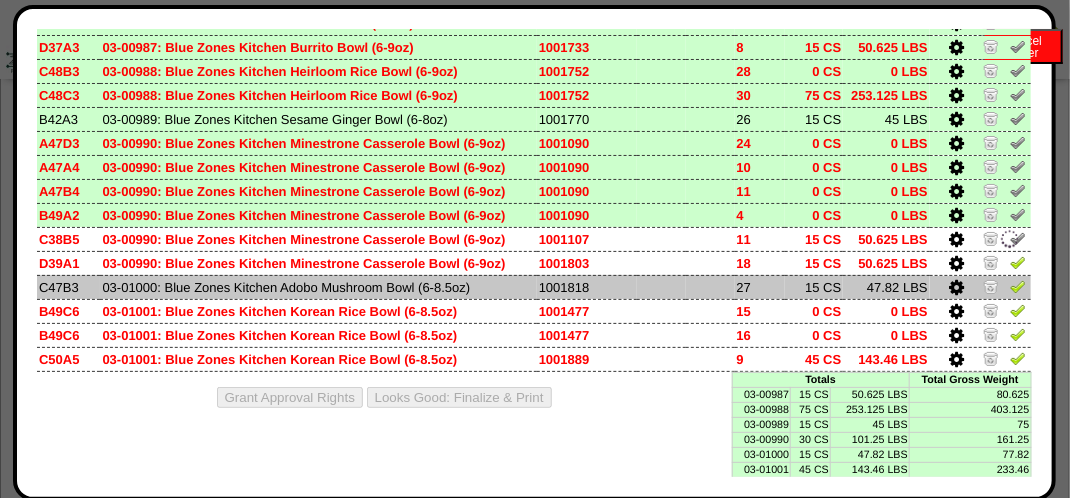 click at bounding box center [1018, 286] 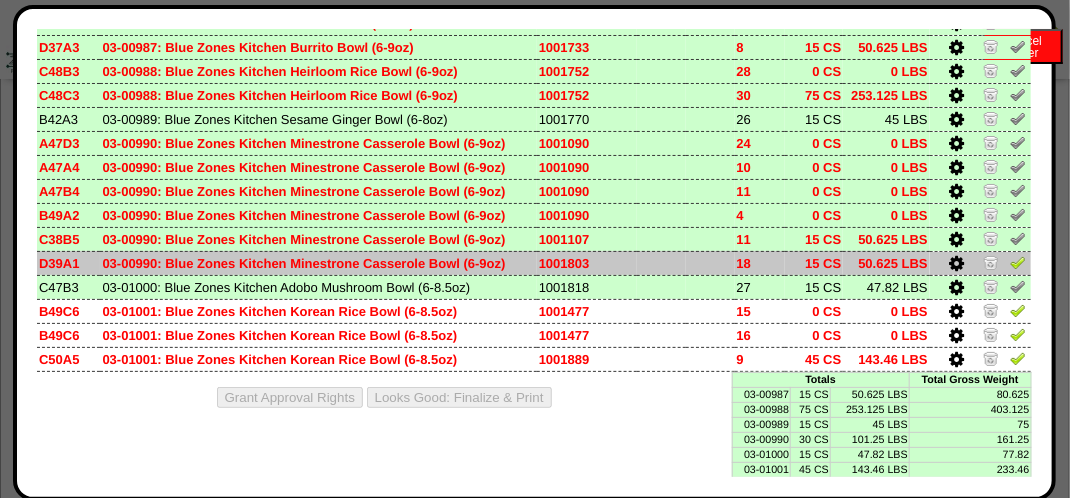 click at bounding box center (1018, 262) 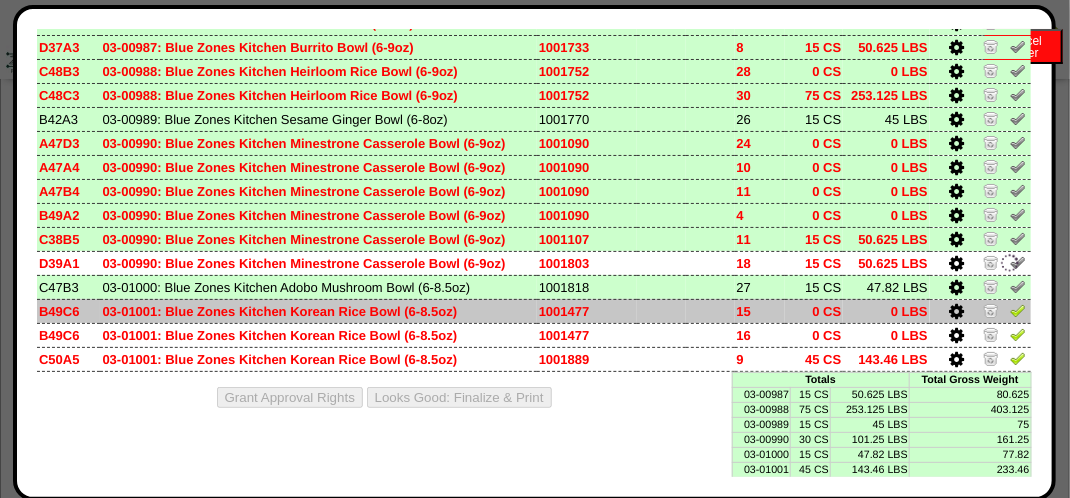 click at bounding box center [1018, 310] 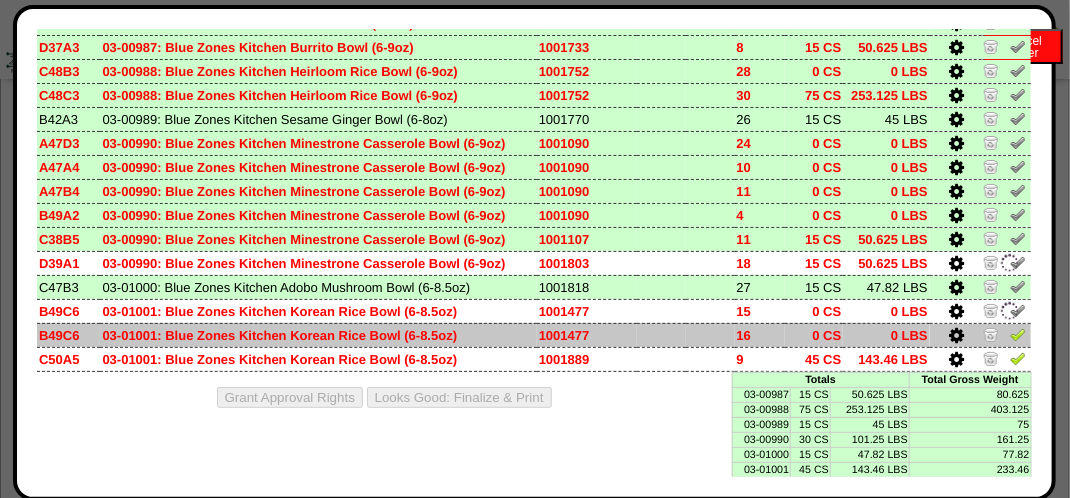 click at bounding box center (1018, 334) 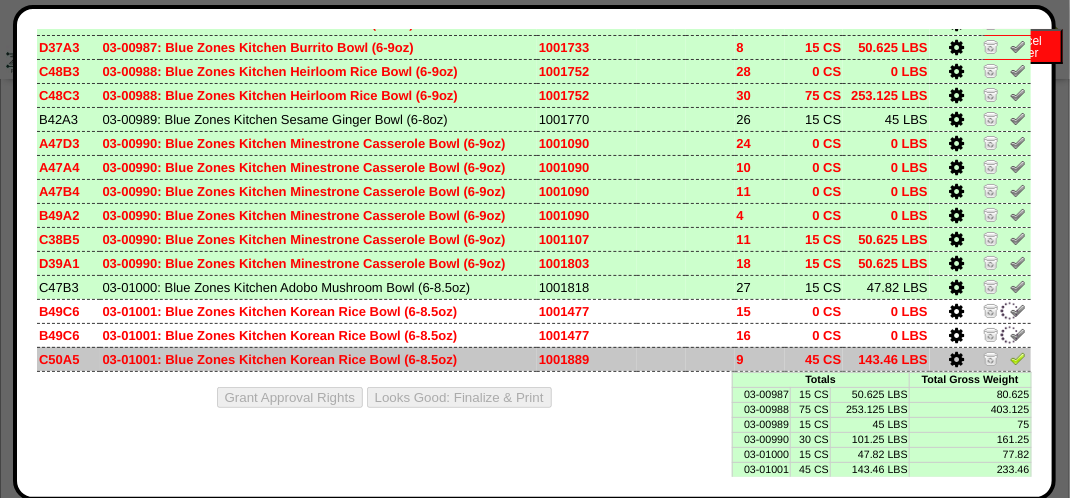 click at bounding box center [1018, 358] 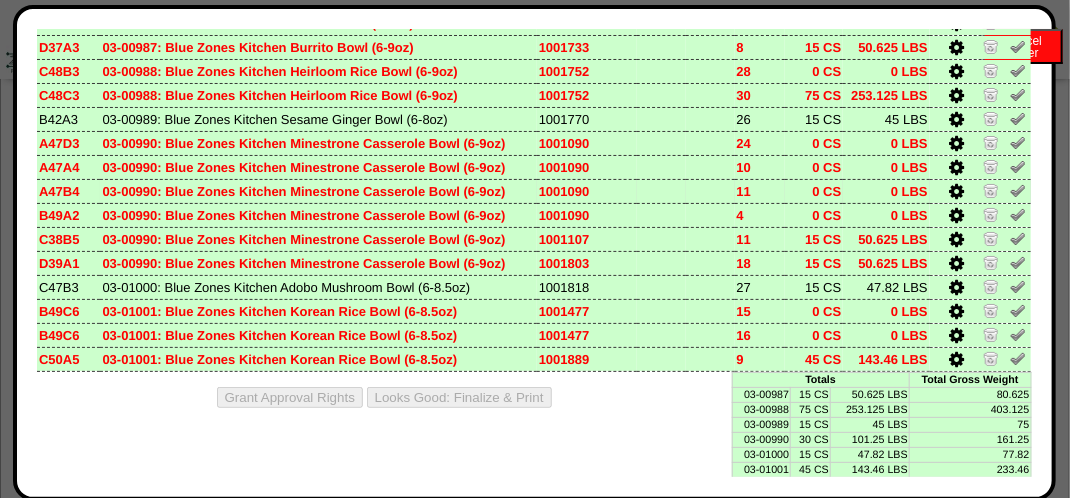 scroll, scrollTop: 2100, scrollLeft: 0, axis: vertical 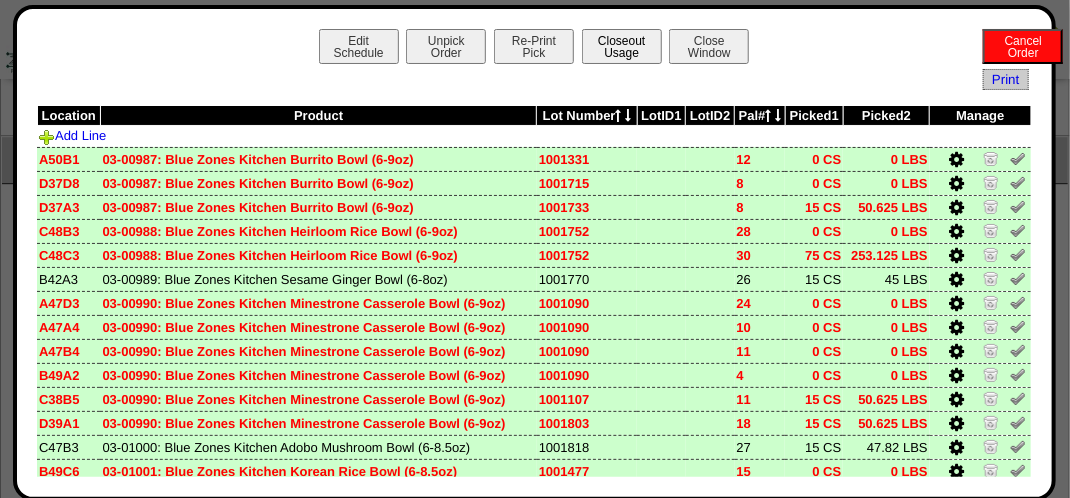 click on "Closeout Usage" at bounding box center [622, 46] 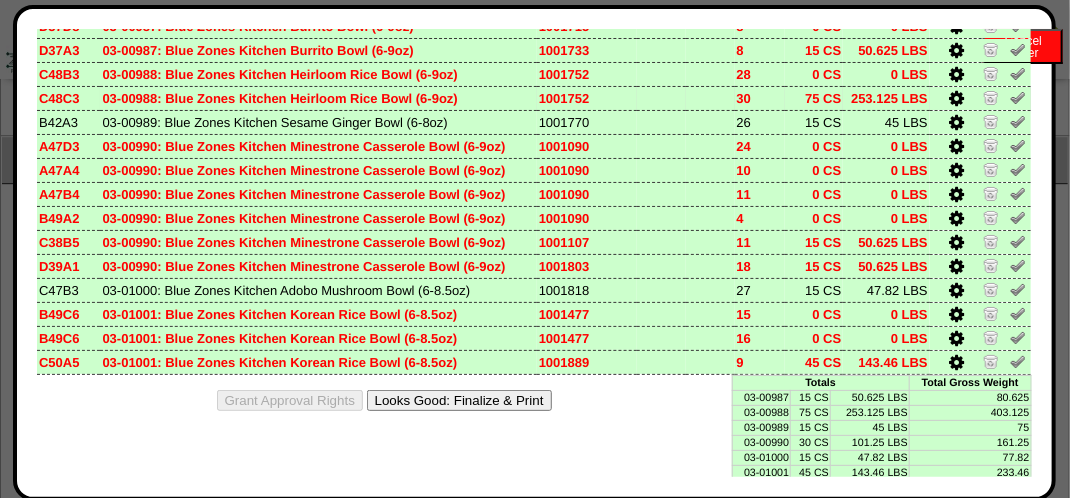 scroll, scrollTop: 160, scrollLeft: 0, axis: vertical 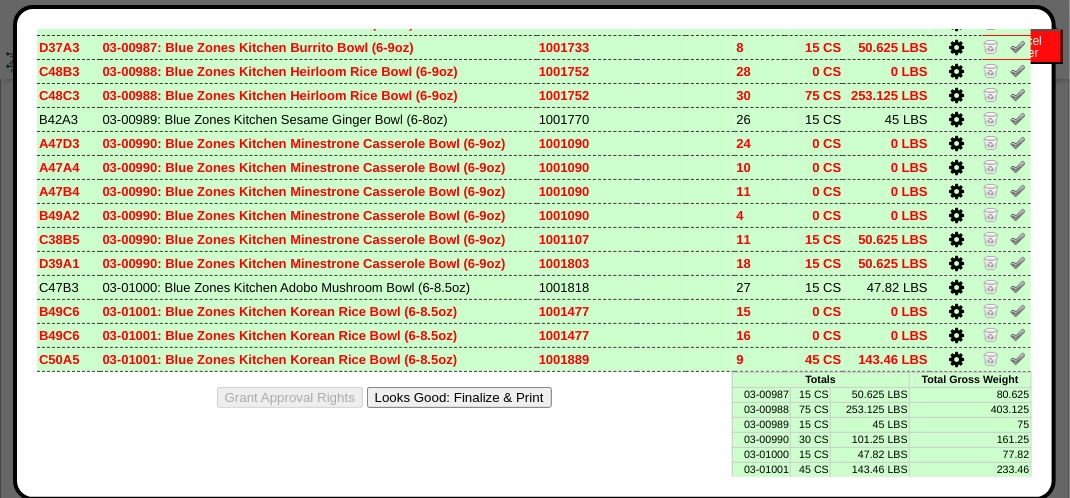 click on "Looks Good: Finalize & Print" at bounding box center [459, 397] 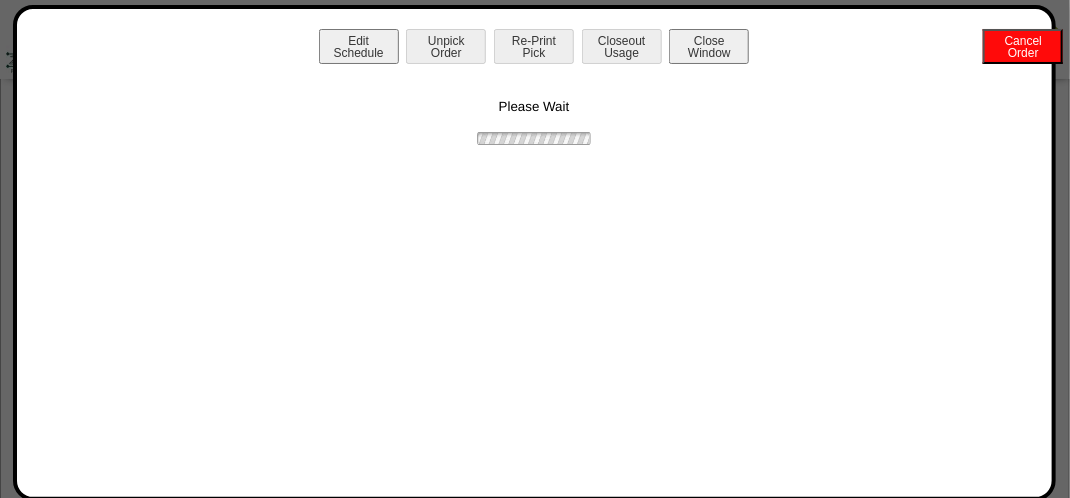 scroll, scrollTop: 0, scrollLeft: 0, axis: both 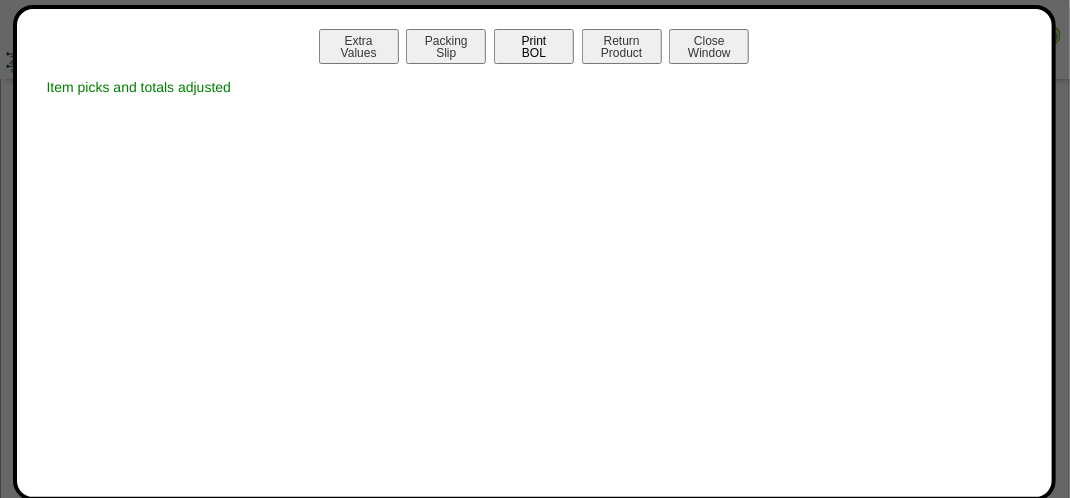 click on "Print BOL" at bounding box center (534, 46) 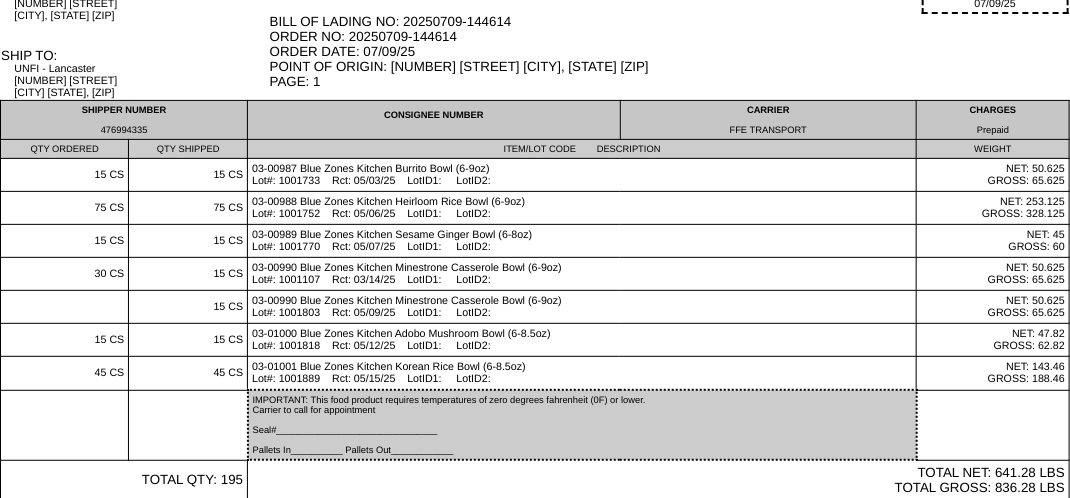 scroll, scrollTop: 0, scrollLeft: 0, axis: both 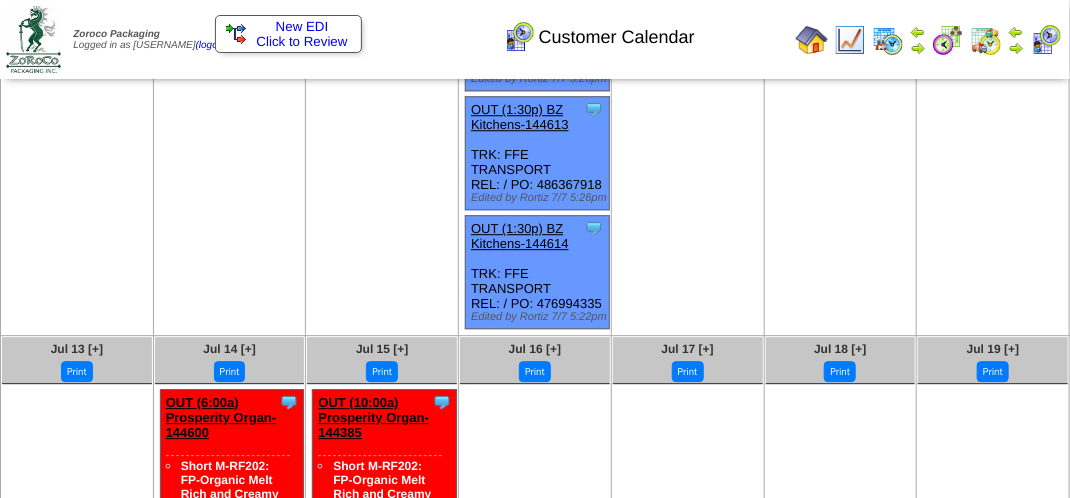 click on "OUT
(1:30p)
BZ Kitchens-144613" at bounding box center [520, 117] 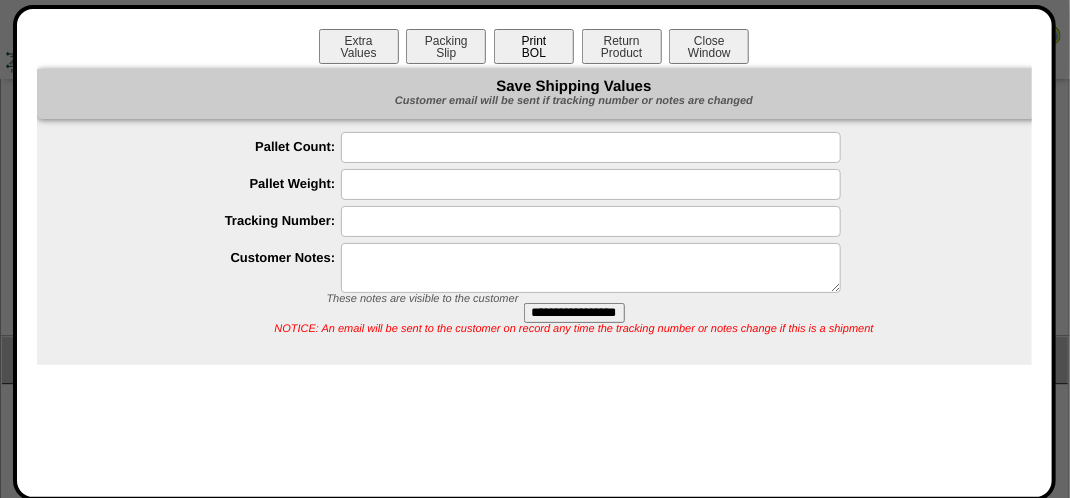 click on "Print BOL" at bounding box center (534, 46) 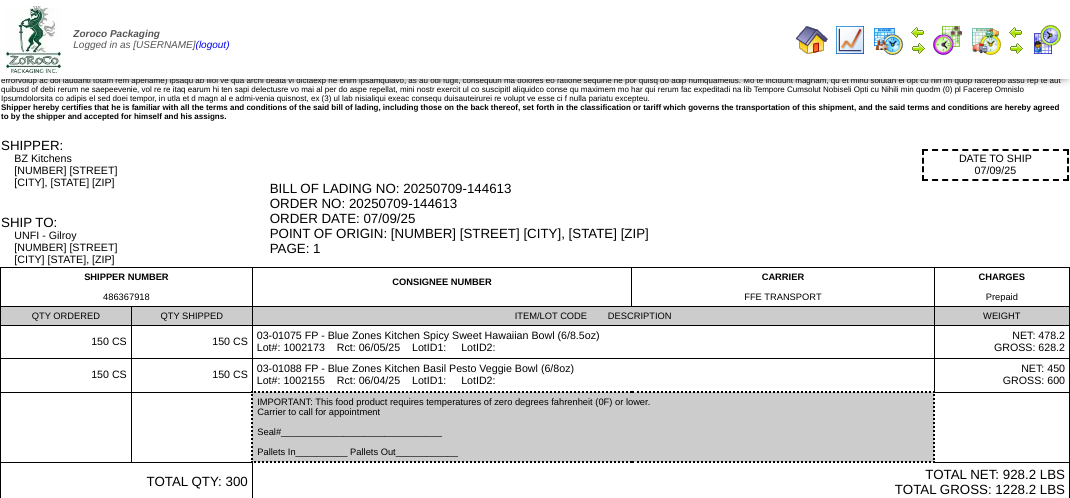 scroll, scrollTop: 0, scrollLeft: 0, axis: both 